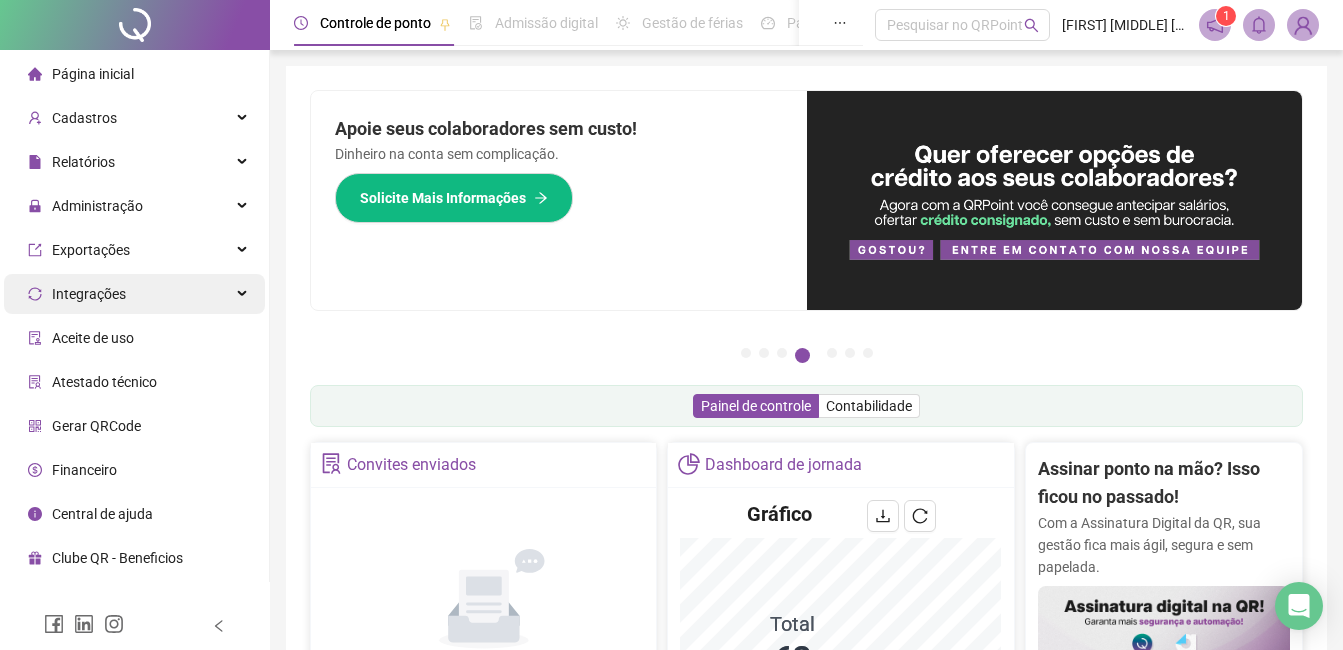 scroll, scrollTop: 0, scrollLeft: 0, axis: both 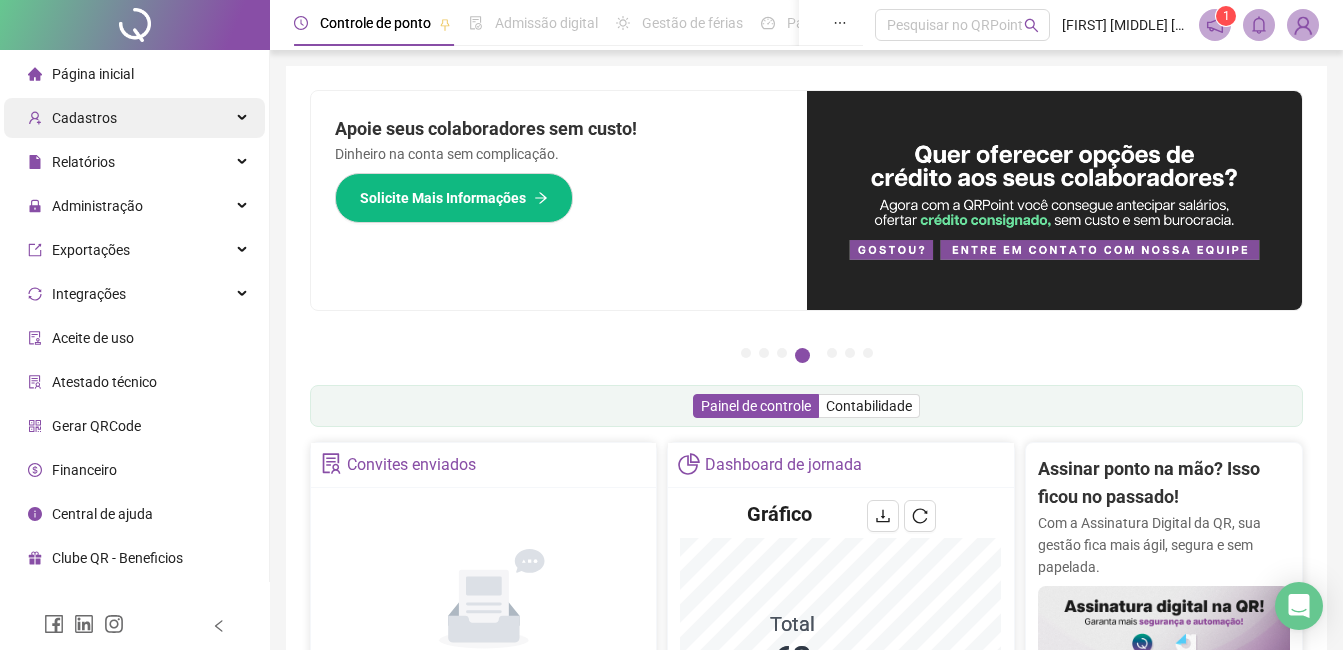 click on "Cadastros" at bounding box center [72, 118] 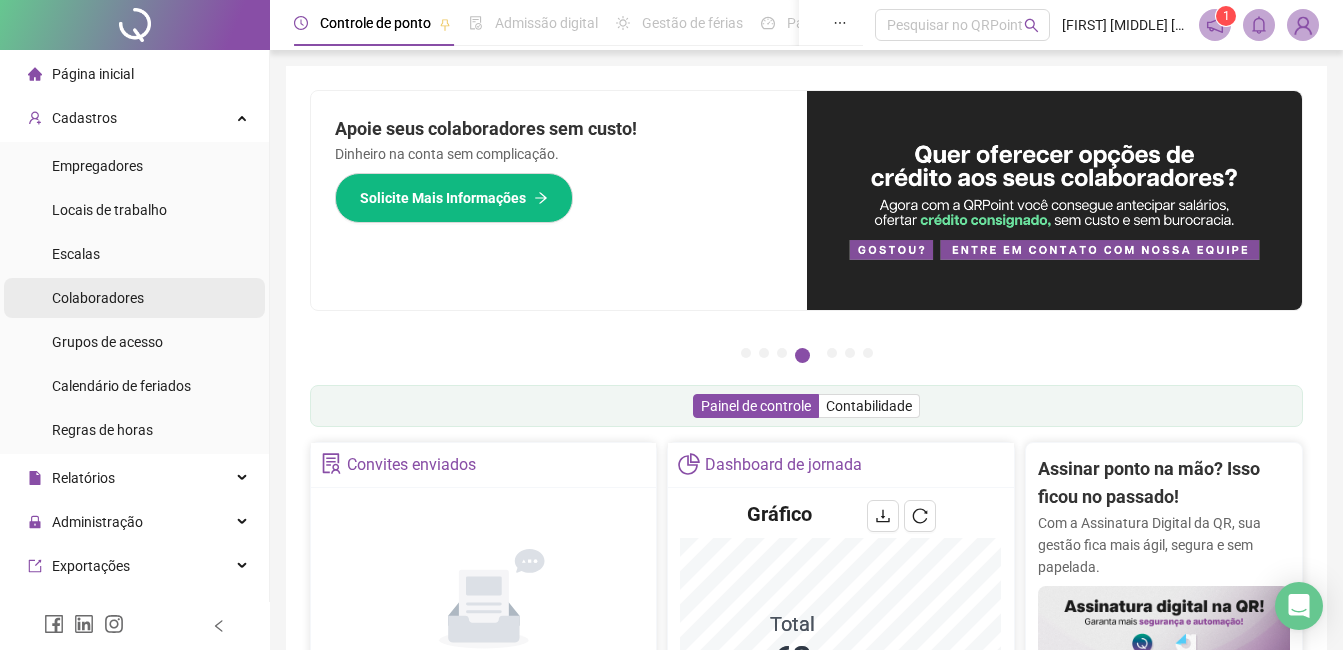 click on "Colaboradores" at bounding box center [98, 298] 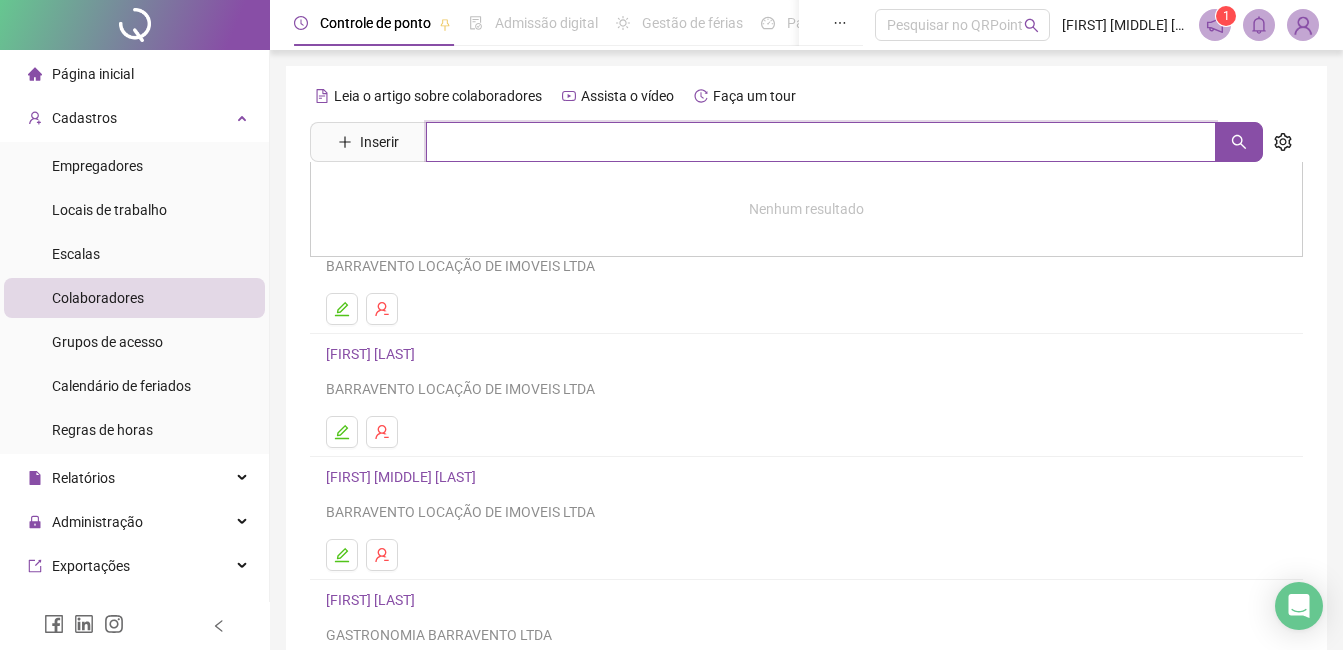 click at bounding box center [821, 142] 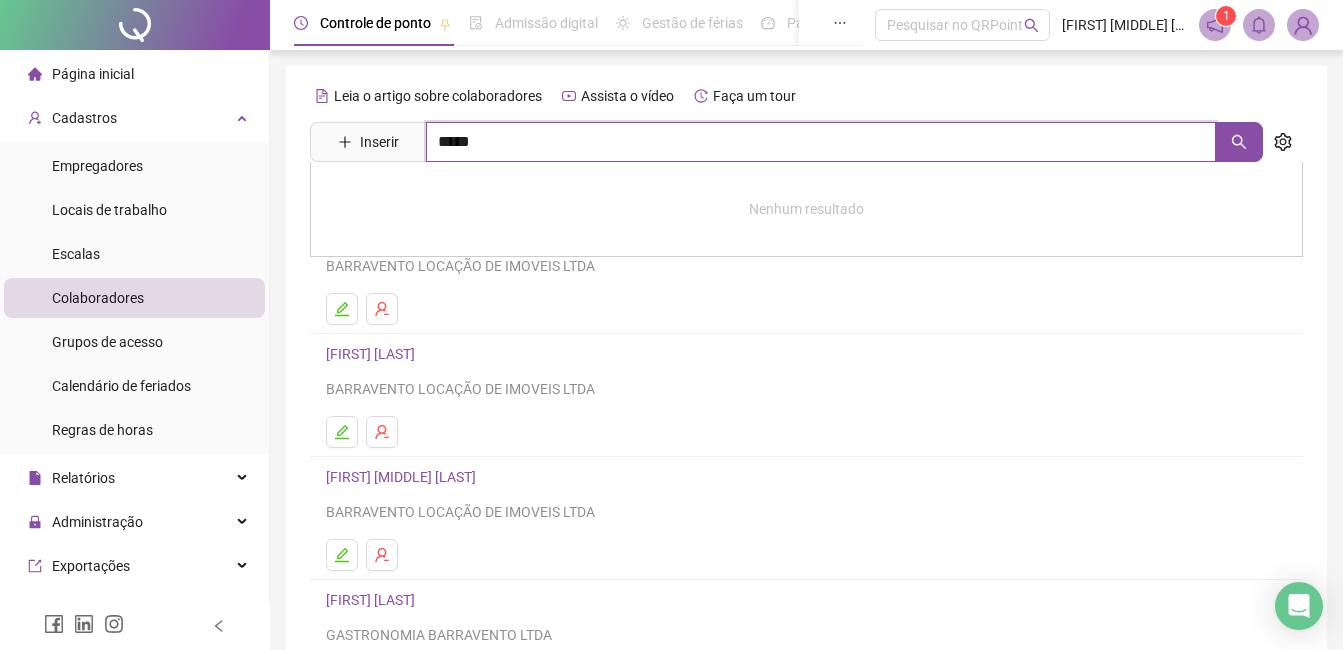 type on "*****" 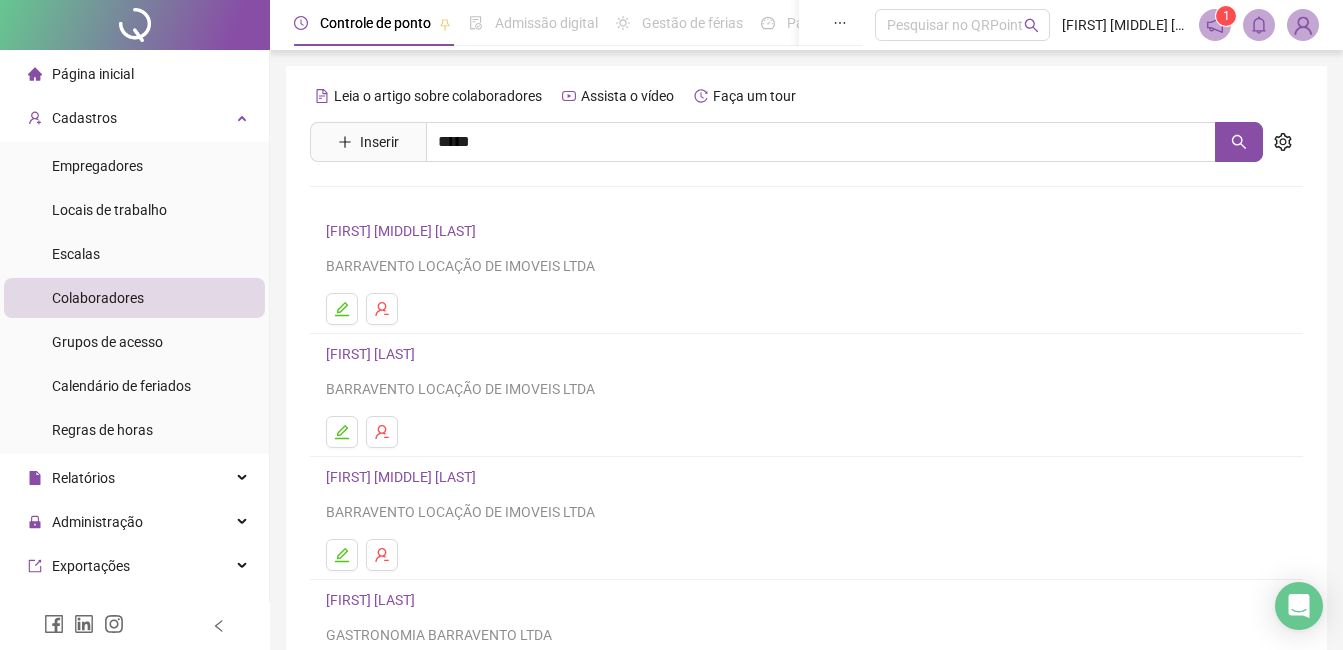 click on "[FIRST] [MIDDLE] [LAST]" at bounding box center (422, 201) 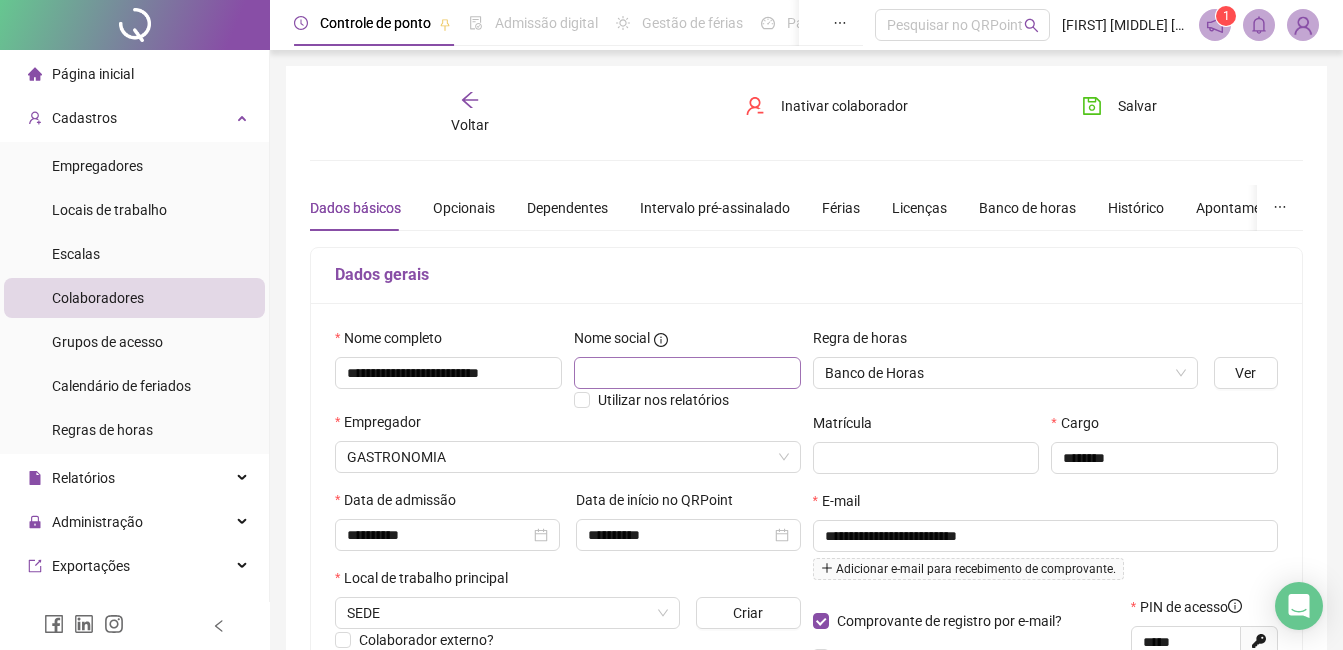 type on "**********" 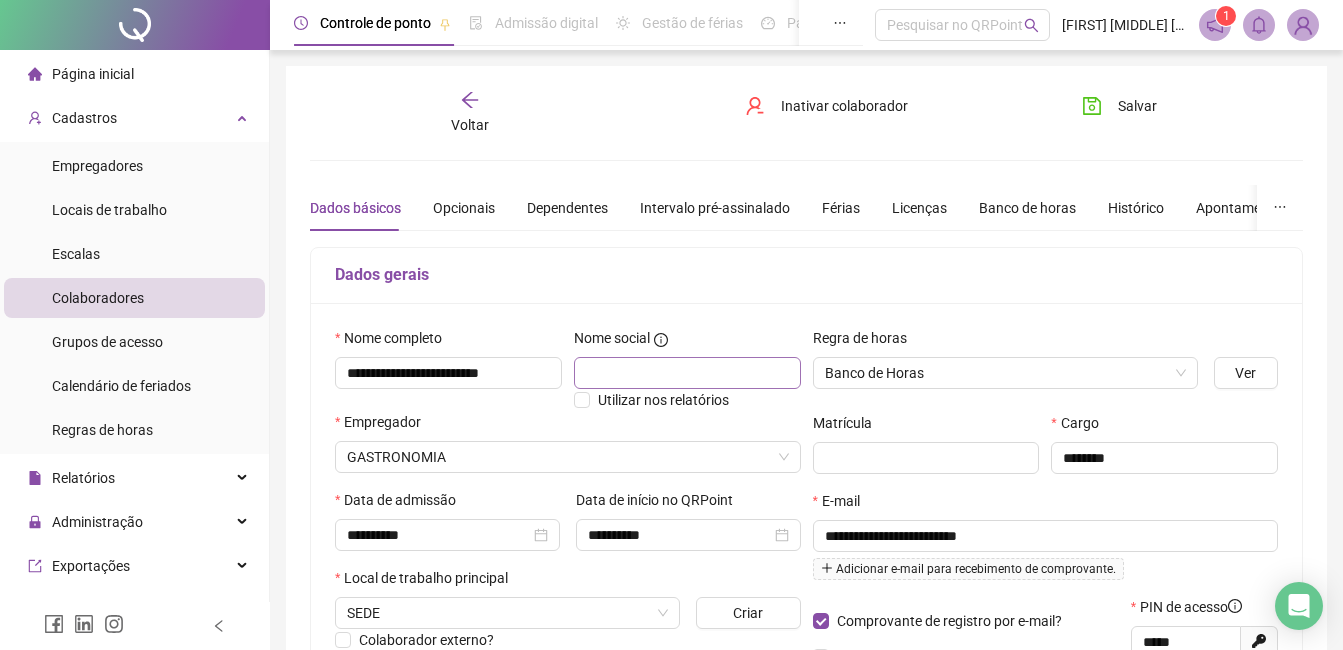 scroll, scrollTop: 400, scrollLeft: 0, axis: vertical 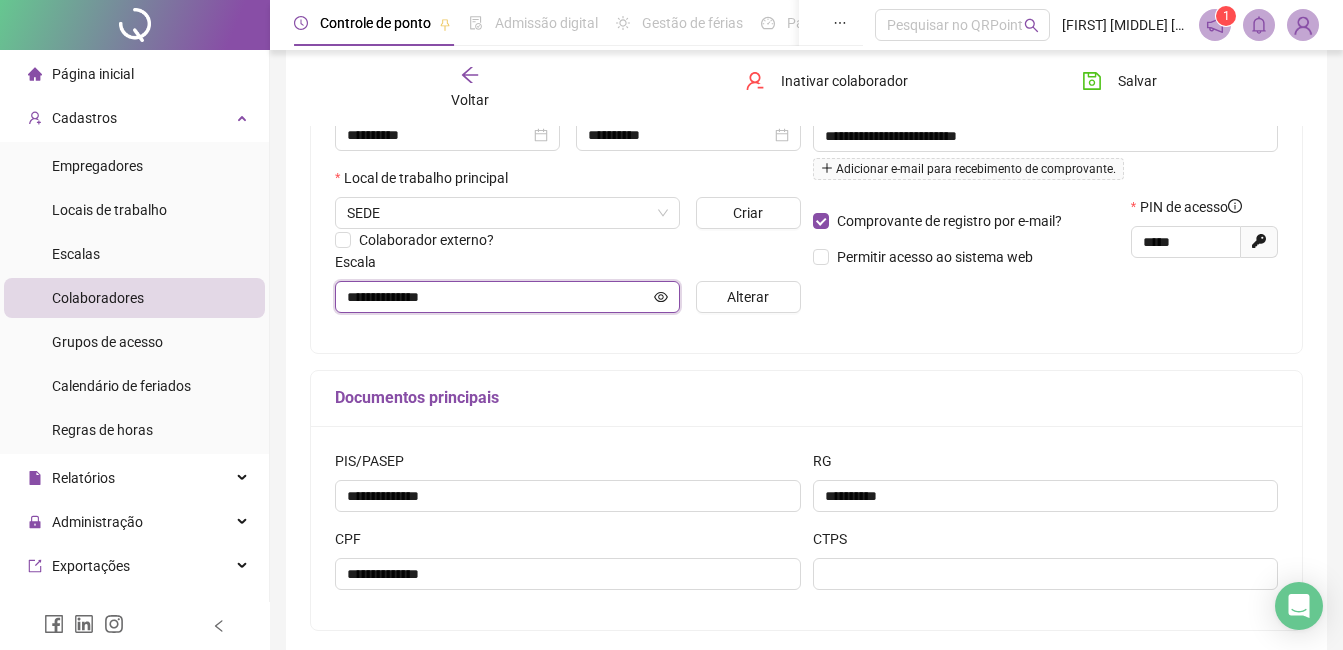 click 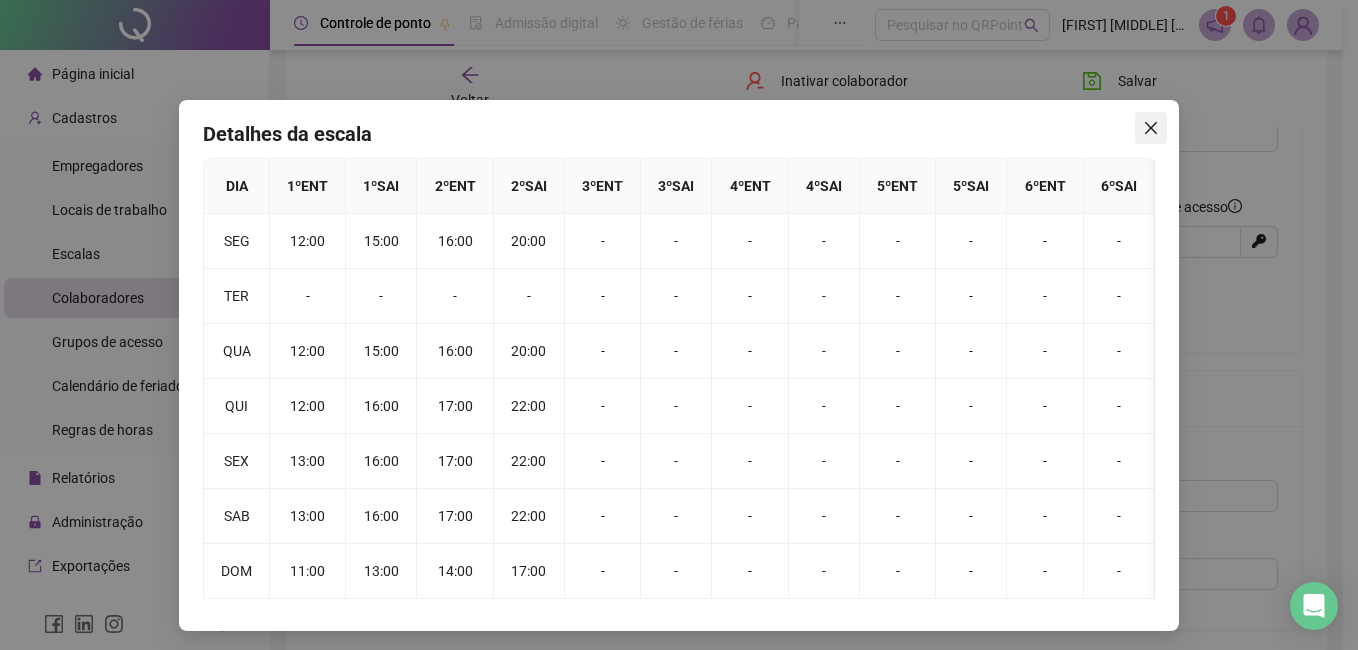 click 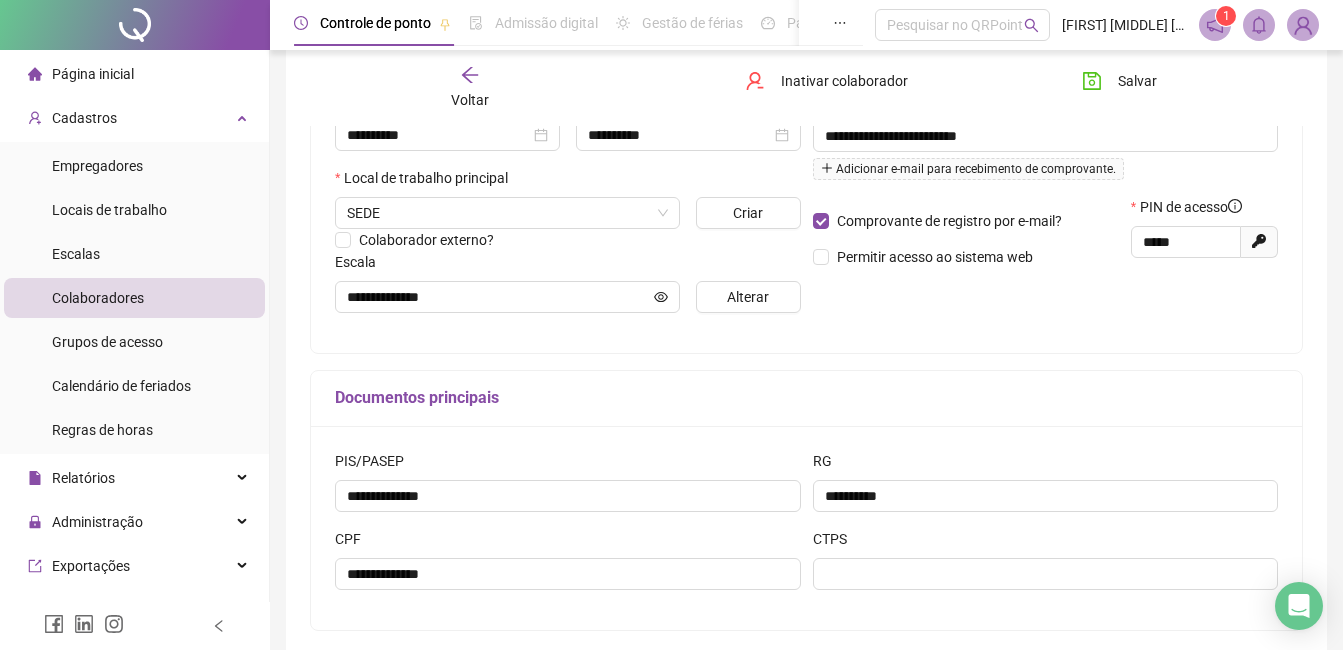 click 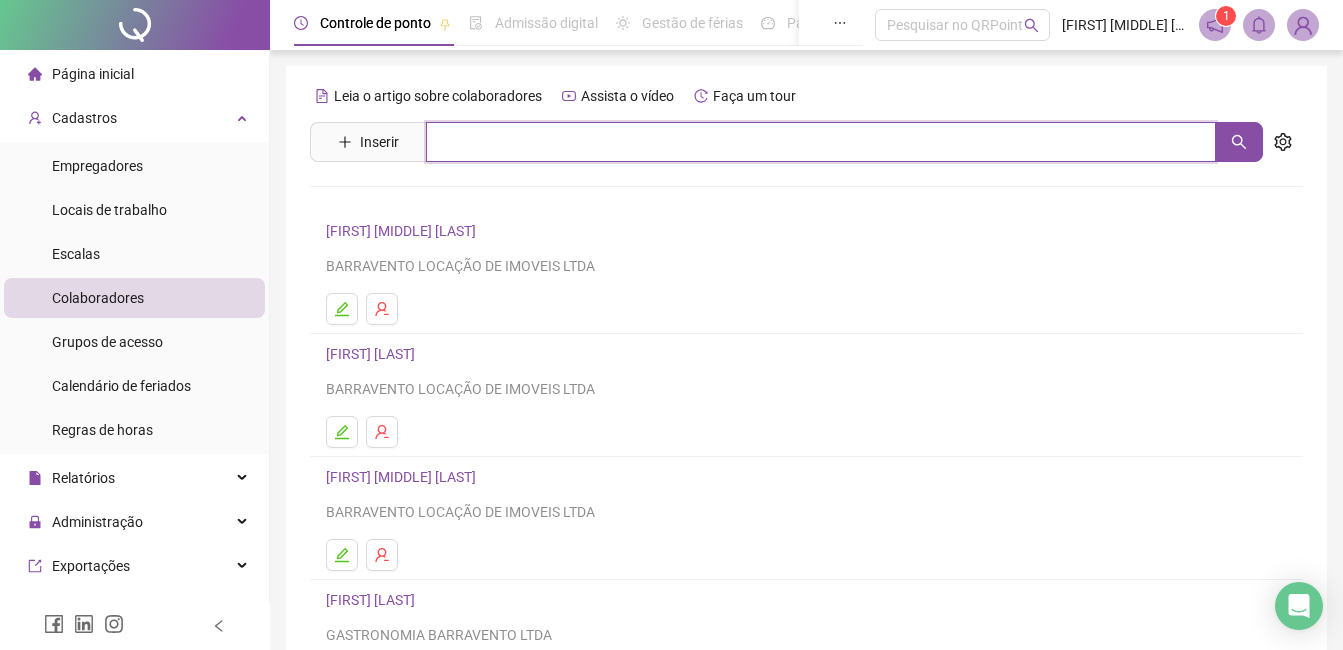 click at bounding box center [821, 142] 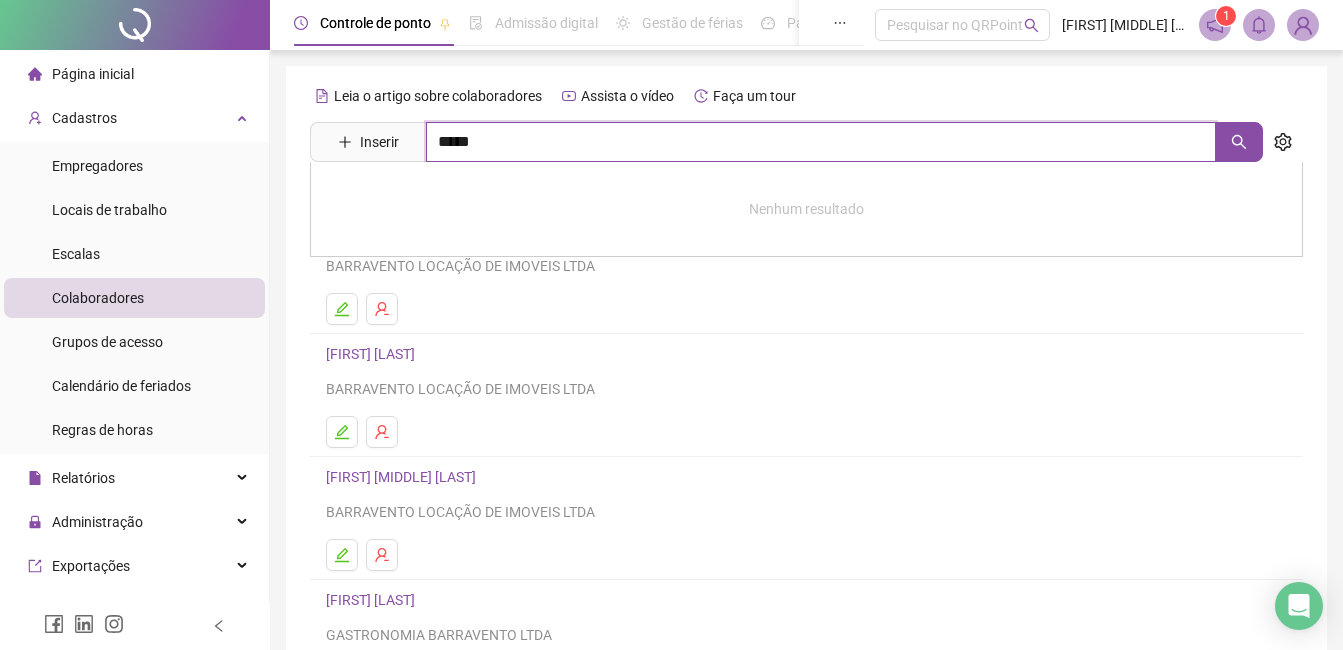 type on "*****" 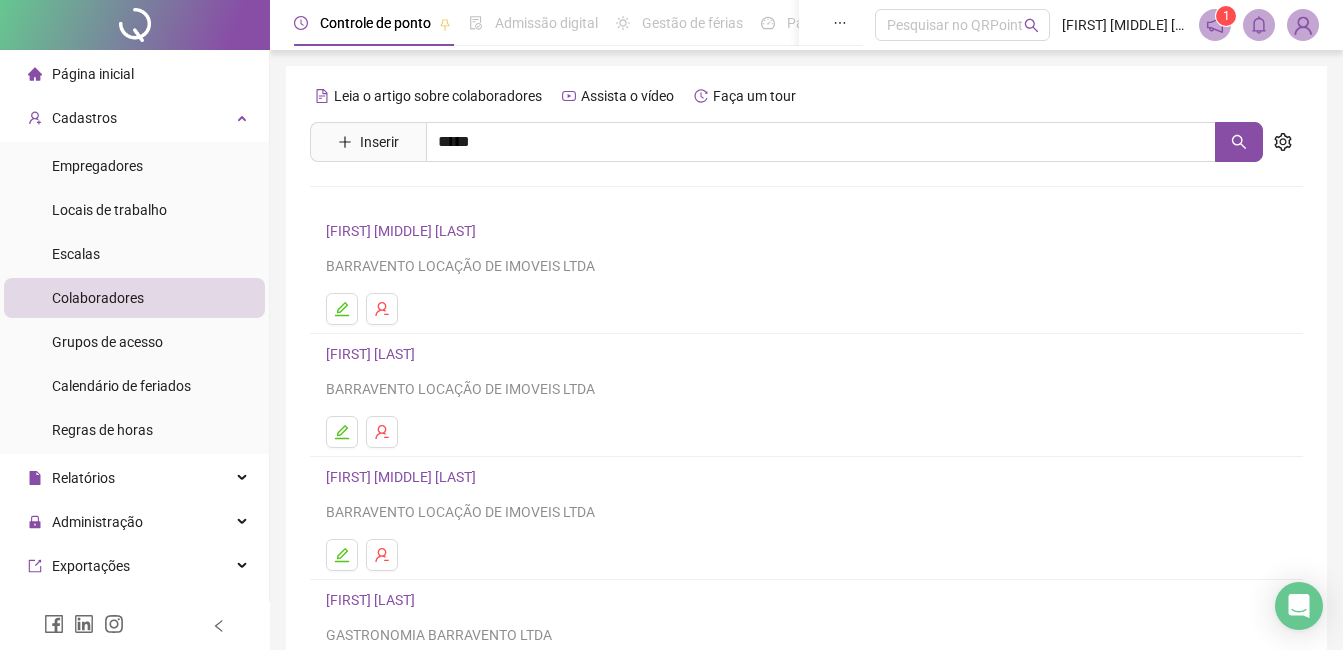 click on "[FIRST] [MIDDLE] [LAST]" at bounding box center [422, 201] 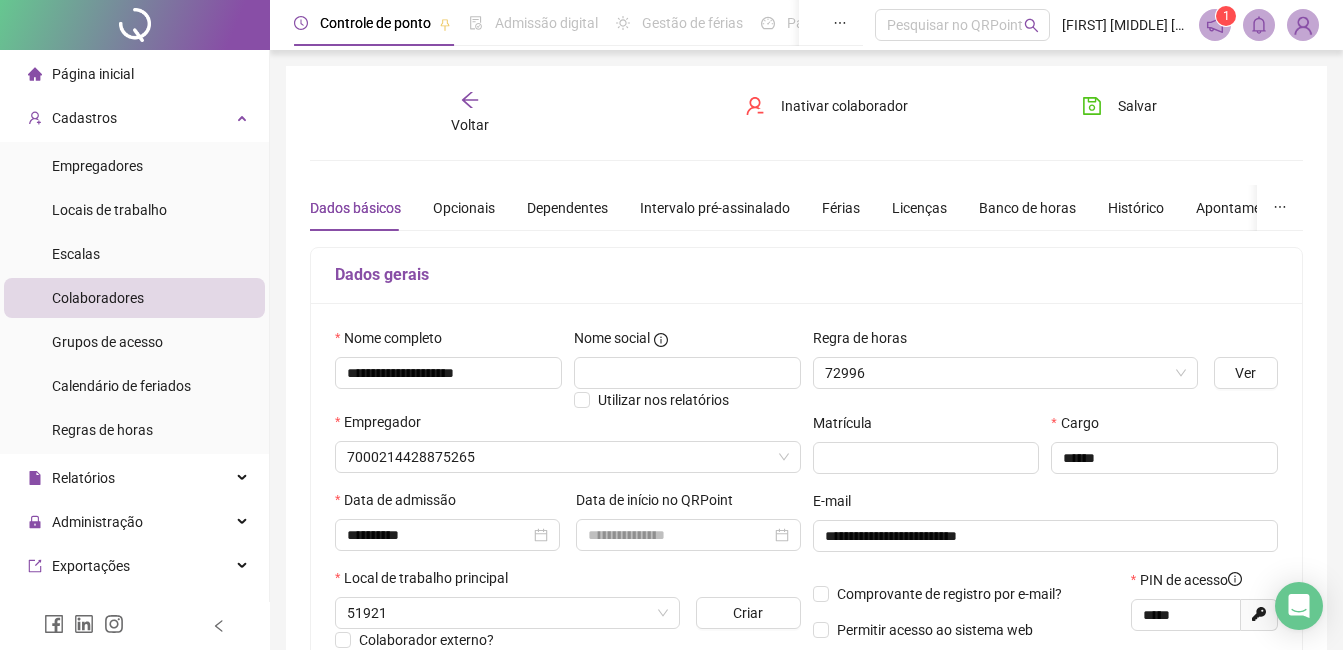 type on "********" 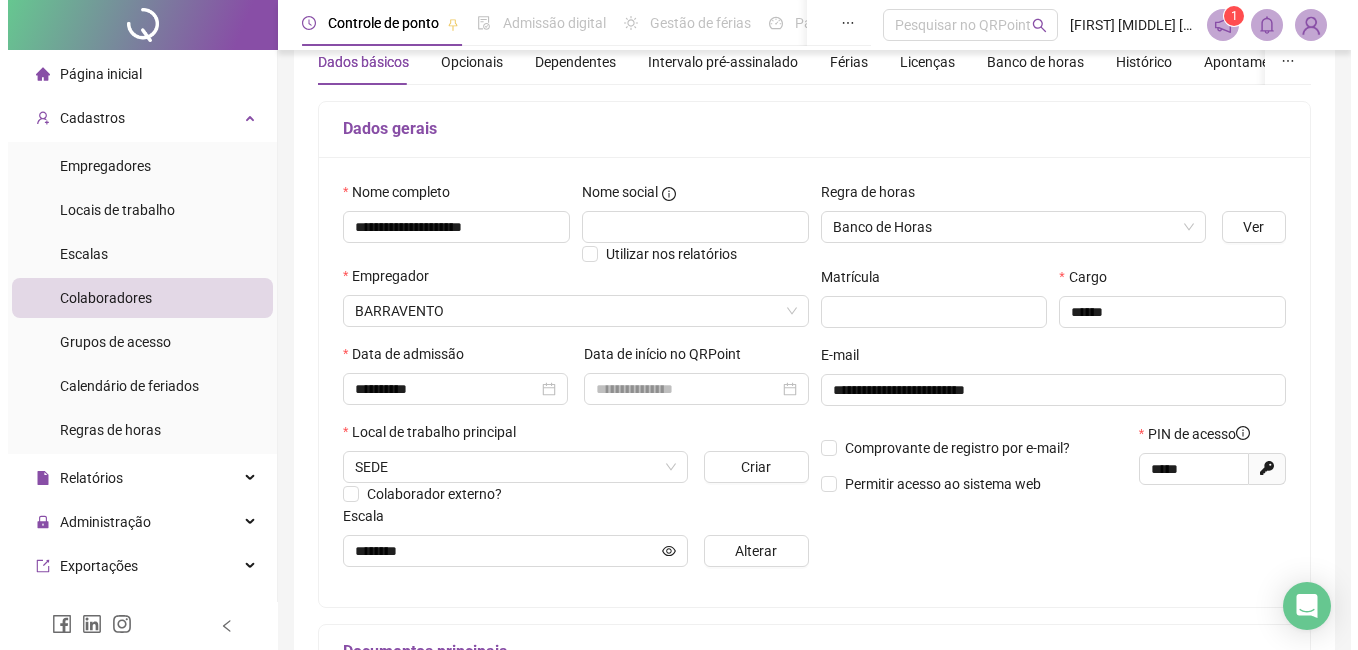 scroll, scrollTop: 300, scrollLeft: 0, axis: vertical 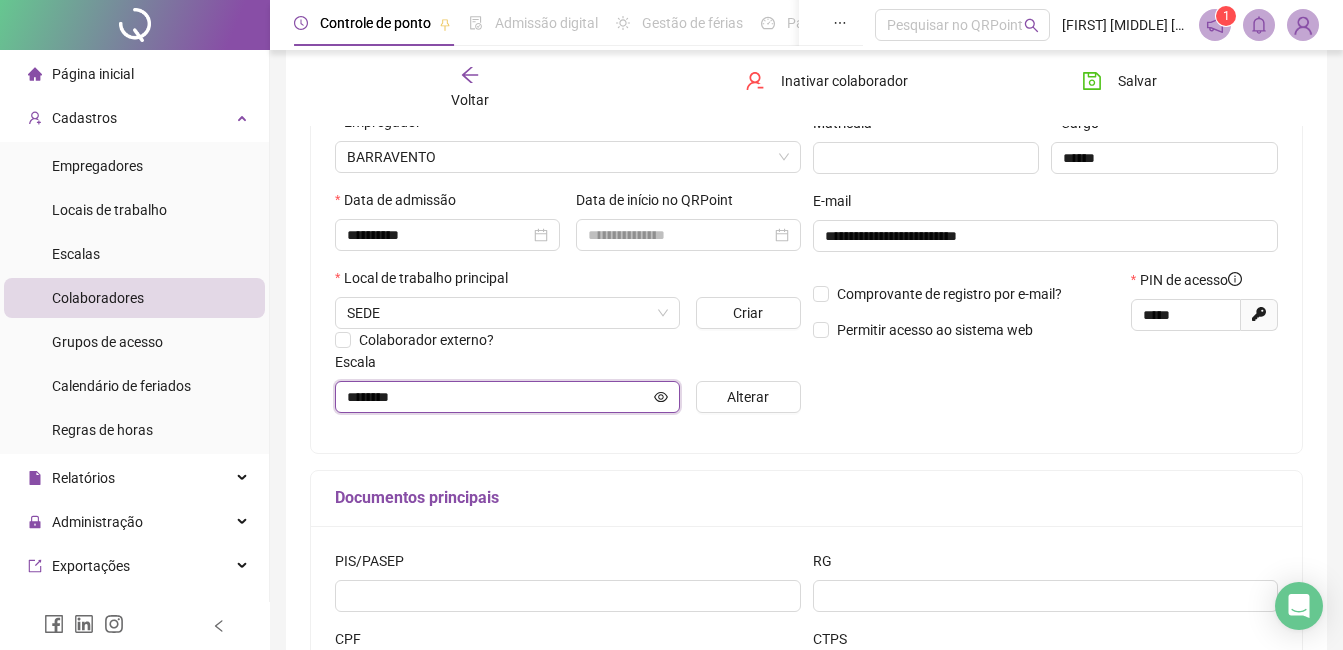 click 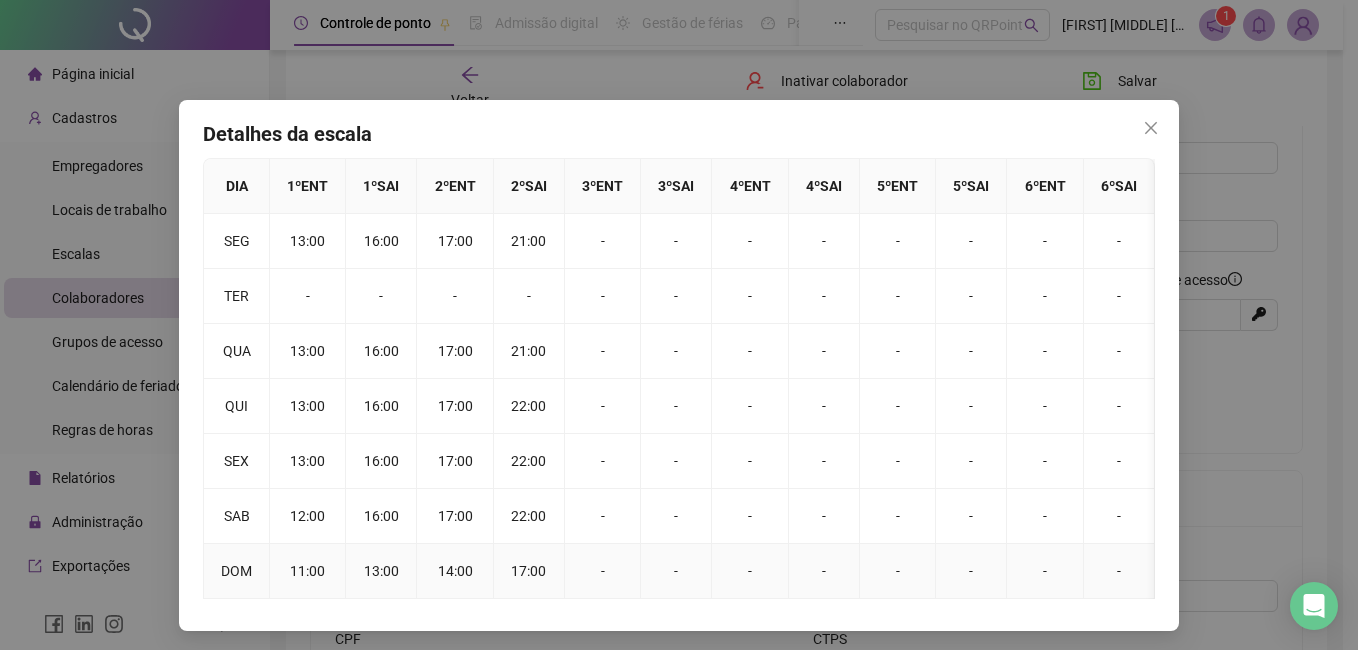 scroll, scrollTop: 20, scrollLeft: 0, axis: vertical 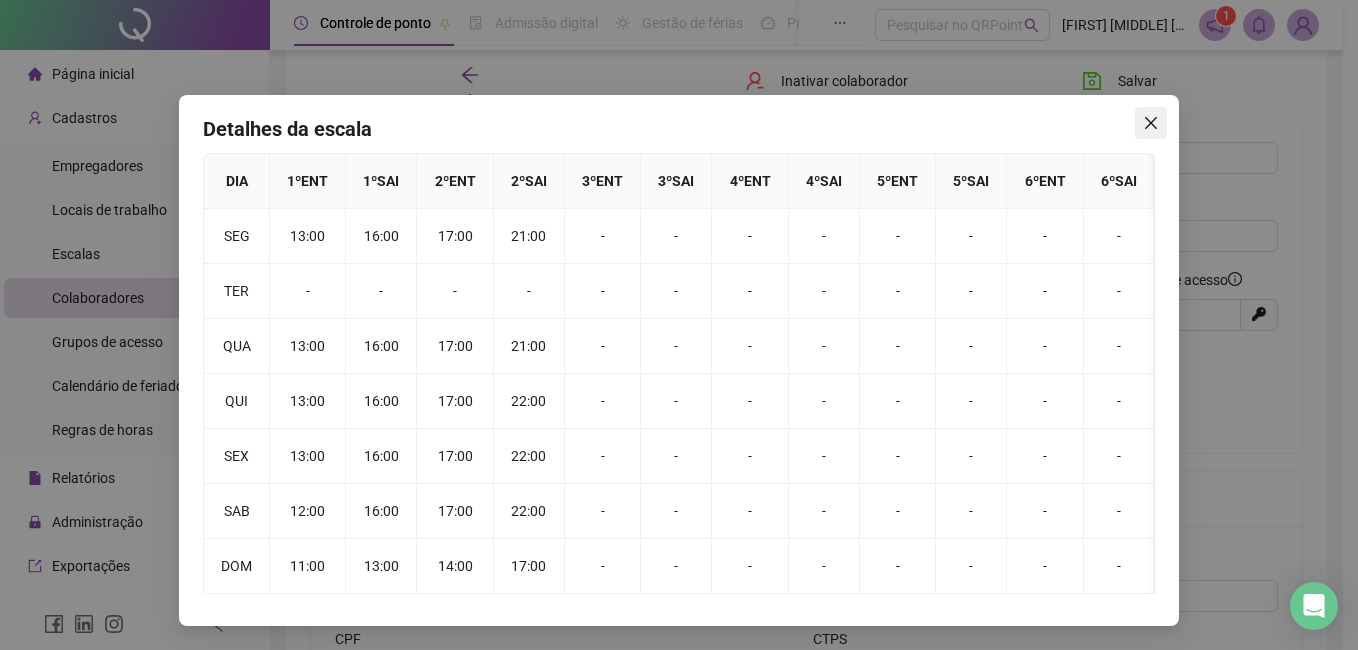 click 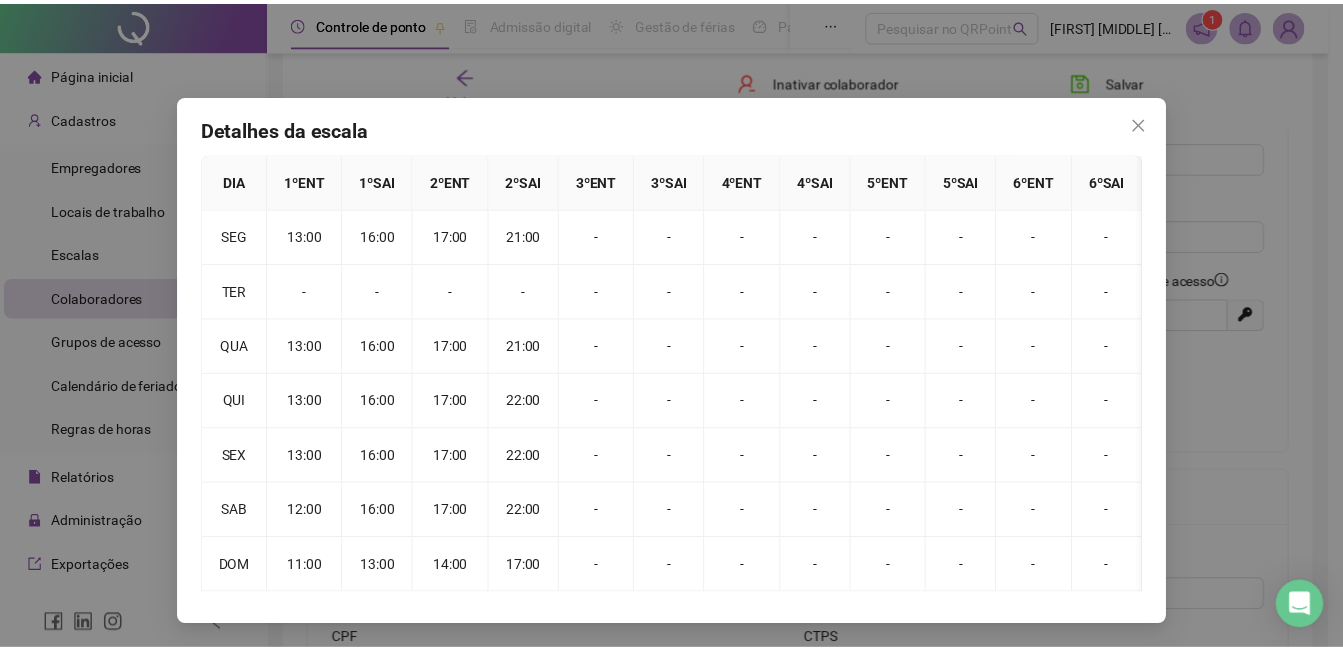 scroll, scrollTop: 0, scrollLeft: 0, axis: both 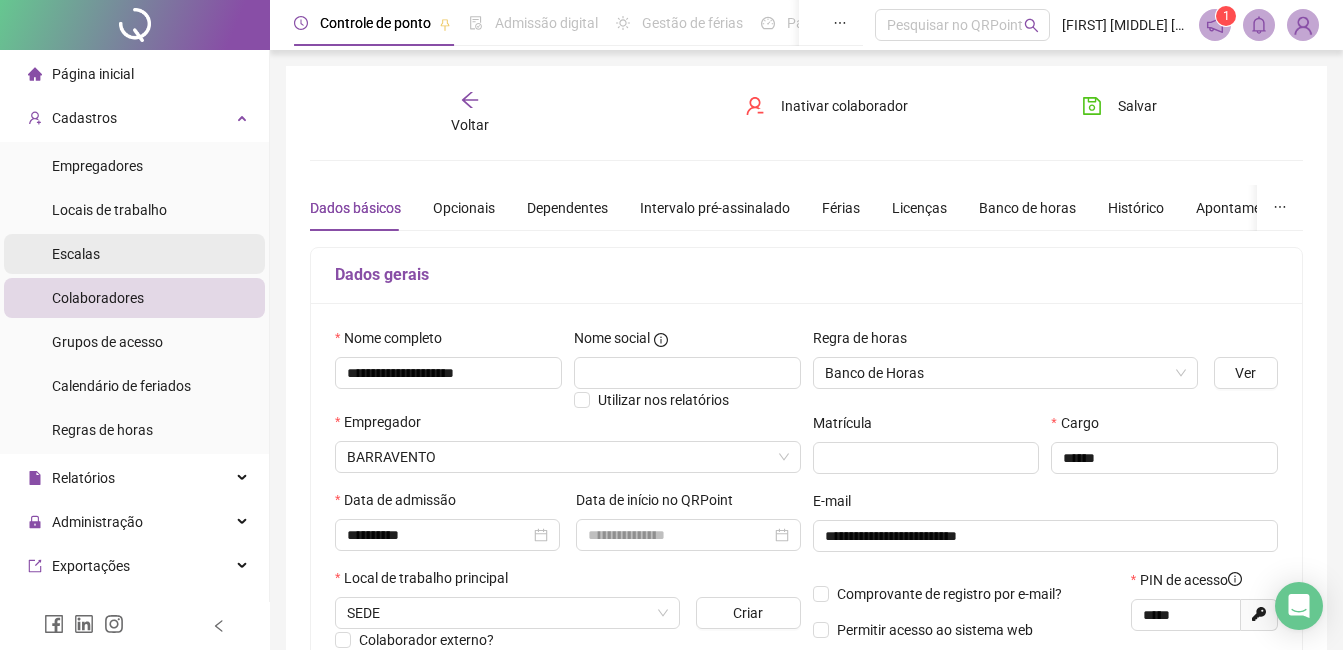 click on "Escalas" at bounding box center [76, 254] 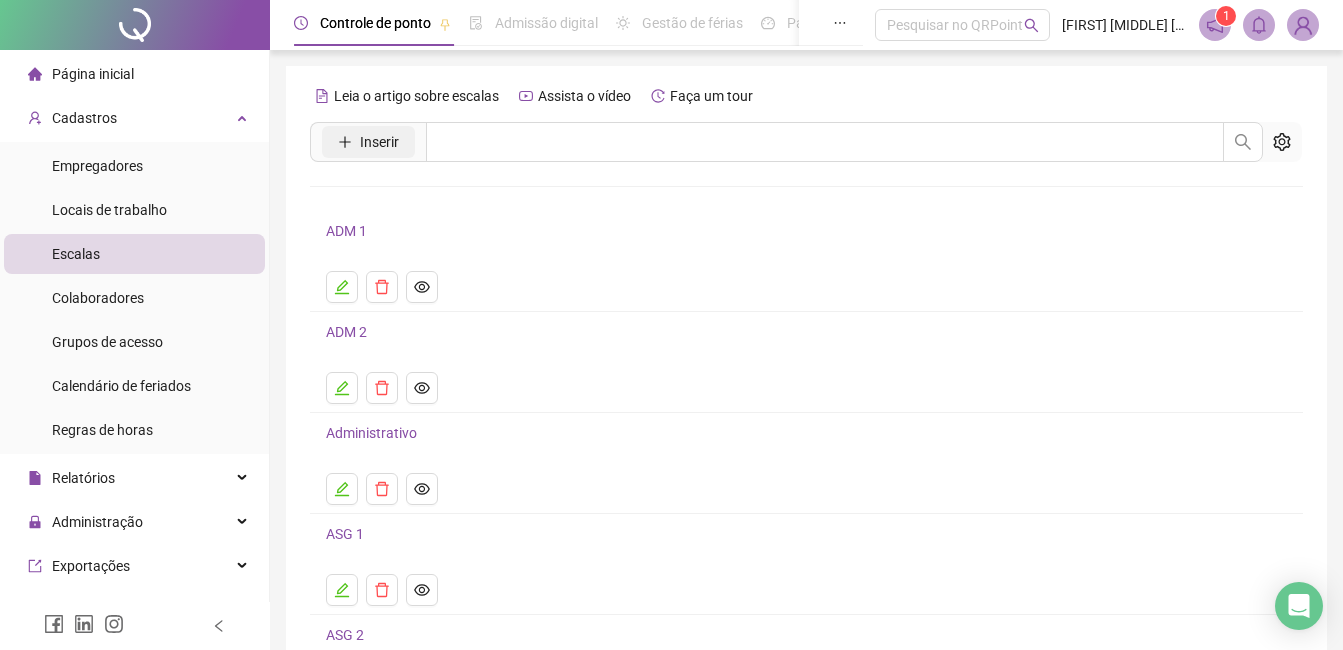 click on "Inserir" at bounding box center [379, 142] 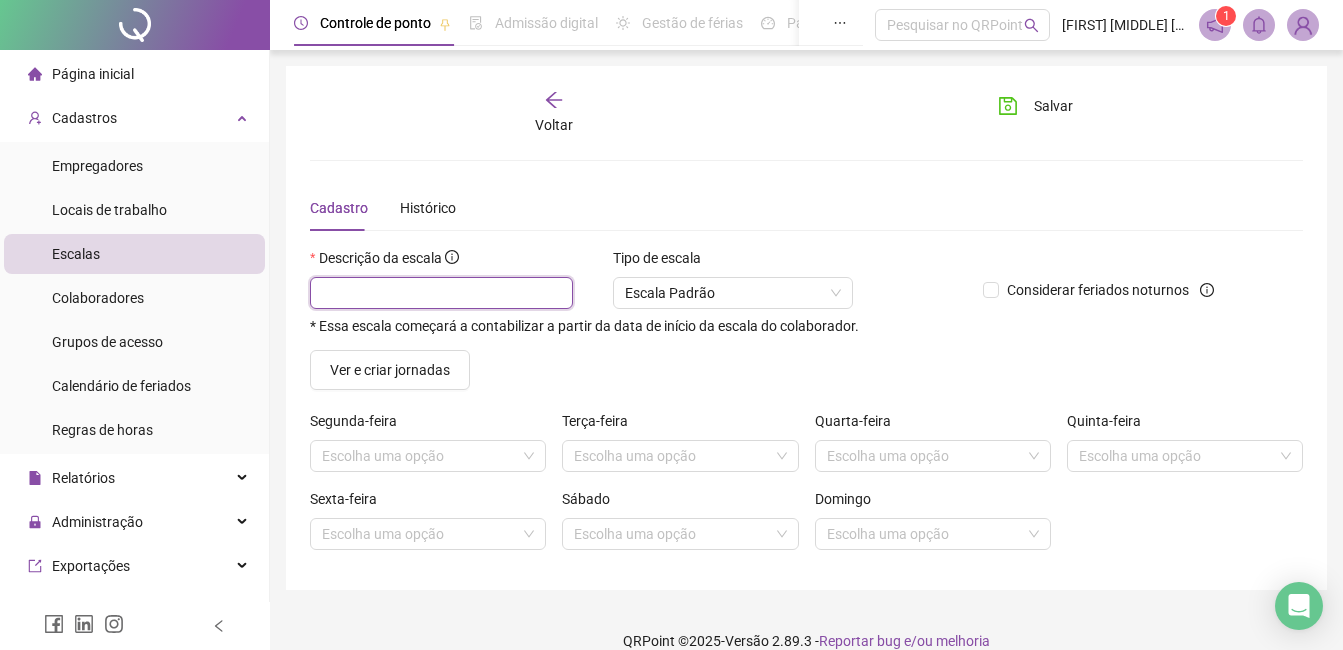 click at bounding box center [441, 293] 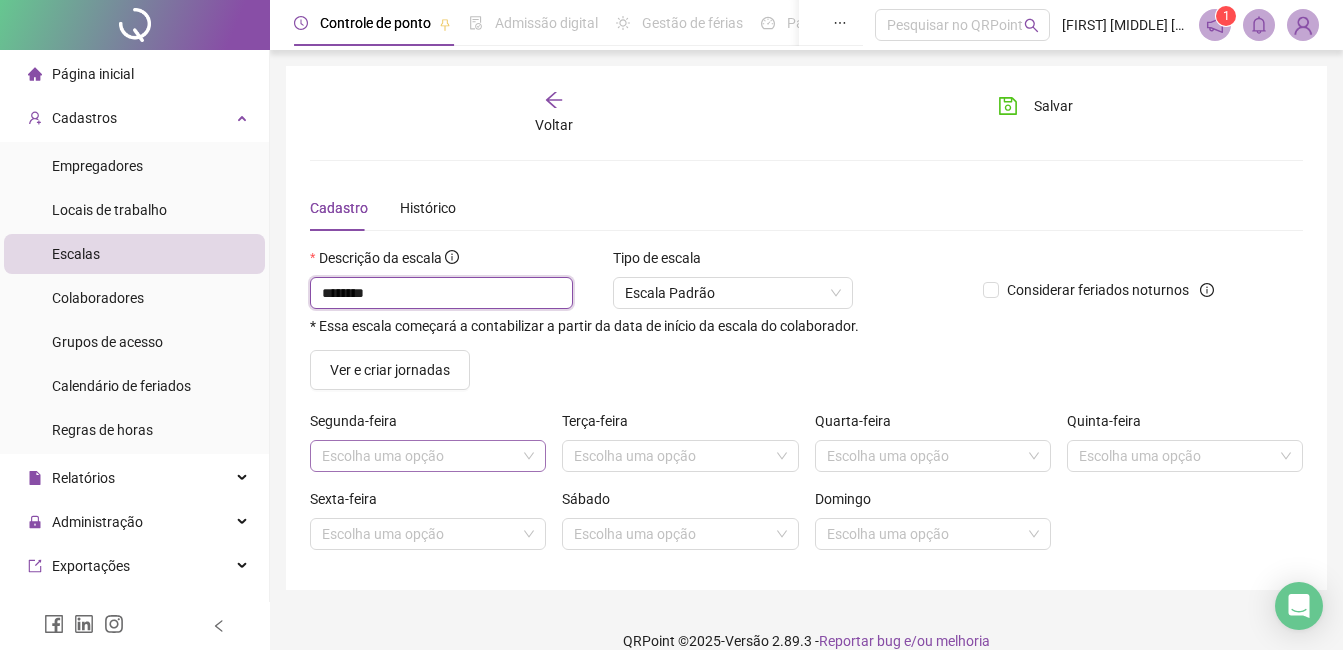 type on "********" 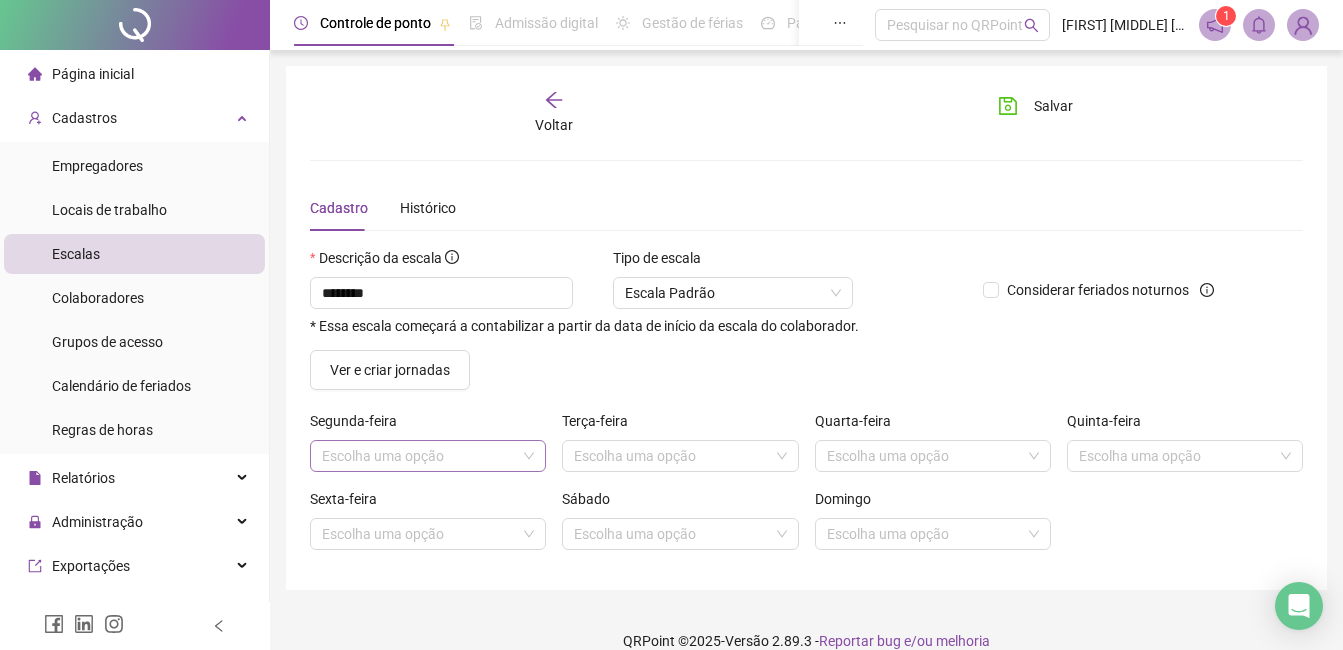 click at bounding box center [419, 456] 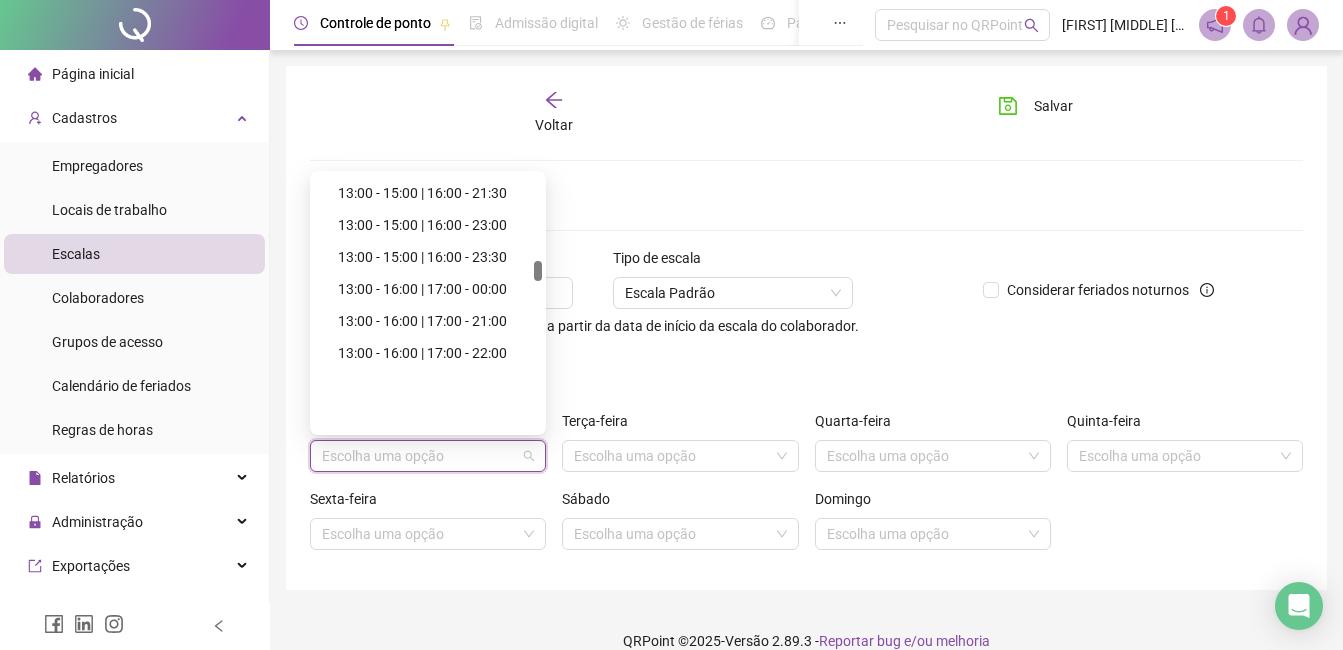 scroll, scrollTop: 1700, scrollLeft: 0, axis: vertical 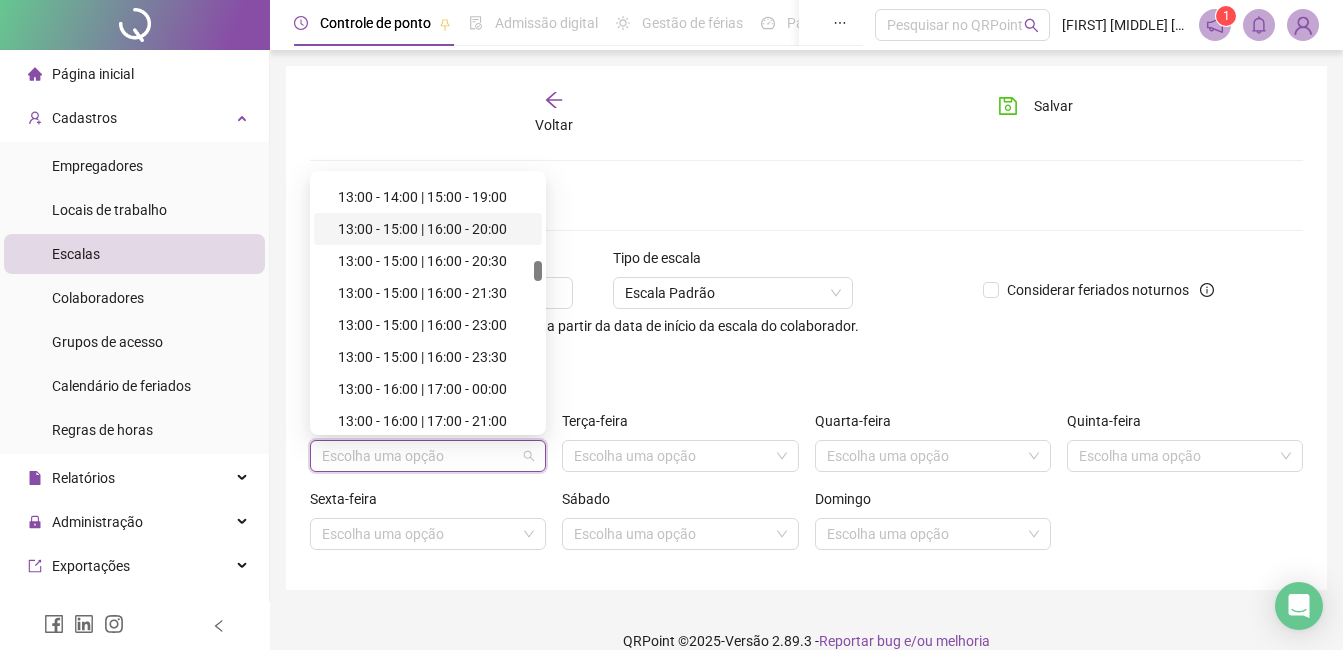 click on "13:00 - 15:00 | 16:00 - 20:00" at bounding box center (434, 229) 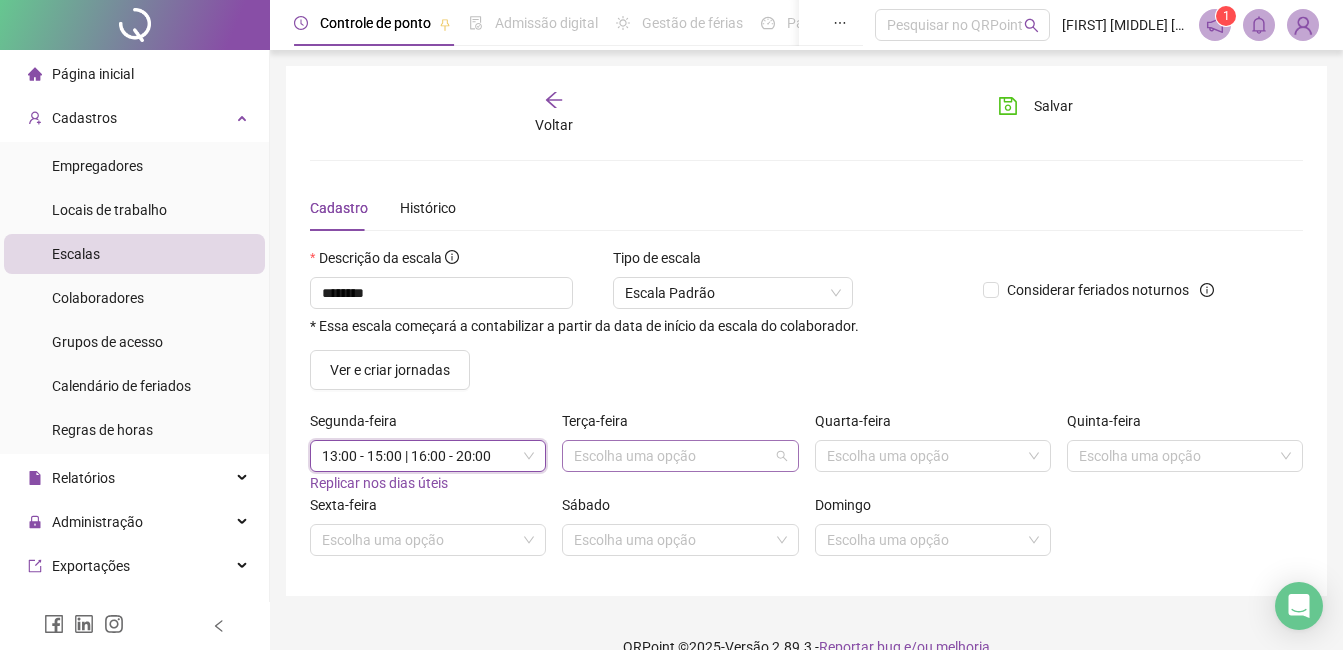 click at bounding box center [671, 456] 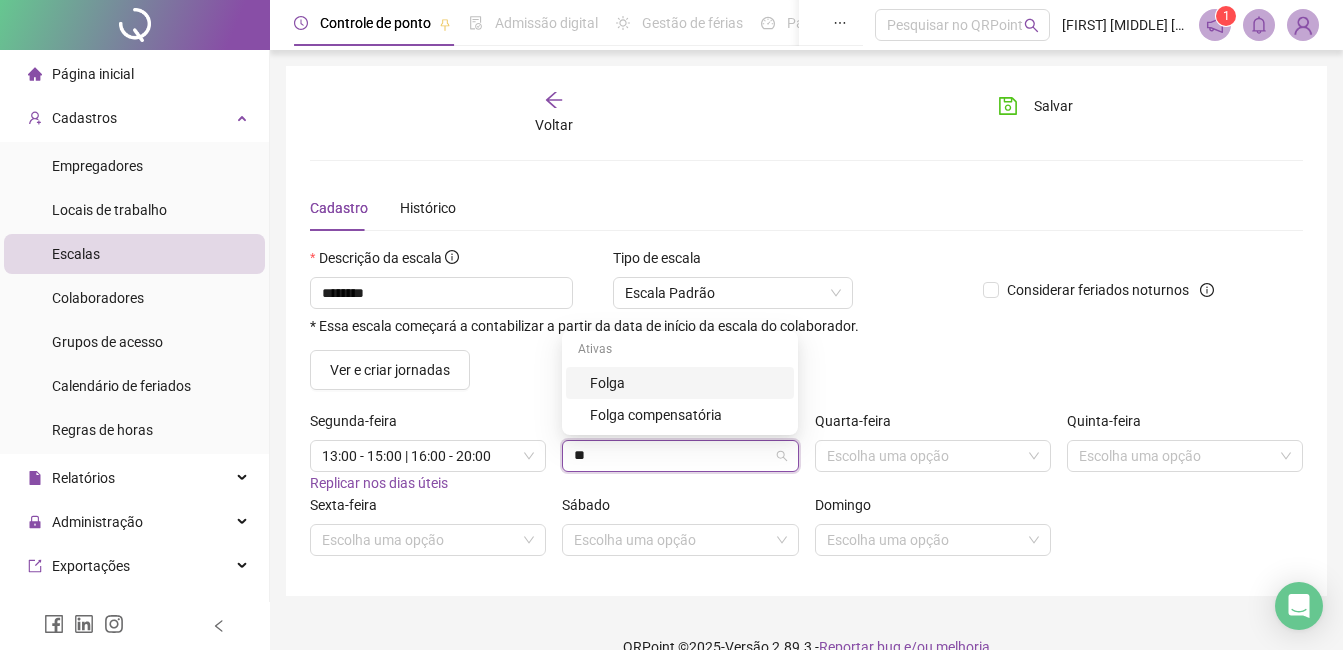 type on "***" 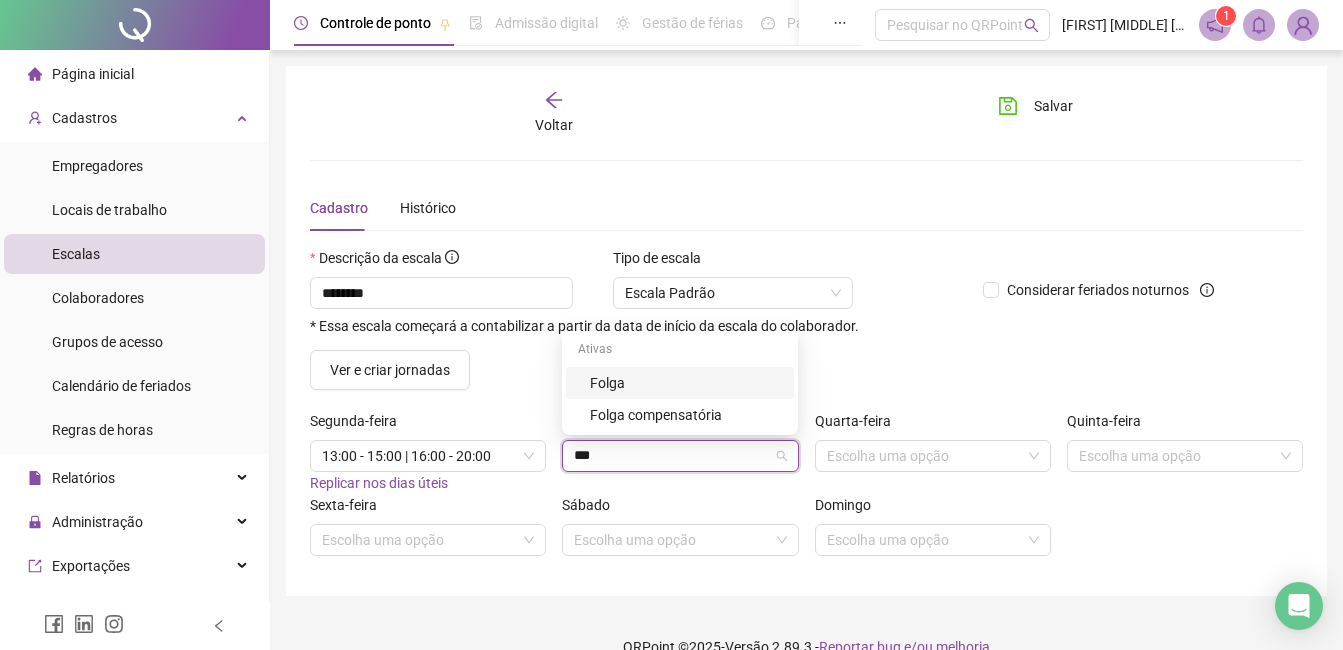 click on "Folga" at bounding box center (686, 383) 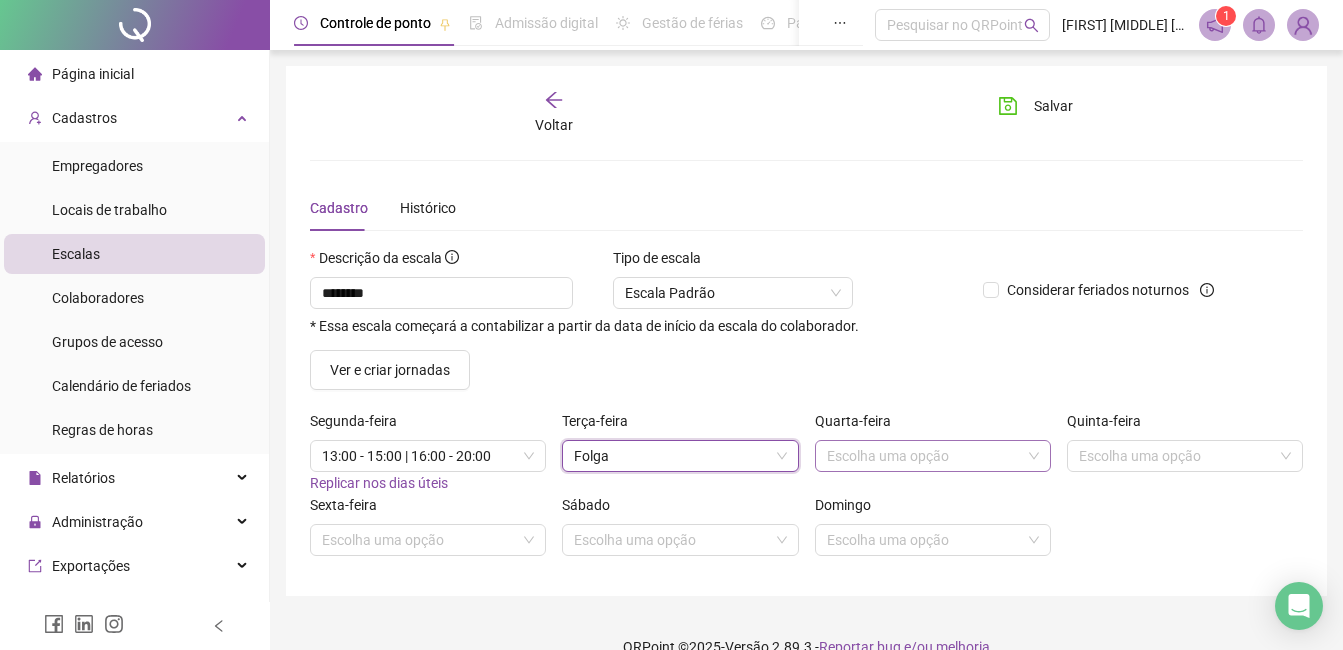 click at bounding box center (924, 456) 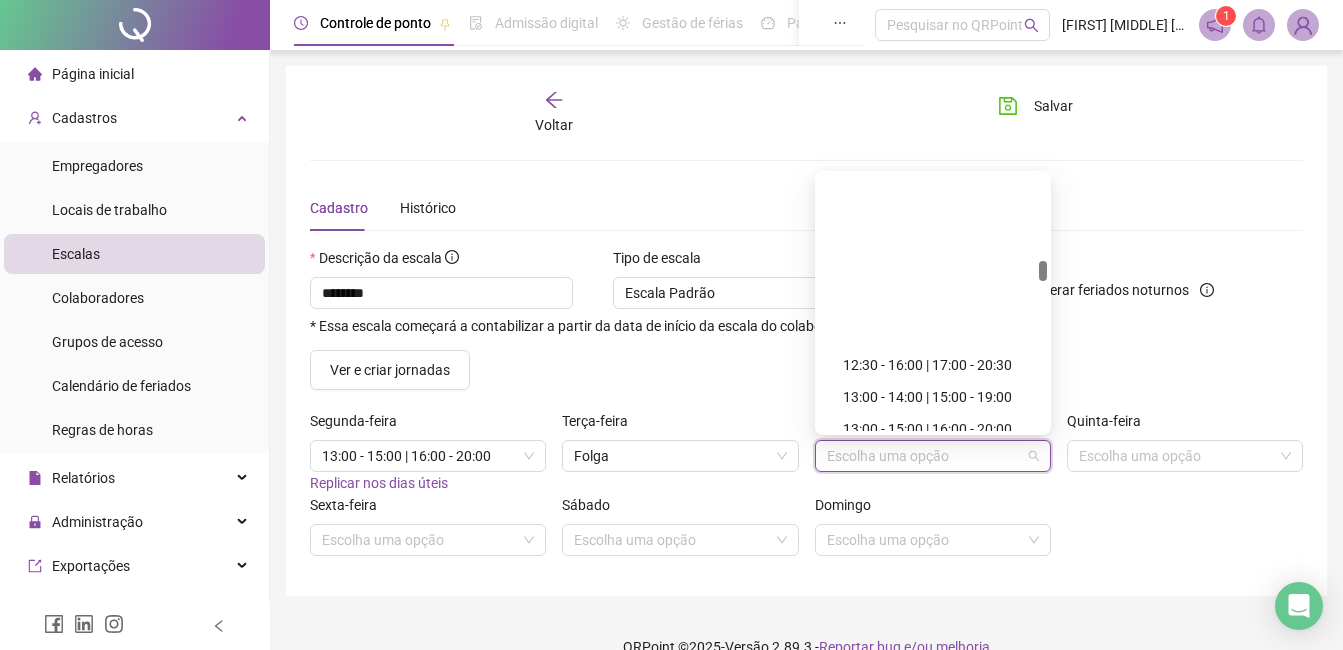 scroll, scrollTop: 1700, scrollLeft: 0, axis: vertical 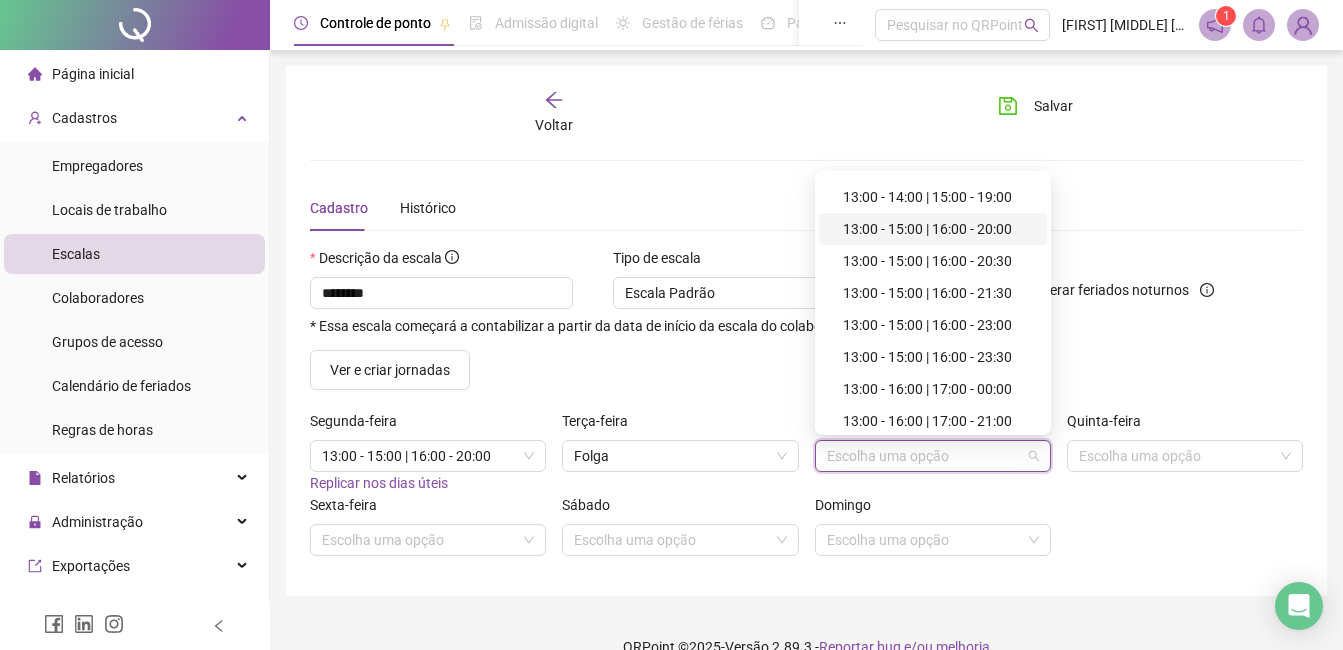 click on "13:00 - 15:00 | 16:00 - 20:00" at bounding box center [939, 229] 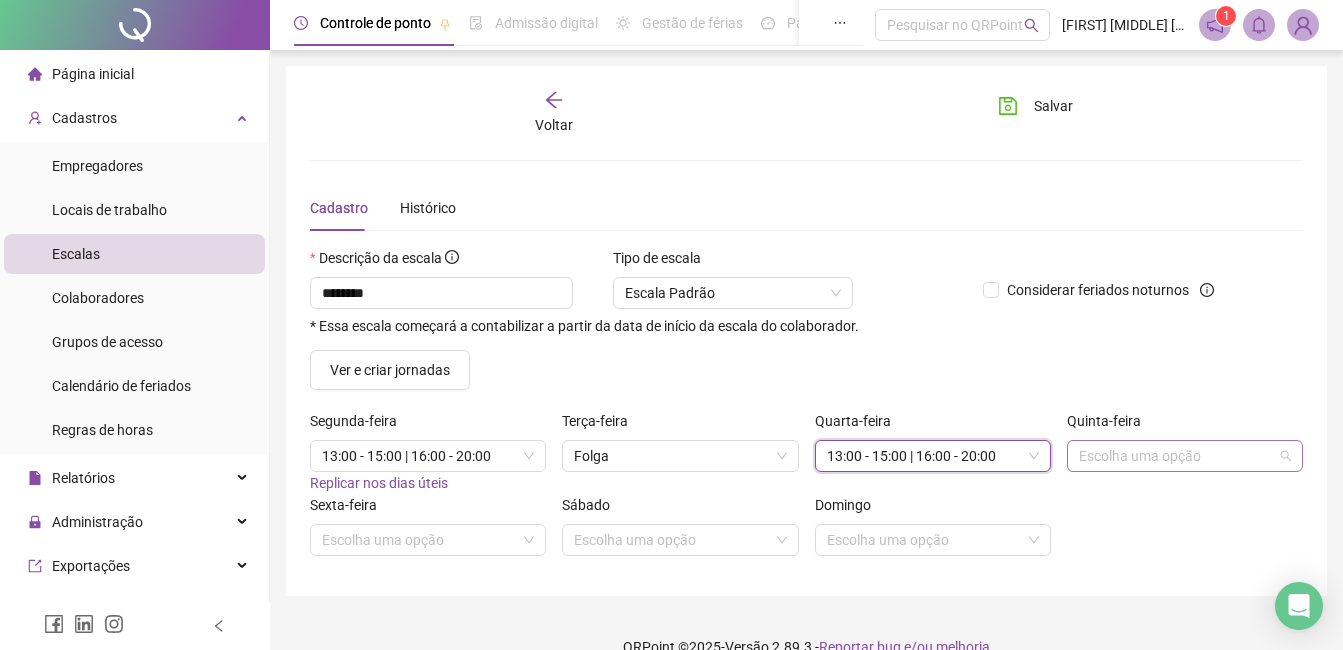 click at bounding box center (1176, 456) 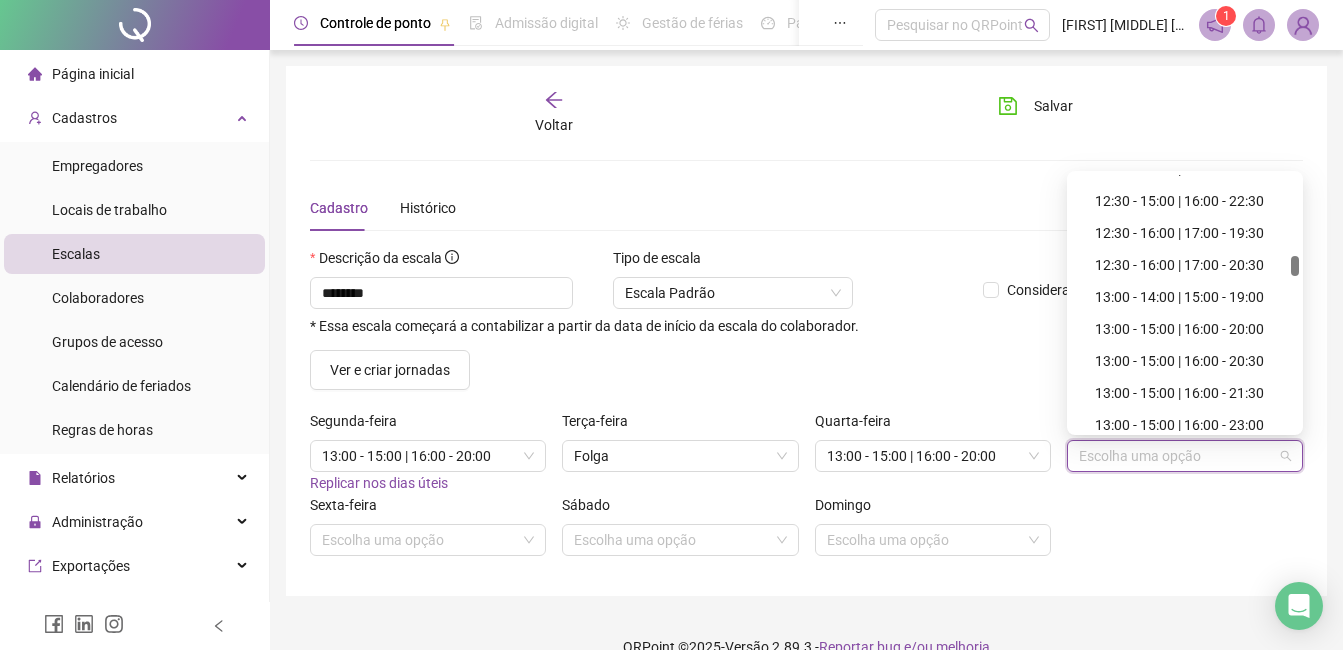 scroll, scrollTop: 1800, scrollLeft: 0, axis: vertical 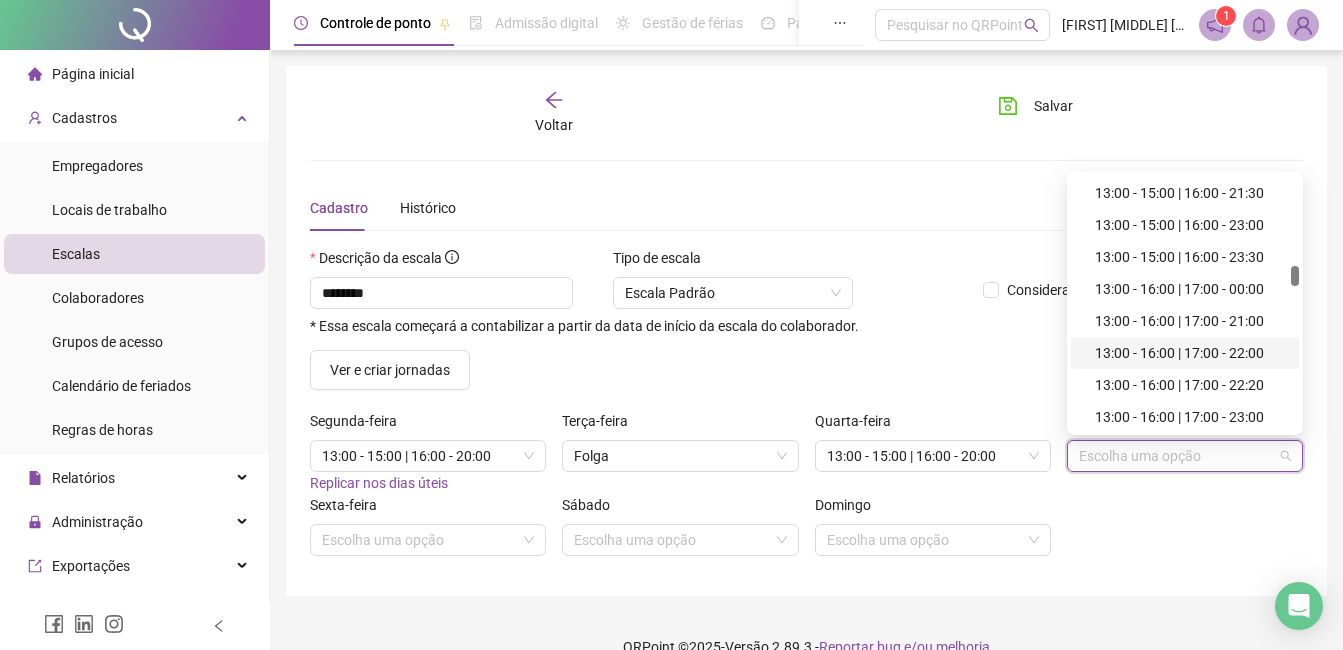 click on "13:00 - 16:00 | 17:00 - 22:00" at bounding box center [1191, 353] 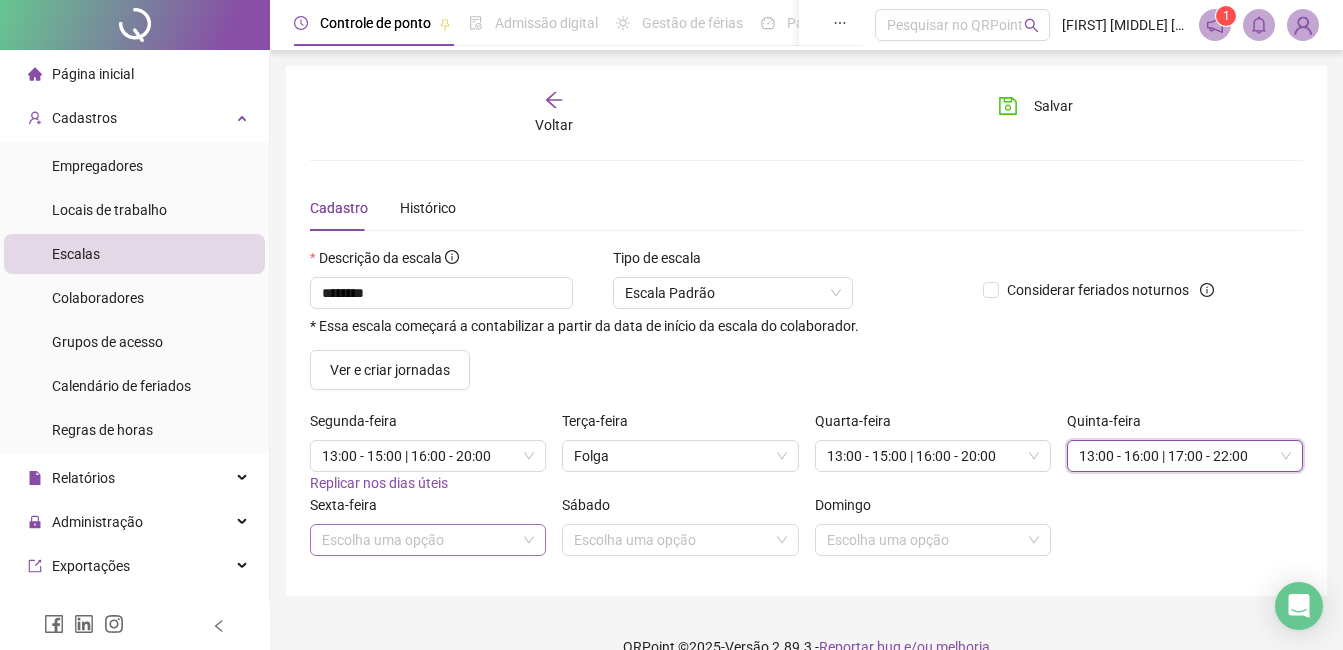 click at bounding box center (419, 540) 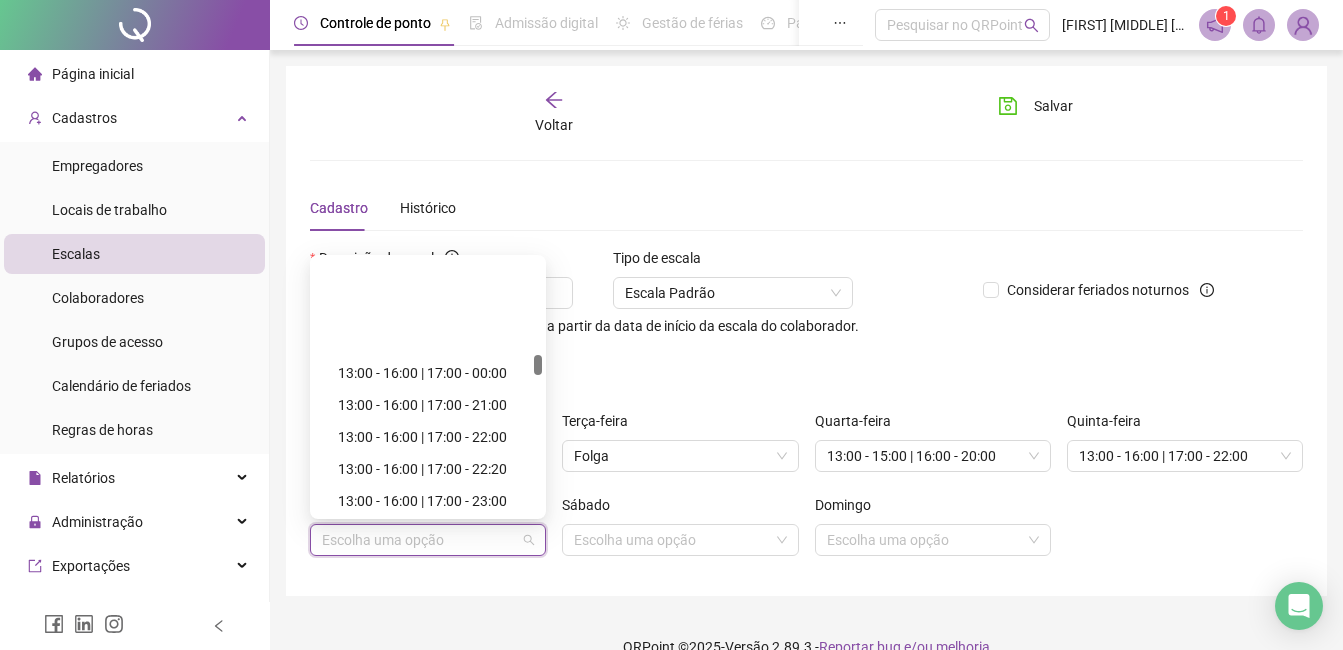 scroll, scrollTop: 1900, scrollLeft: 0, axis: vertical 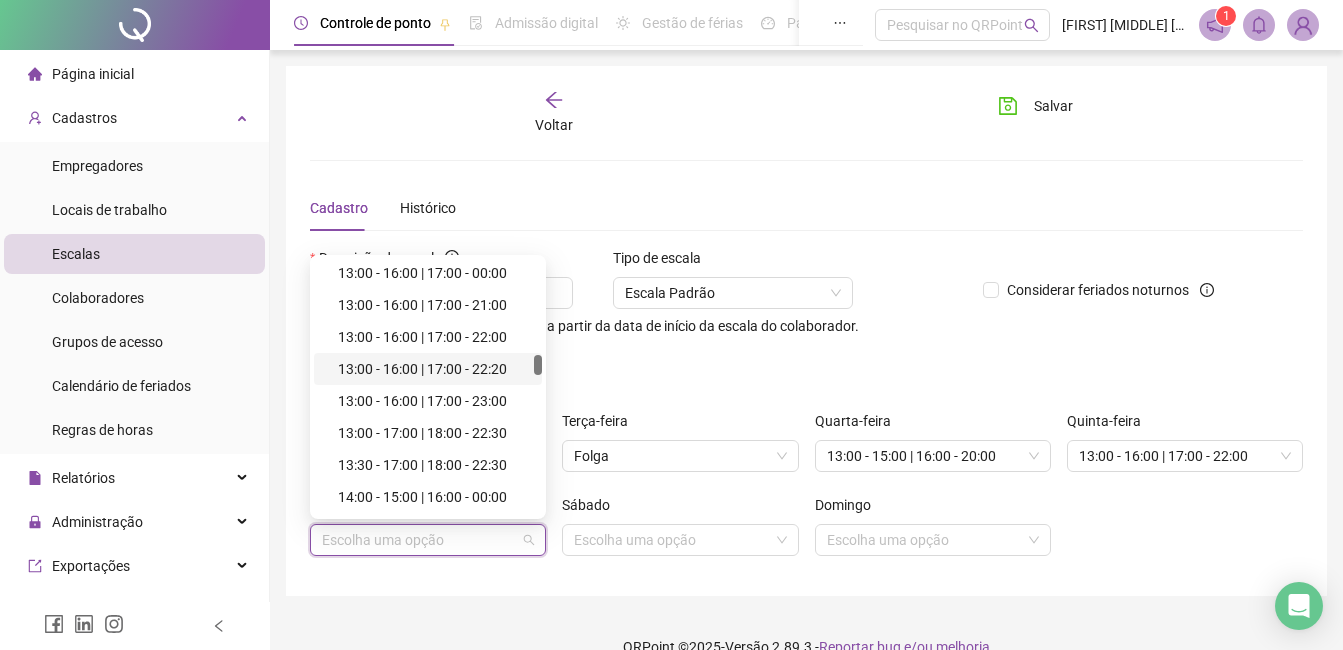 click on "13:00 - 16:00 | 17:00 - 22:20" at bounding box center (434, 369) 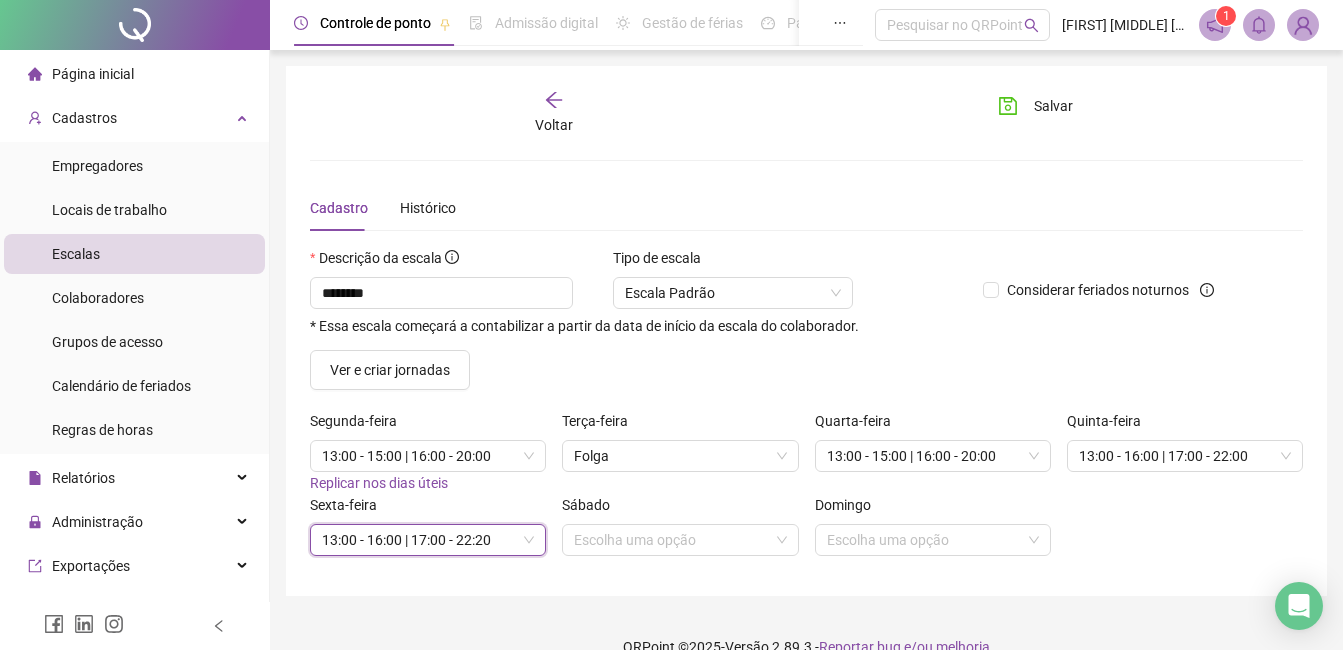 click on "13:00 - 16:00 | 17:00 - 22:20" at bounding box center (428, 540) 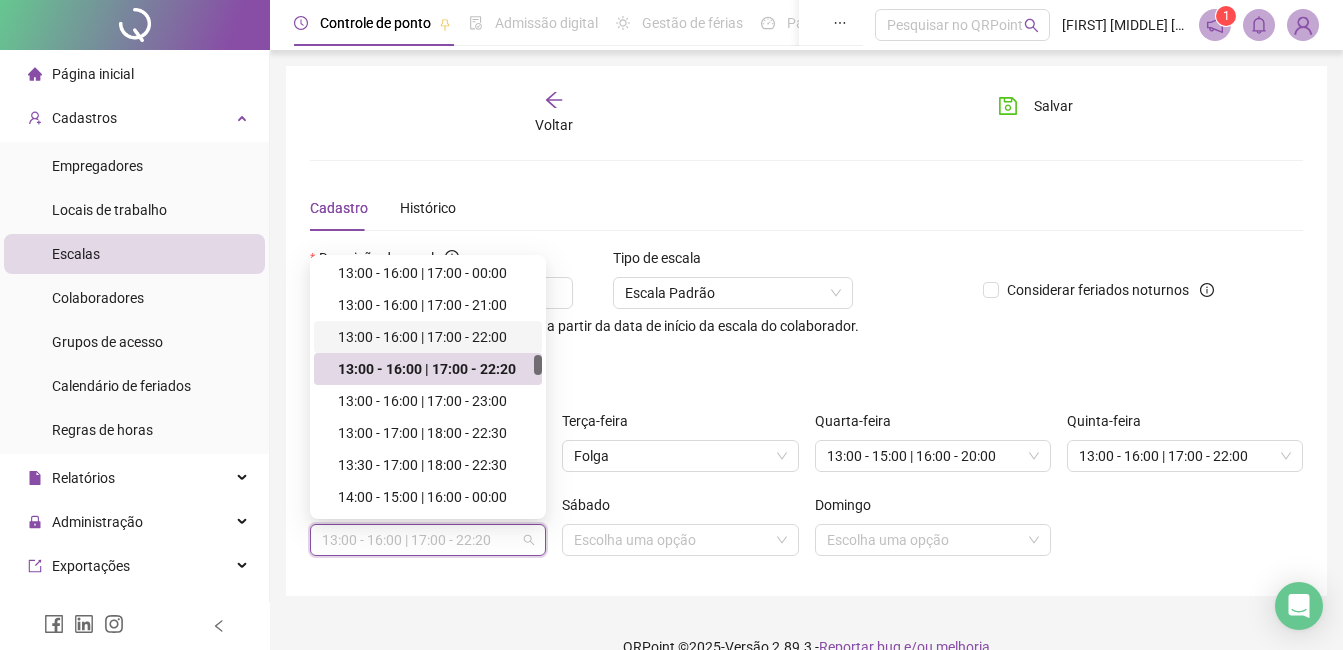 click on "13:00 - 16:00 | 17:00 - 22:00" at bounding box center [434, 337] 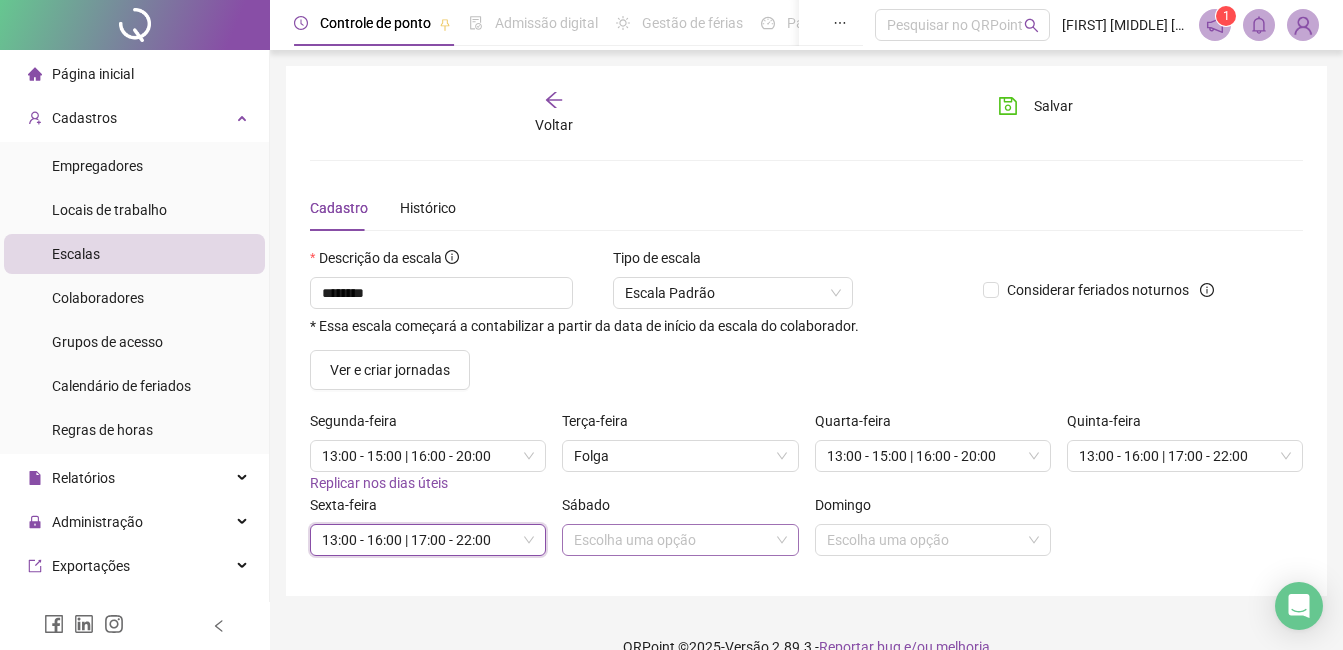 click at bounding box center [671, 540] 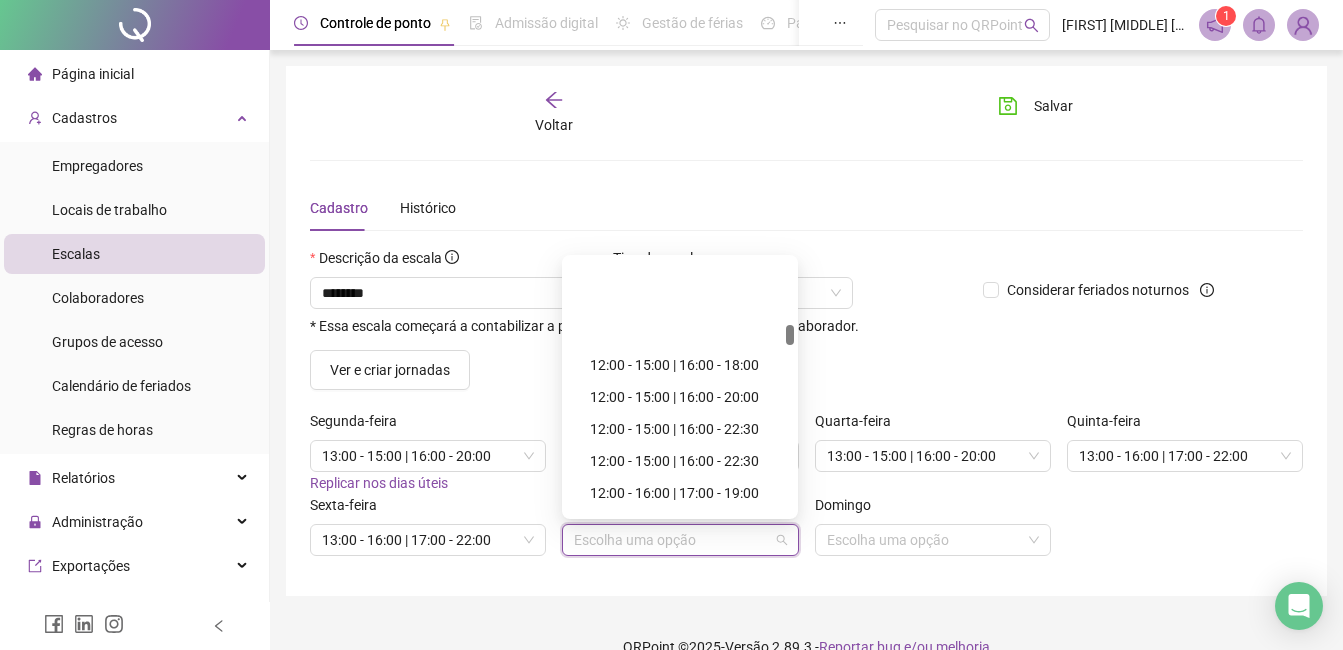 scroll, scrollTop: 1300, scrollLeft: 0, axis: vertical 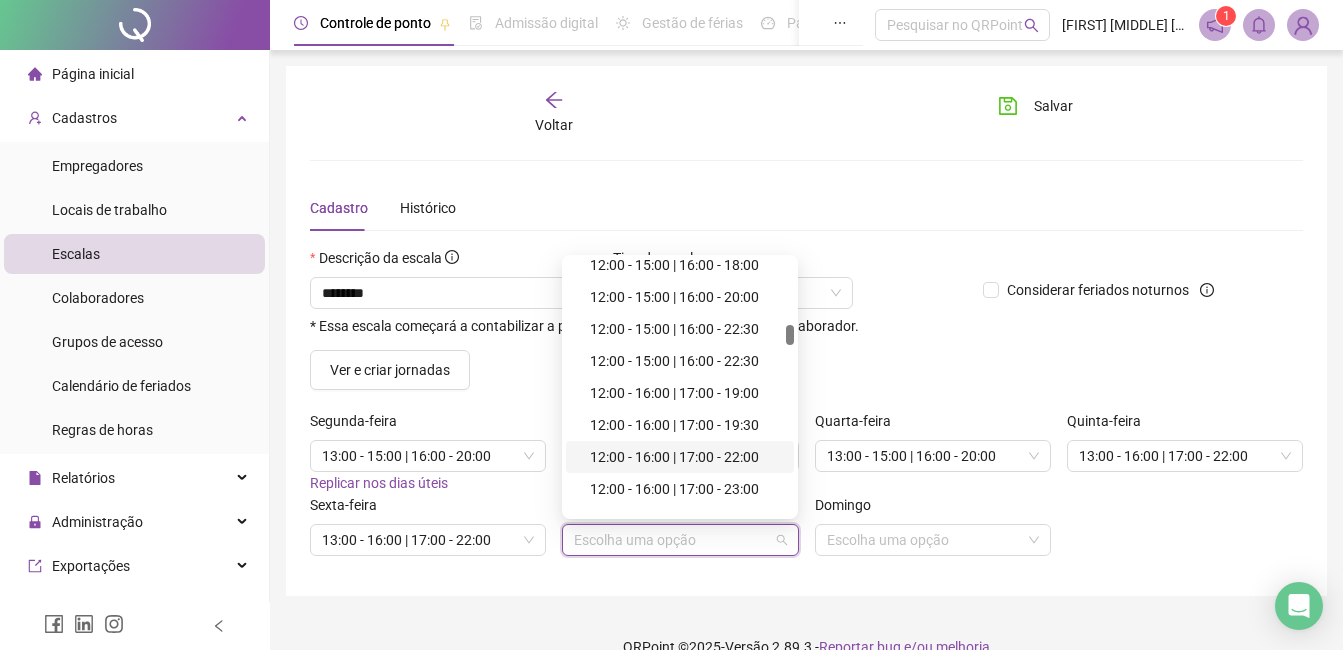 click on "12:00 - 16:00 | 17:00 - 22:00" at bounding box center [686, 457] 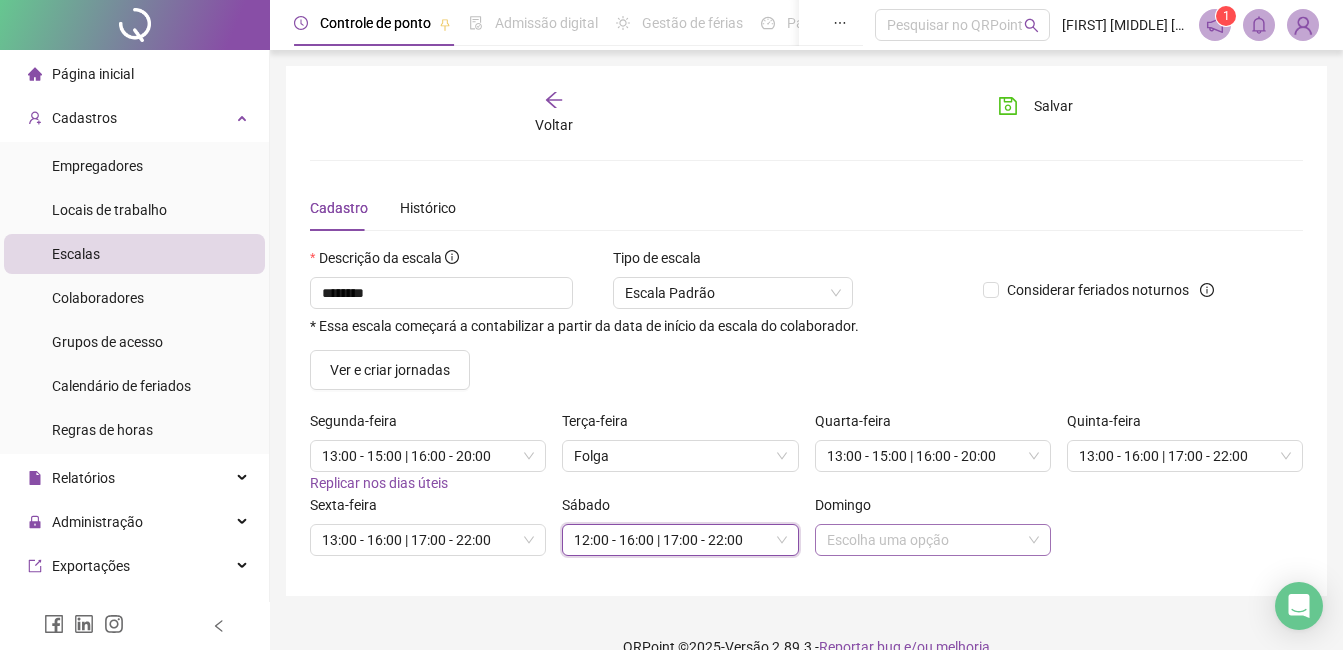 click at bounding box center (924, 540) 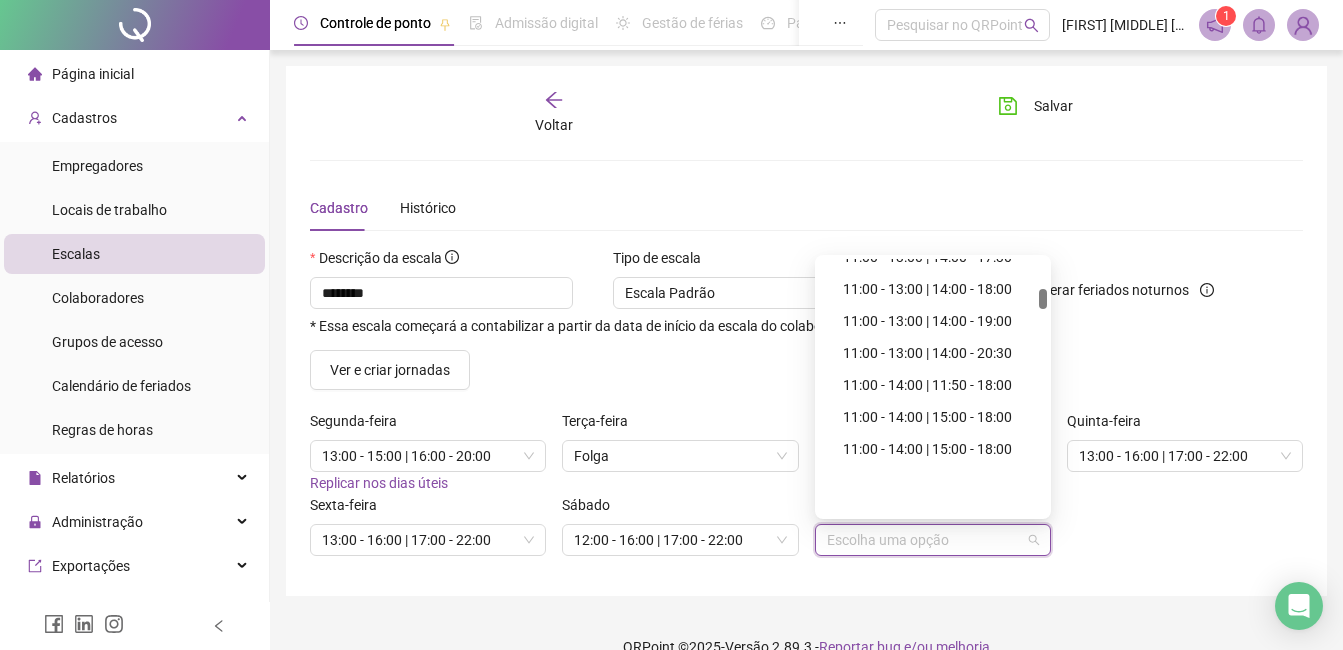 scroll, scrollTop: 600, scrollLeft: 0, axis: vertical 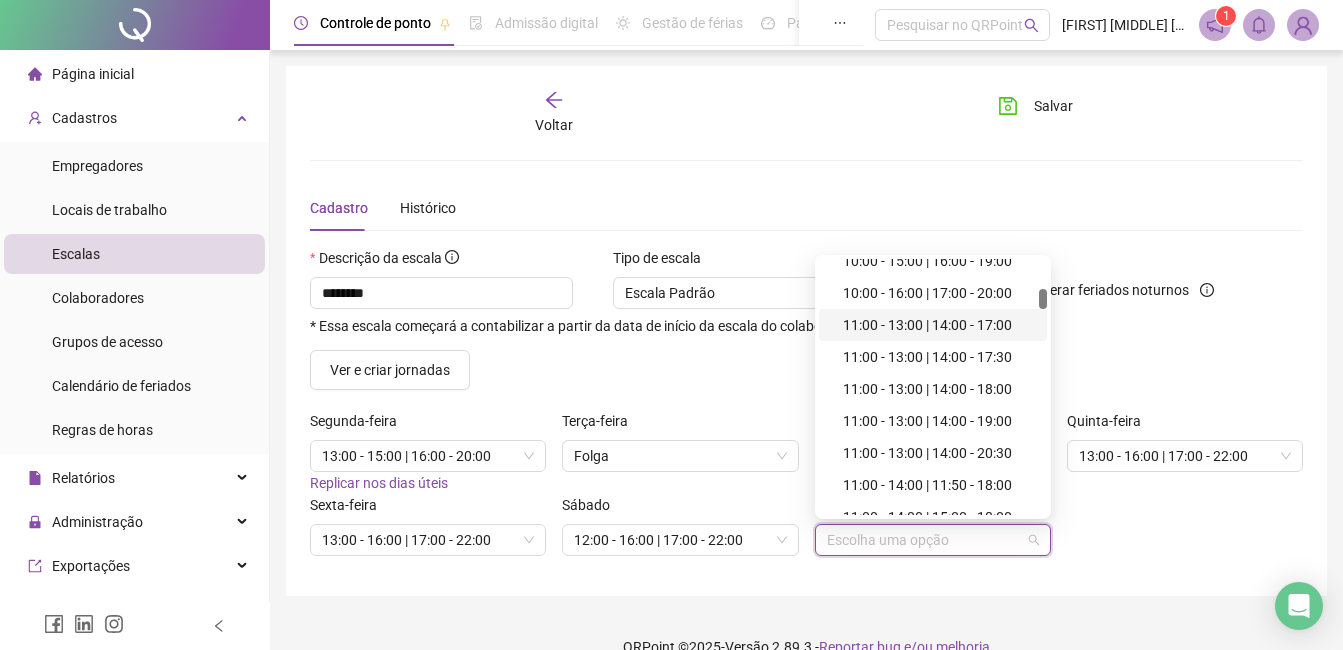click on "11:00 - 13:00 | 14:00 - 17:00" at bounding box center [939, 325] 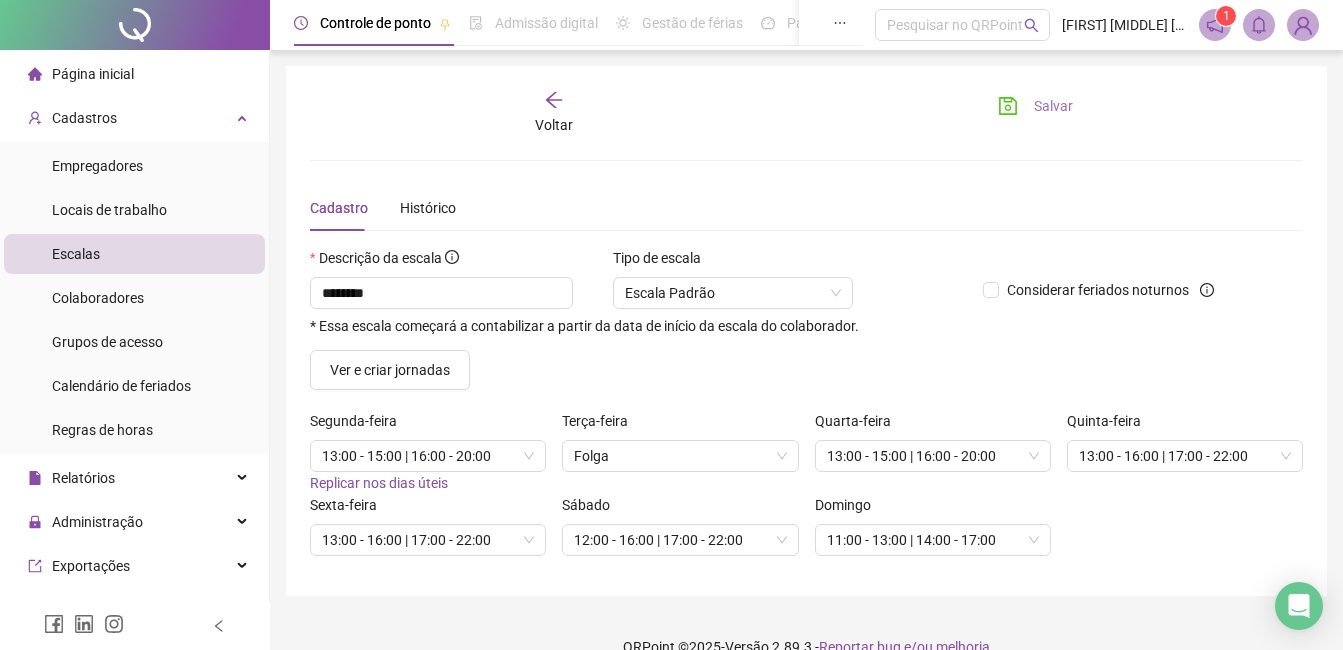 click on "Salvar" at bounding box center [1053, 106] 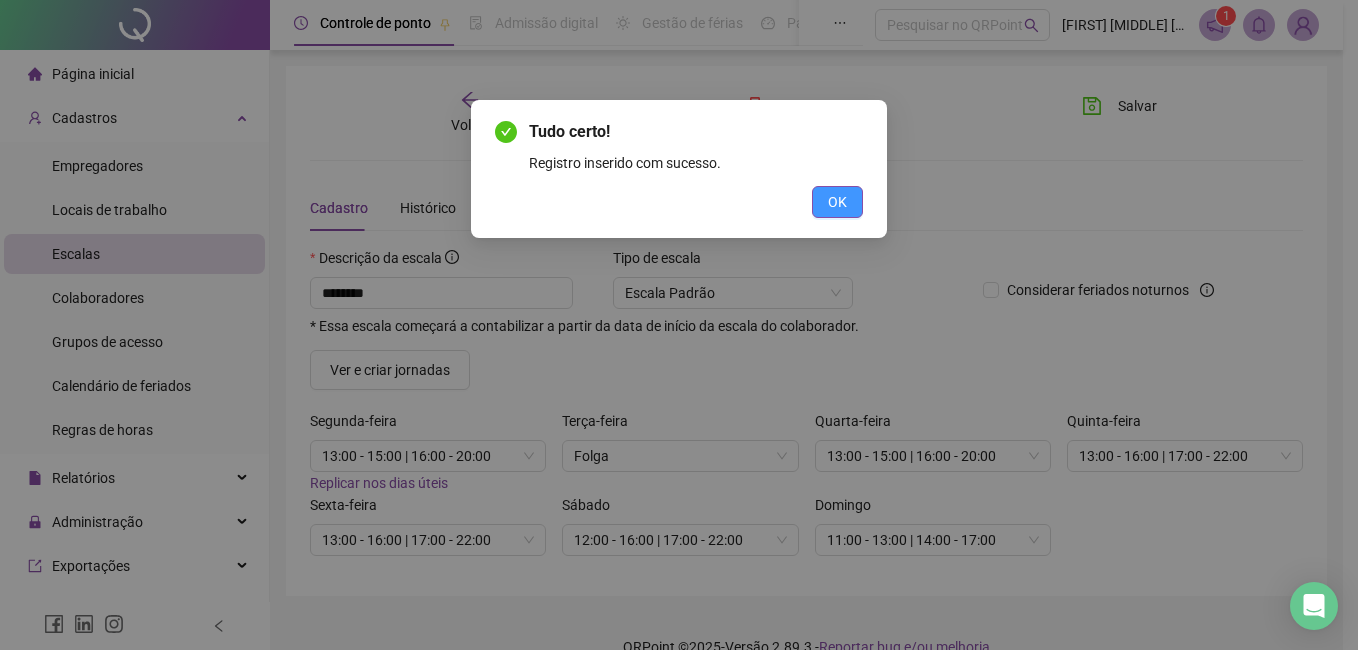 click on "OK" at bounding box center (837, 202) 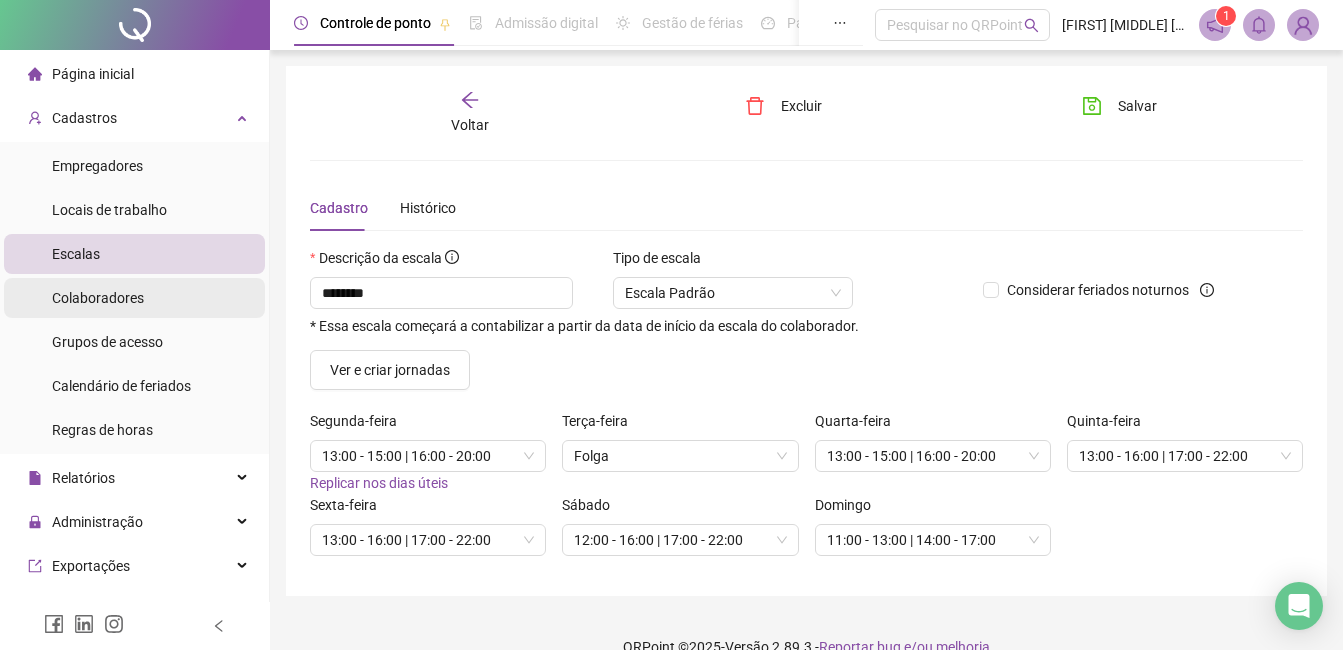 click on "Colaboradores" at bounding box center (98, 298) 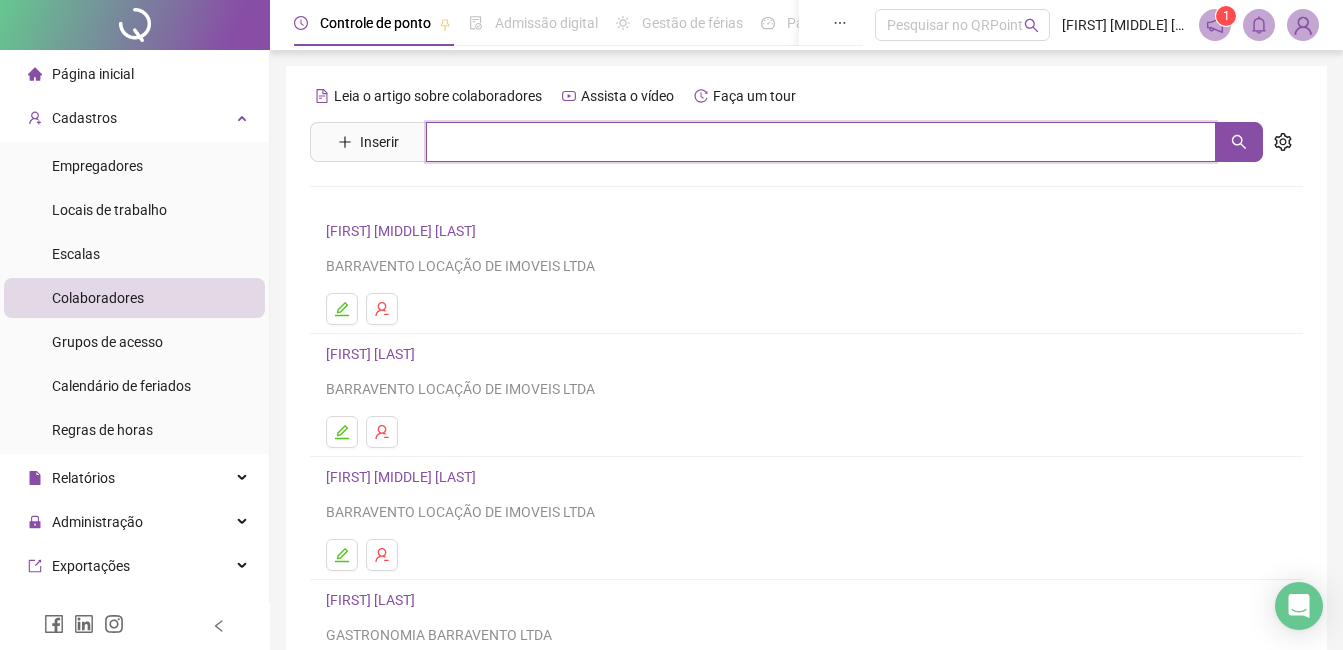 click at bounding box center (821, 142) 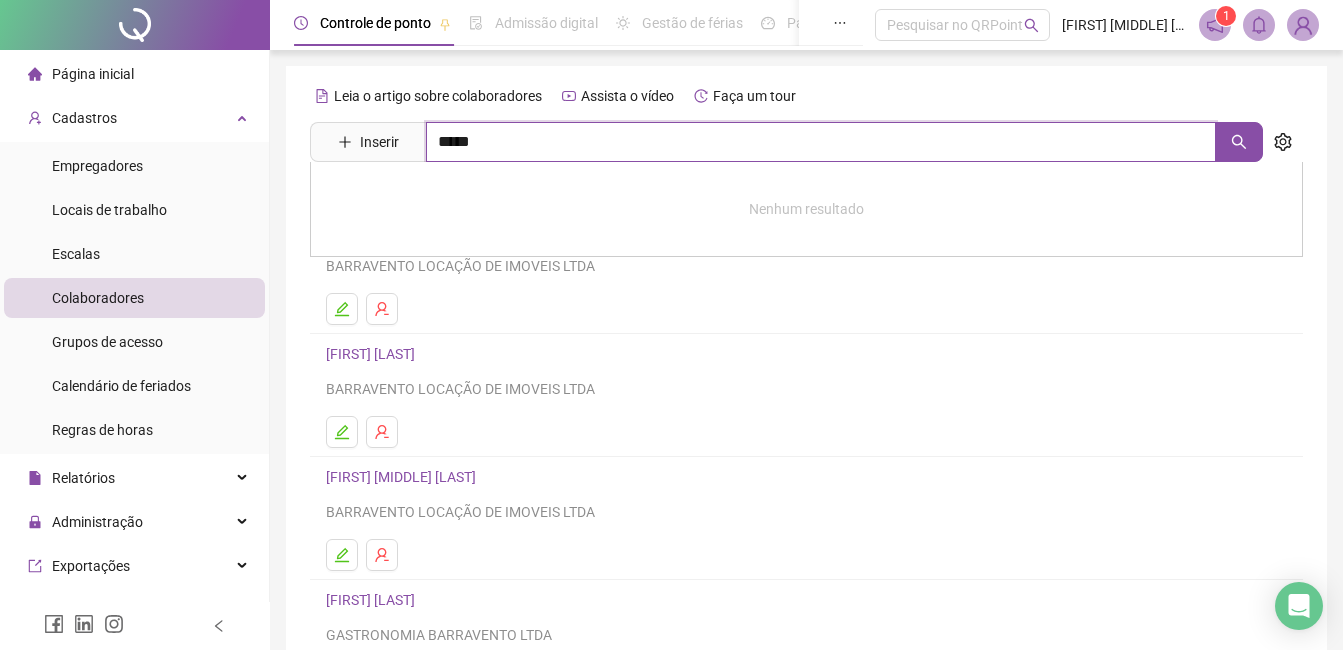 type on "*****" 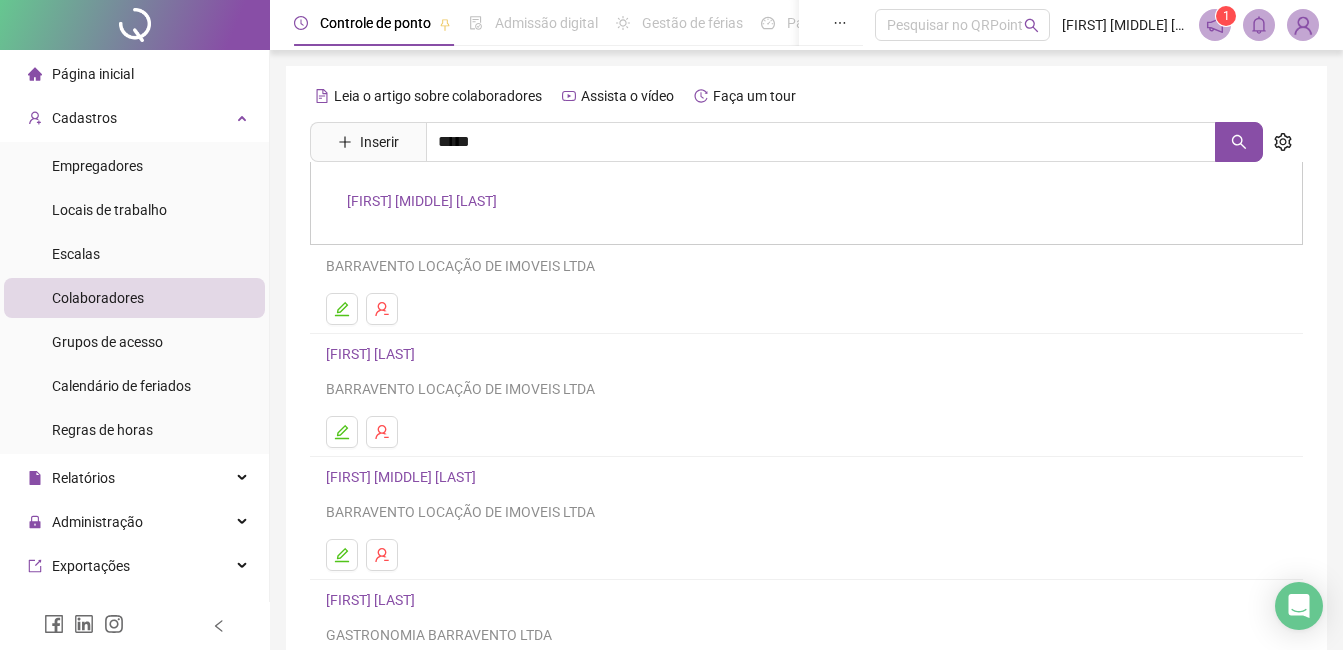 click on "[FIRST] [MIDDLE] [LAST]" at bounding box center [422, 201] 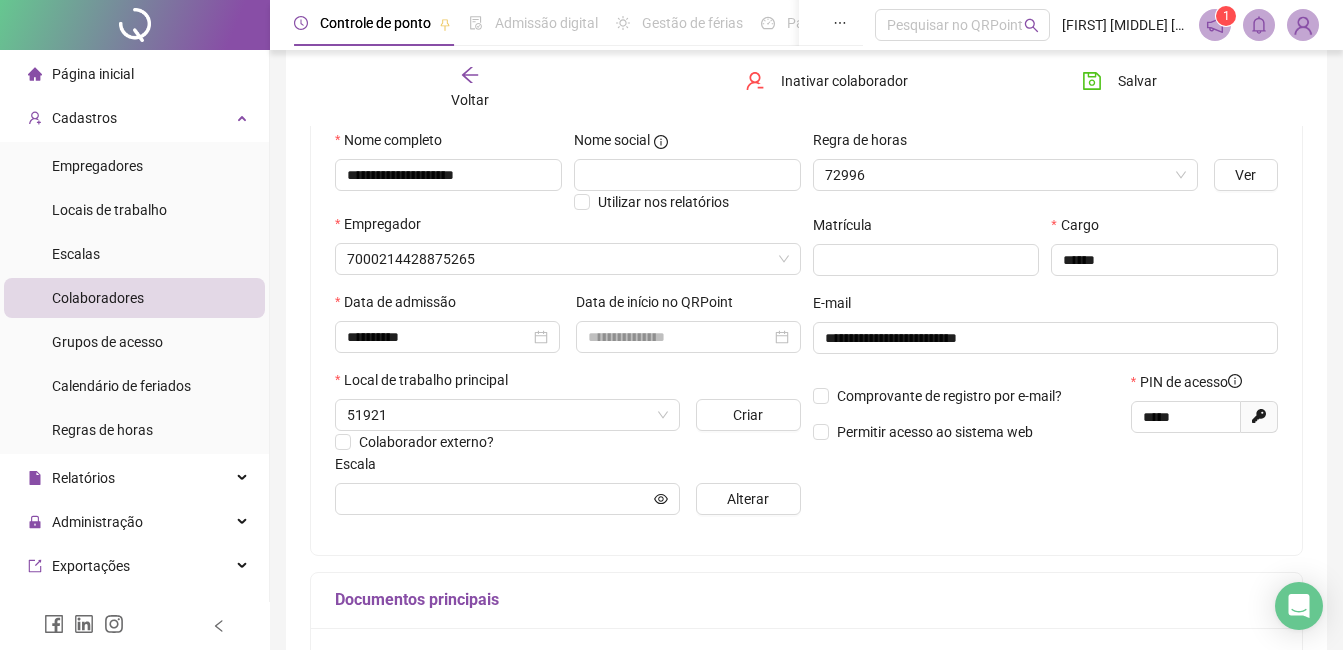 type on "********" 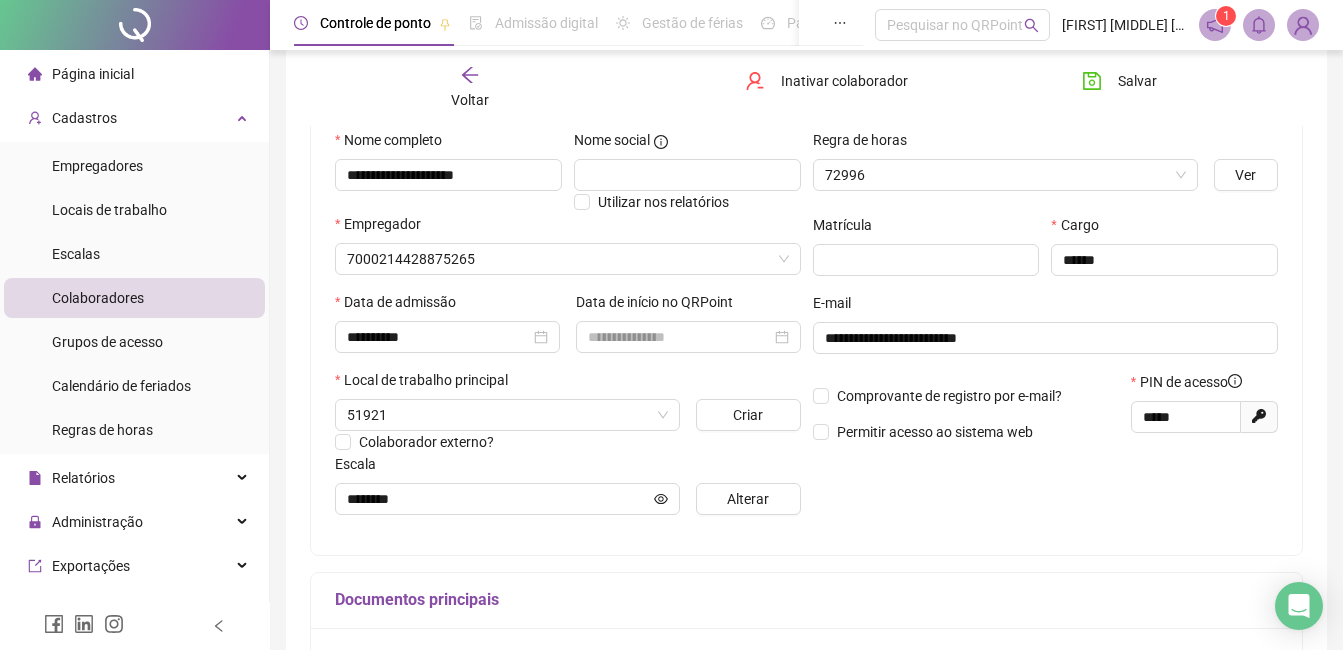 scroll, scrollTop: 200, scrollLeft: 0, axis: vertical 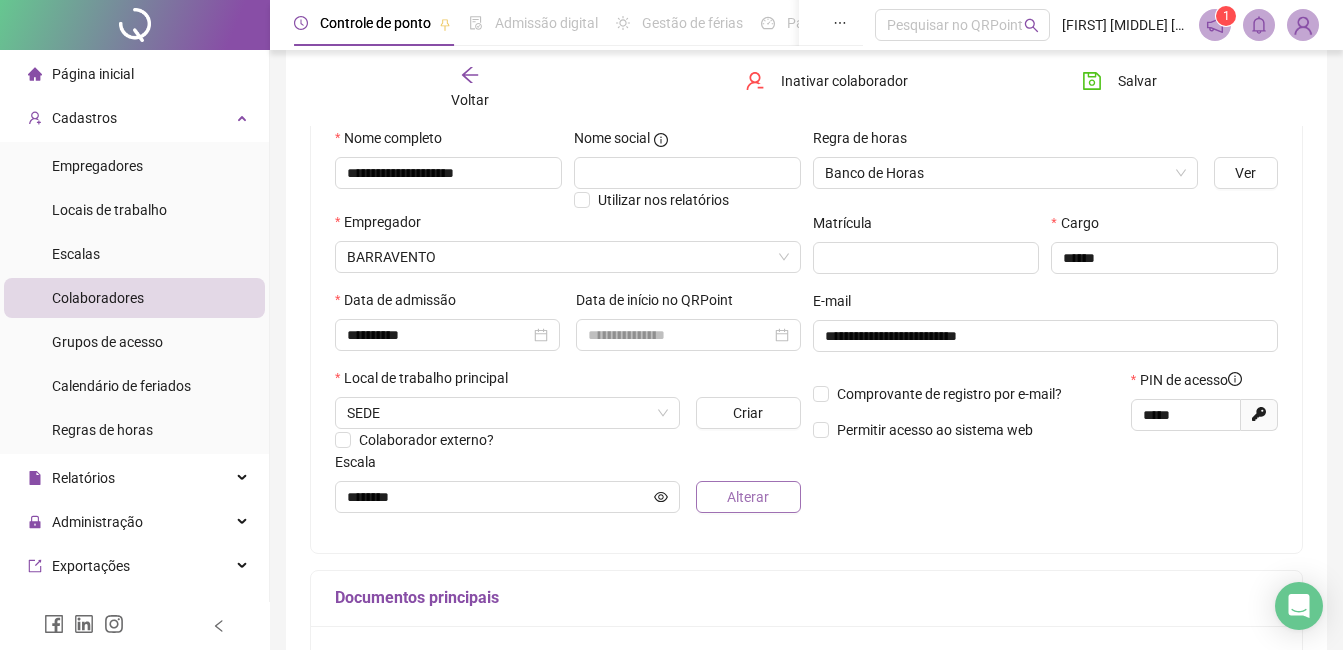 click on "Alterar" at bounding box center [748, 497] 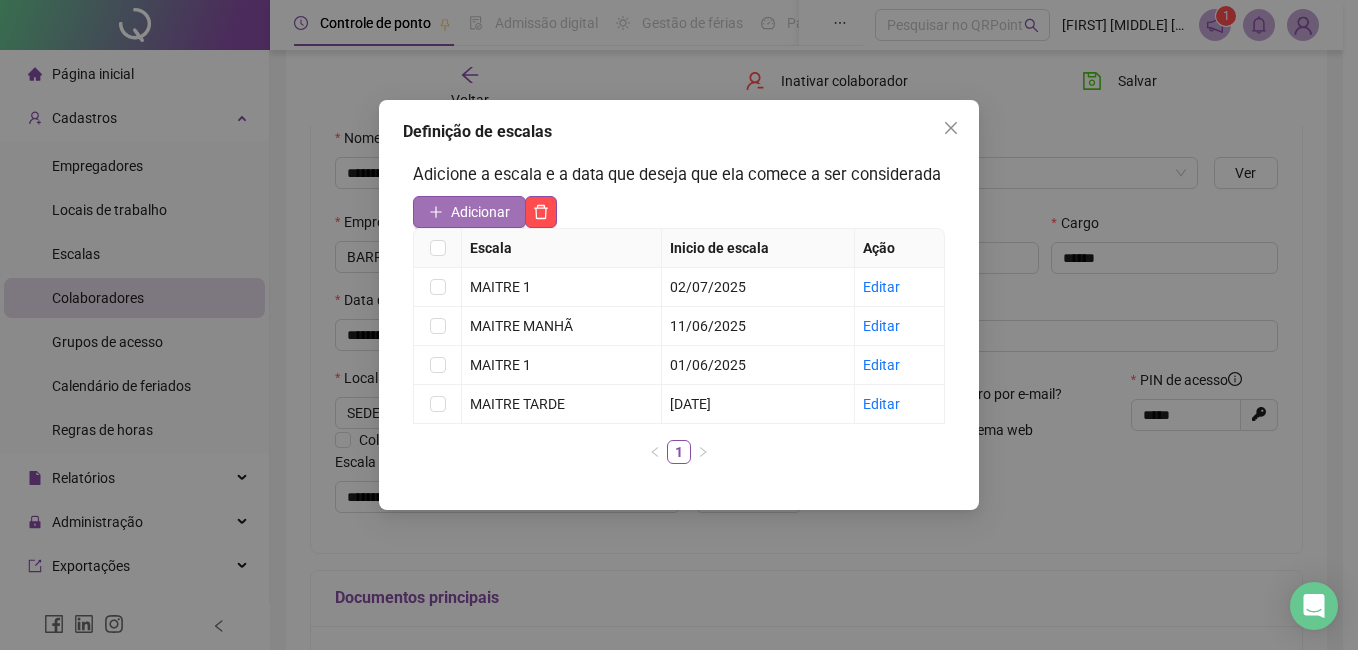 click on "Adicionar" at bounding box center (480, 212) 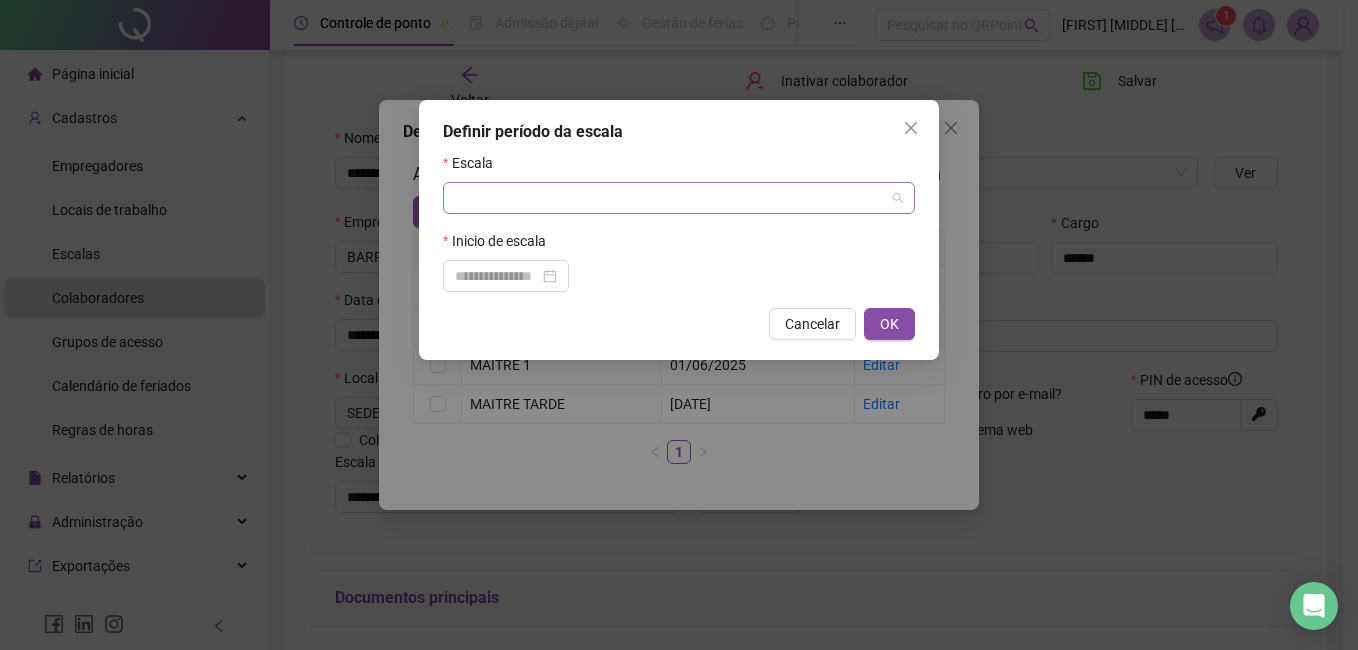 click at bounding box center [670, 198] 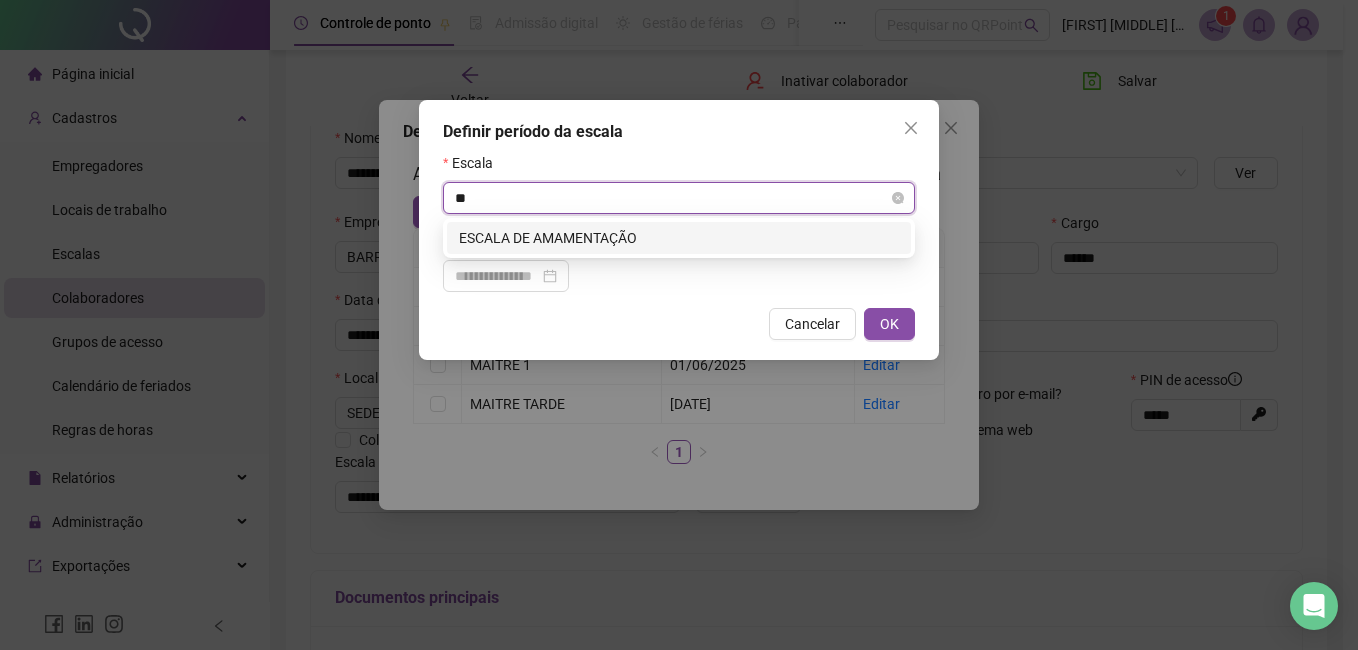 type on "*" 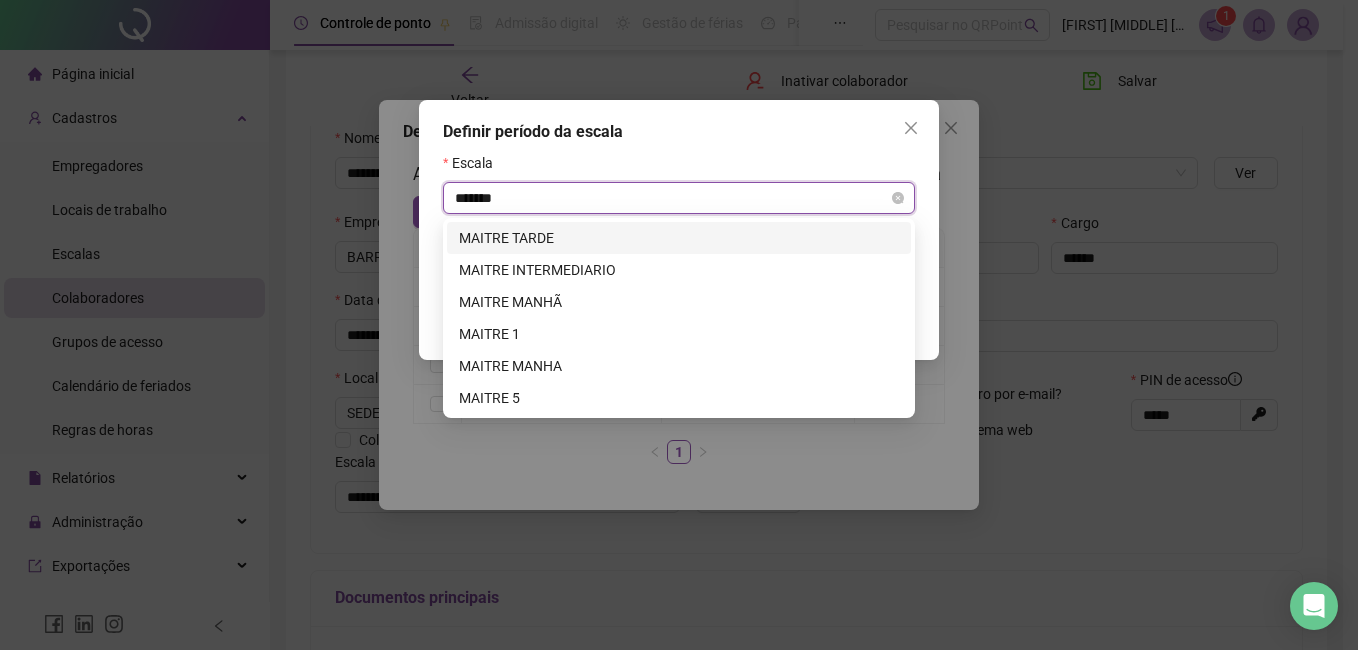 type on "********" 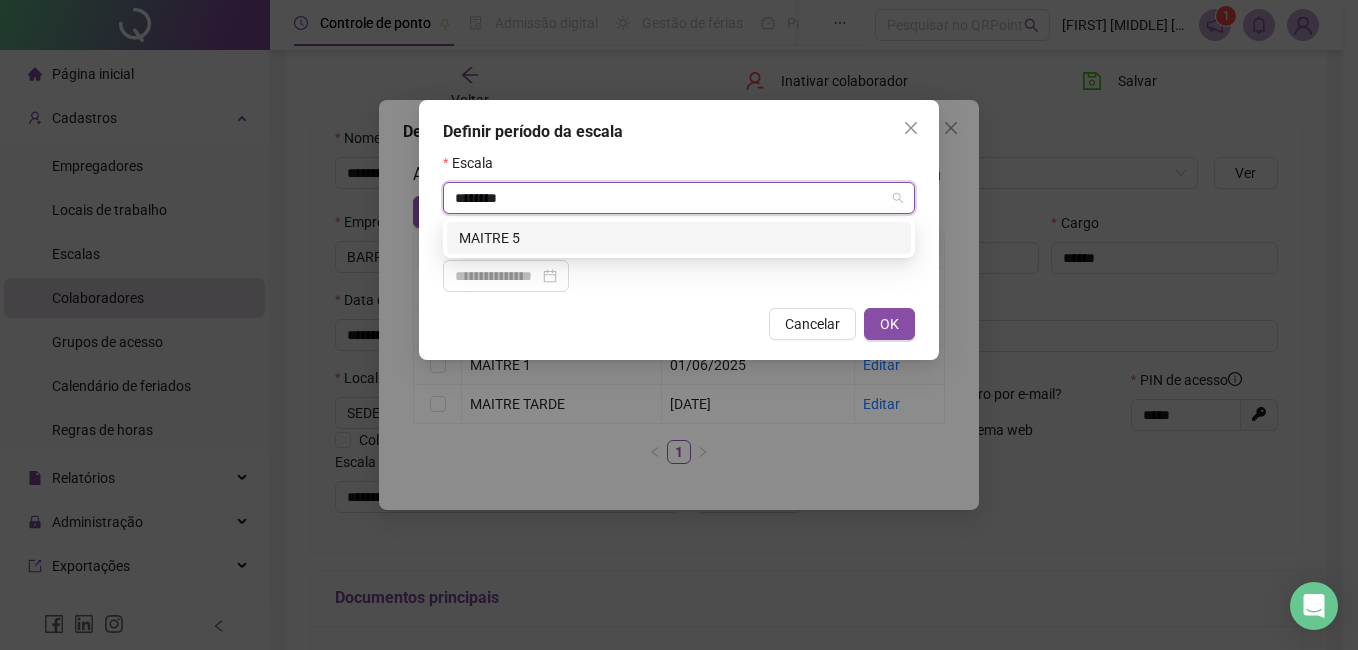 click on "MAITRE 5" at bounding box center (679, 238) 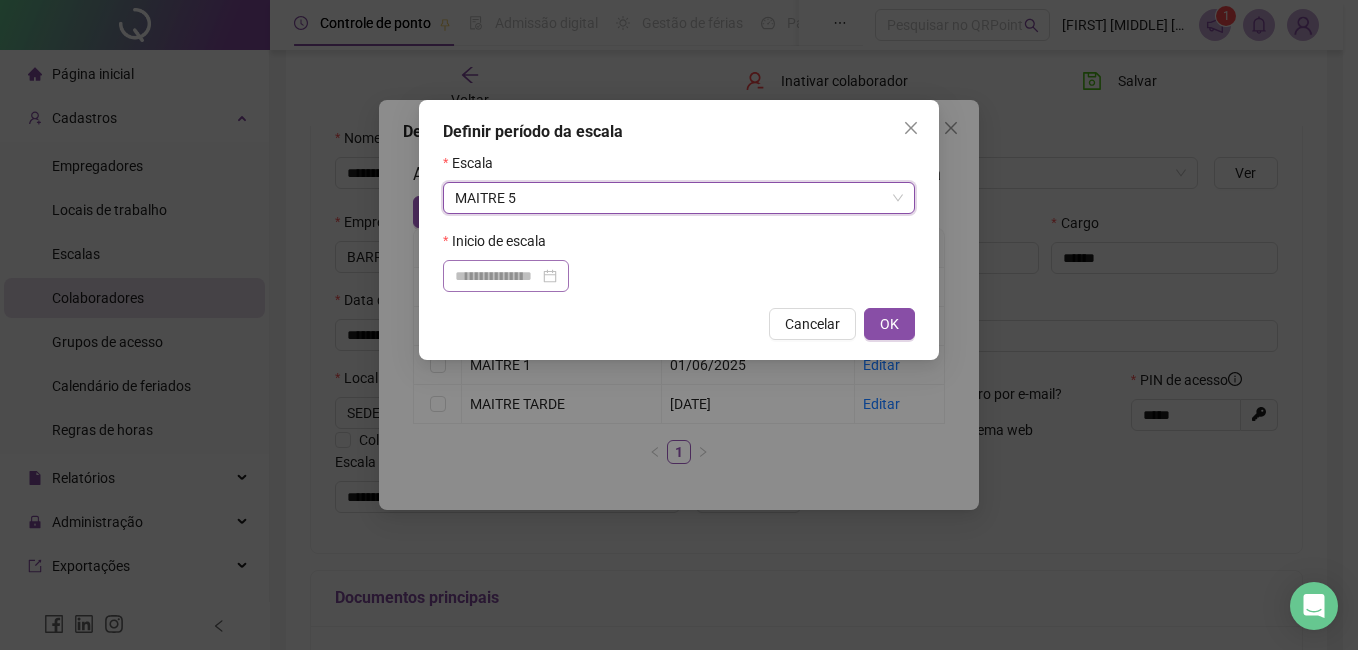 click at bounding box center (506, 276) 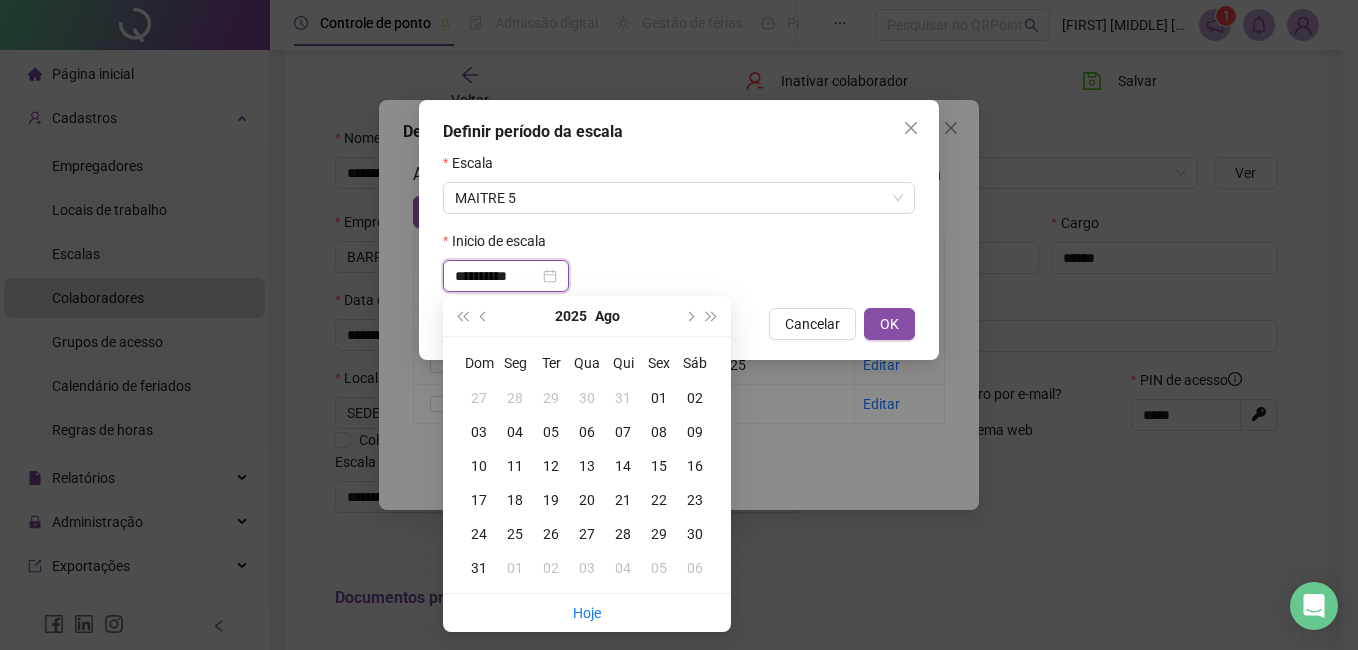 type on "**********" 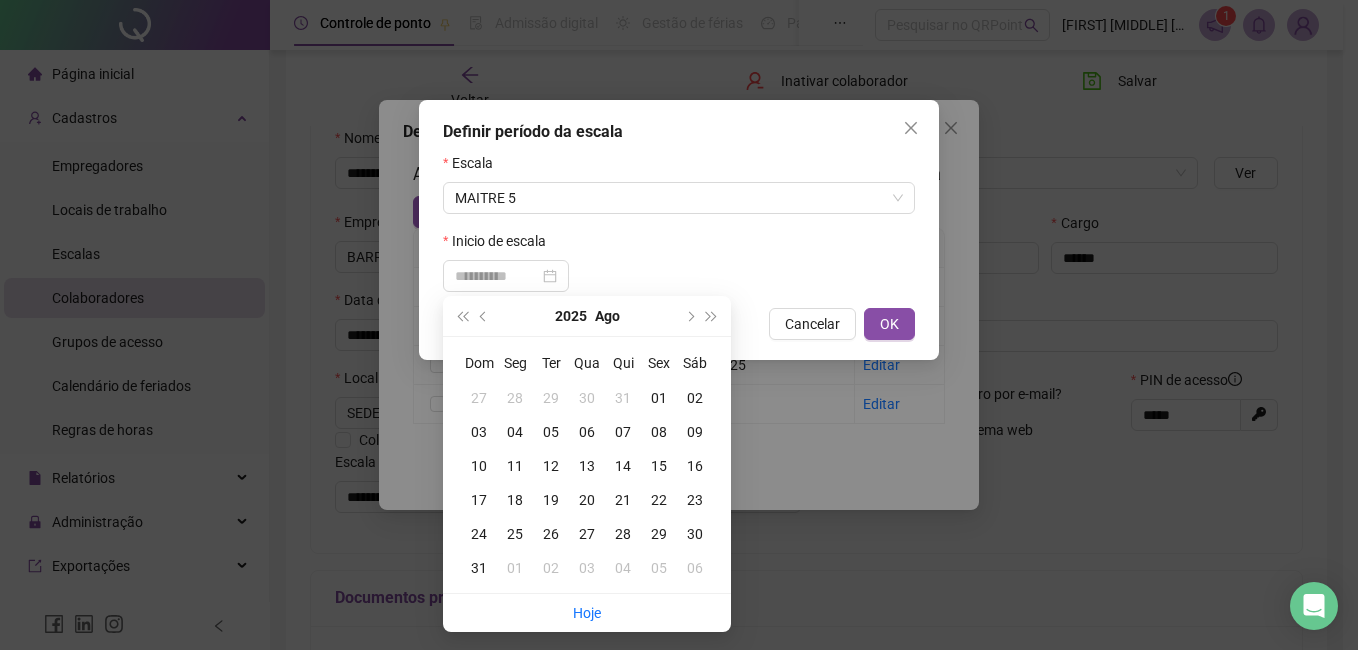 click on "01" at bounding box center [659, 398] 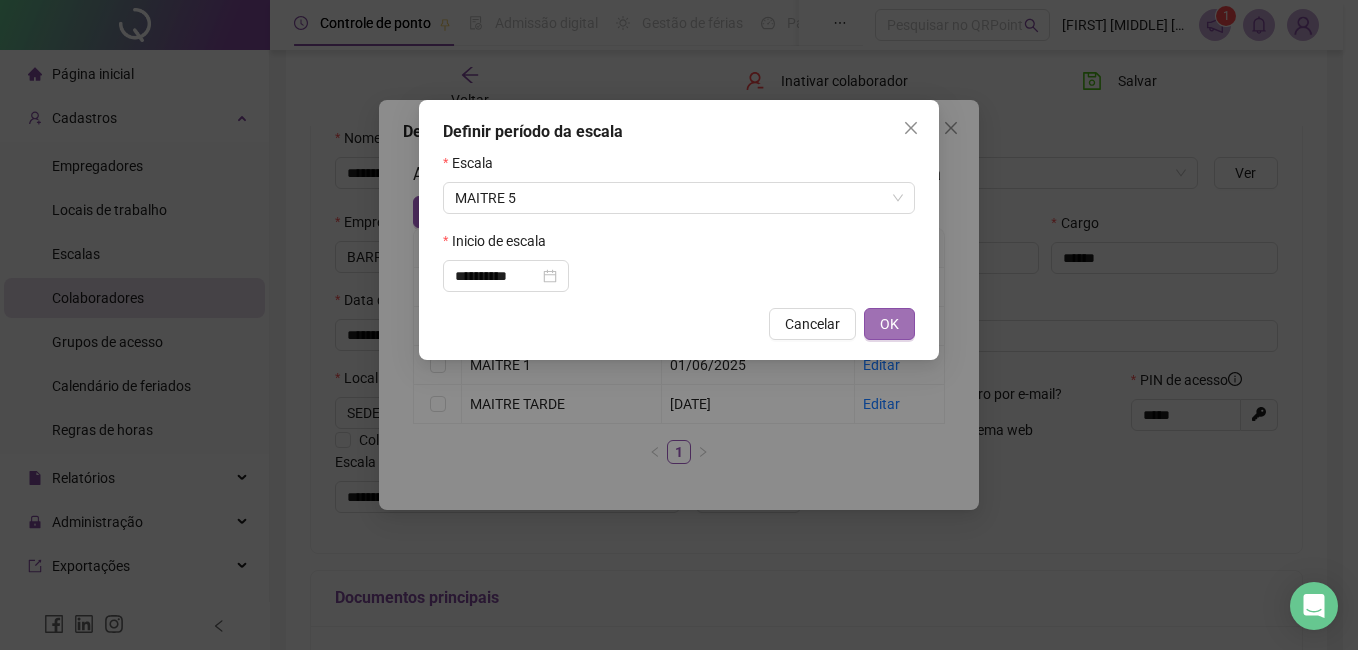 click on "OK" at bounding box center (889, 324) 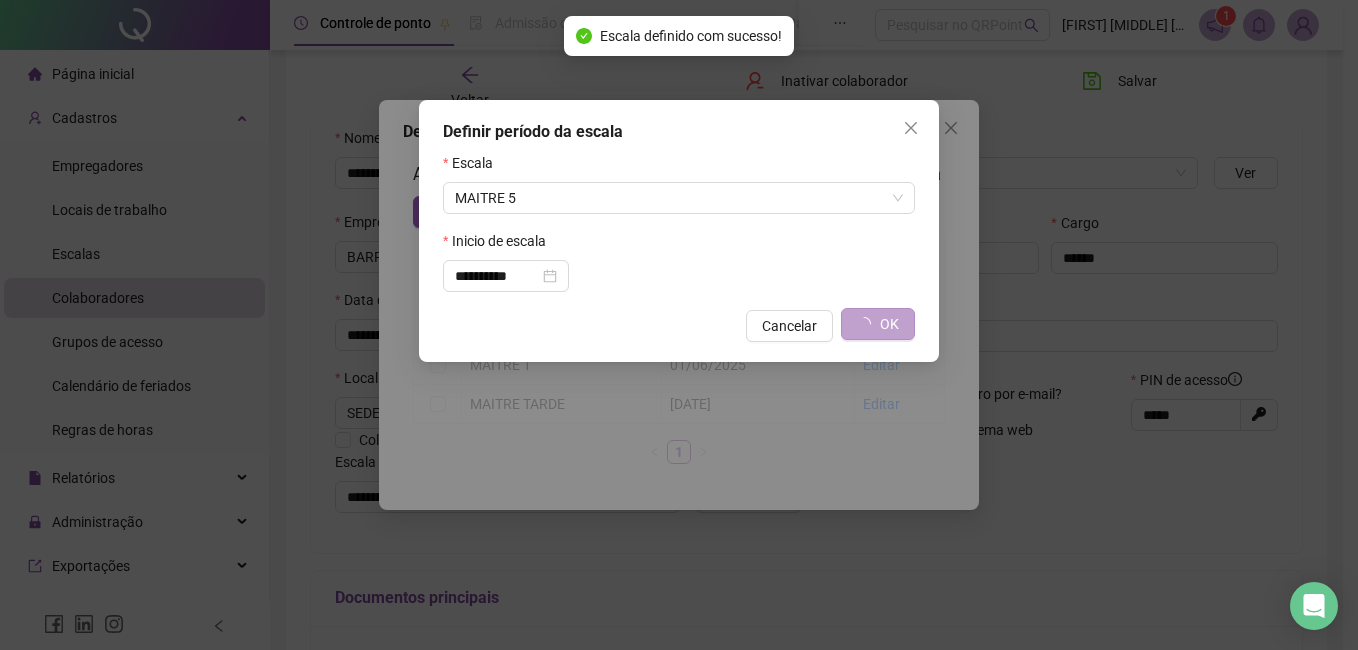 type on "********" 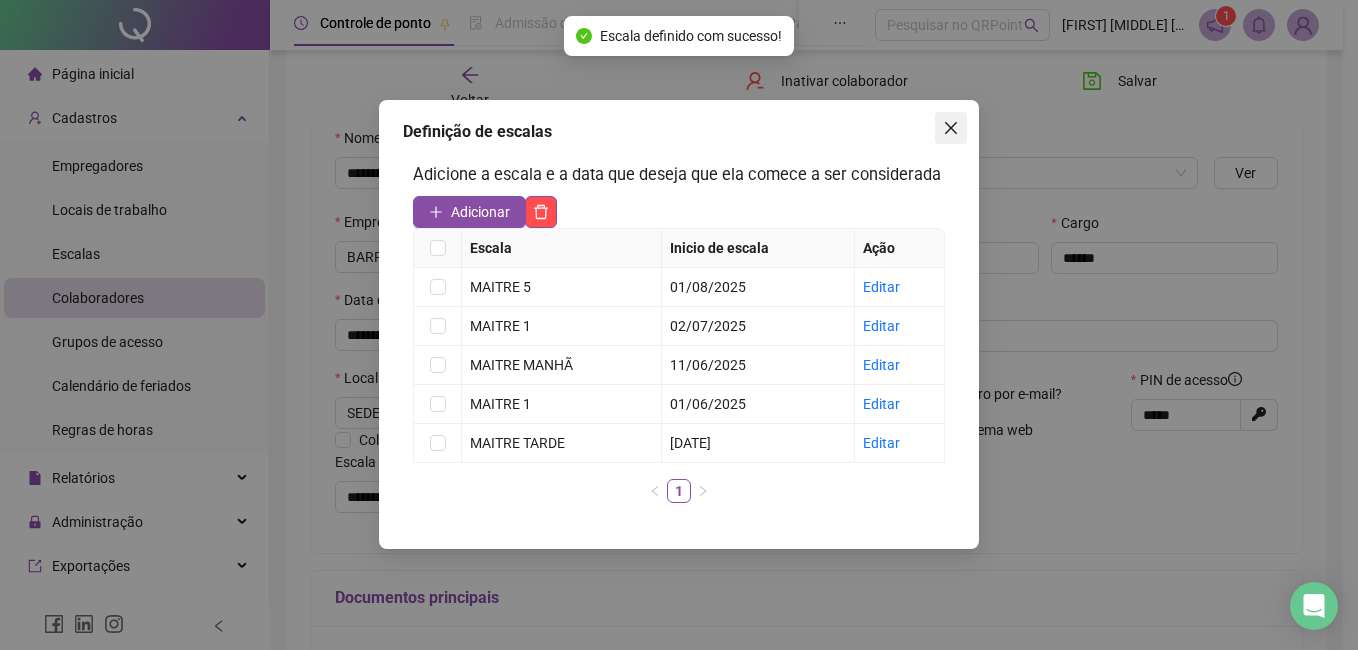 click 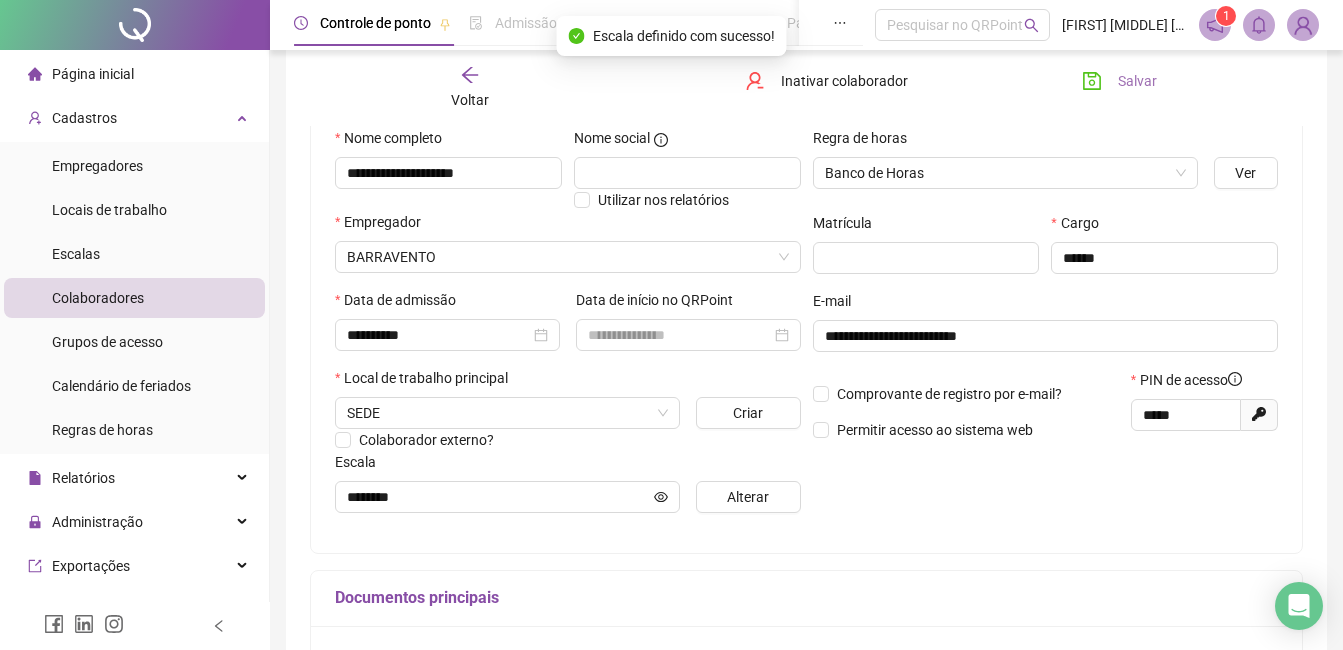 click on "Salvar" at bounding box center (1137, 81) 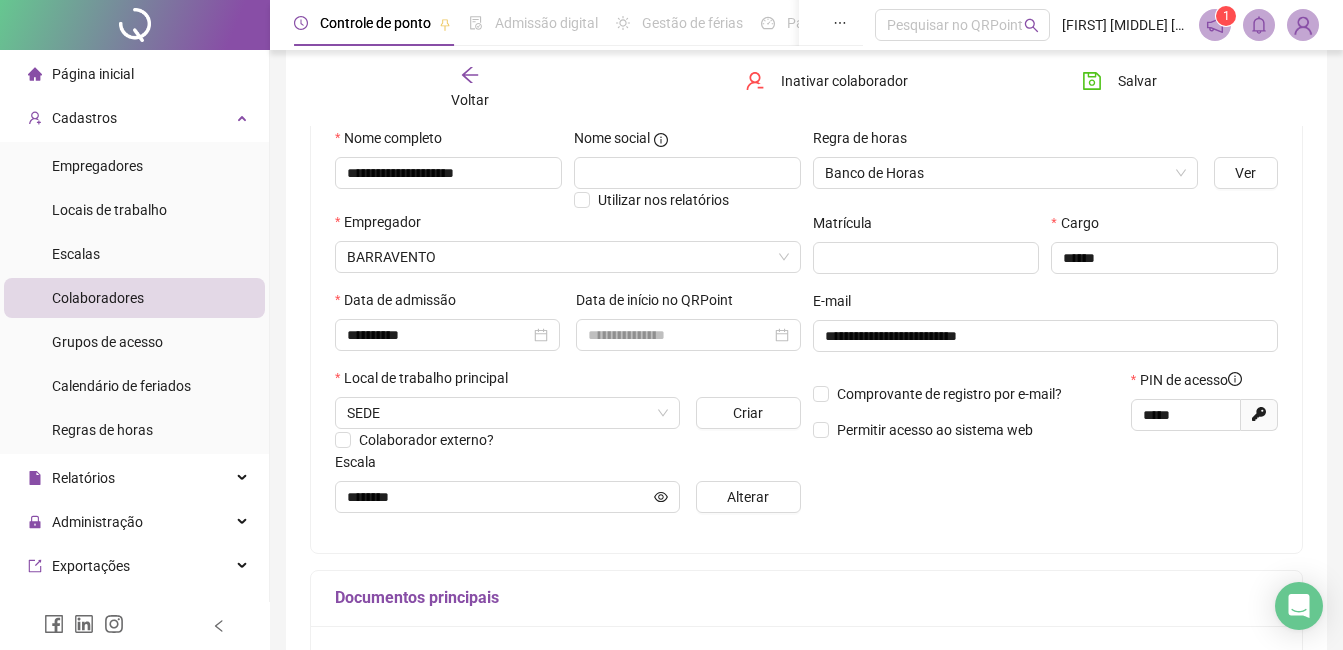 click on "Voltar" at bounding box center [470, 100] 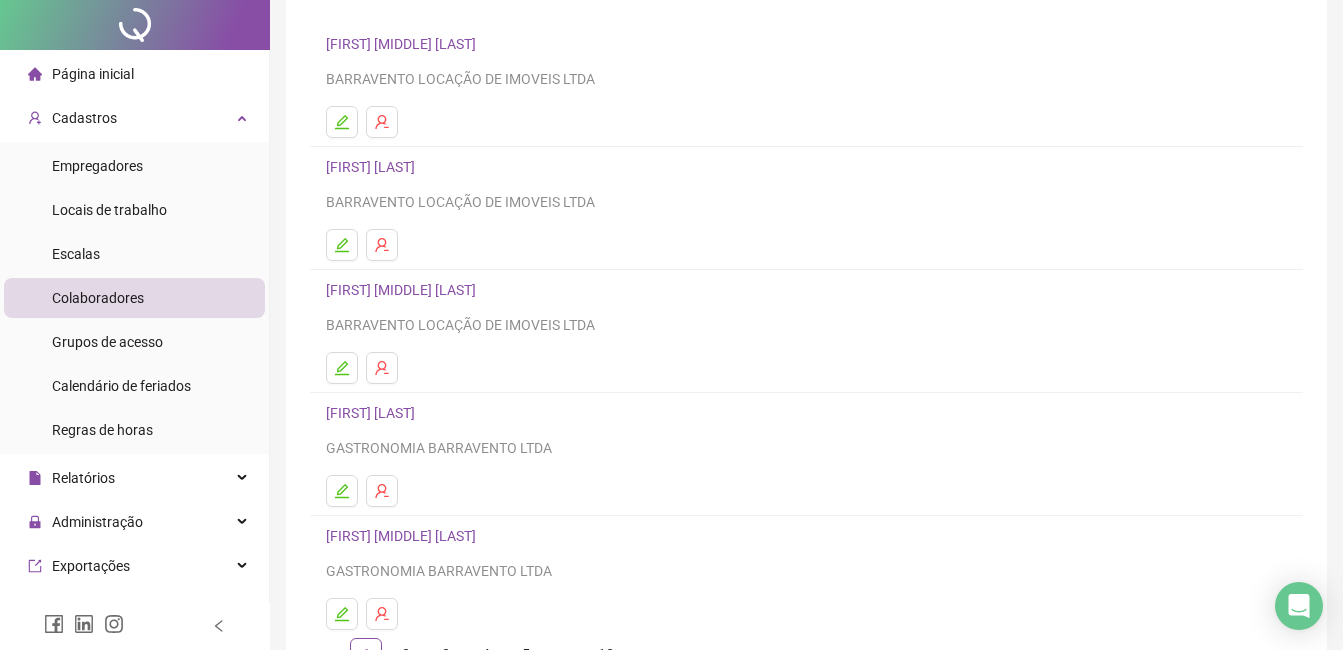 scroll, scrollTop: 317, scrollLeft: 0, axis: vertical 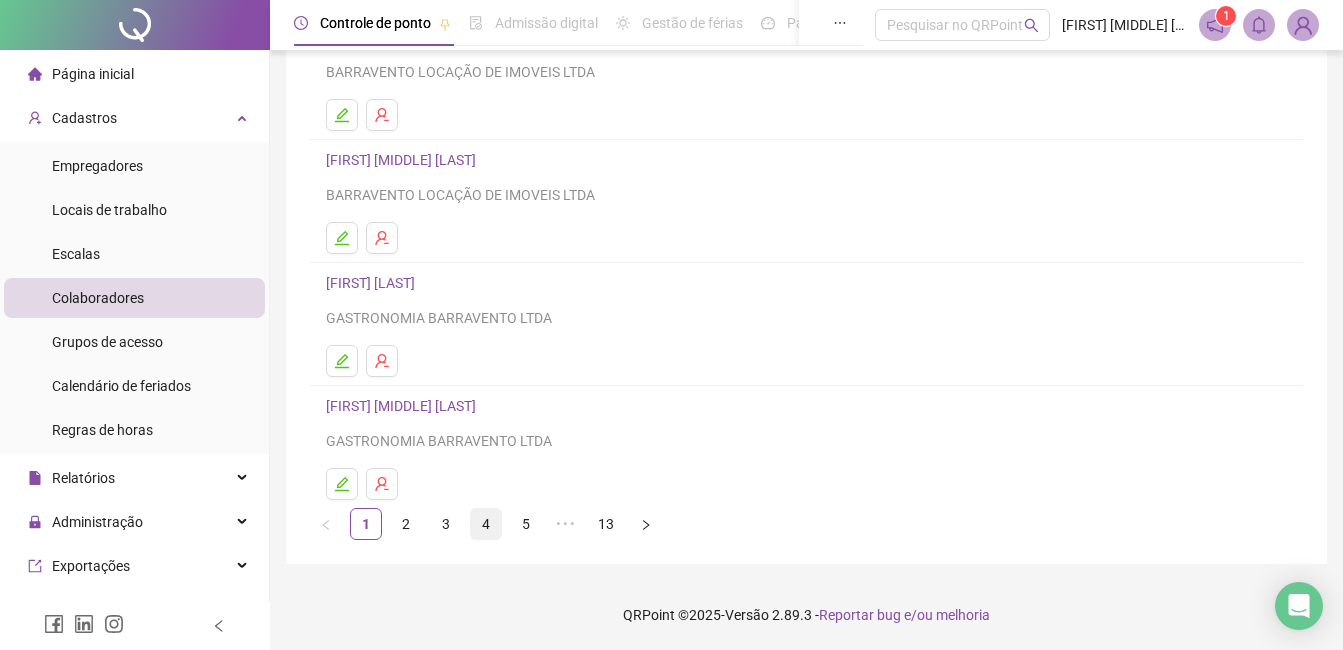 click on "4" at bounding box center (486, 524) 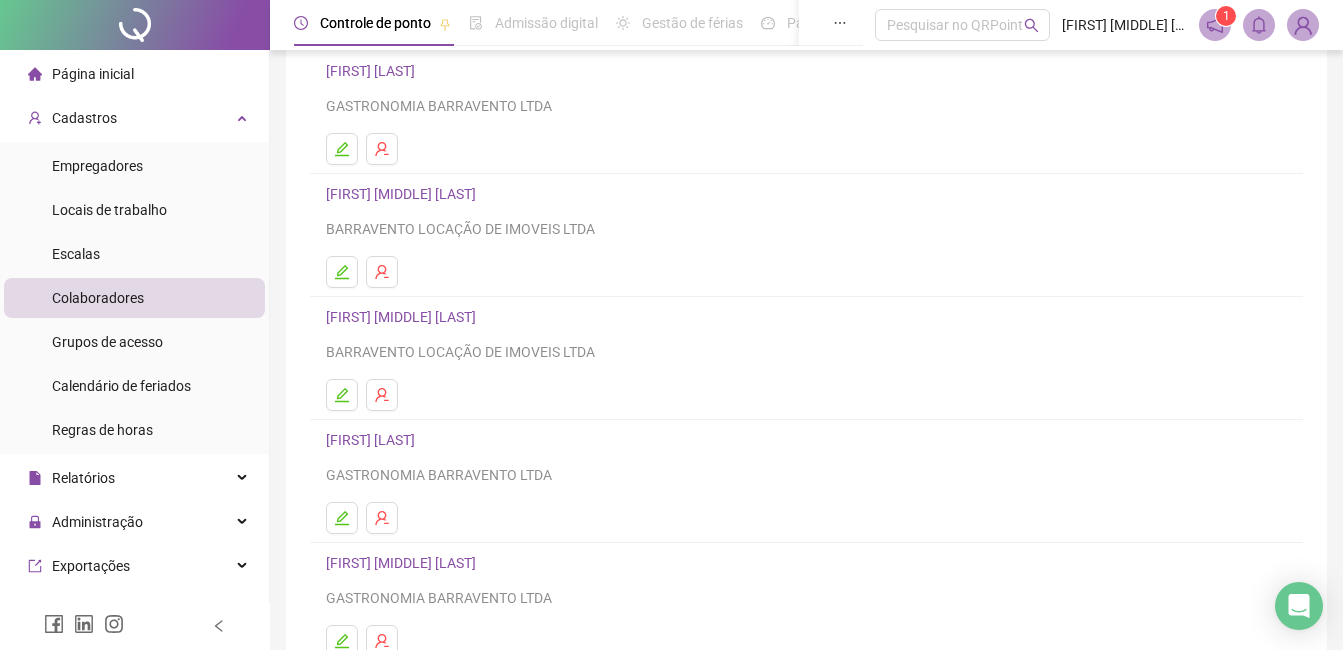 scroll, scrollTop: 0, scrollLeft: 0, axis: both 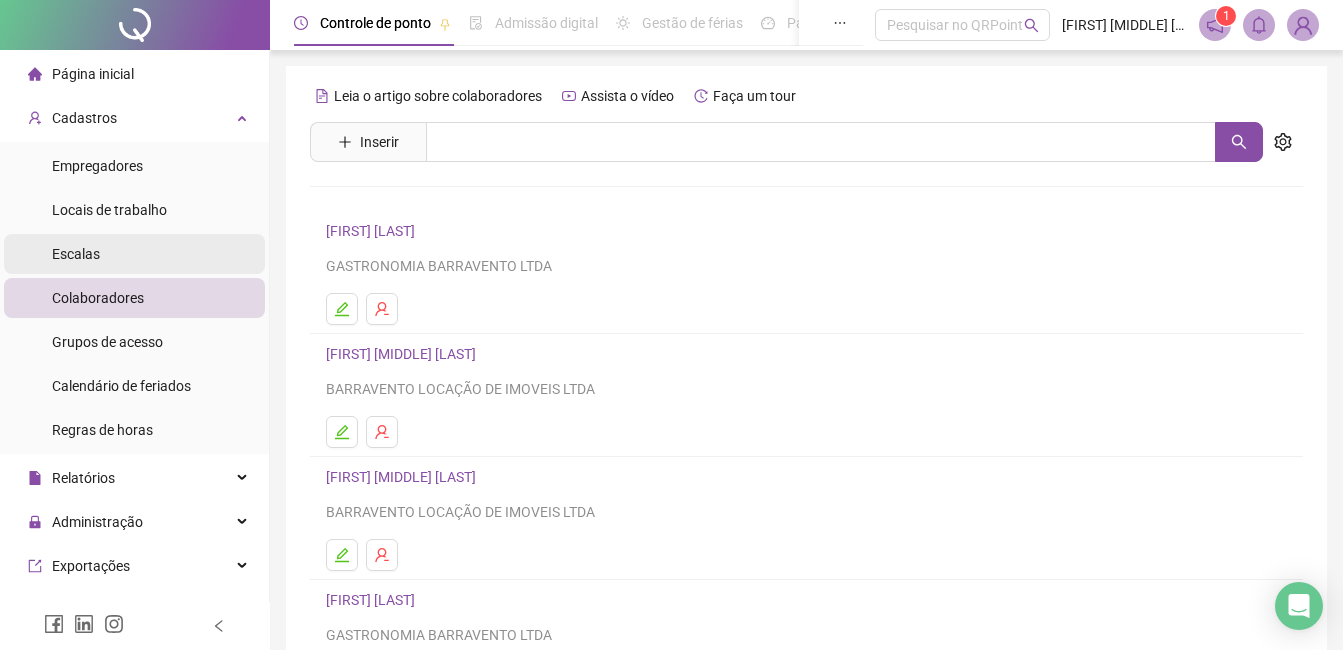click on "Escalas" at bounding box center [76, 254] 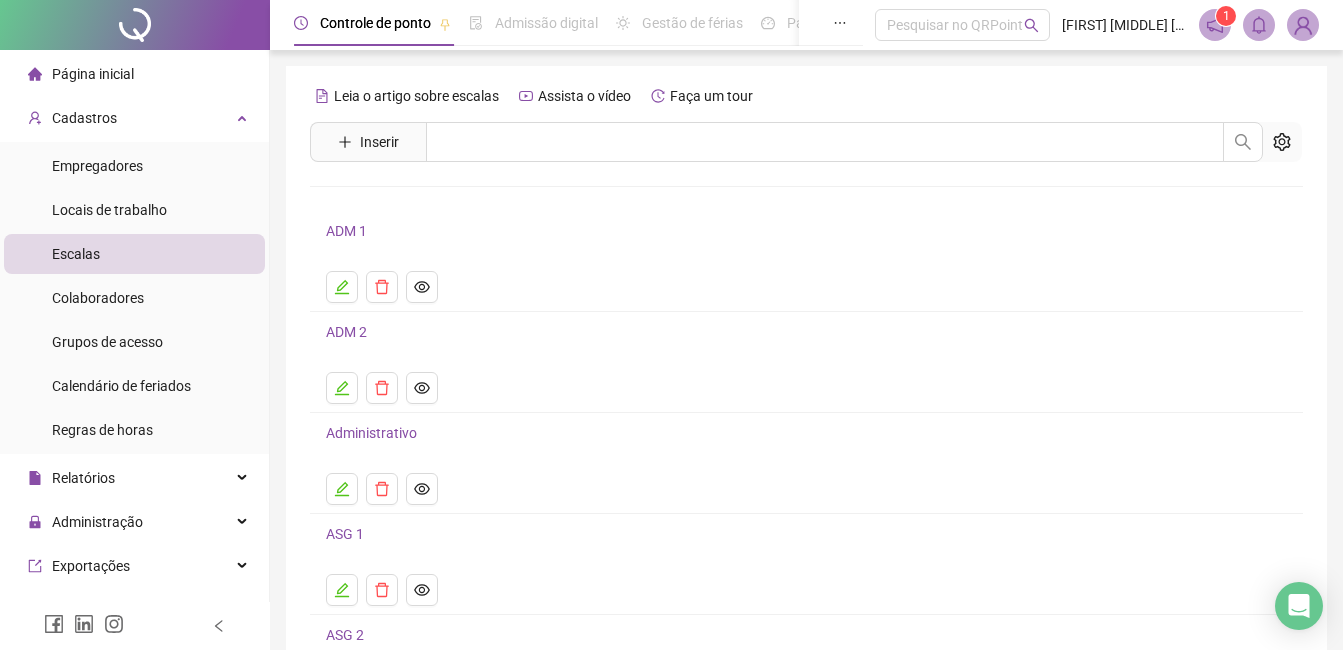 scroll, scrollTop: 207, scrollLeft: 0, axis: vertical 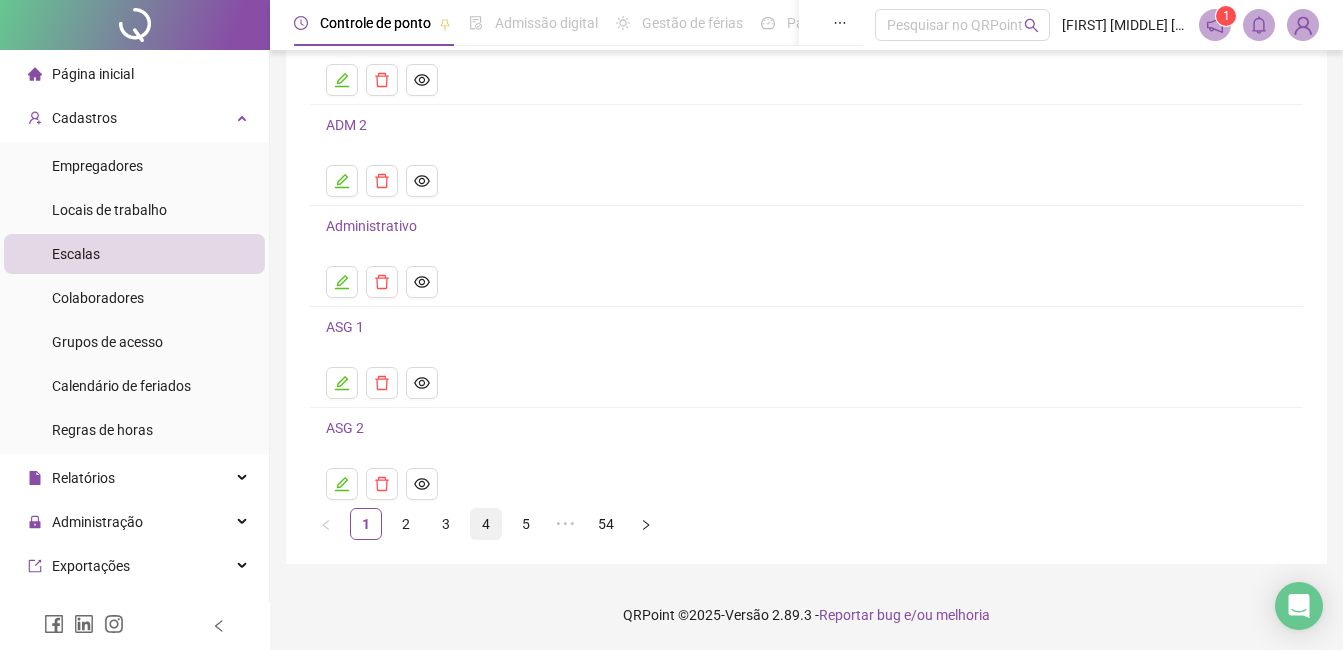 click on "4" at bounding box center (486, 524) 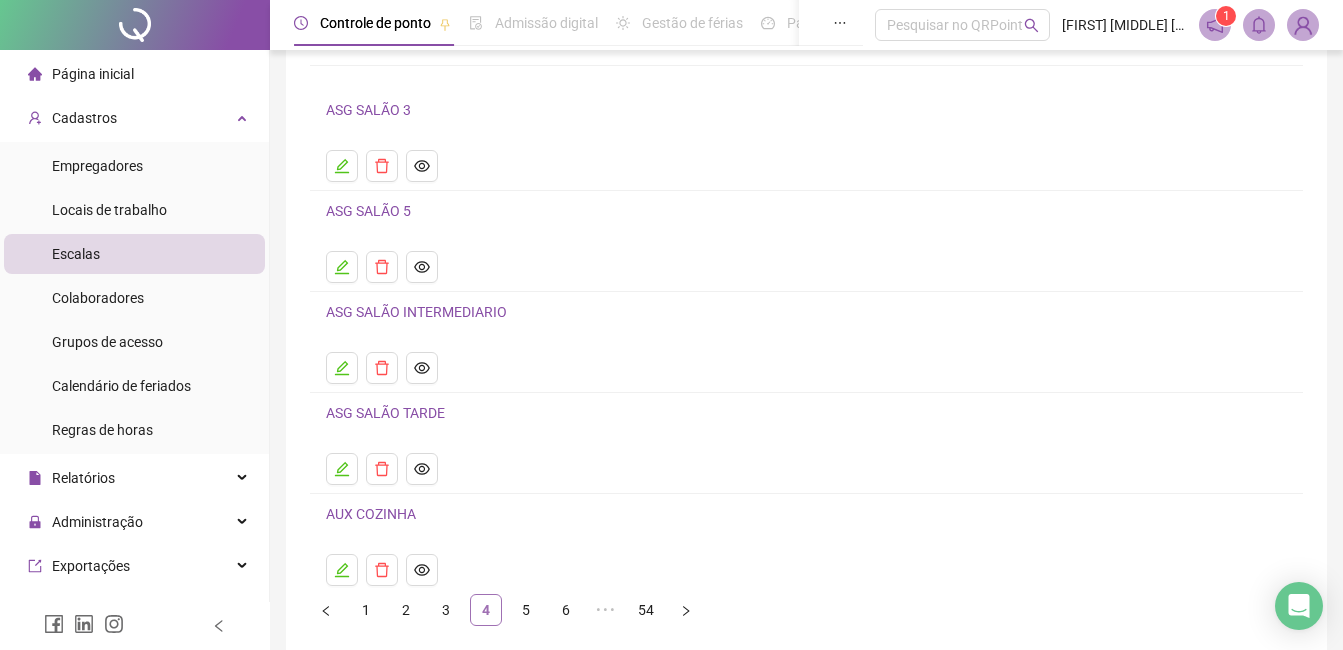 scroll, scrollTop: 207, scrollLeft: 0, axis: vertical 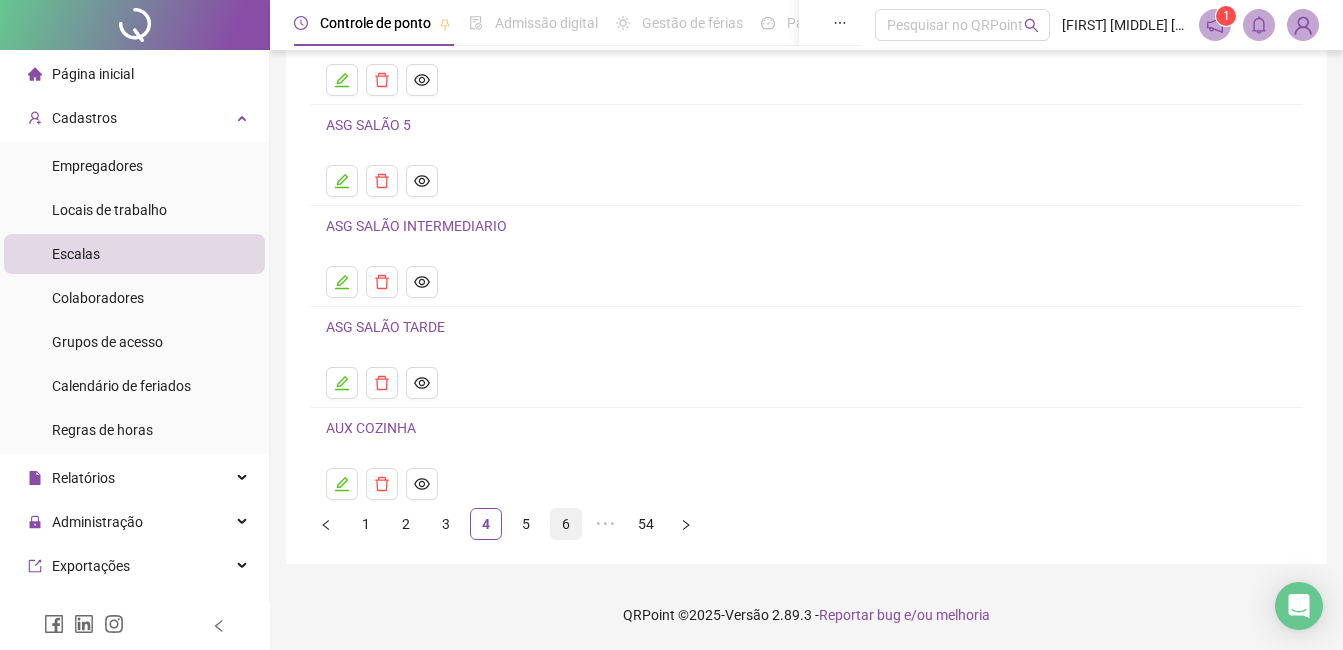 click on "6" at bounding box center [566, 524] 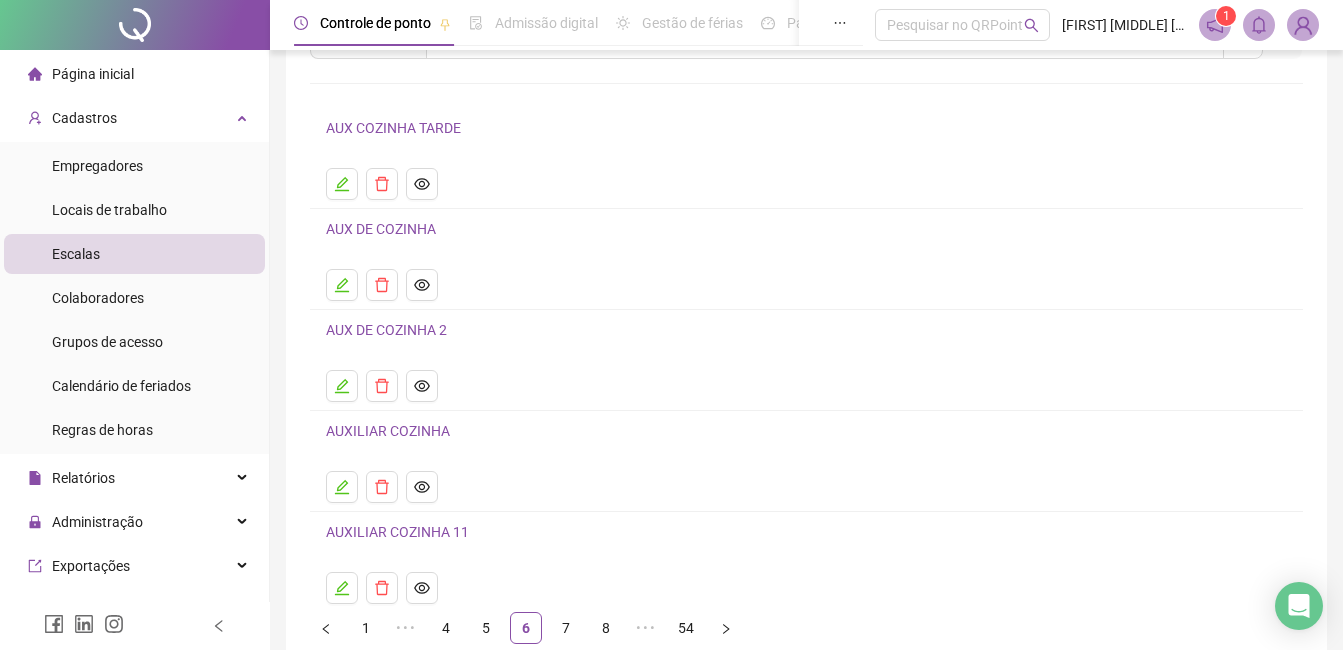 scroll, scrollTop: 207, scrollLeft: 0, axis: vertical 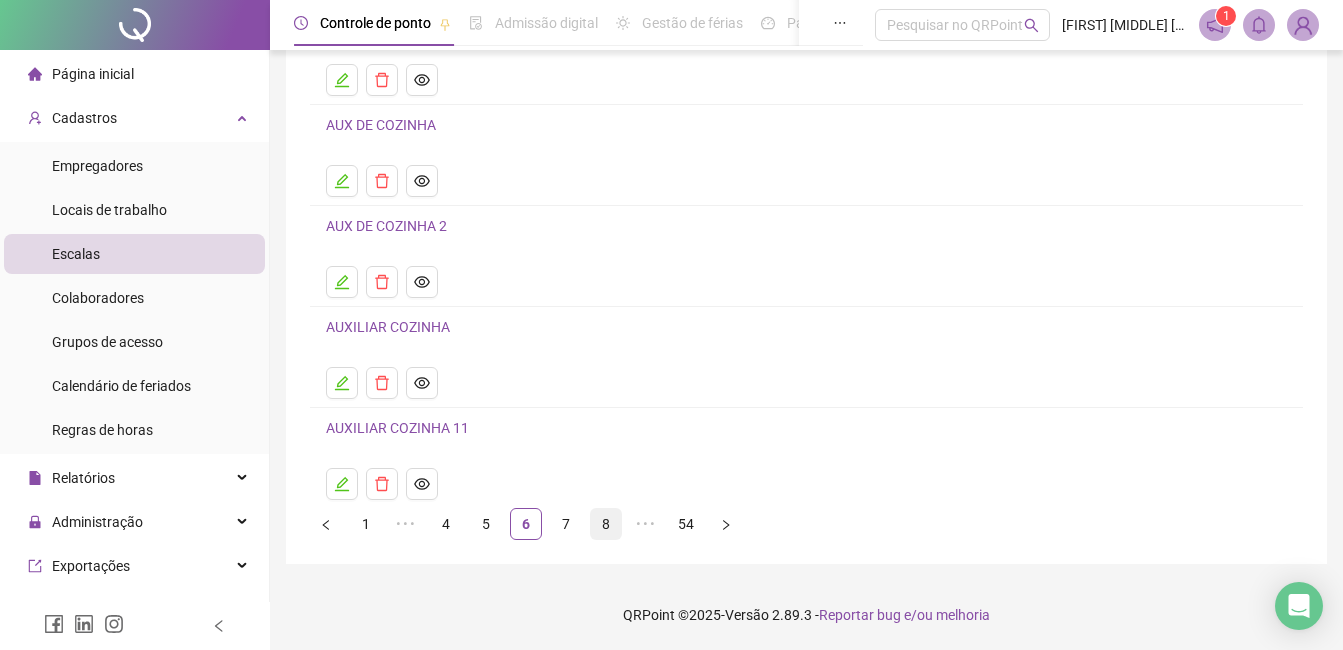 click on "8" at bounding box center [606, 524] 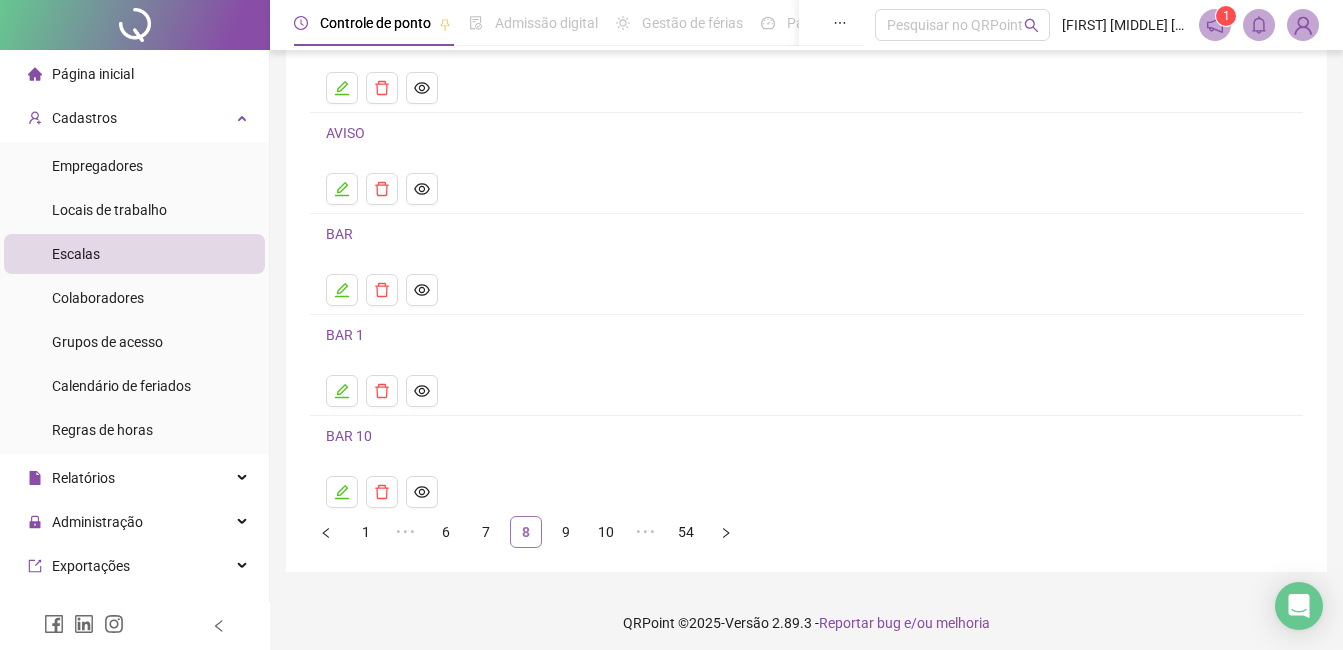 scroll, scrollTop: 200, scrollLeft: 0, axis: vertical 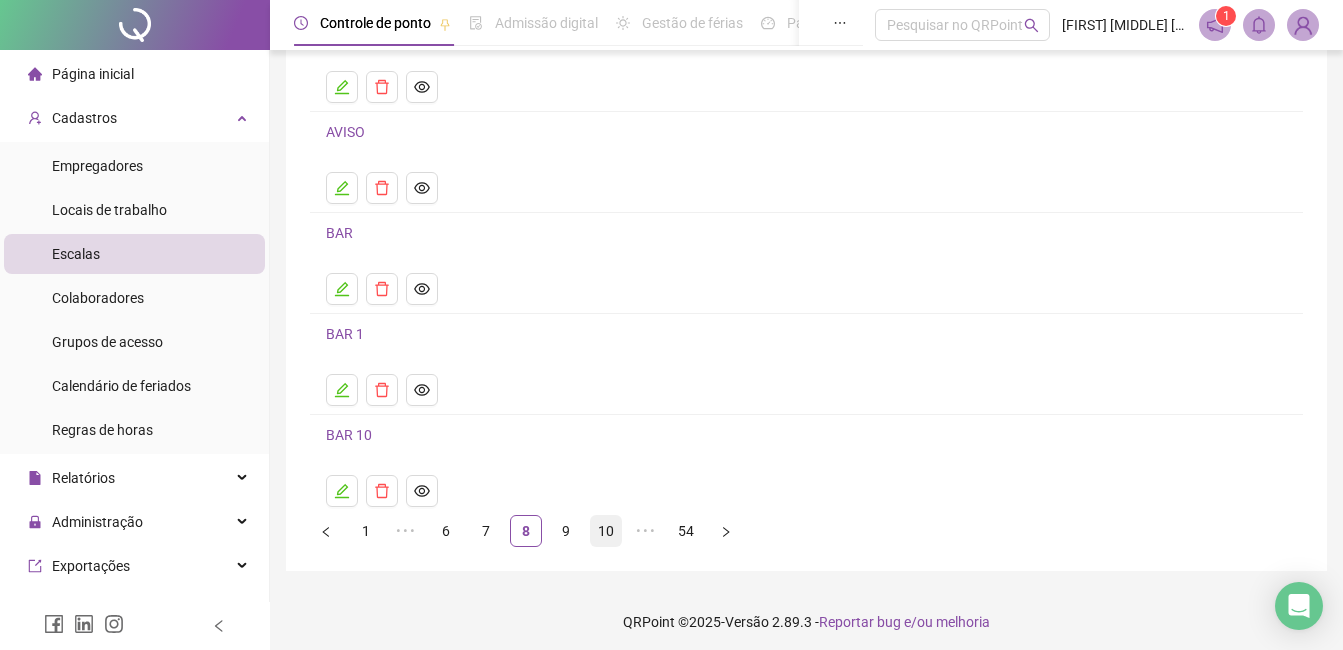 click on "10" at bounding box center [606, 531] 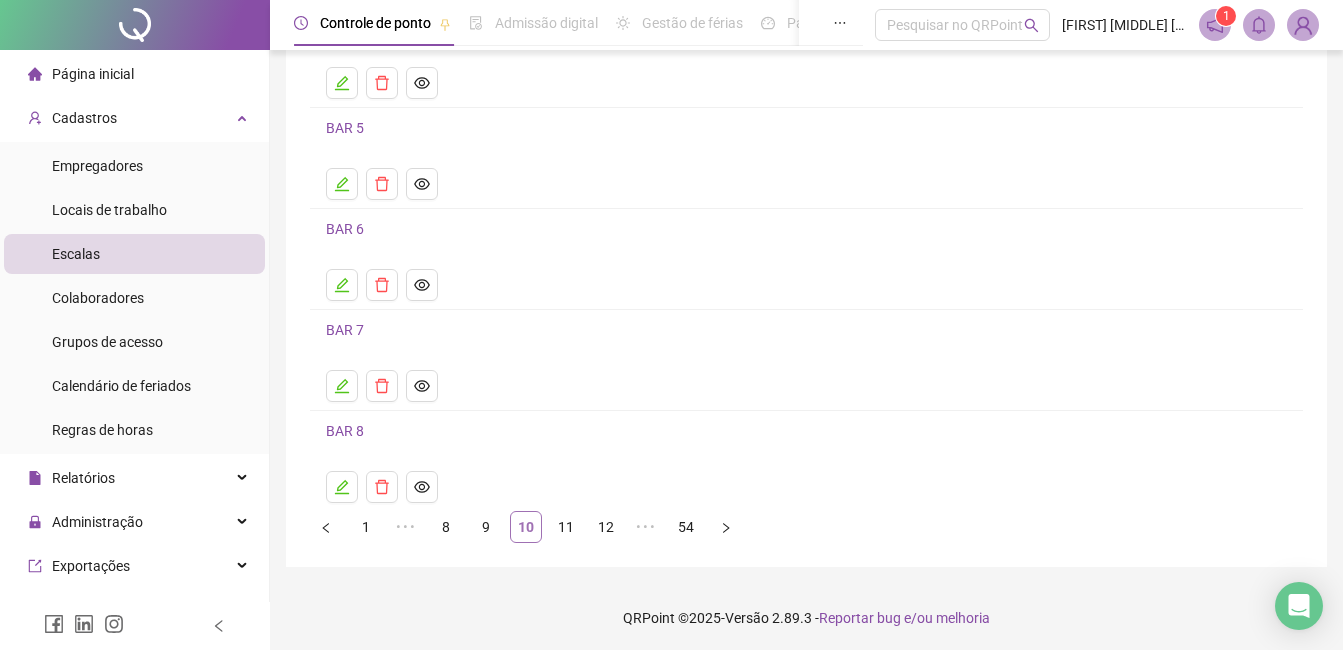 scroll, scrollTop: 207, scrollLeft: 0, axis: vertical 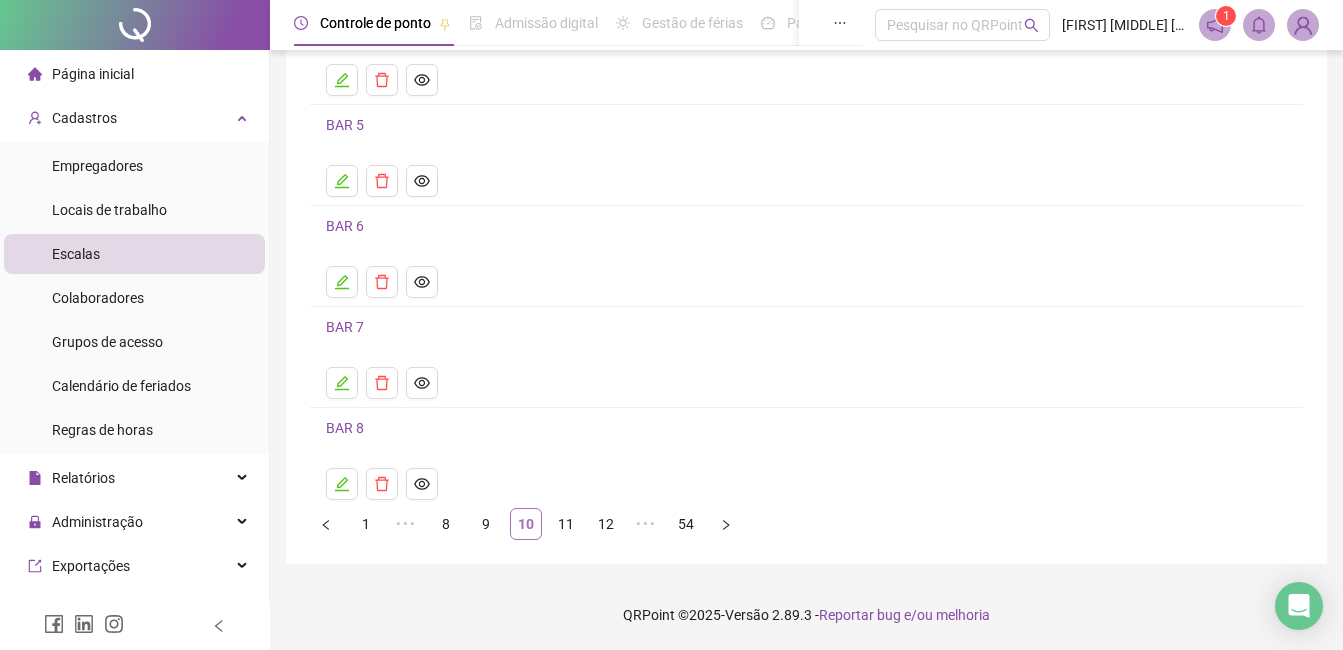 click on "12" at bounding box center (606, 524) 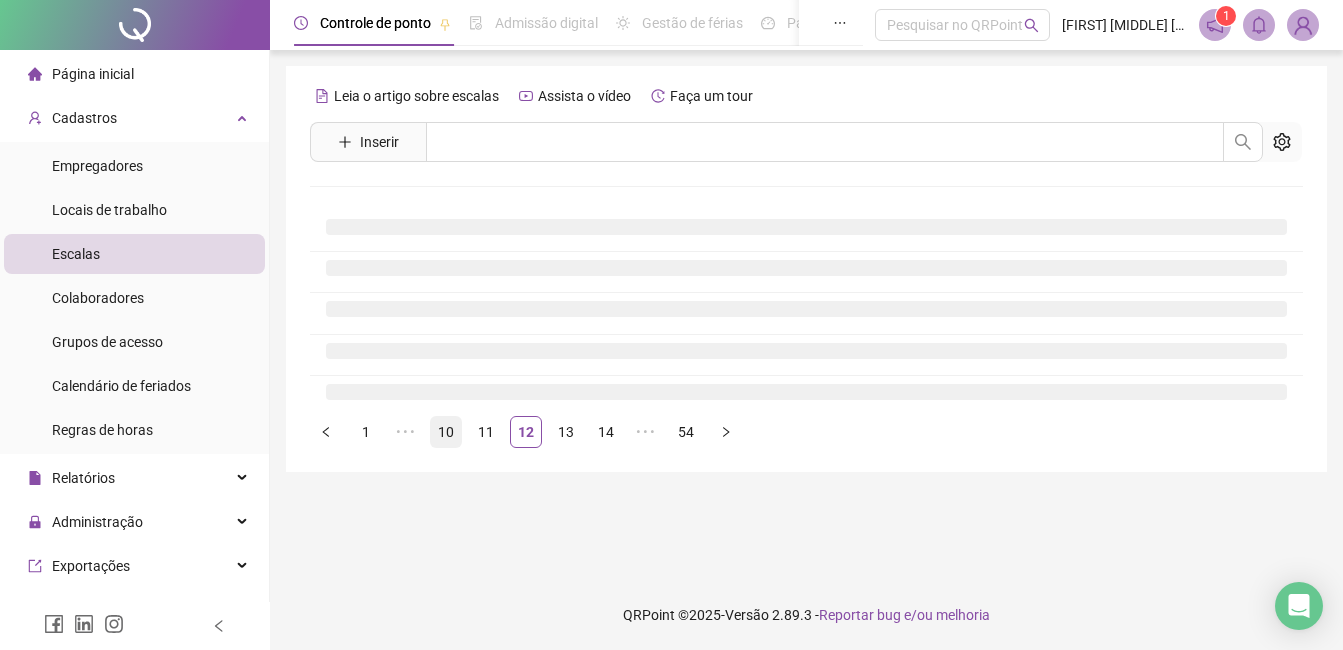 scroll, scrollTop: 0, scrollLeft: 0, axis: both 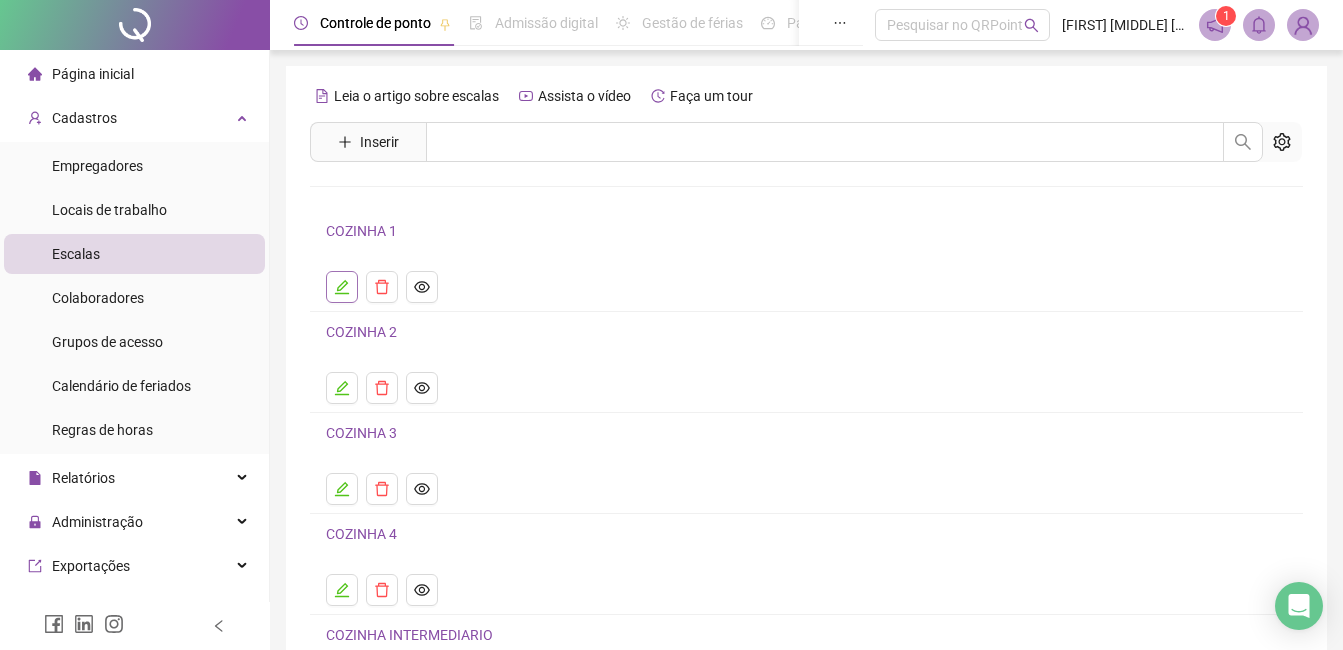 click 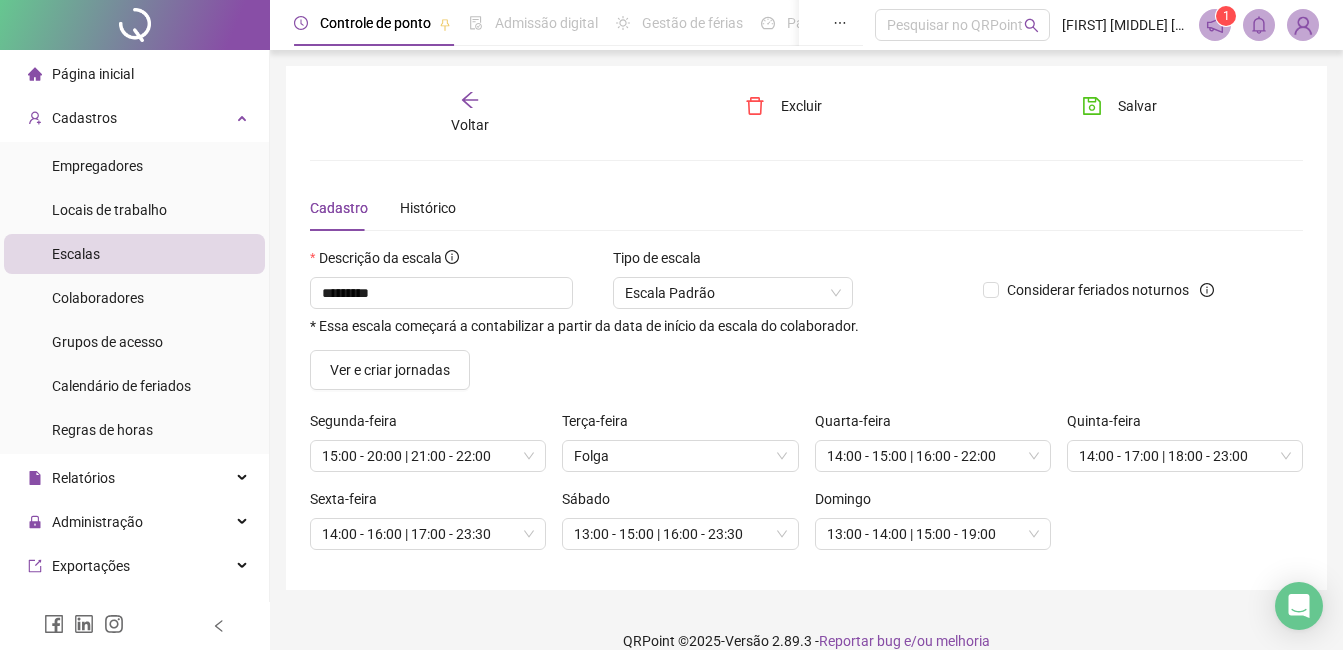 click 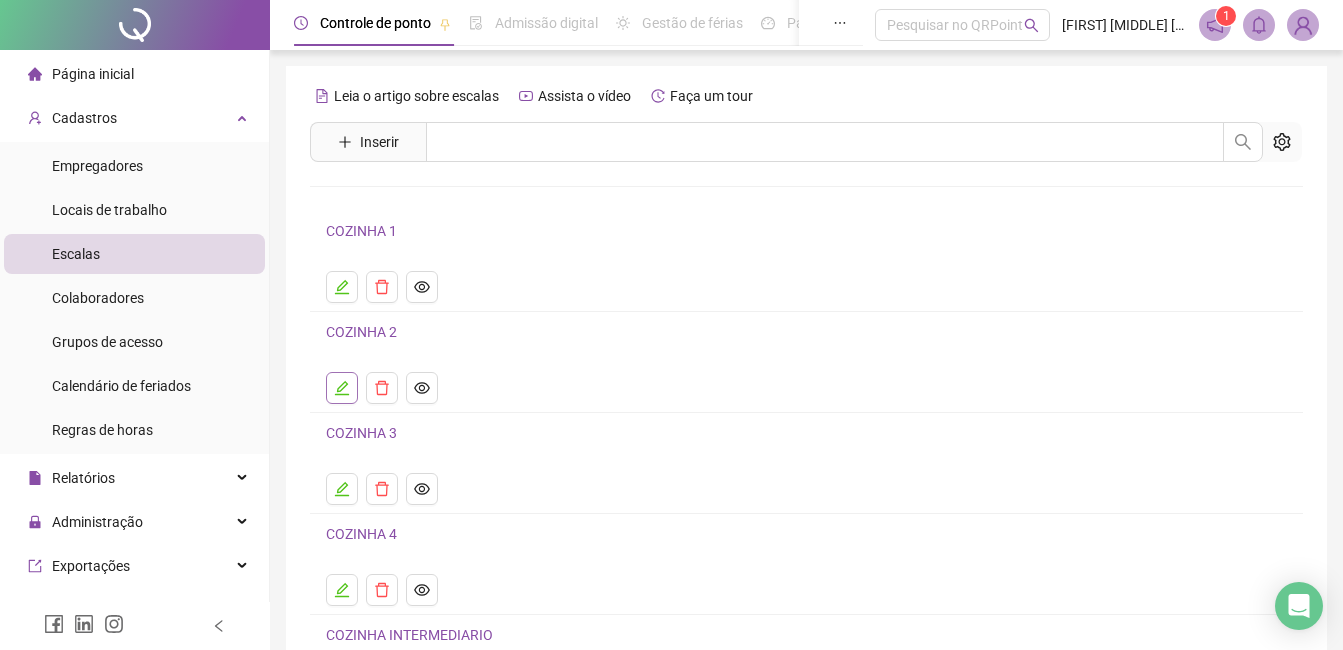 click 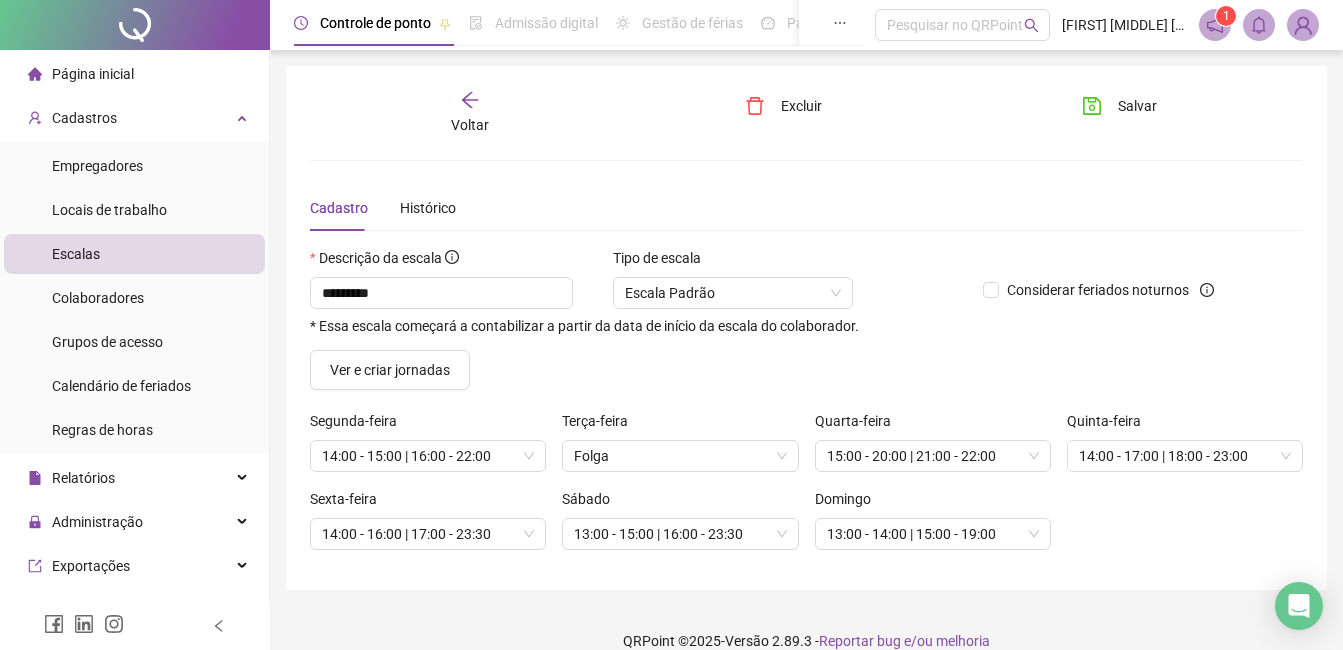 click 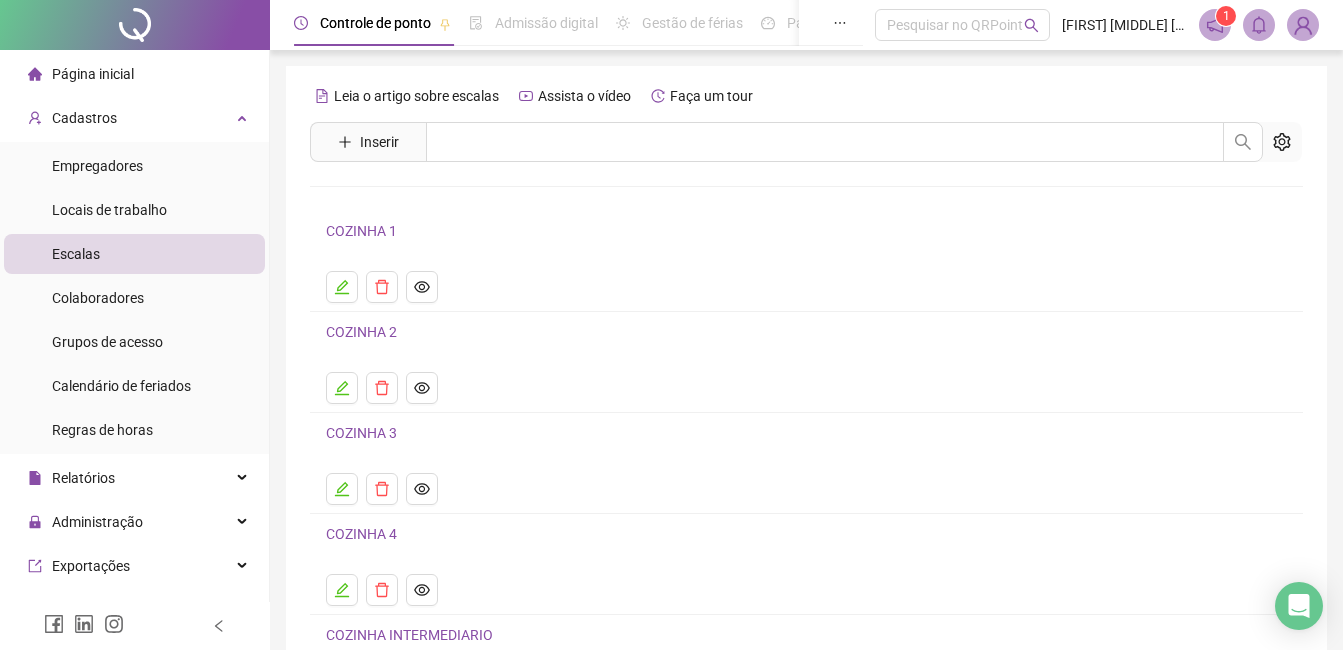 click on "COZINHA 3" at bounding box center (806, 463) 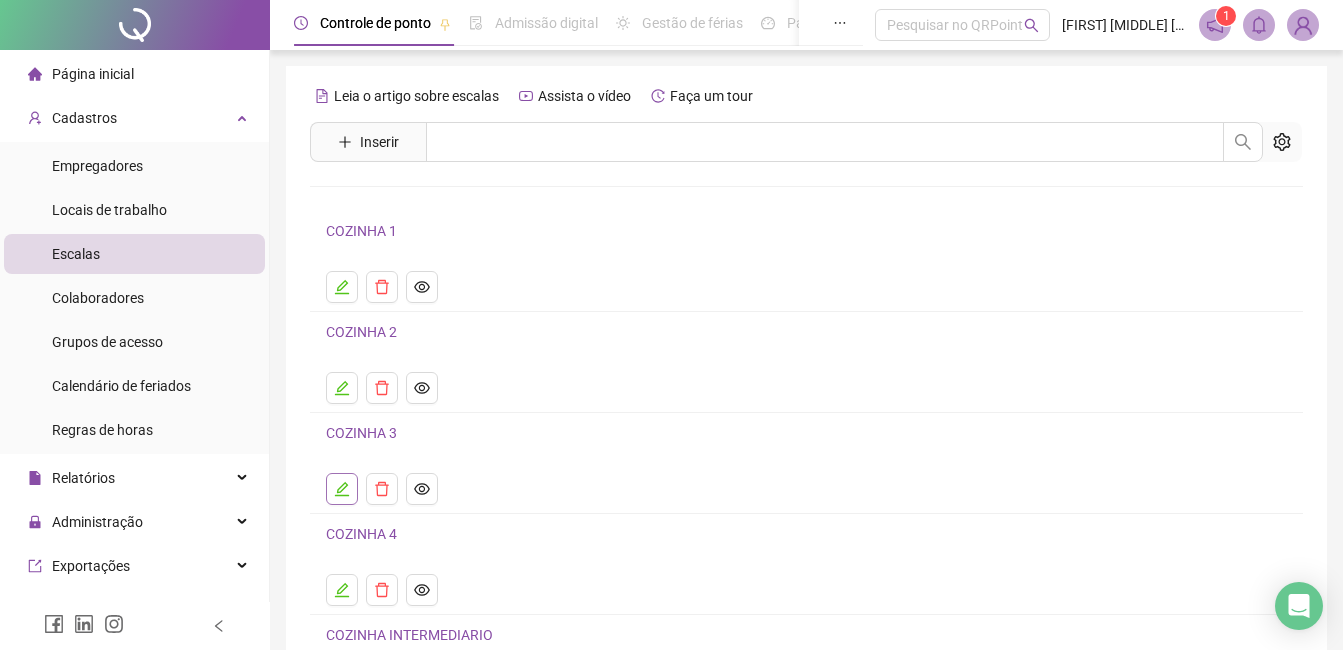 click at bounding box center [342, 489] 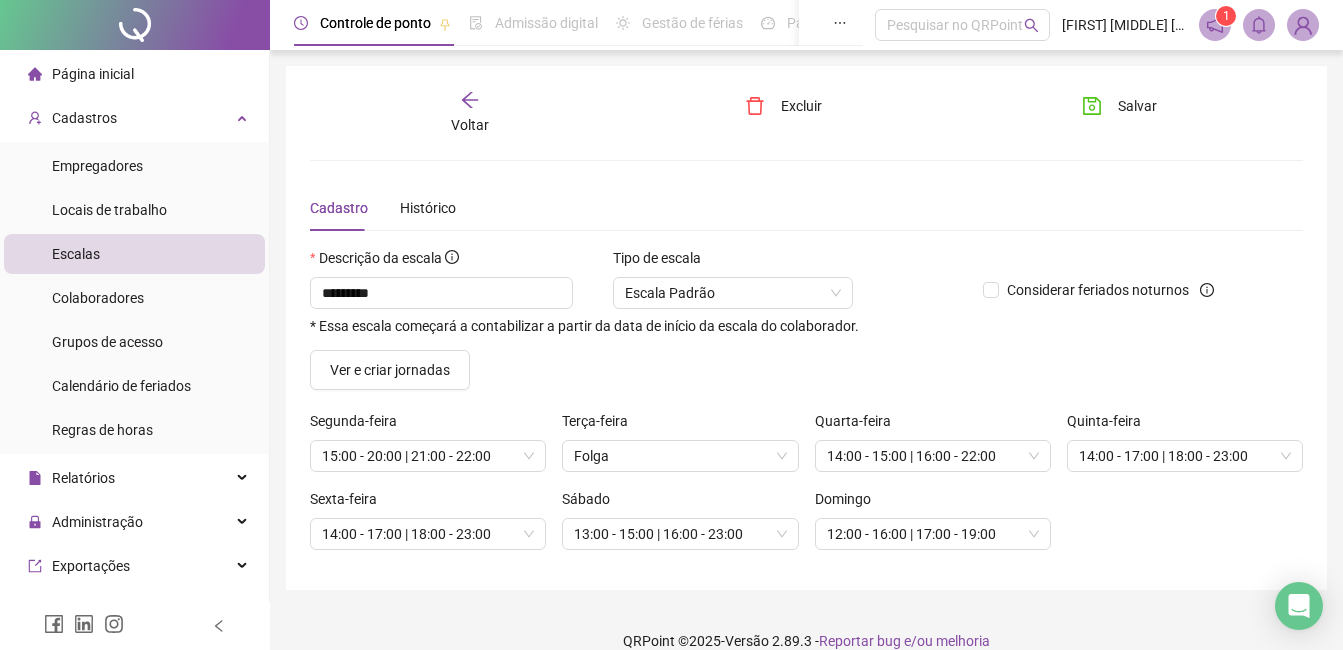 click 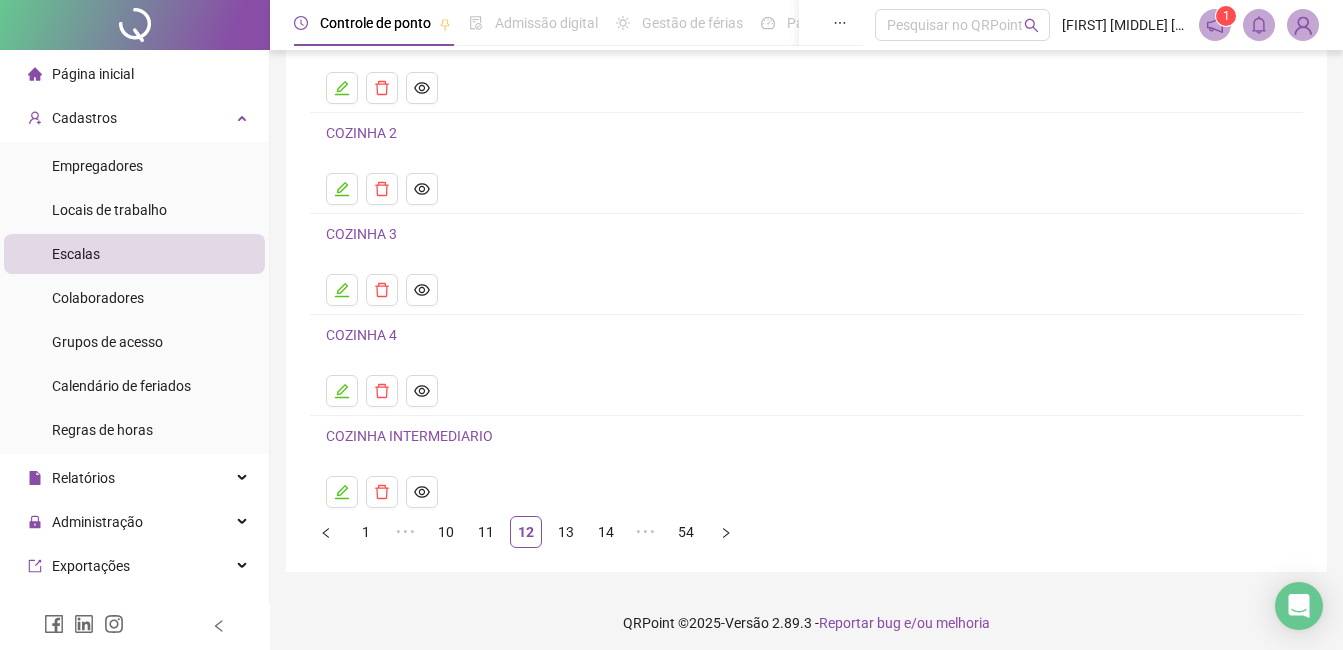 scroll, scrollTop: 200, scrollLeft: 0, axis: vertical 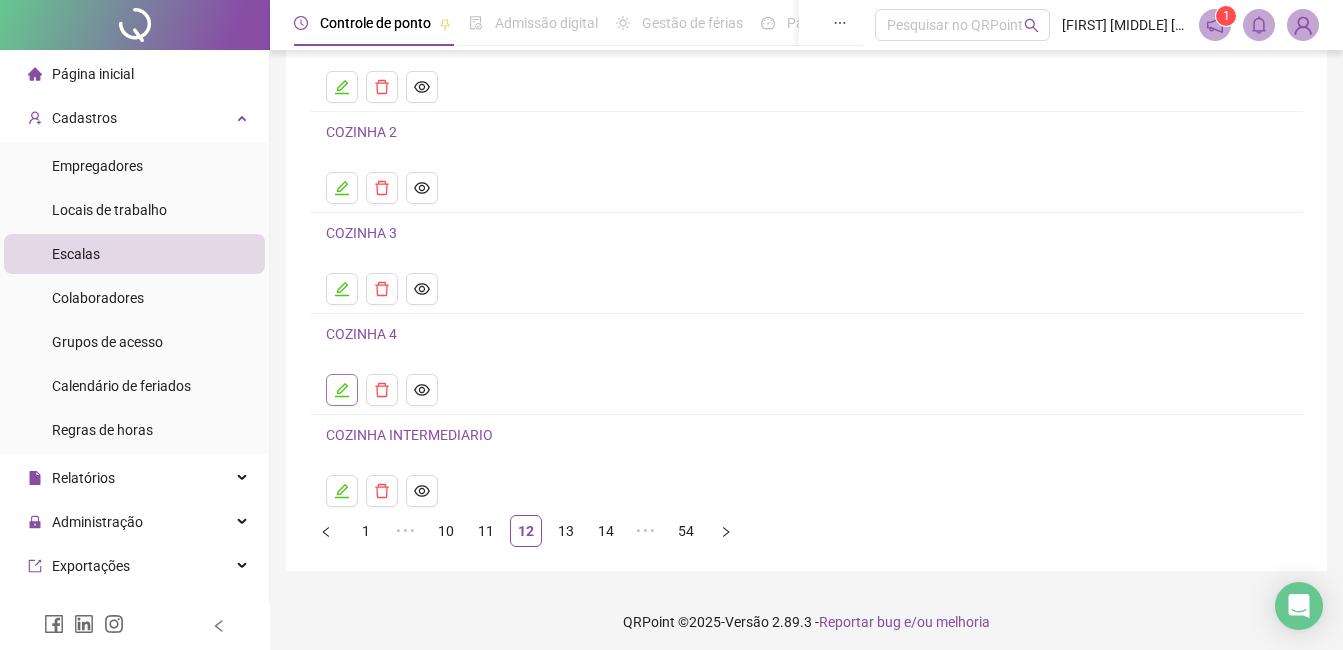click 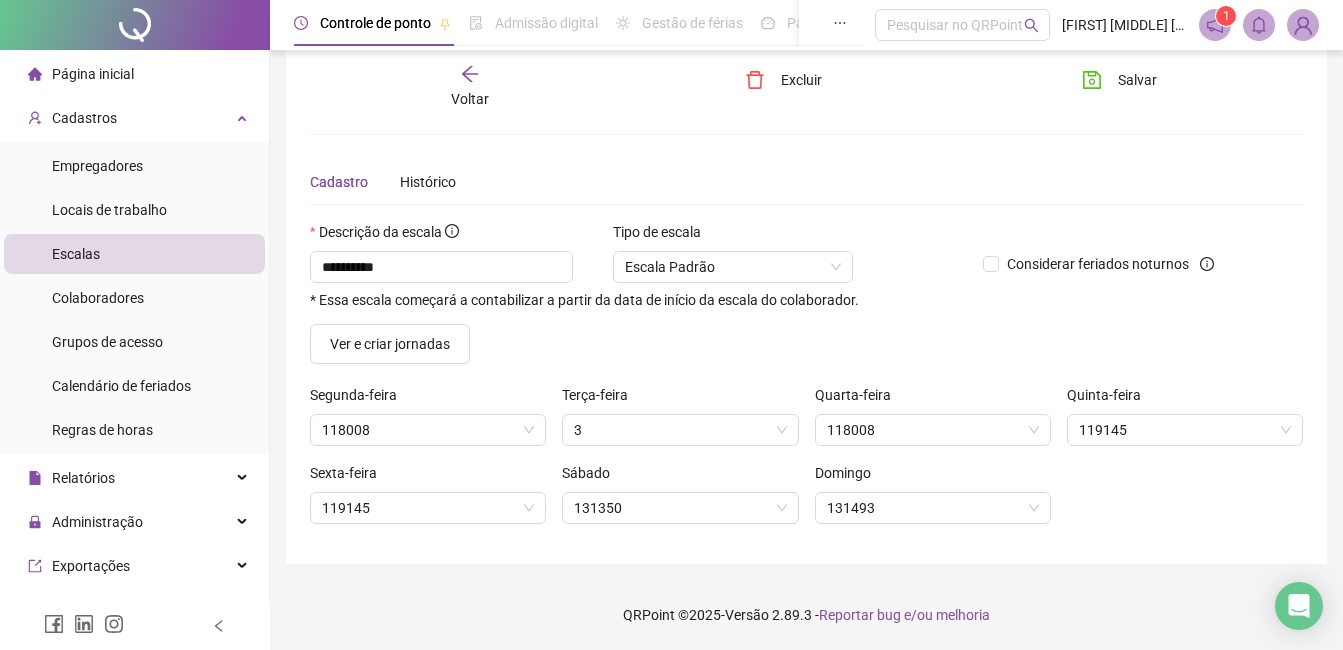scroll, scrollTop: 26, scrollLeft: 0, axis: vertical 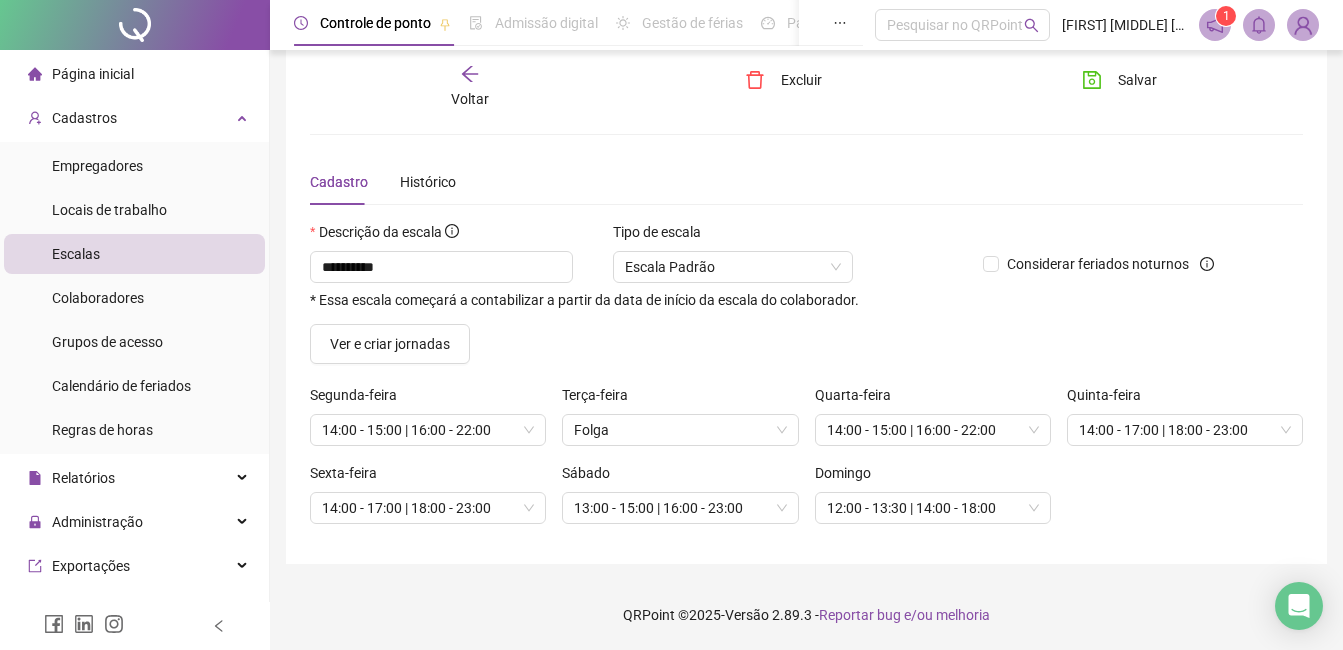 click 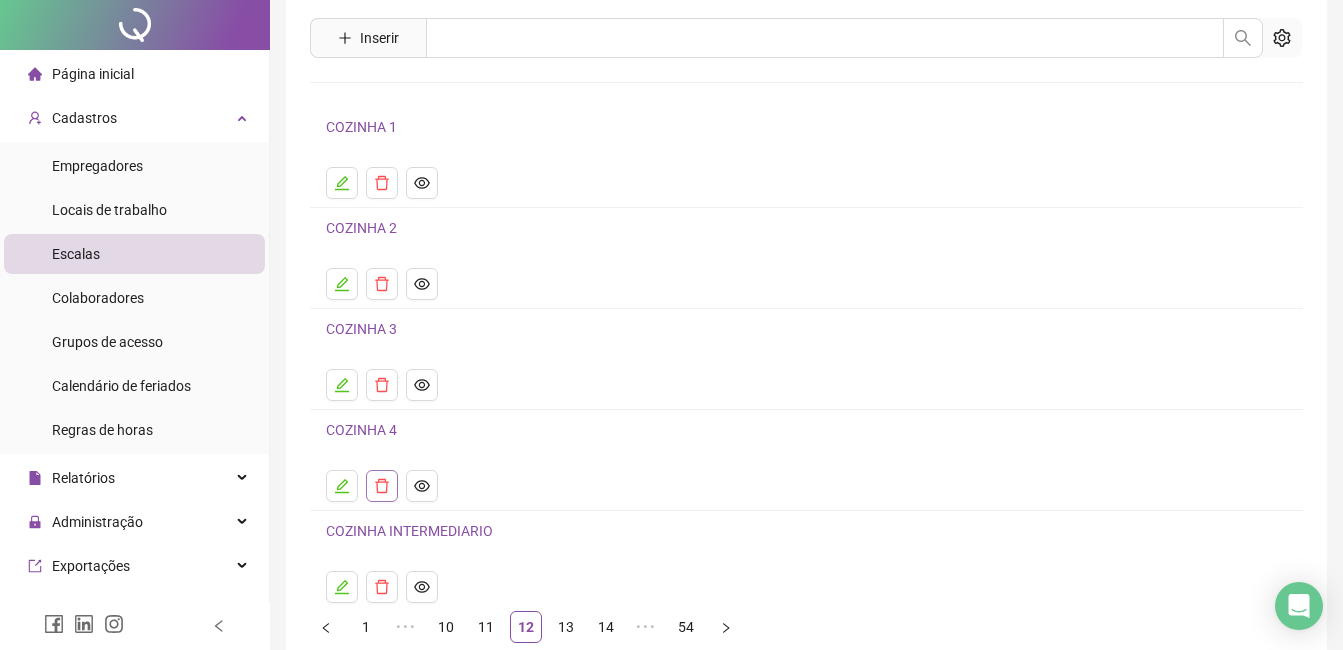 scroll, scrollTop: 200, scrollLeft: 0, axis: vertical 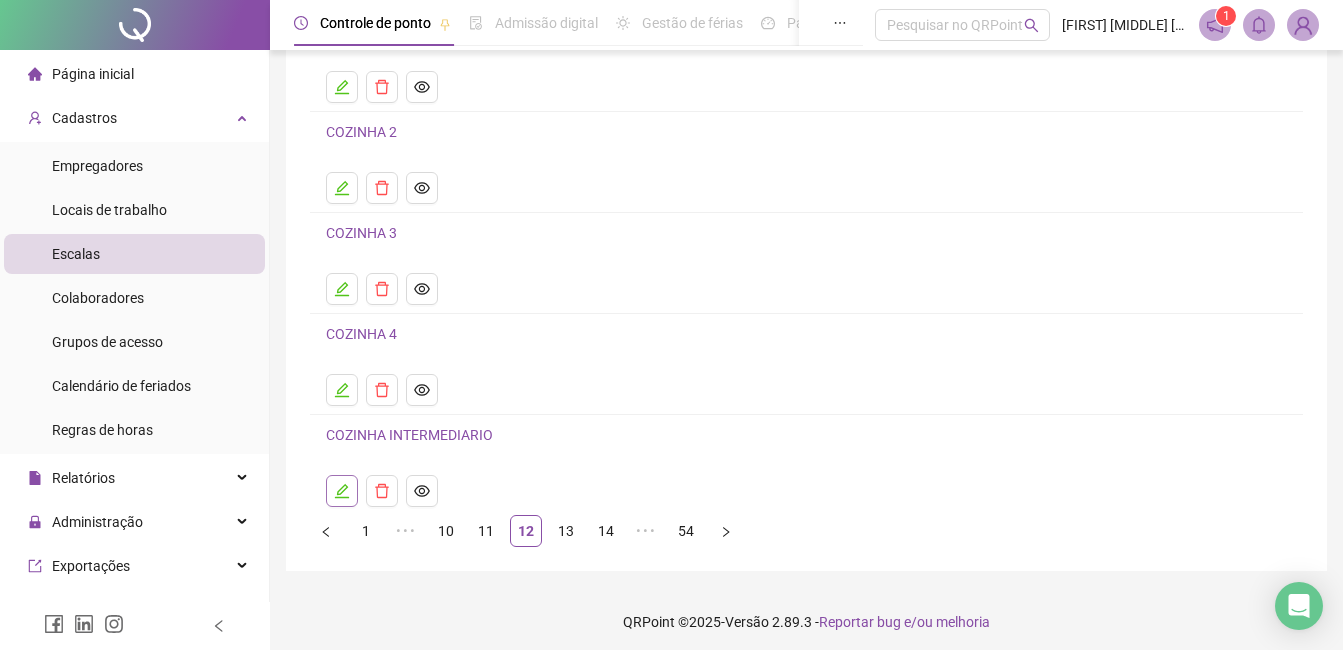 click at bounding box center (342, 491) 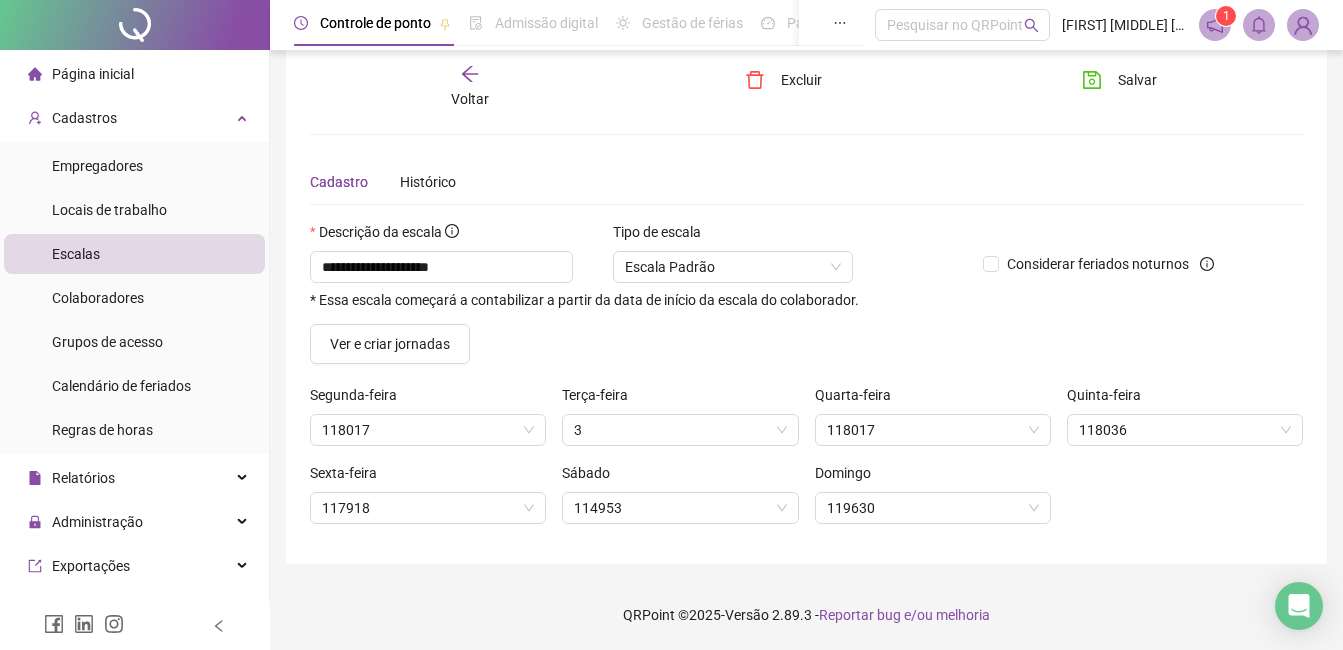 scroll, scrollTop: 26, scrollLeft: 0, axis: vertical 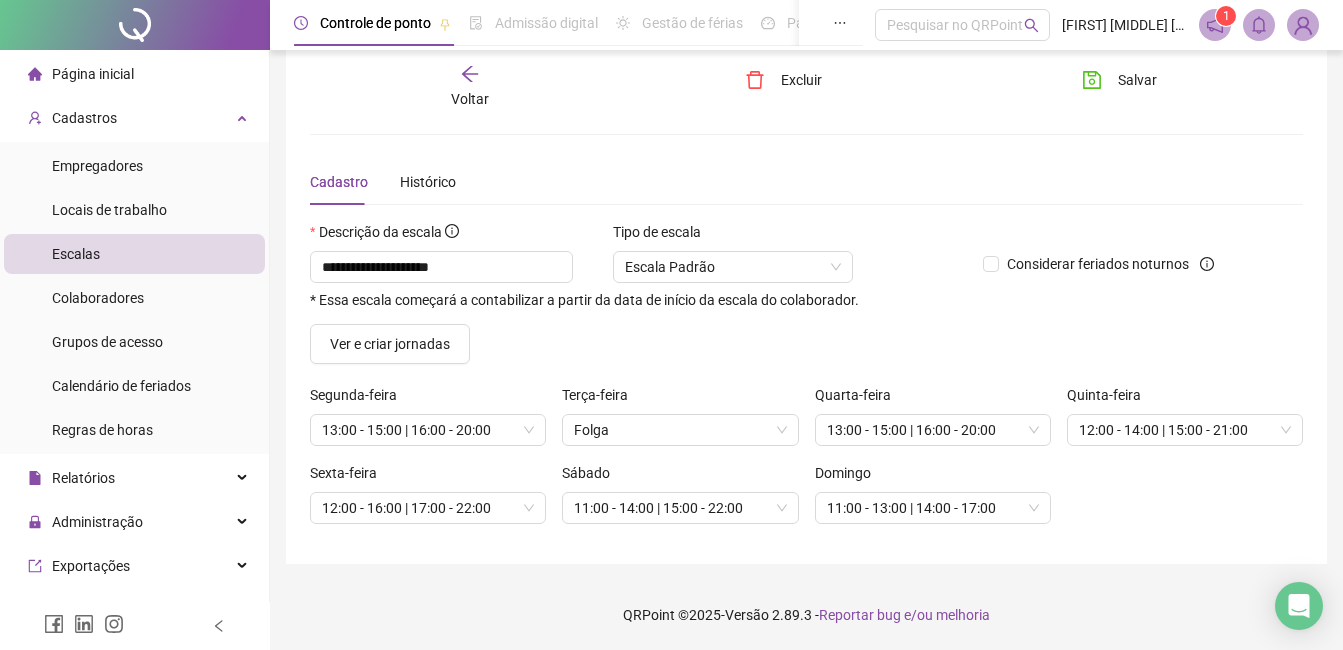 click on "Voltar" at bounding box center [470, 87] 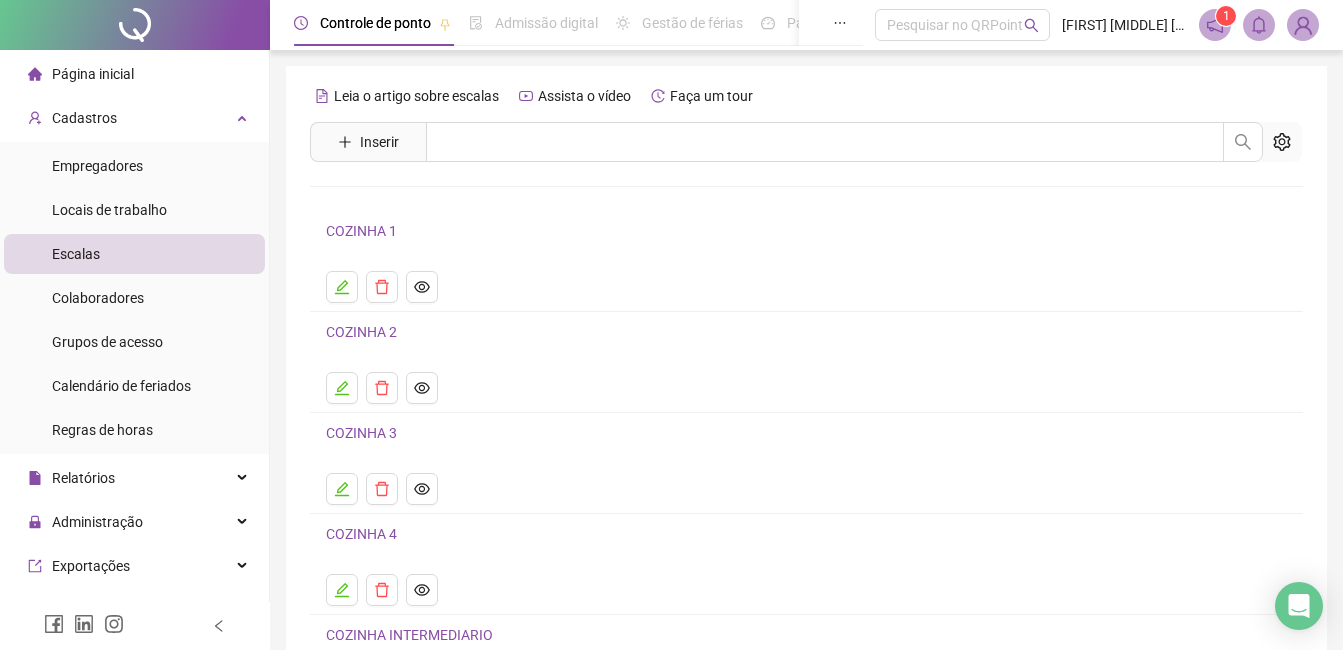 scroll, scrollTop: 200, scrollLeft: 0, axis: vertical 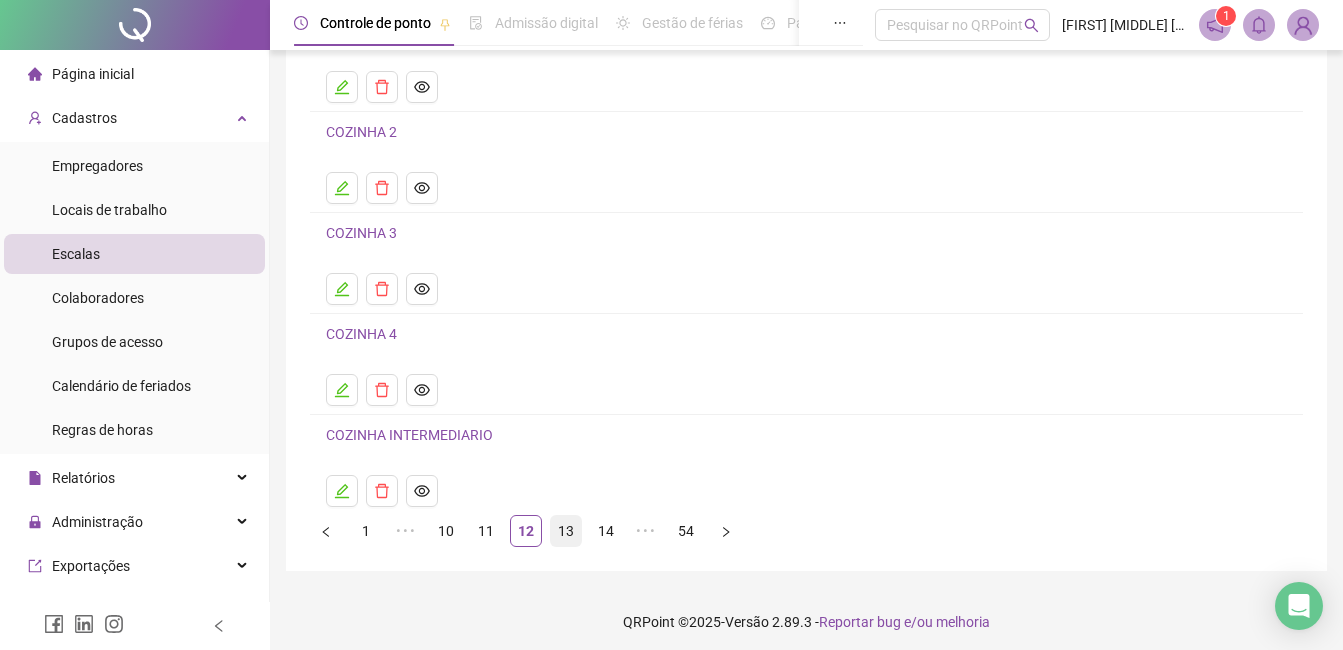 click on "13" at bounding box center (566, 531) 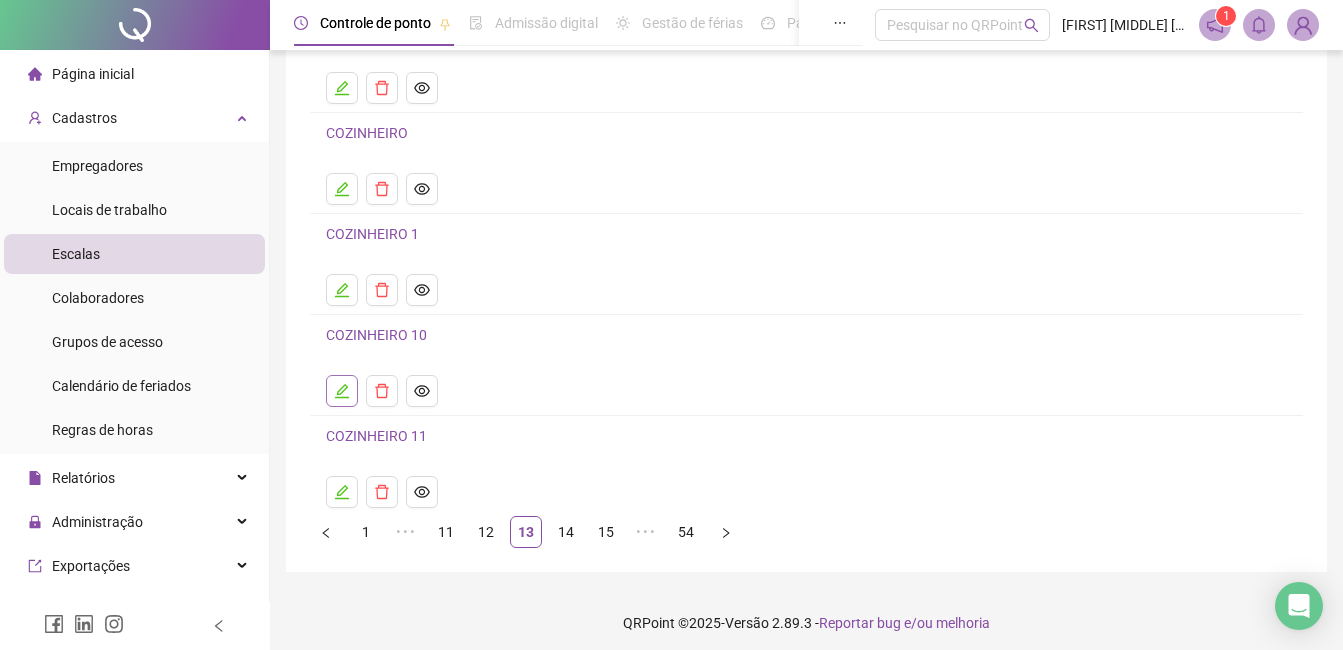 scroll, scrollTop: 200, scrollLeft: 0, axis: vertical 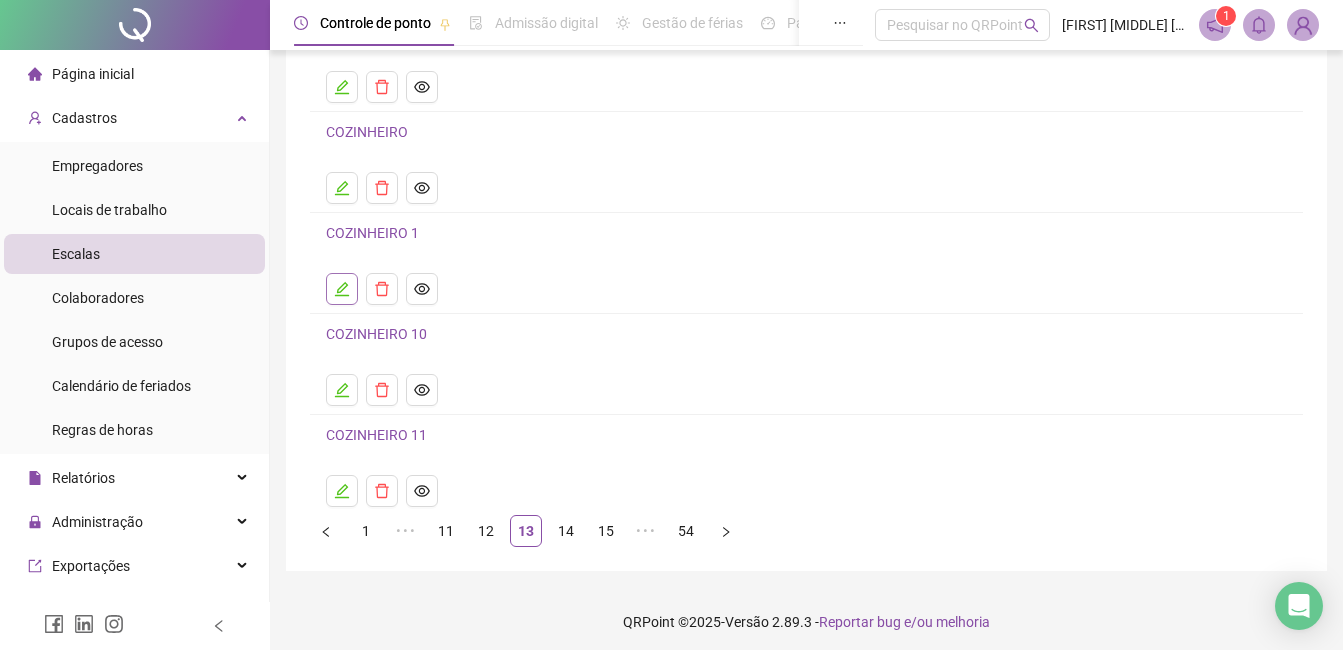 click at bounding box center [342, 289] 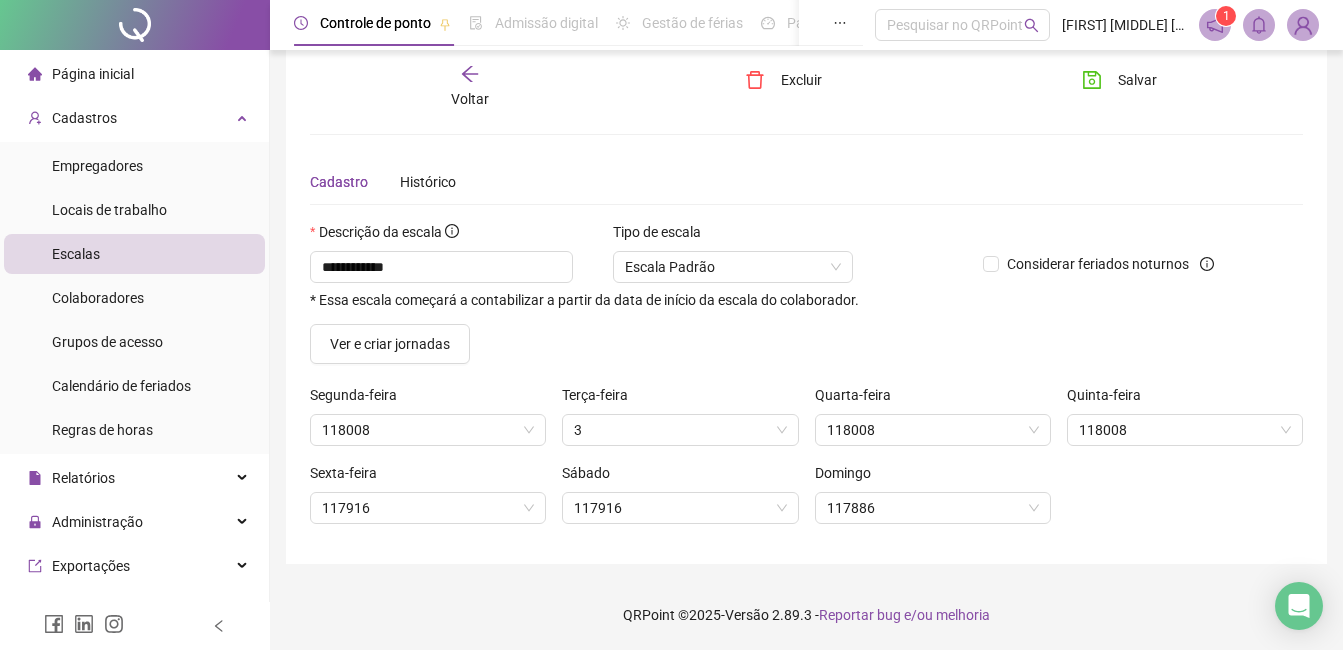 scroll, scrollTop: 26, scrollLeft: 0, axis: vertical 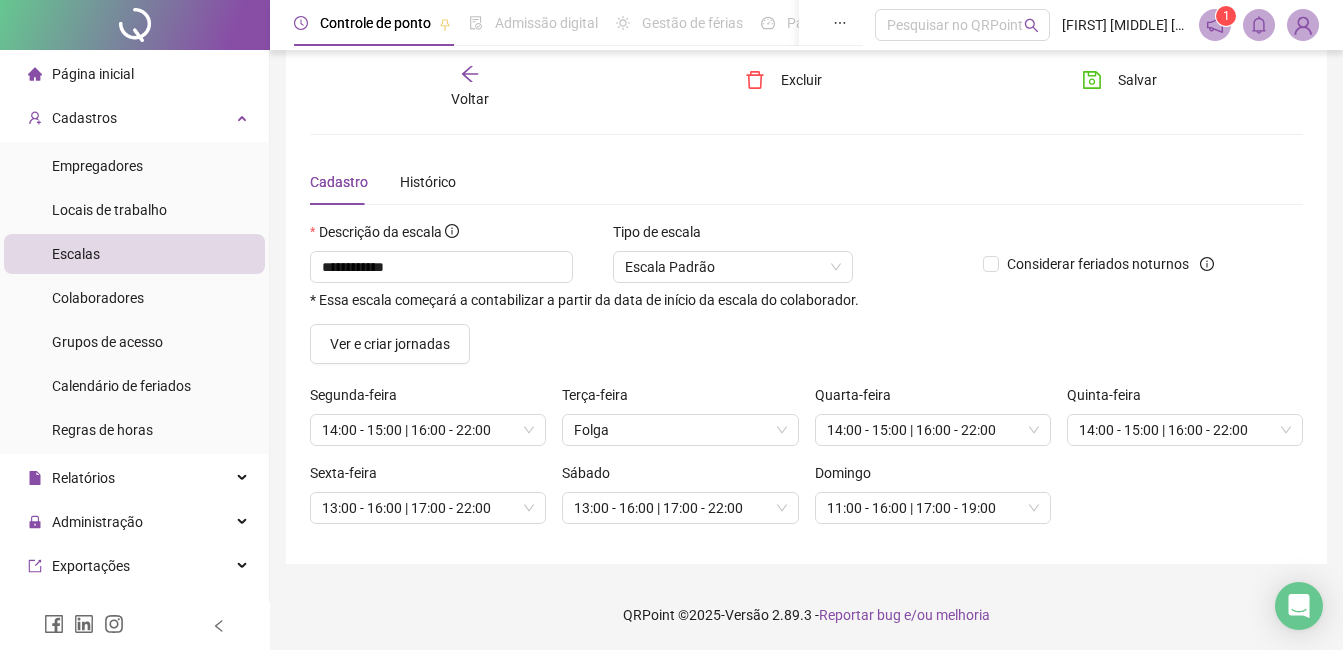 click 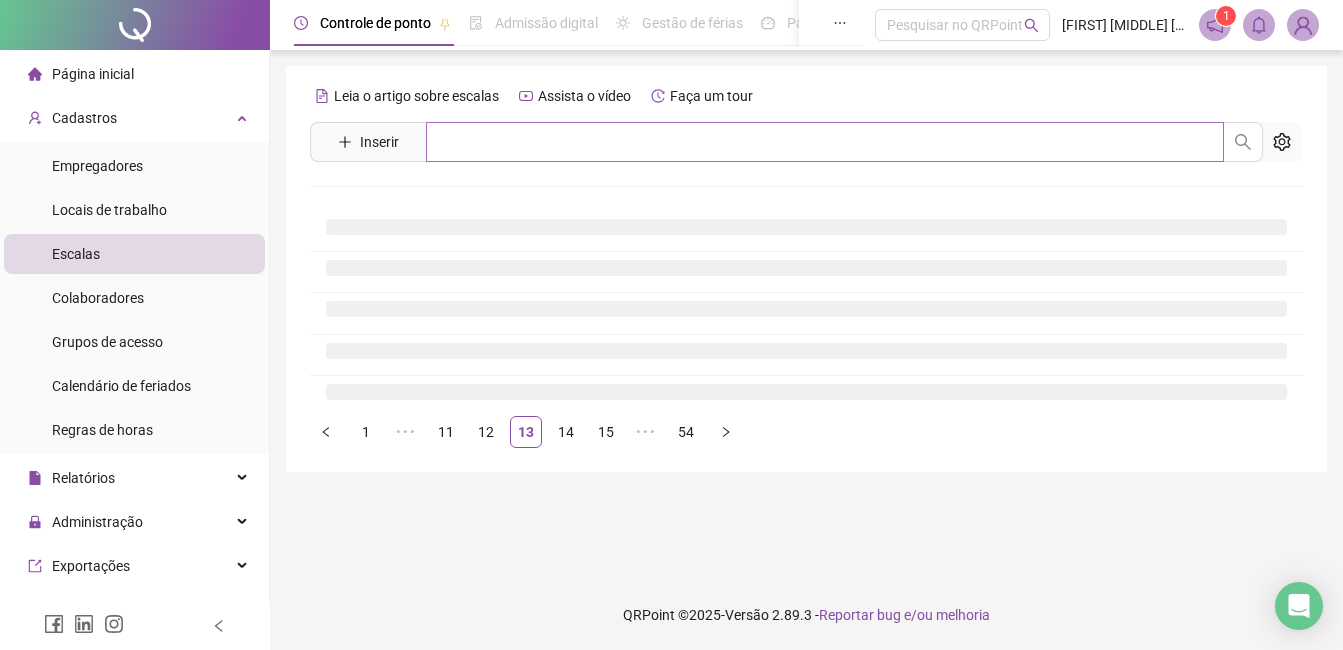 scroll, scrollTop: 0, scrollLeft: 0, axis: both 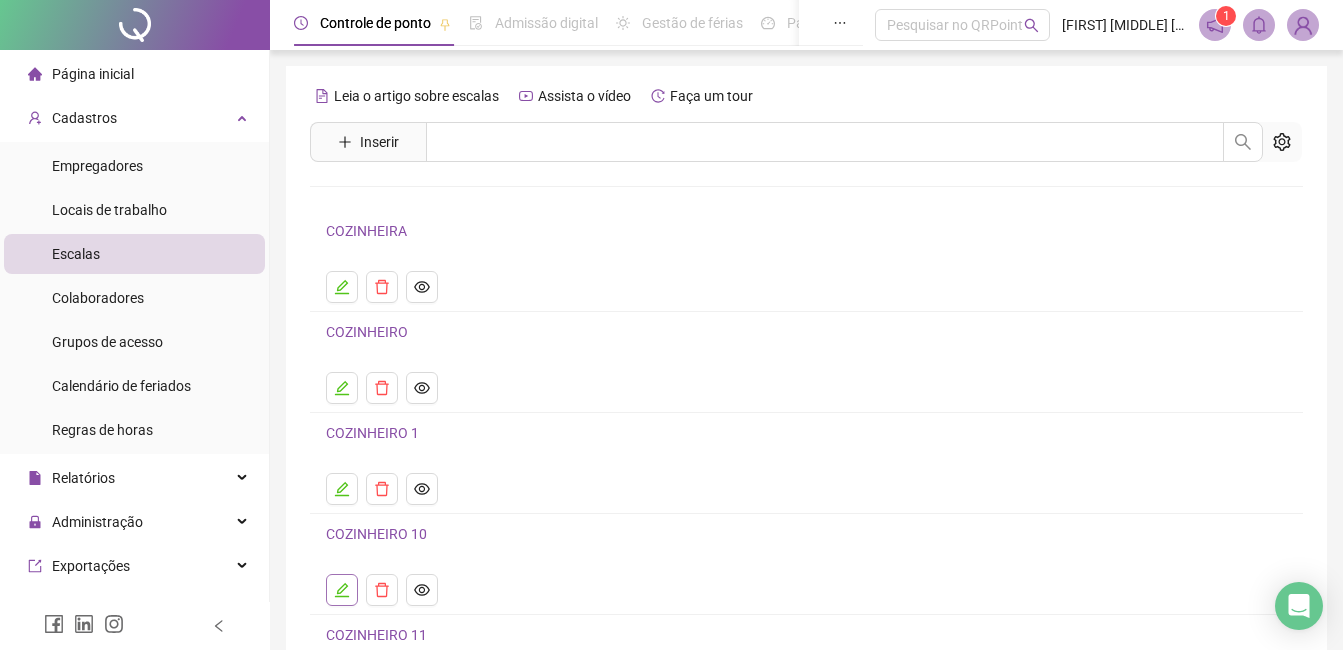 click 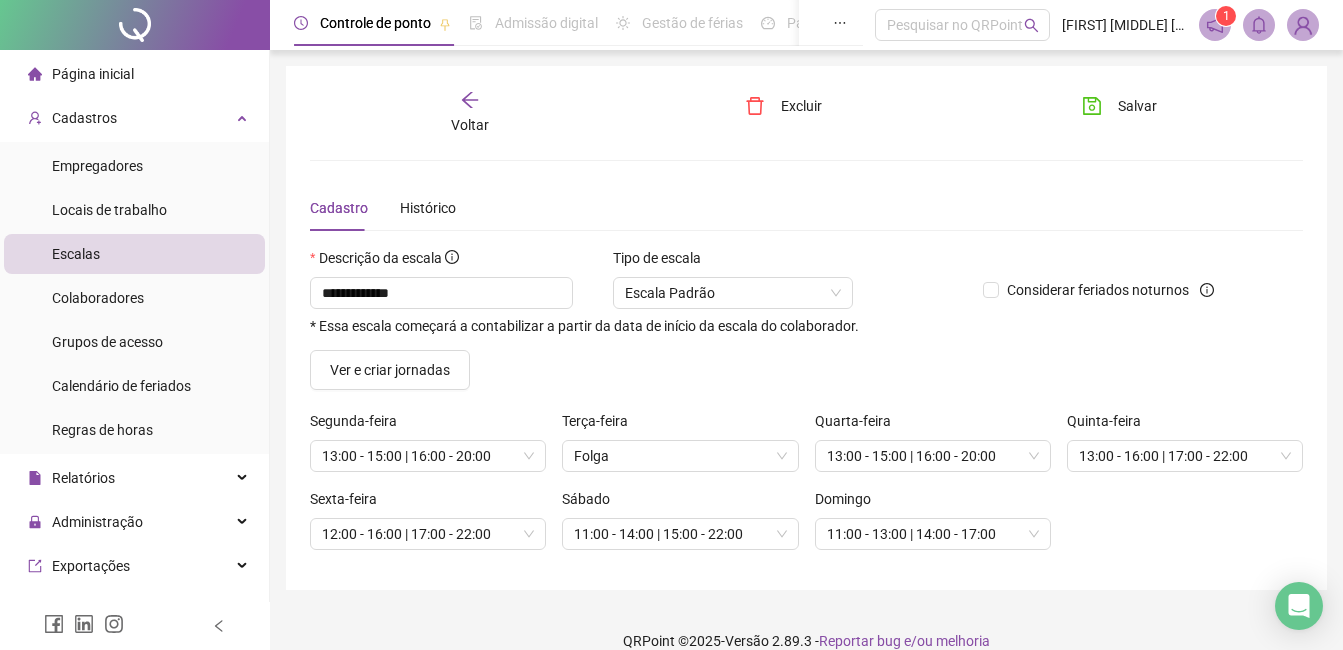 click on "Voltar" at bounding box center (470, 113) 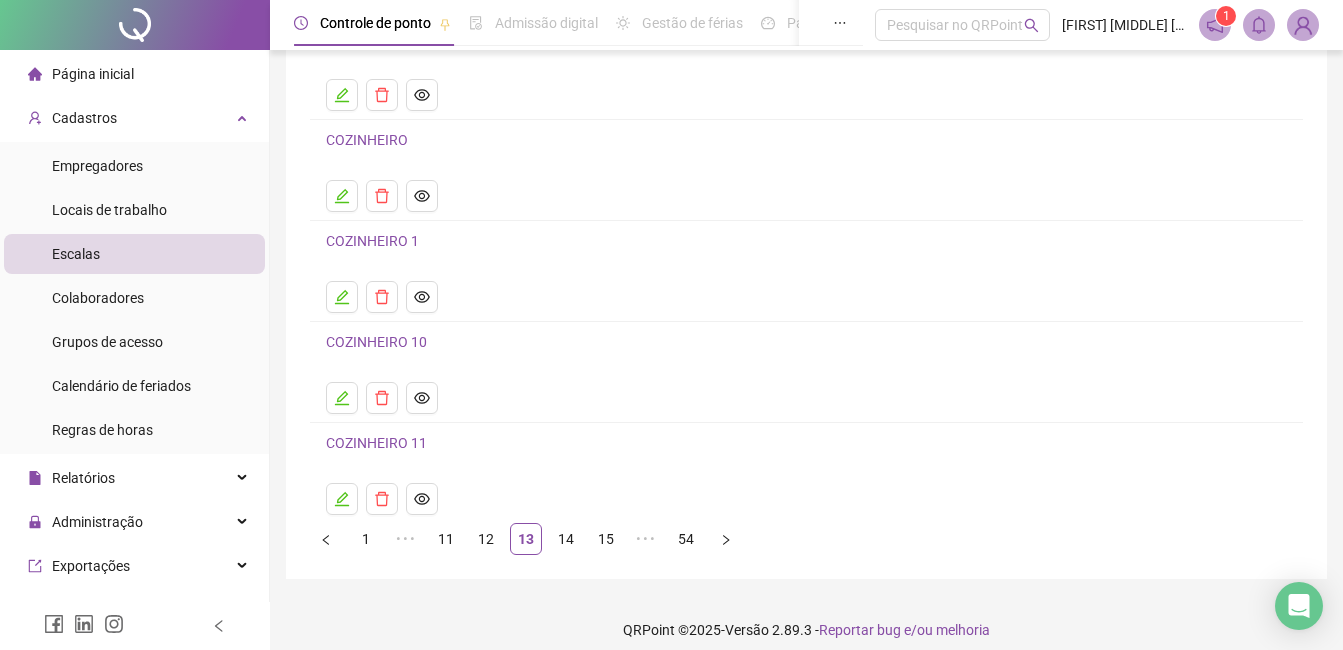scroll, scrollTop: 207, scrollLeft: 0, axis: vertical 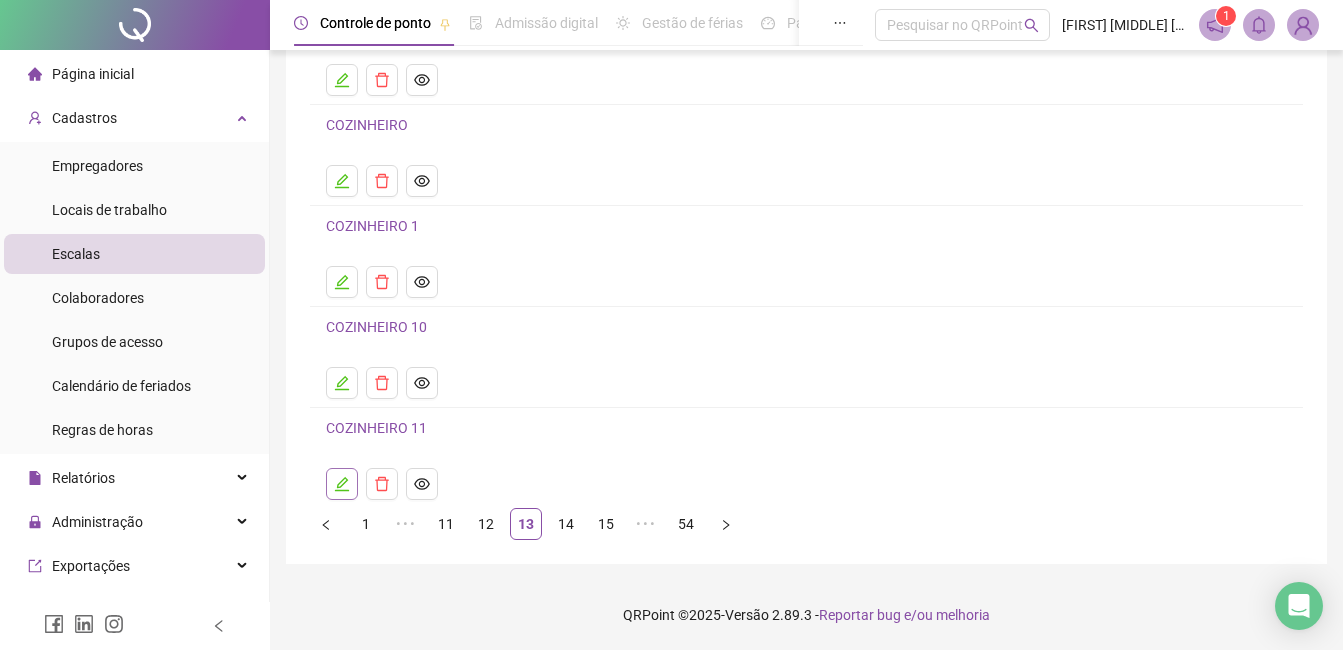 click 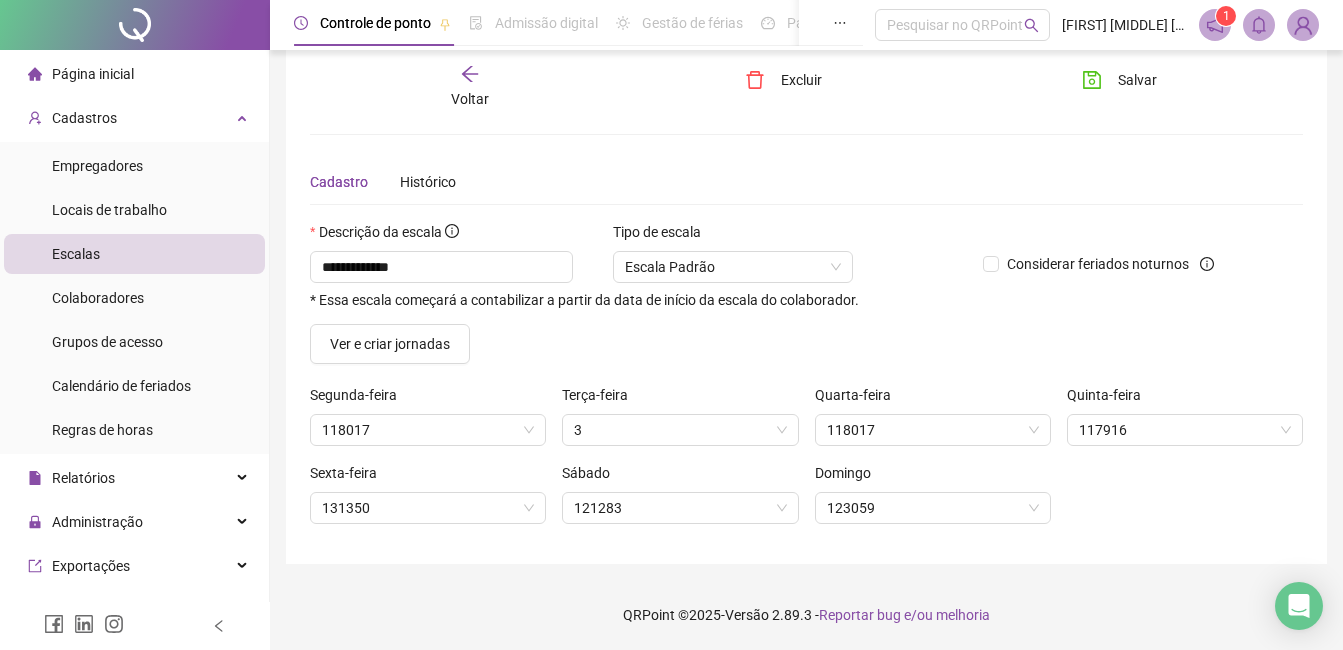 scroll 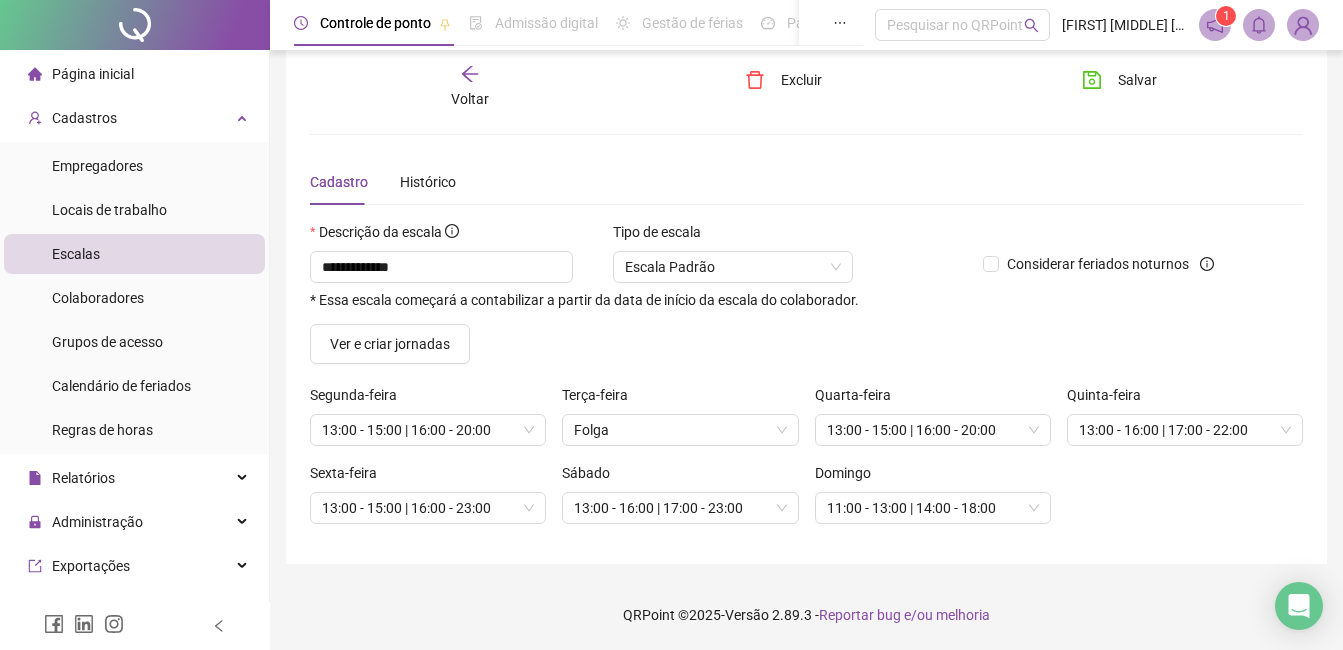 click on "Voltar" at bounding box center (470, 99) 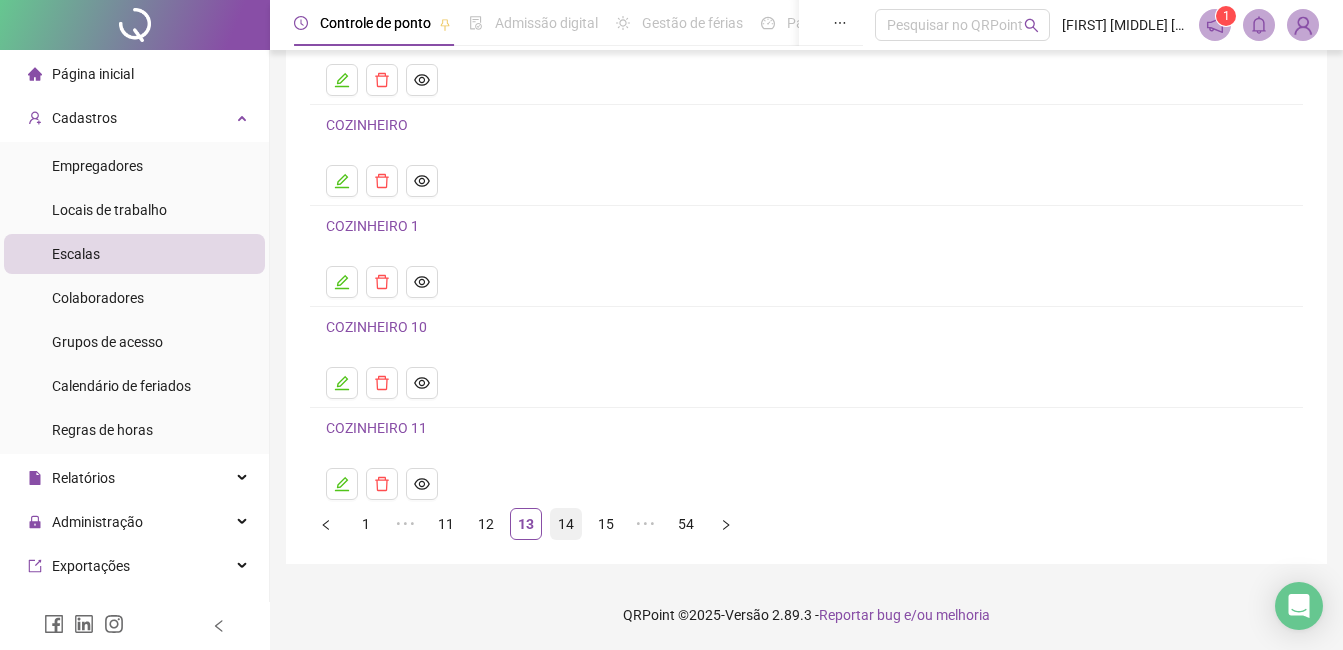 click on "14" at bounding box center (566, 524) 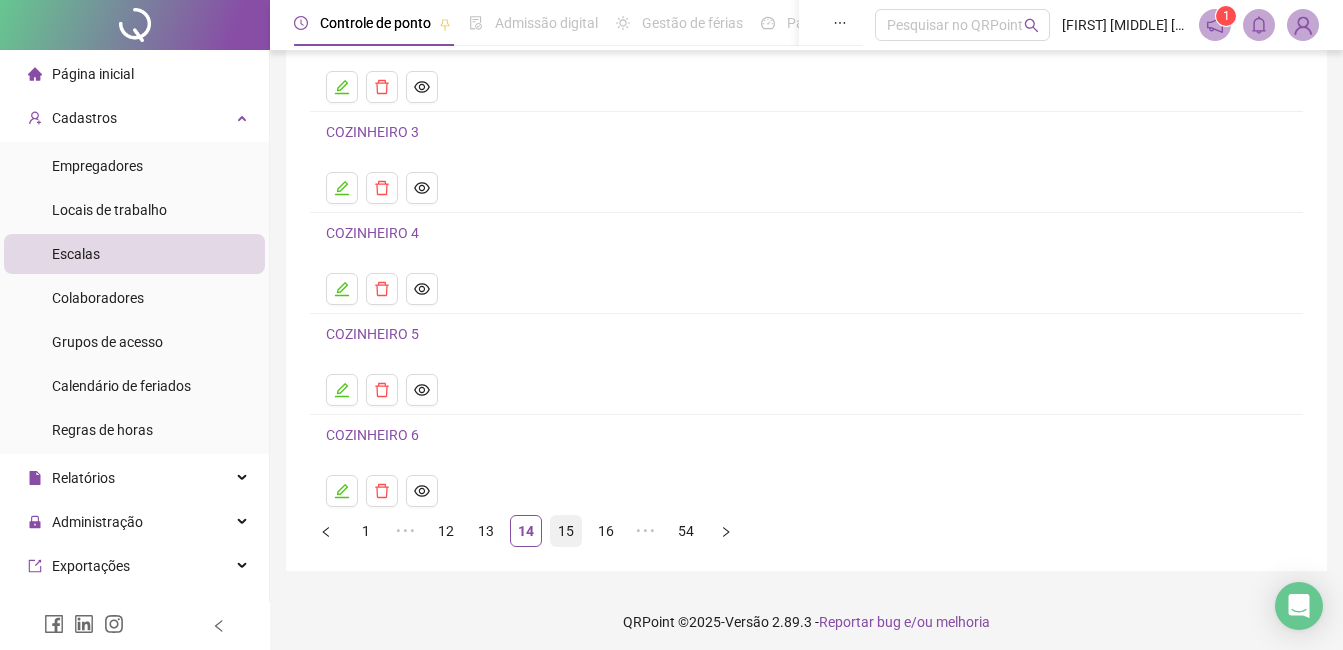 click on "15" at bounding box center (566, 531) 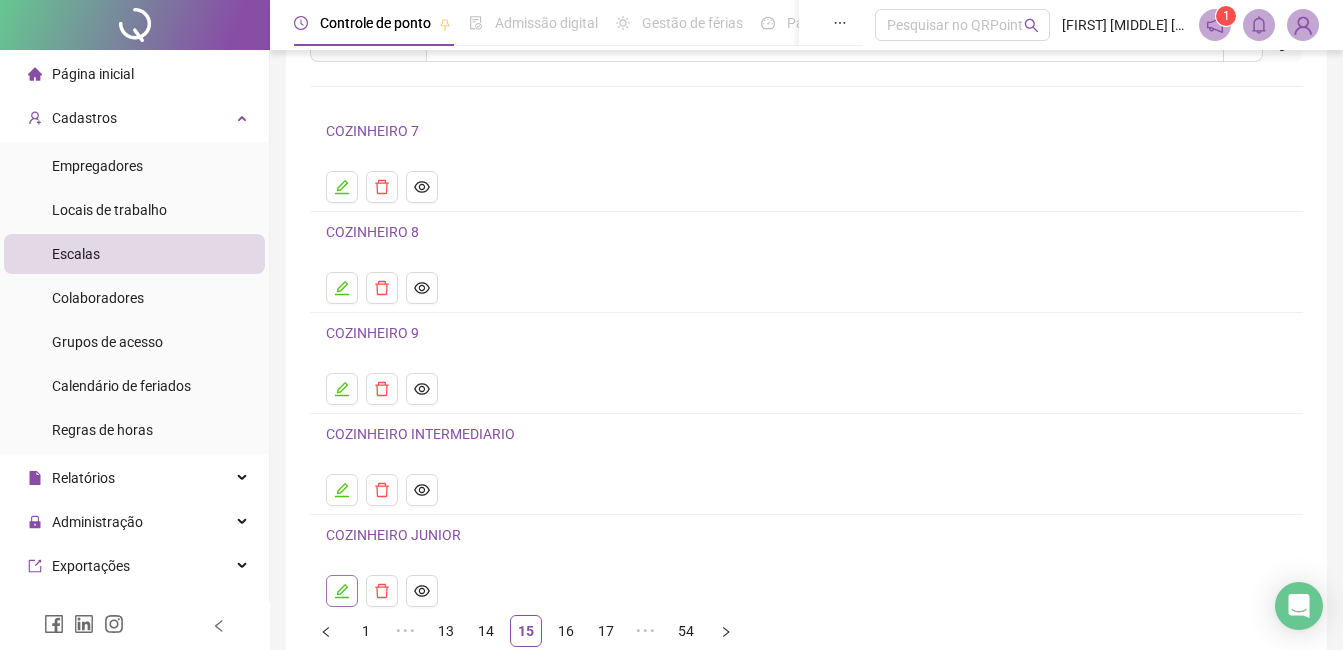 click 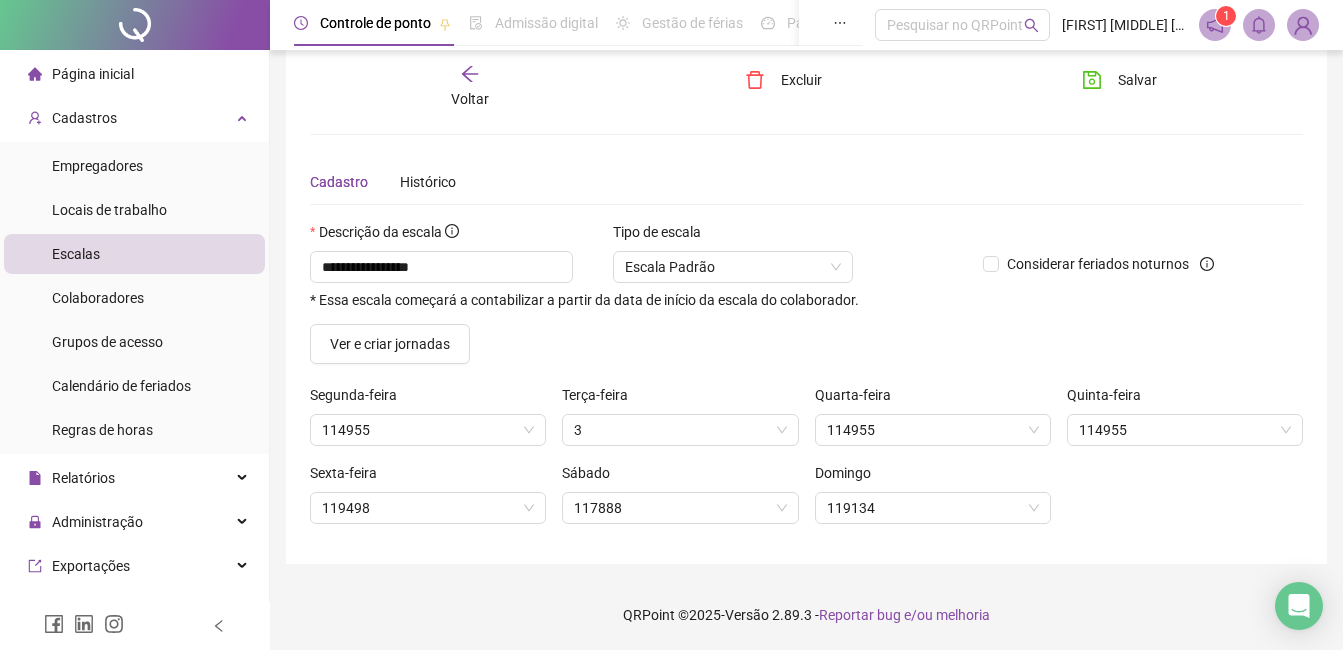 scroll, scrollTop: 26, scrollLeft: 0, axis: vertical 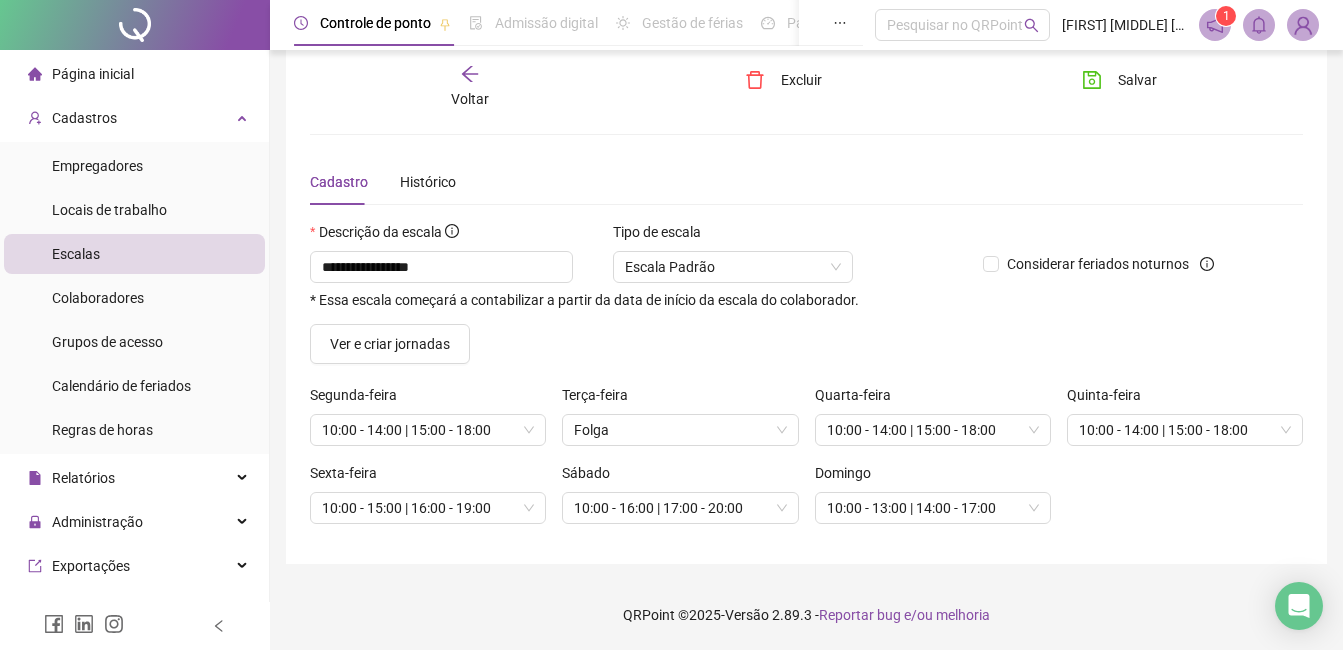 click 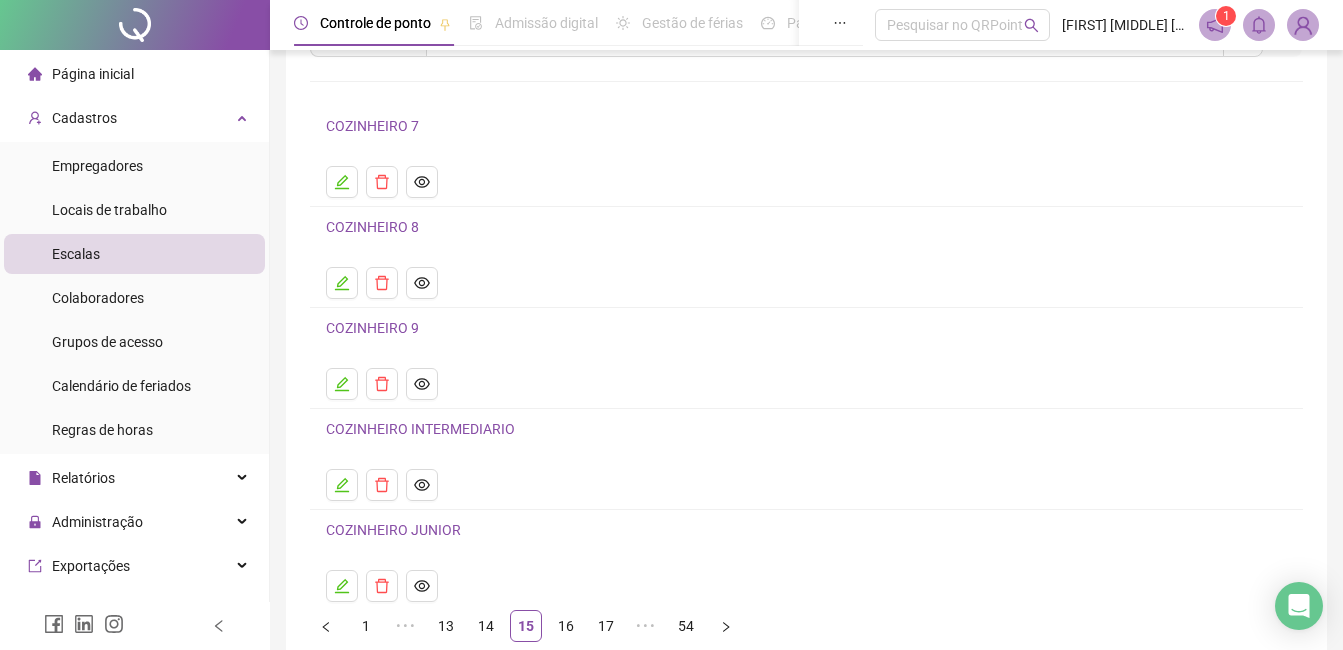 scroll, scrollTop: 200, scrollLeft: 0, axis: vertical 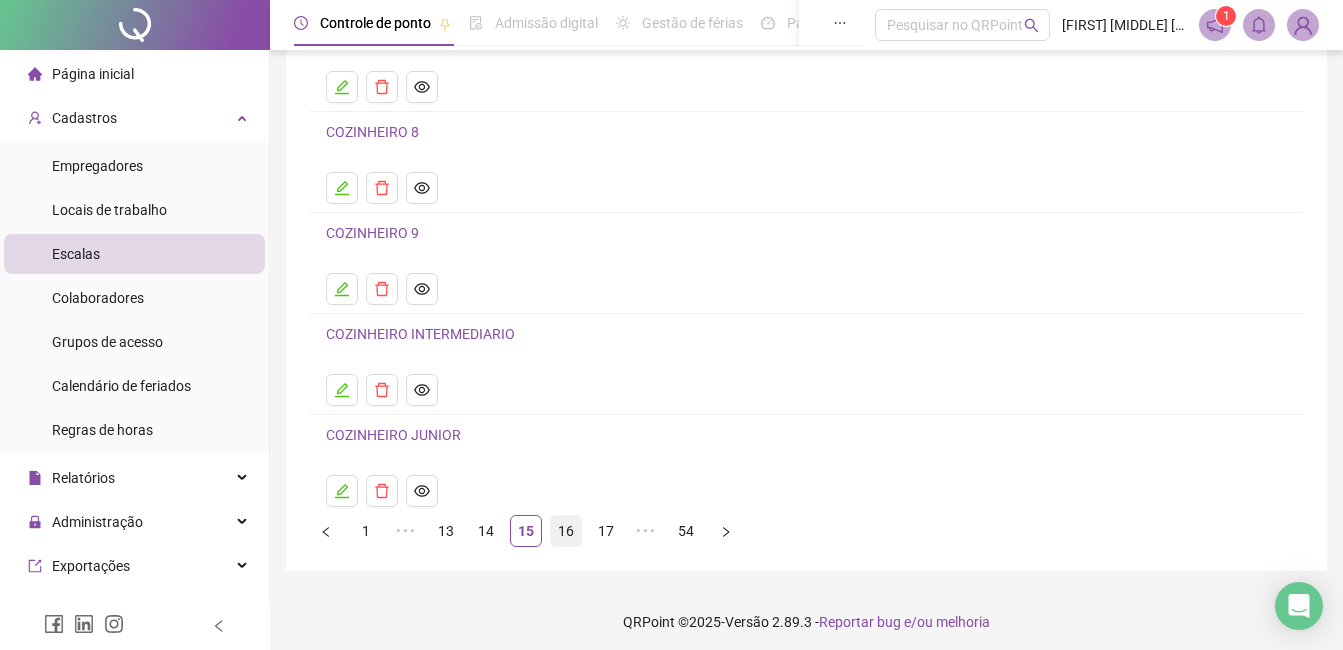 click on "16" at bounding box center [566, 531] 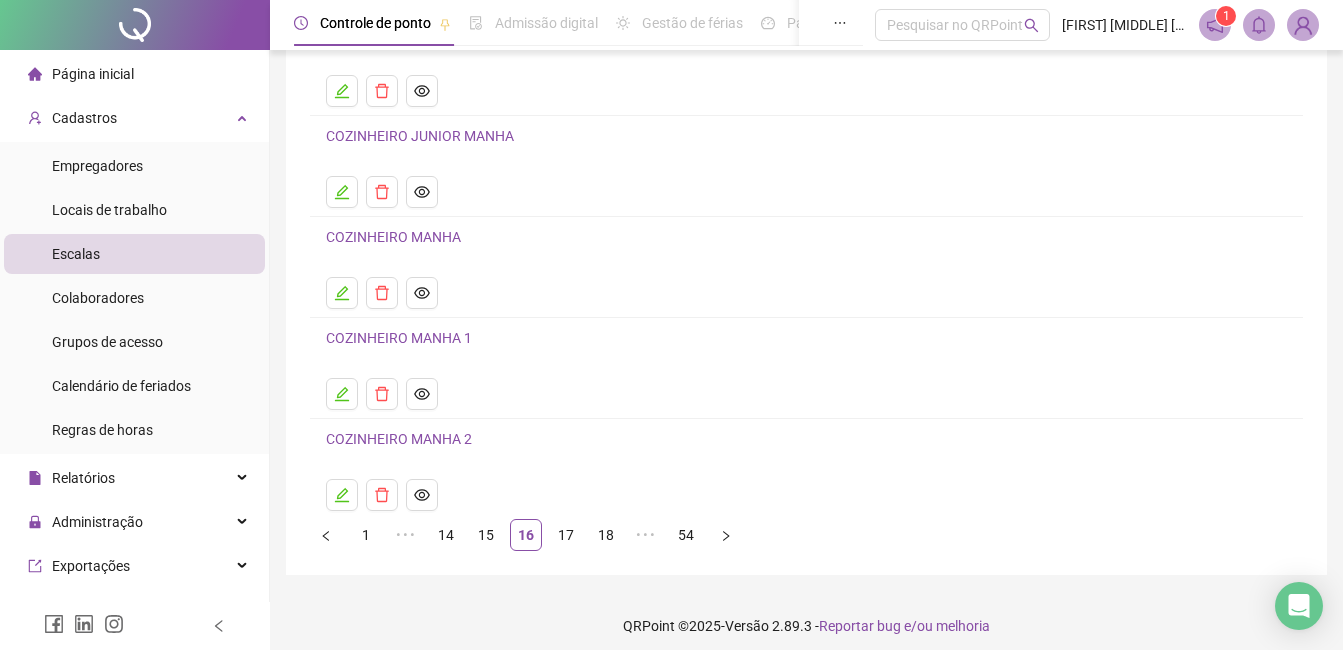 scroll, scrollTop: 200, scrollLeft: 0, axis: vertical 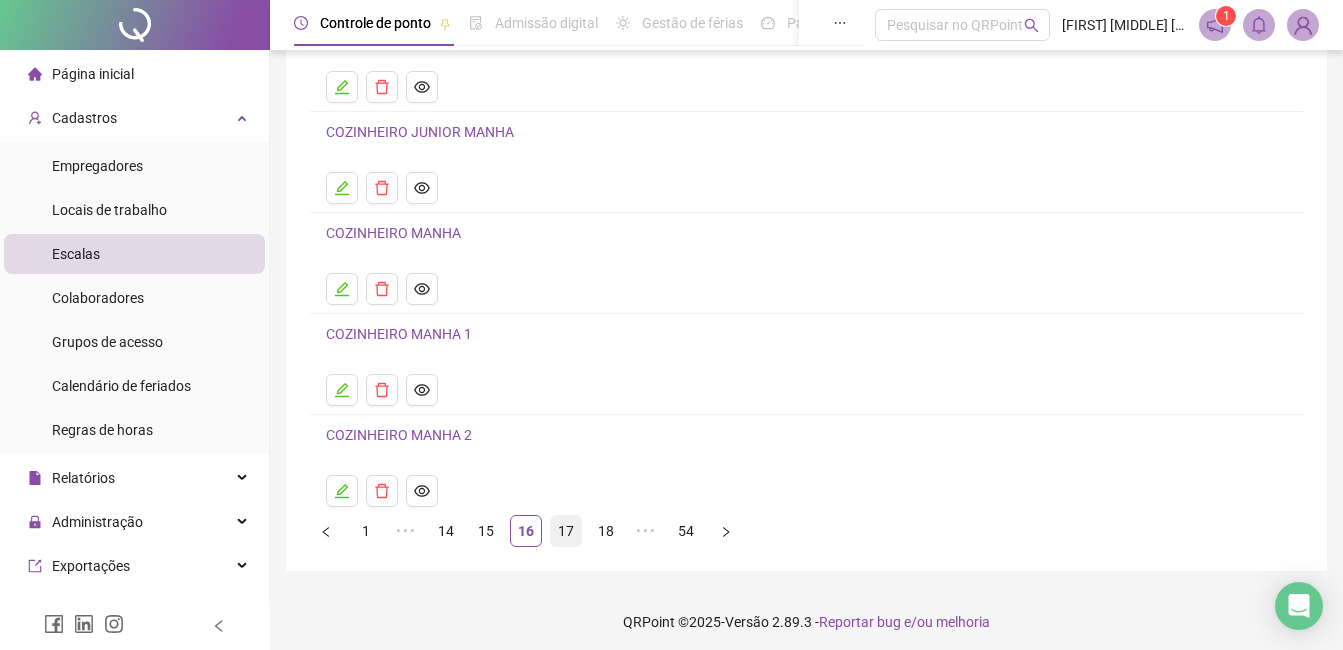 click on "17" at bounding box center [566, 531] 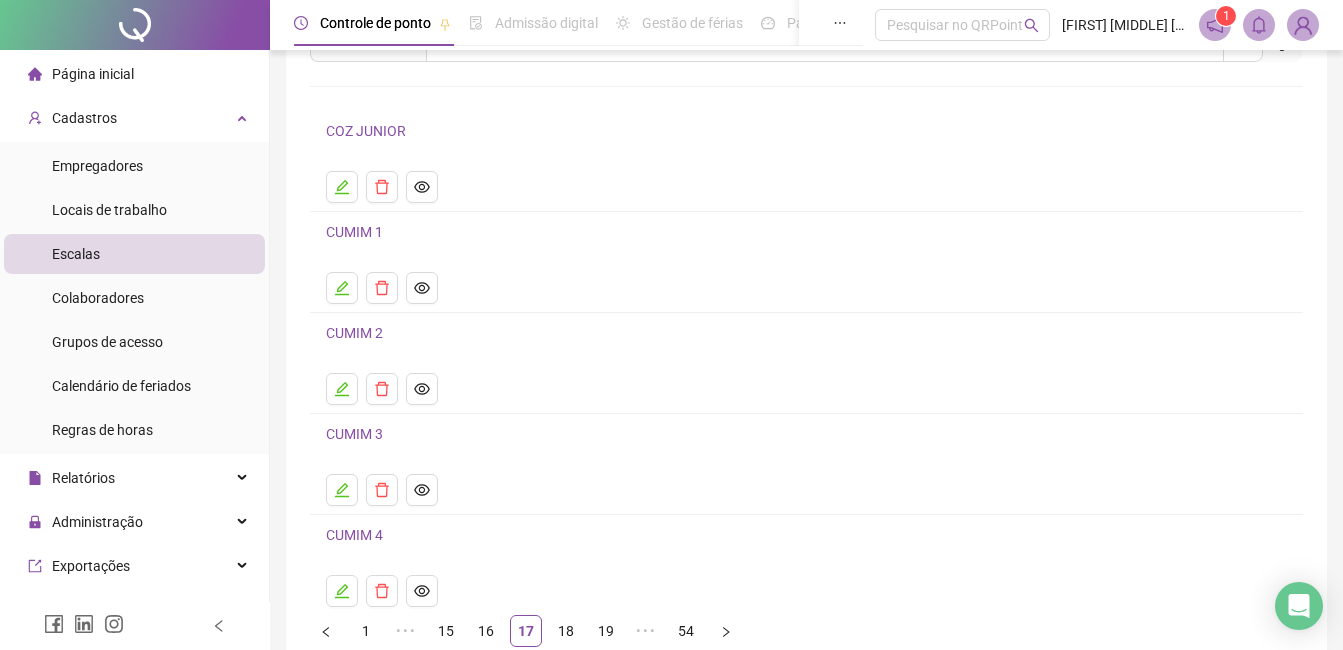 scroll, scrollTop: 0, scrollLeft: 0, axis: both 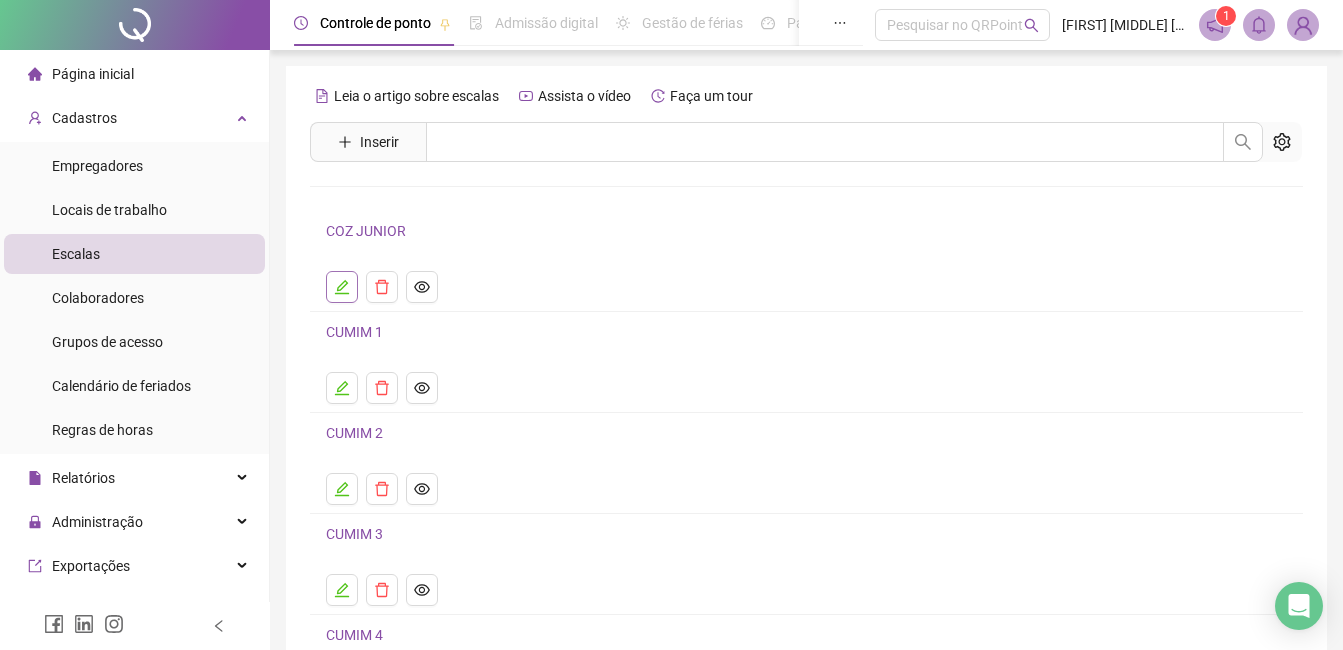 click 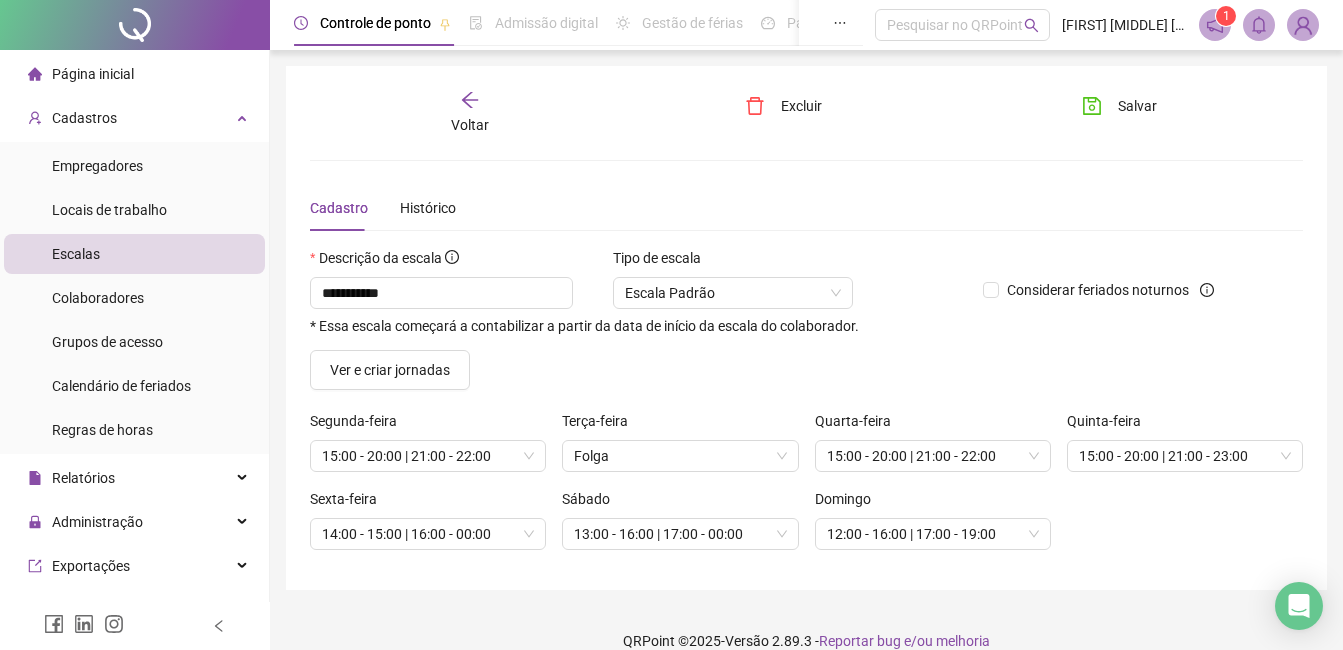 click 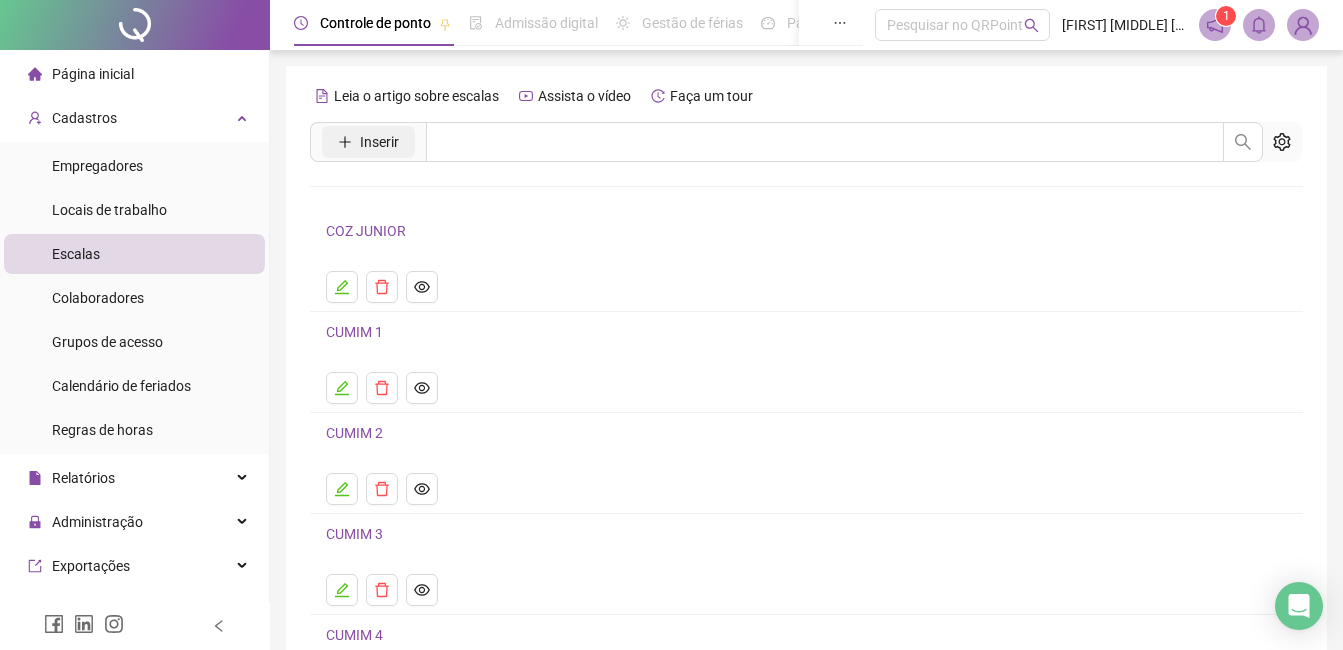 click on "Inserir" at bounding box center (379, 142) 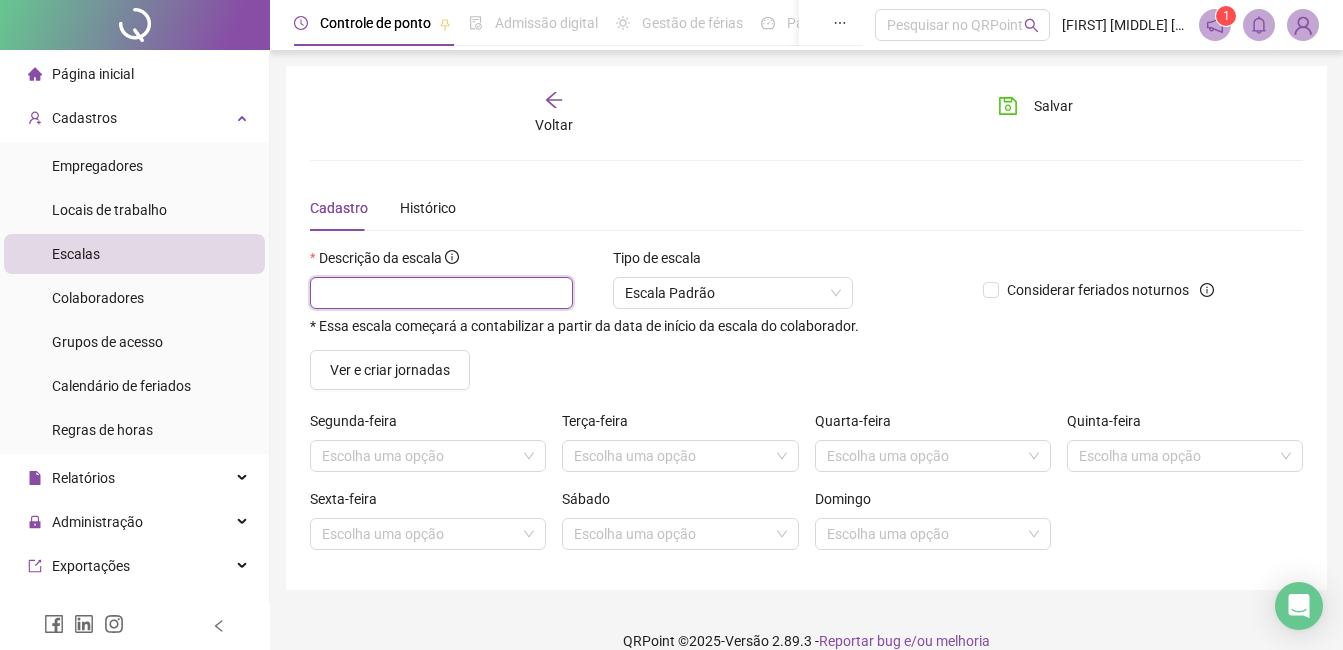 click at bounding box center (441, 293) 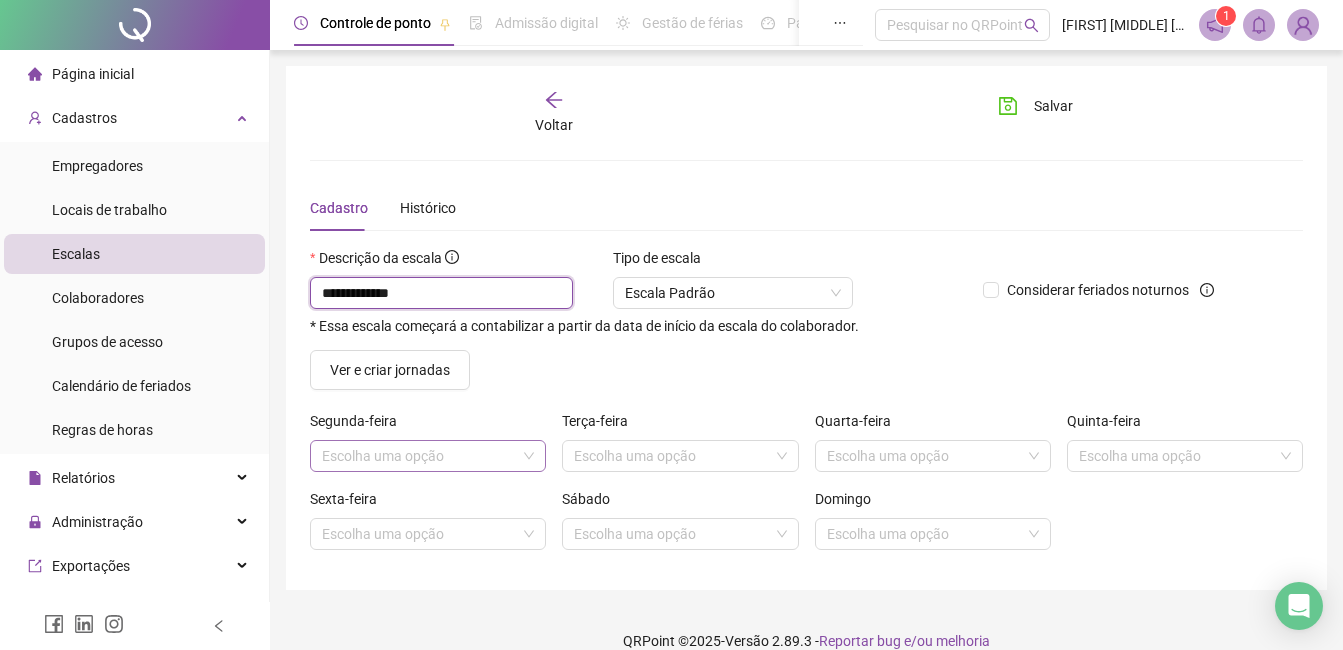 type on "**********" 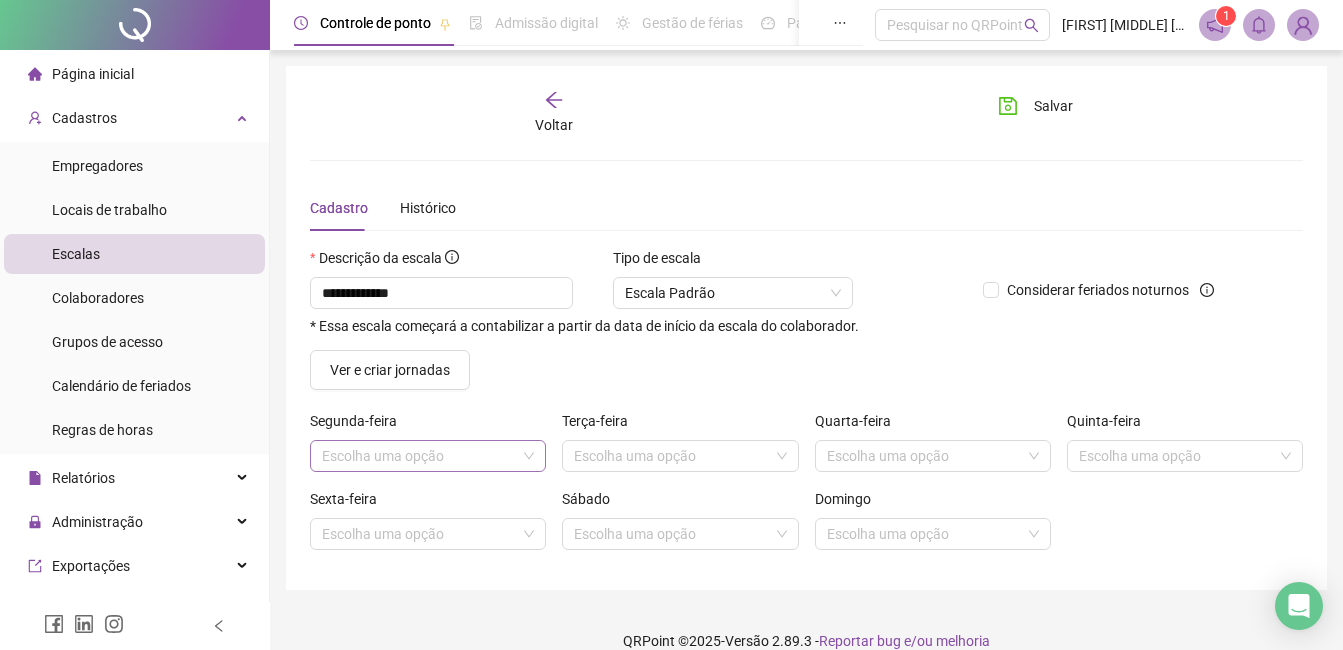 click at bounding box center (419, 456) 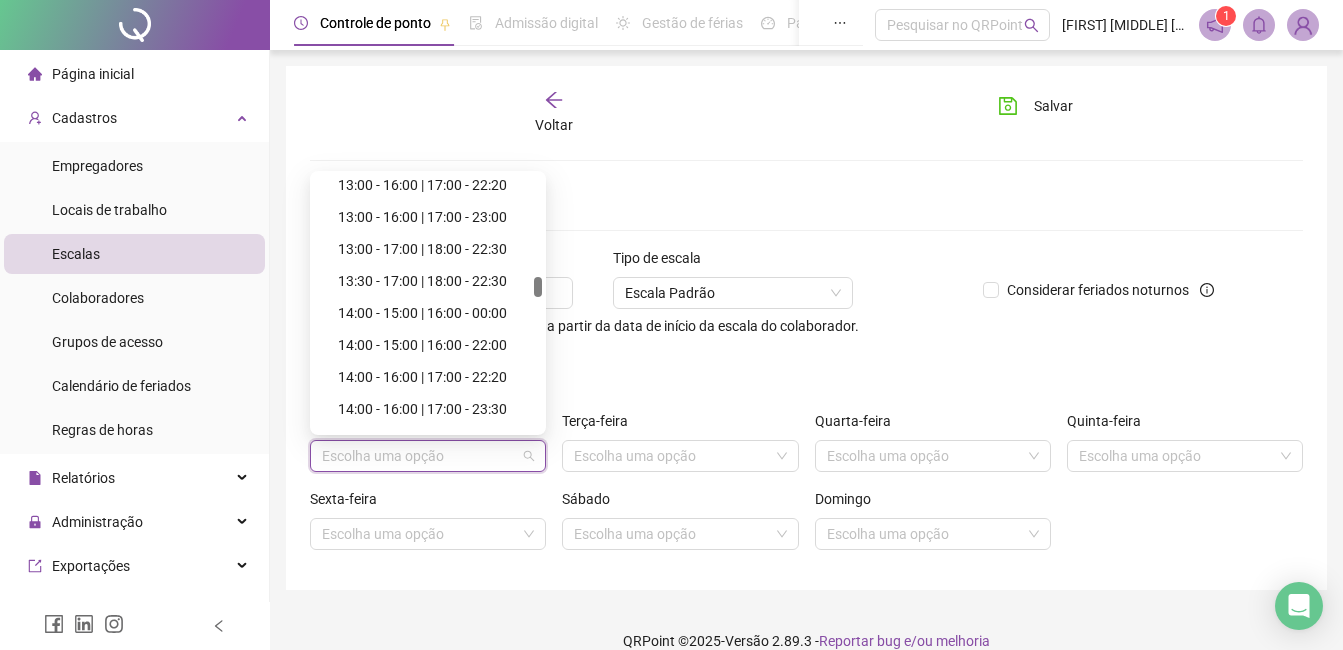 scroll, scrollTop: 2200, scrollLeft: 0, axis: vertical 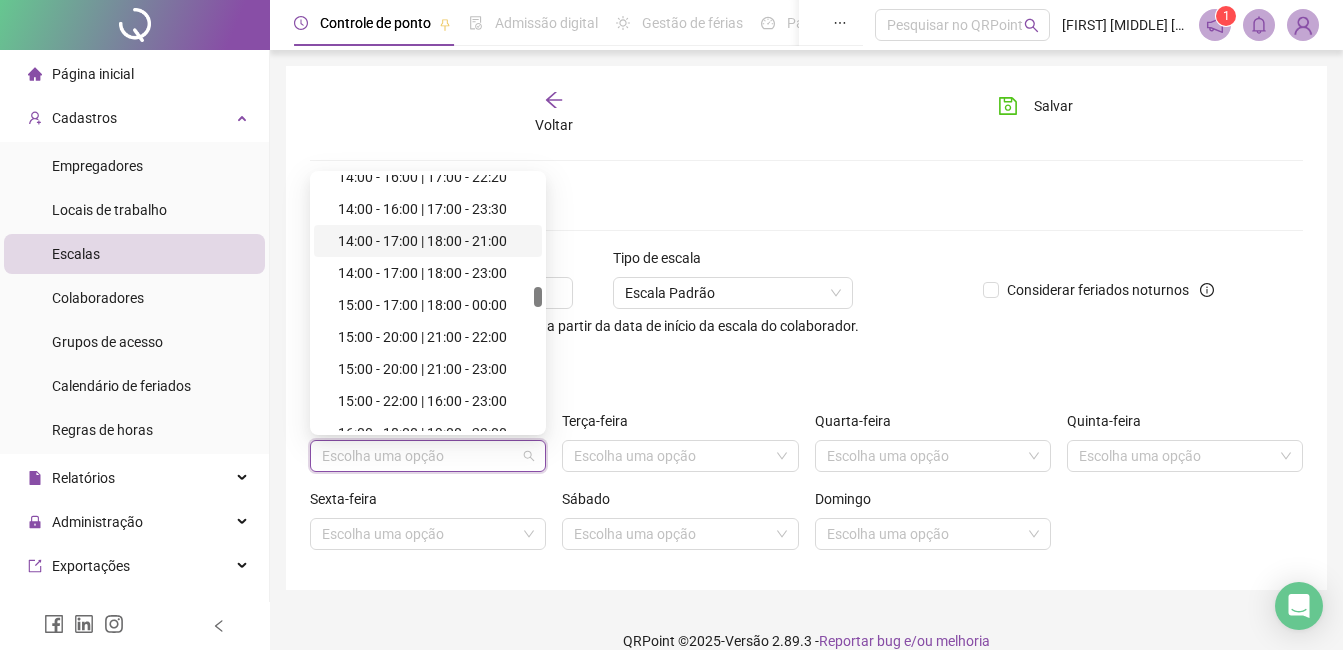 click on "14:00 - 17:00 | 18:00 - 21:00" at bounding box center (434, 241) 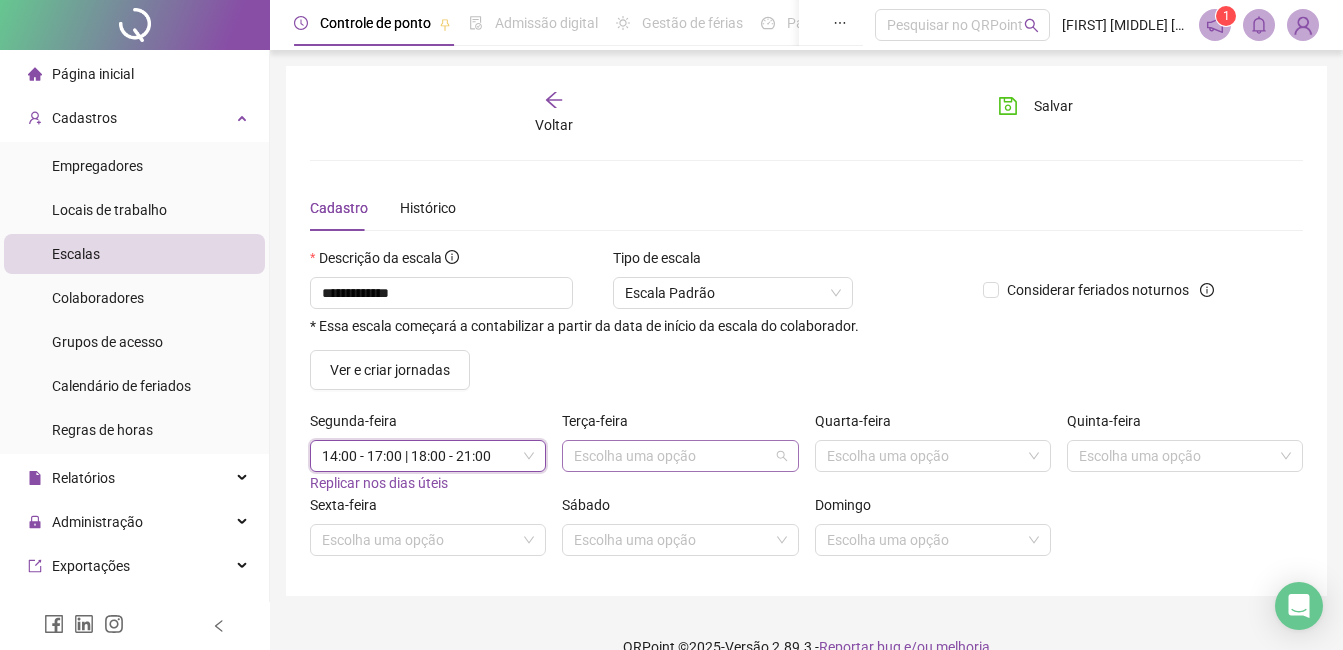click at bounding box center (671, 456) 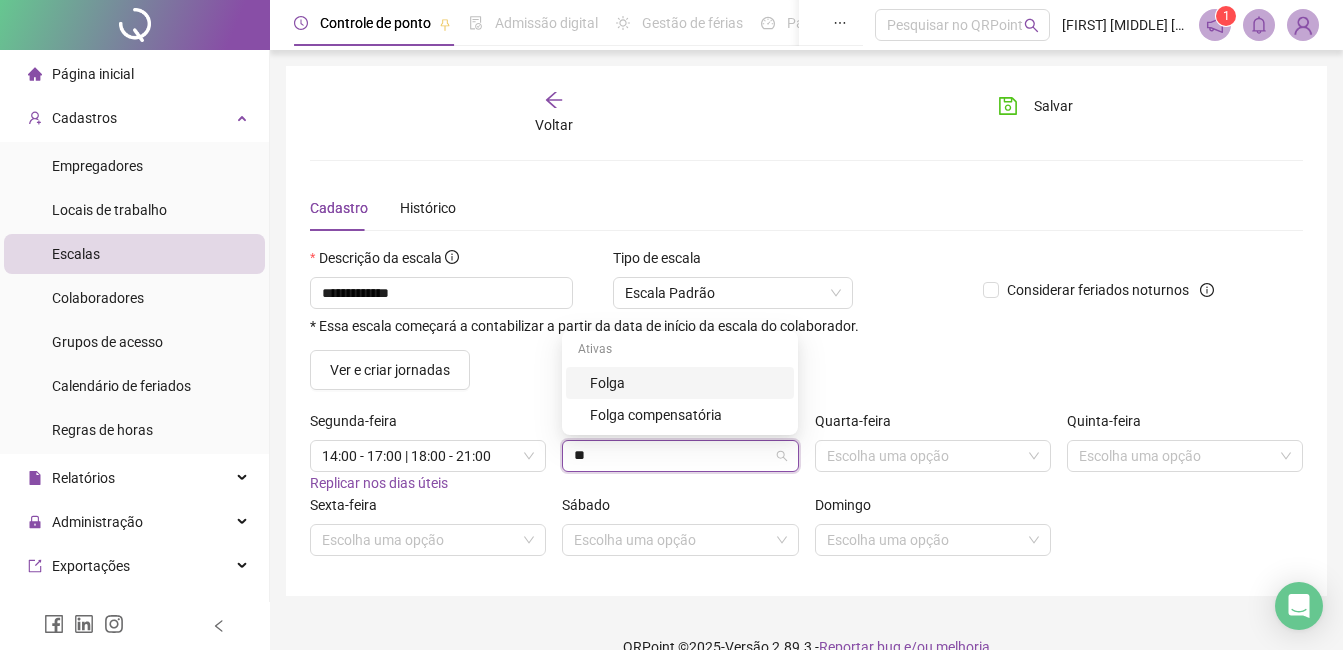 type on "***" 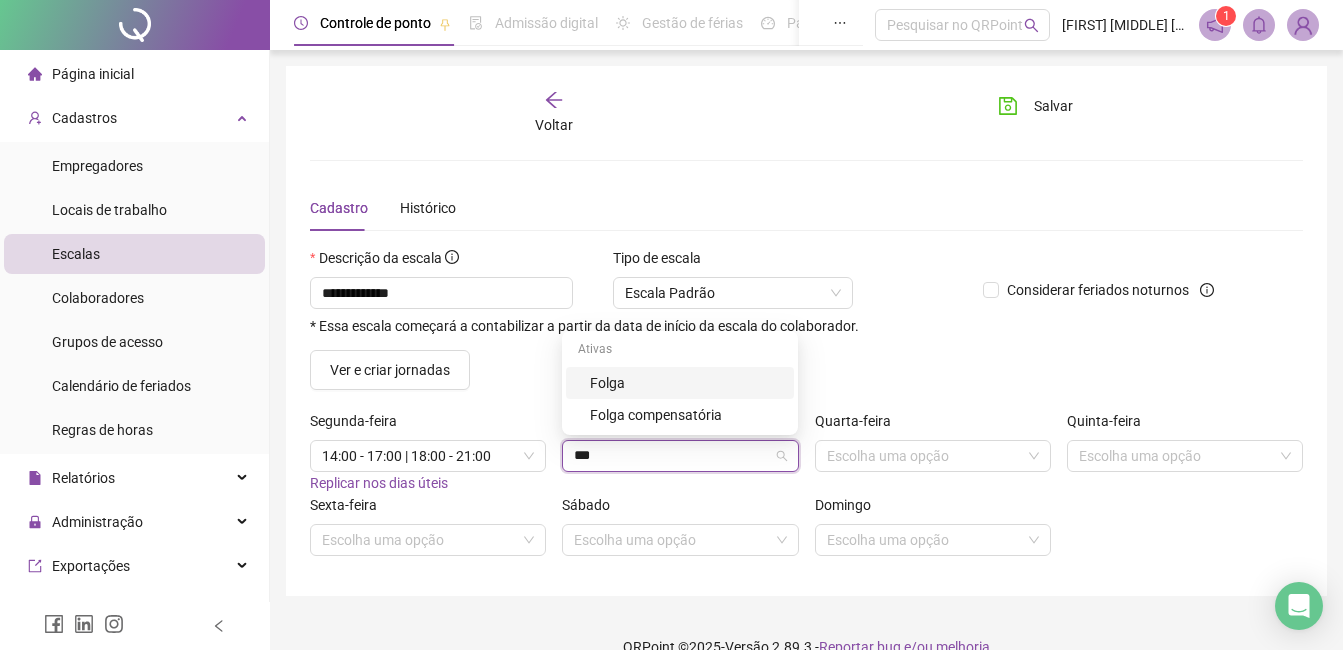 click on "Folga" at bounding box center (686, 383) 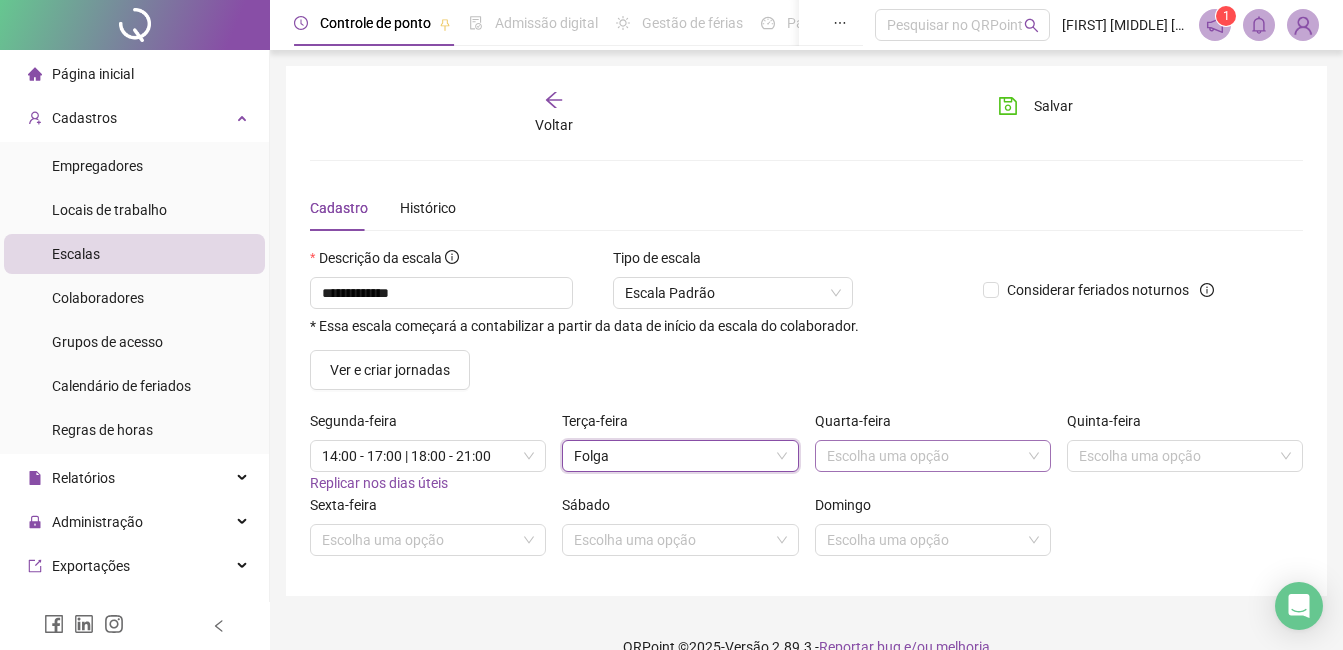 click at bounding box center (924, 456) 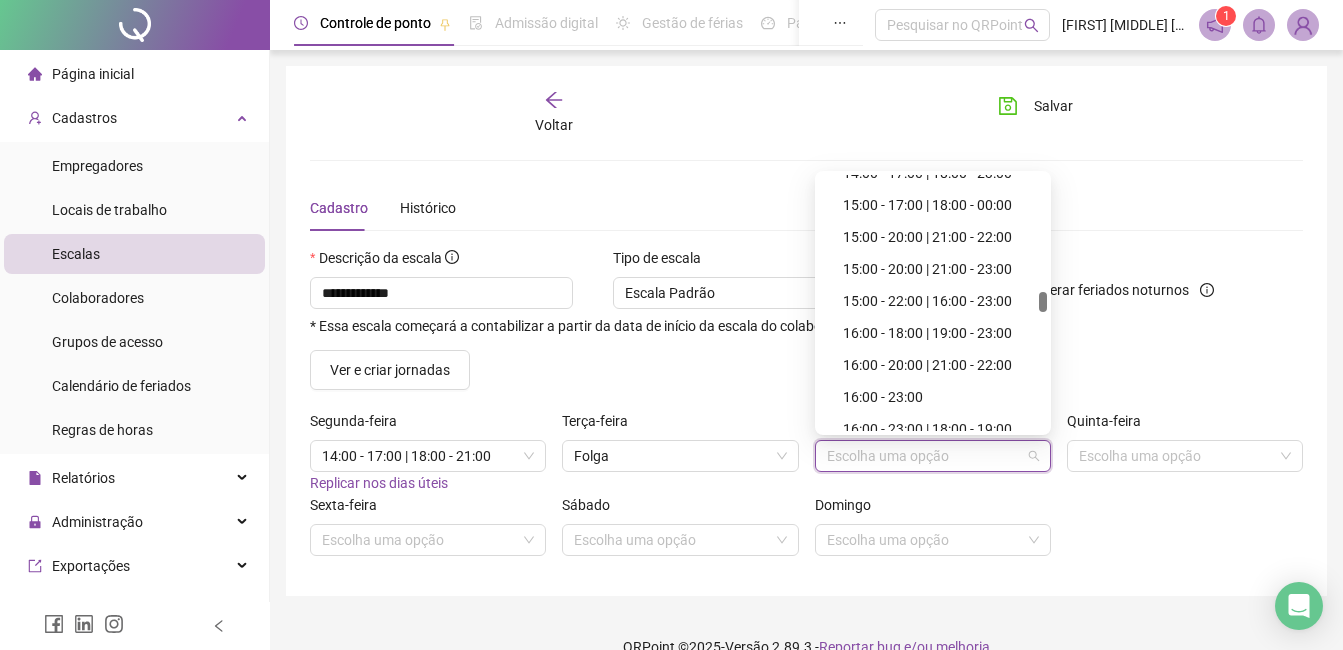 scroll, scrollTop: 2100, scrollLeft: 0, axis: vertical 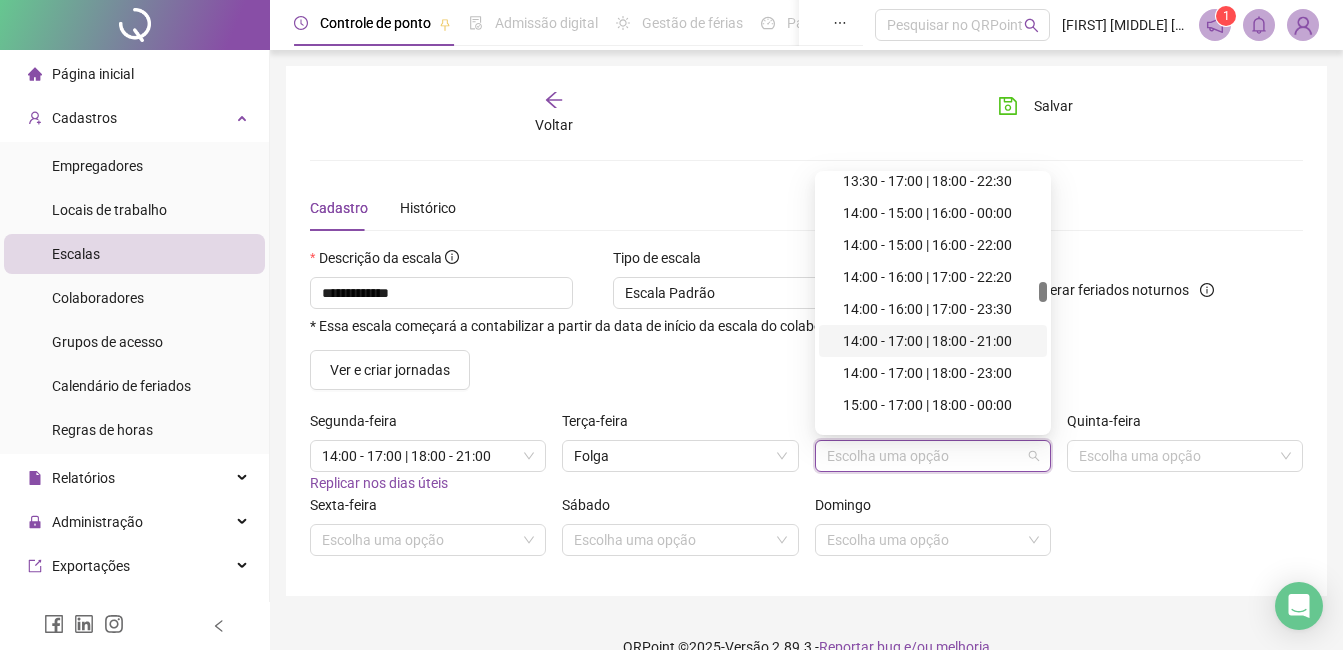 click on "14:00 - 17:00 | 18:00 - 21:00" at bounding box center (939, 341) 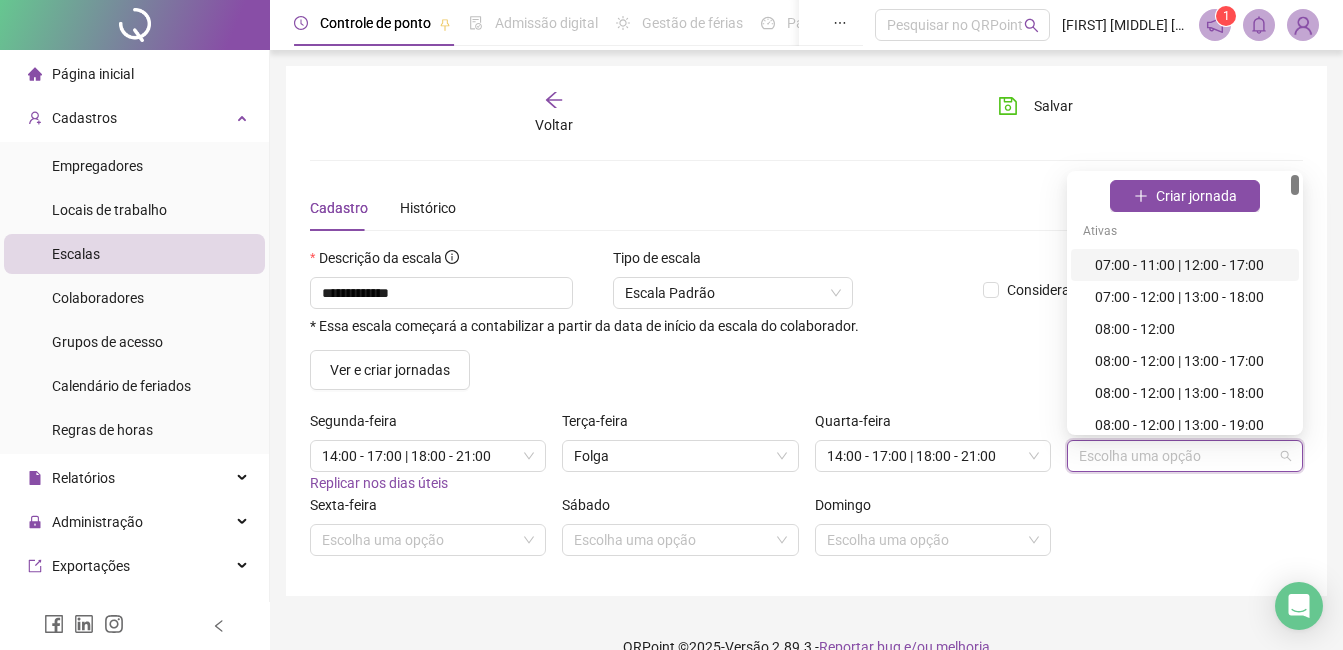 click at bounding box center [1176, 456] 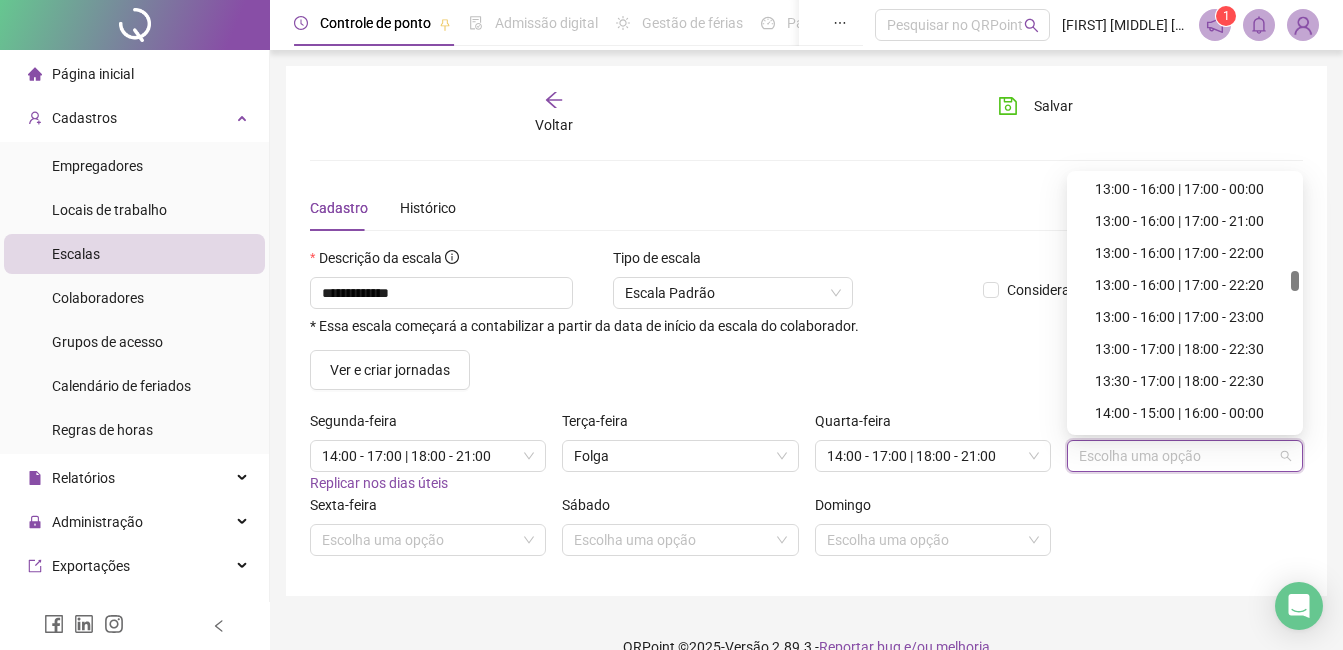 scroll, scrollTop: 2000, scrollLeft: 0, axis: vertical 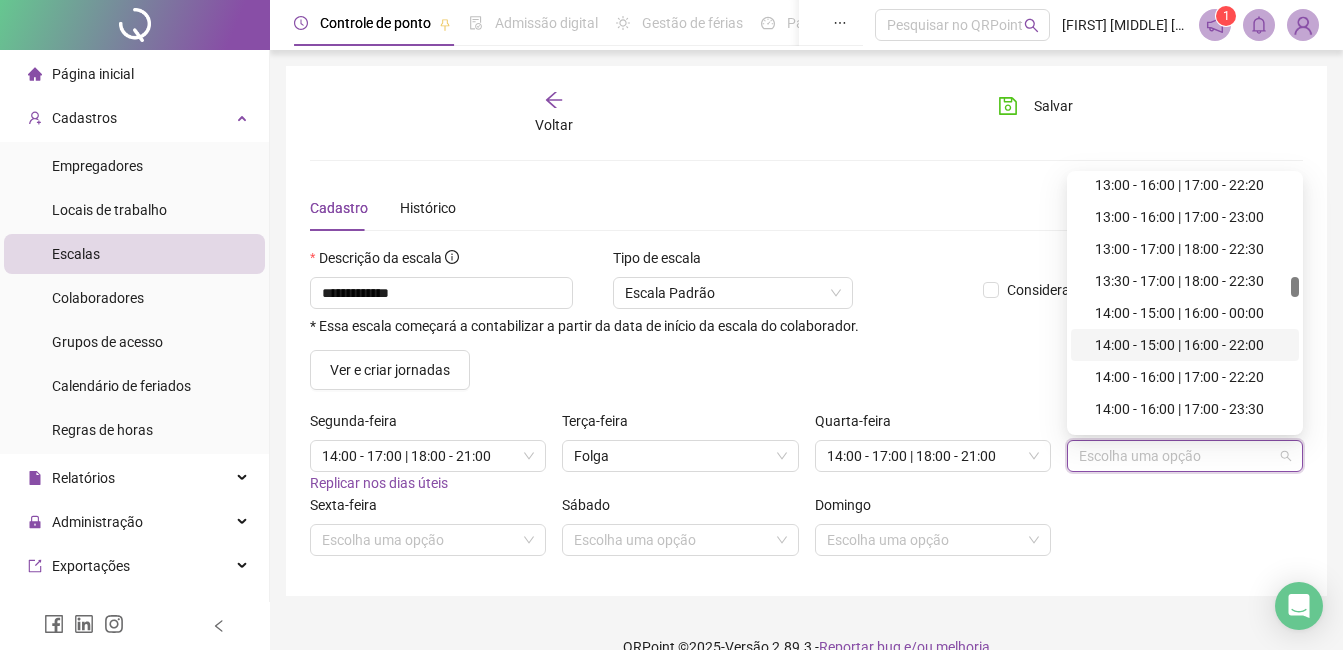click on "14:00 - 15:00 | 16:00 - 22:00" at bounding box center (1191, 345) 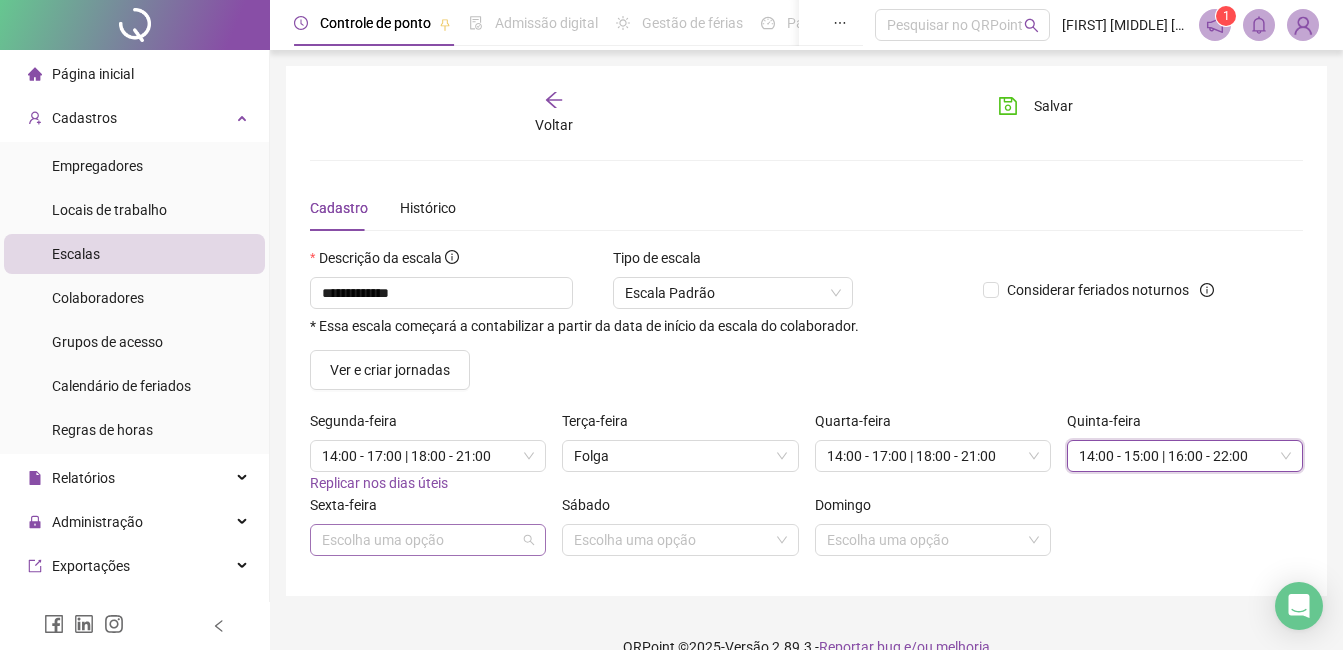 click at bounding box center [419, 540] 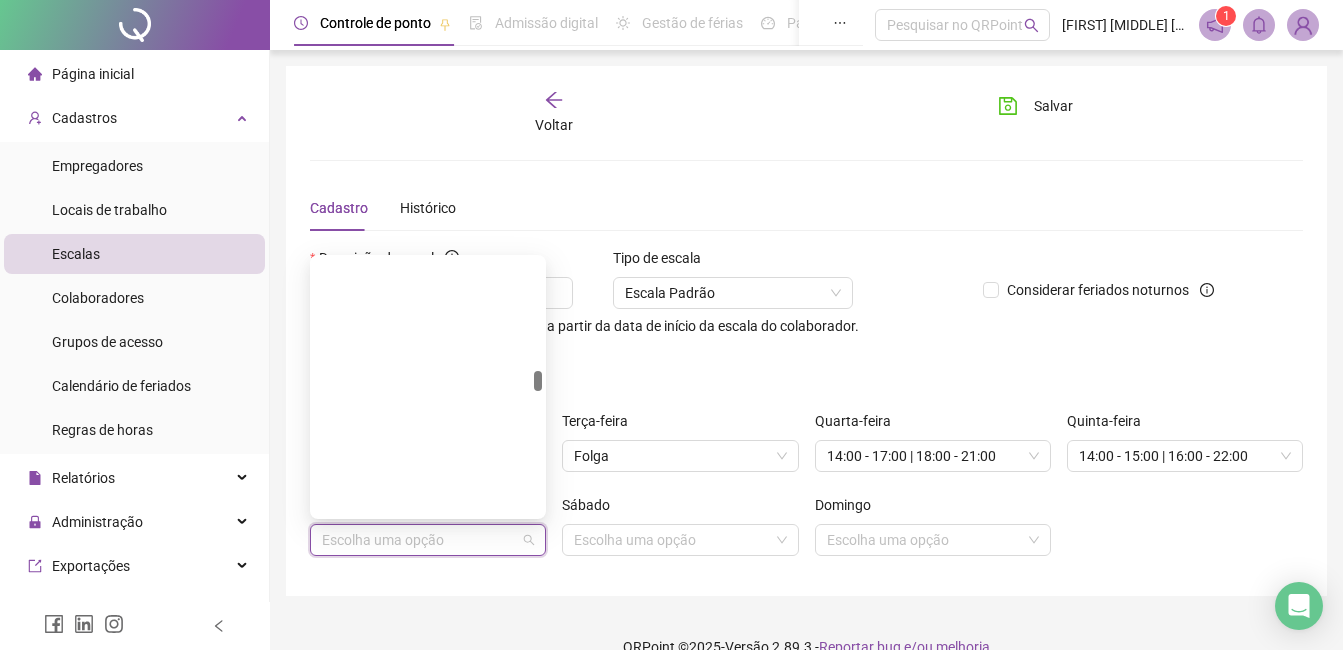 scroll, scrollTop: 2200, scrollLeft: 0, axis: vertical 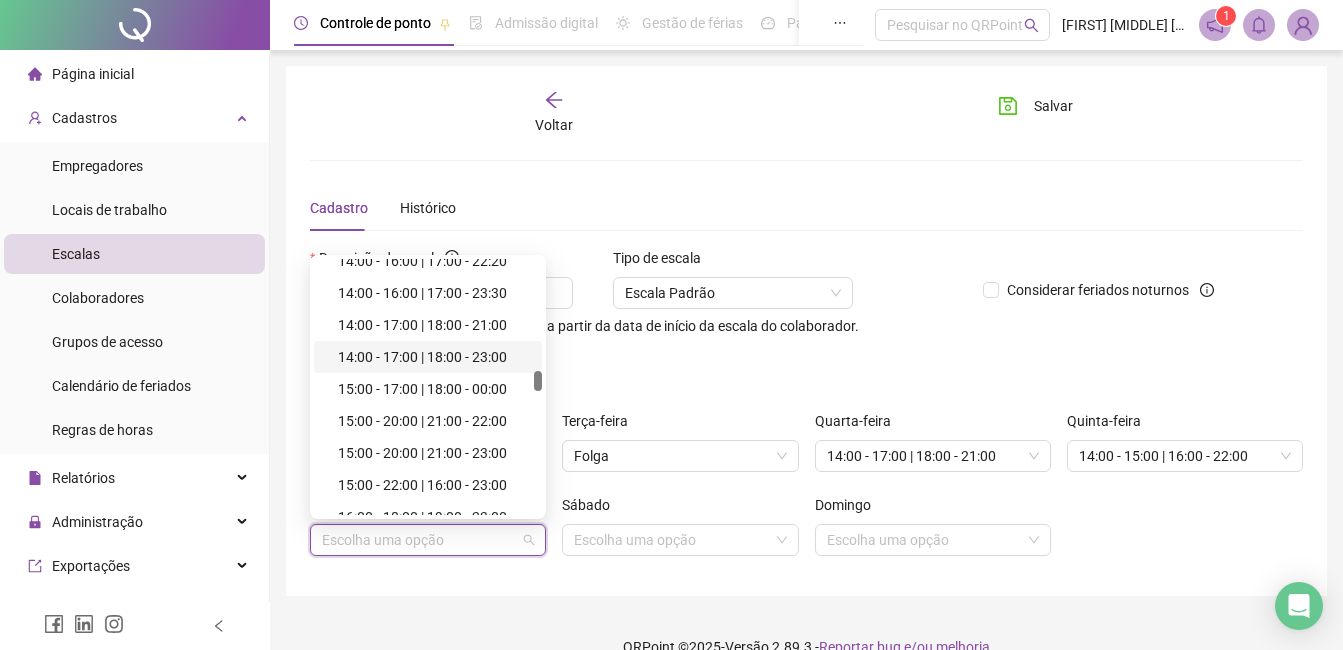 click on "14:00 - 17:00 | 18:00 - 23:00" at bounding box center (434, 357) 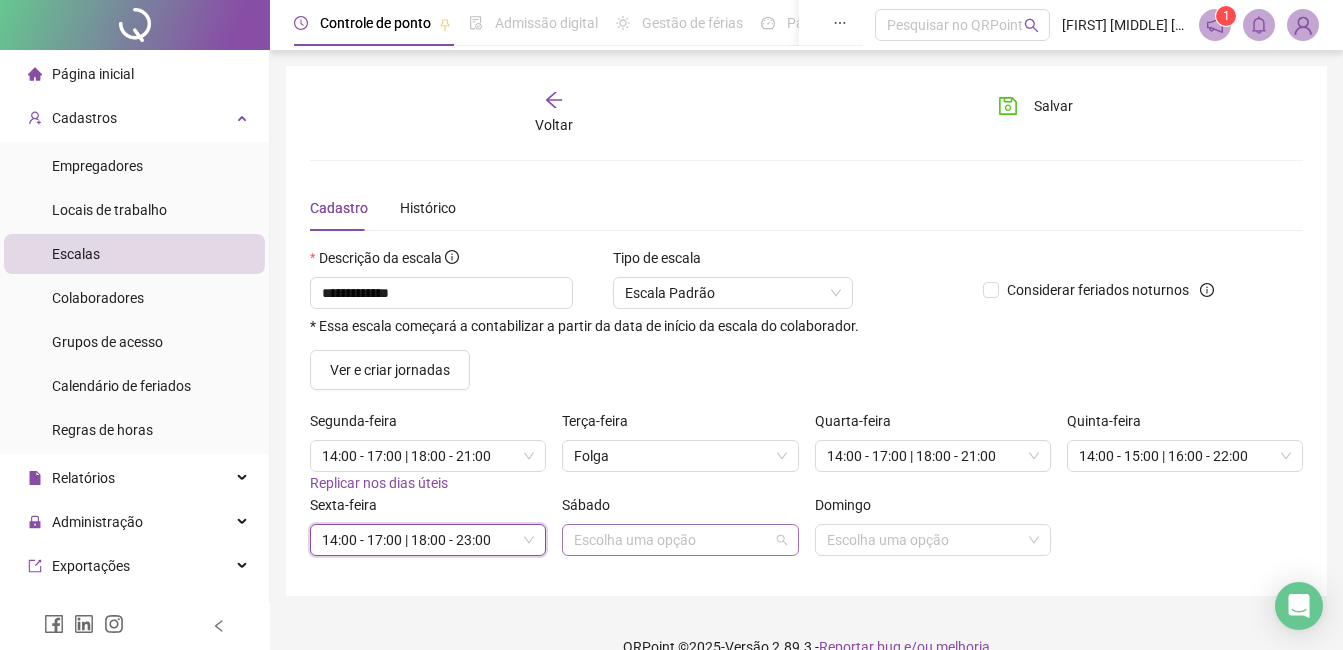click at bounding box center [671, 540] 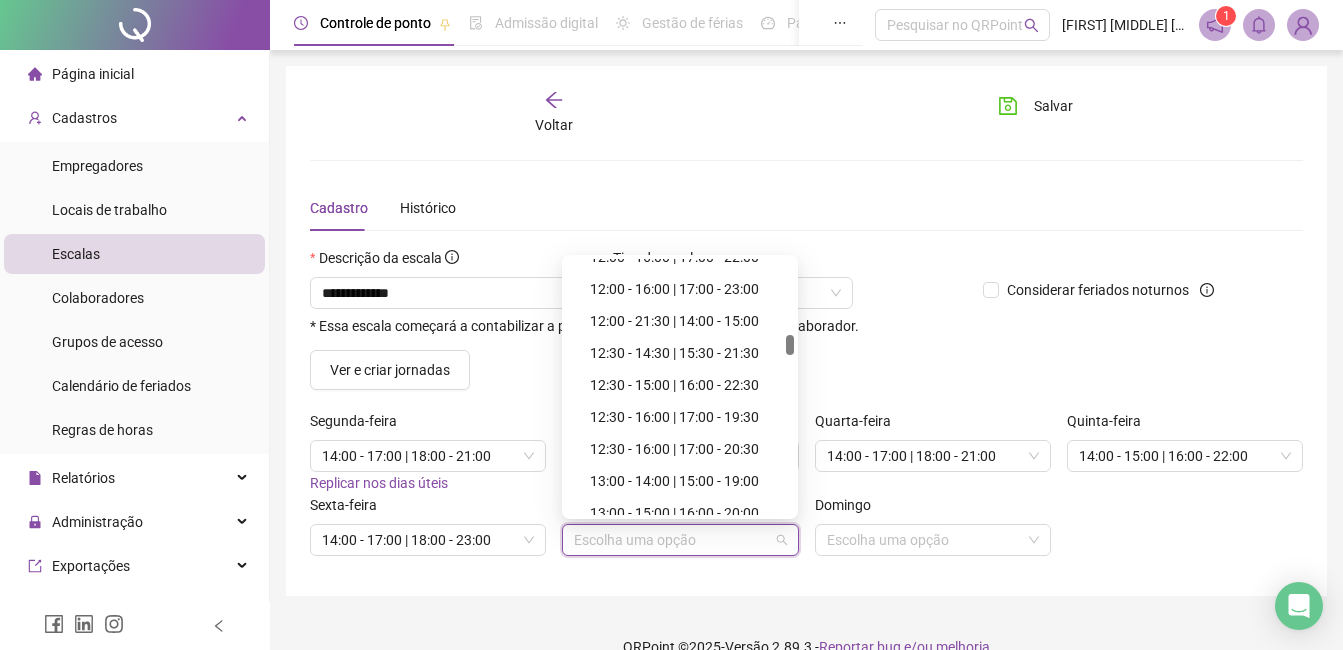 scroll, scrollTop: 1800, scrollLeft: 0, axis: vertical 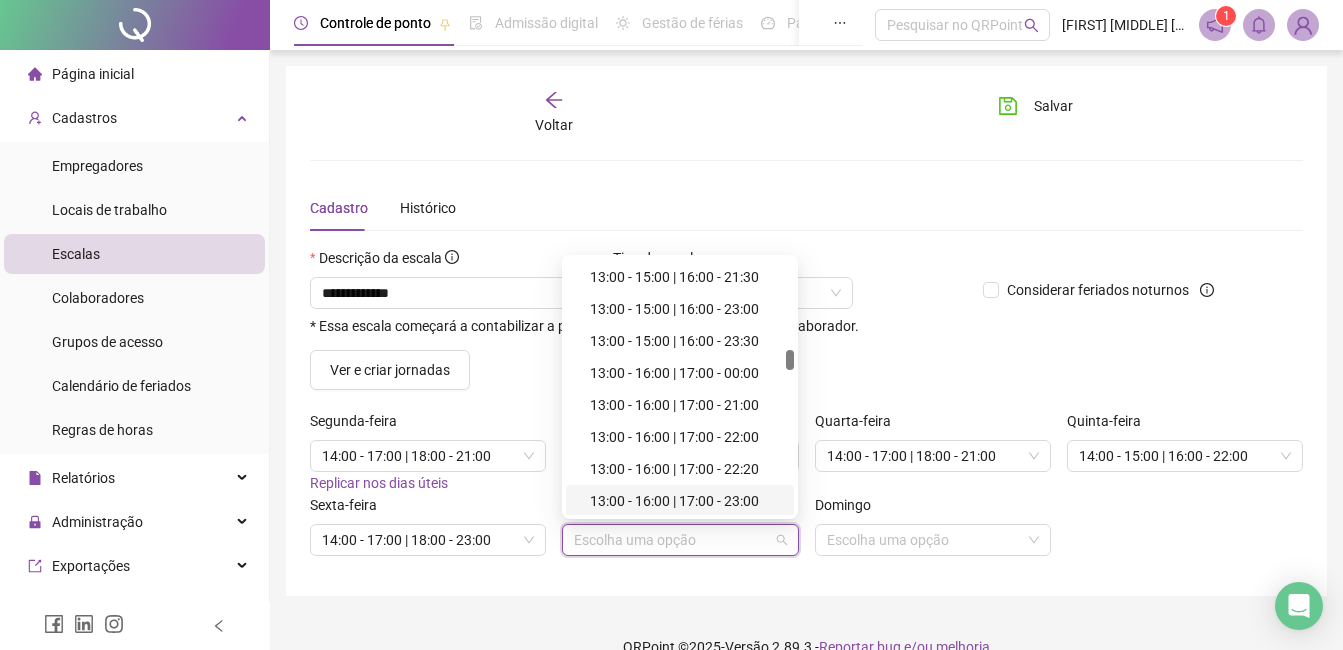 click on "13:00 - 16:00 | 17:00 - 23:00" at bounding box center [686, 501] 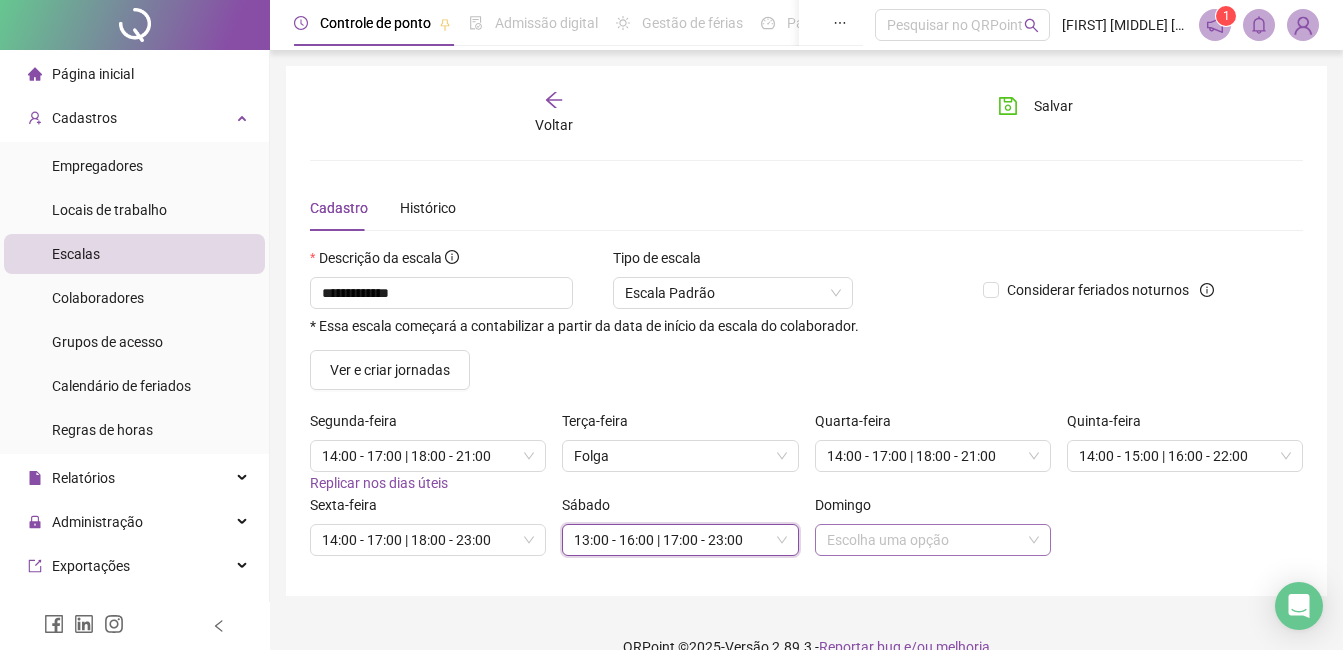 click at bounding box center [924, 540] 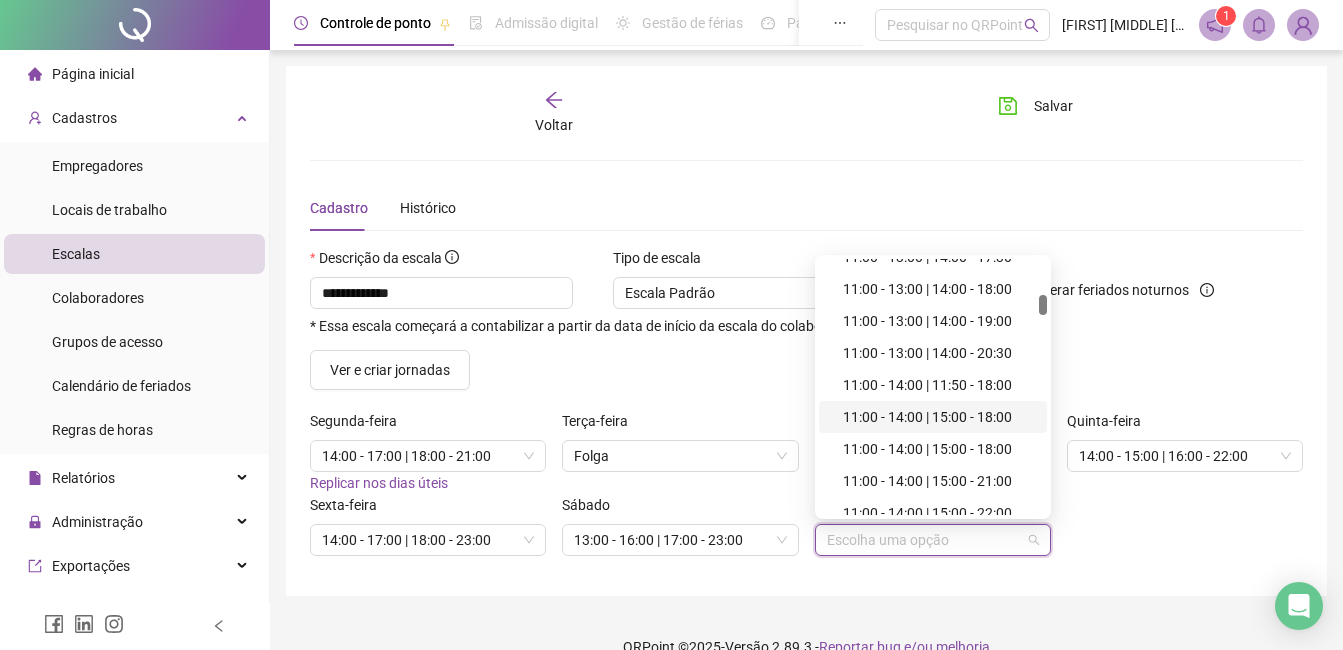 scroll, scrollTop: 800, scrollLeft: 0, axis: vertical 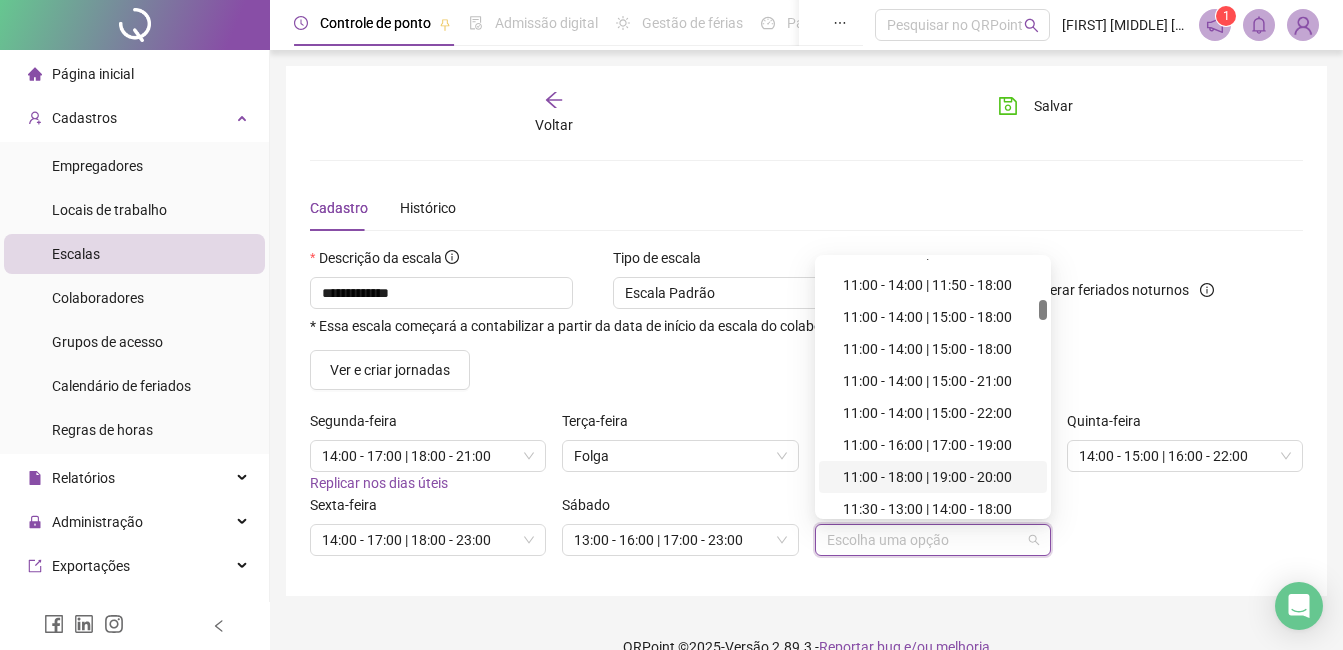 click on "11:00 - 18:00 | 19:00 - 20:00" at bounding box center (939, 477) 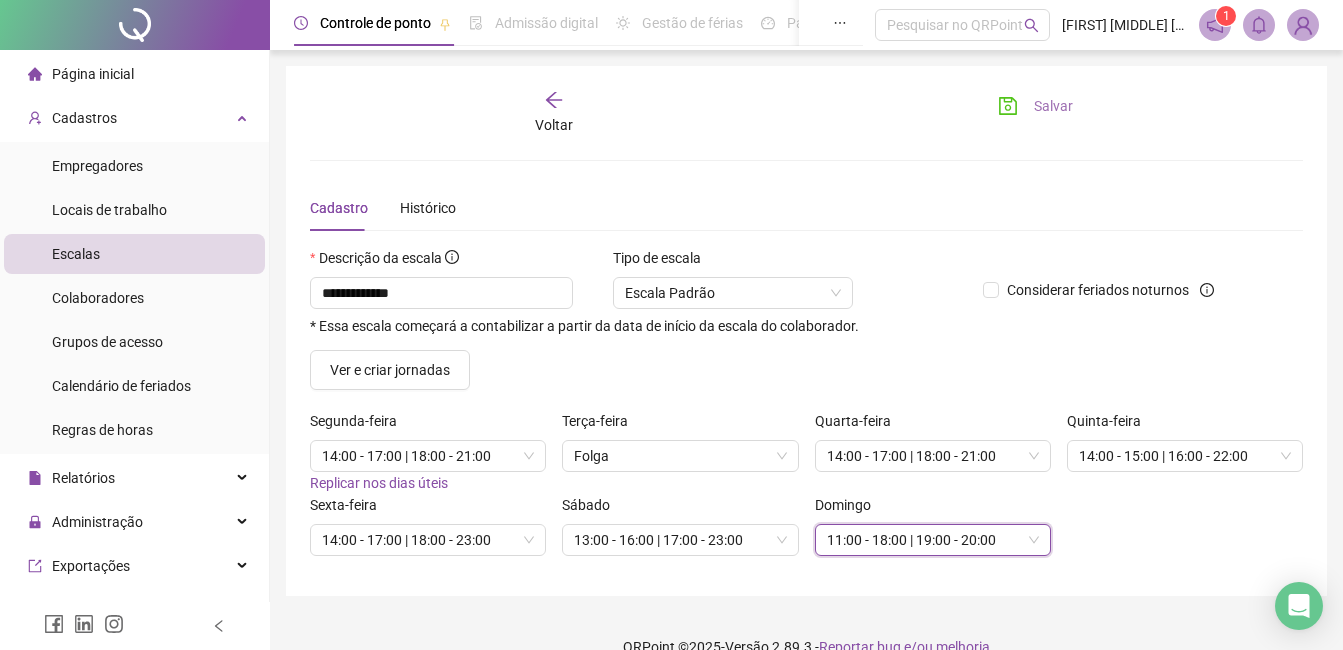 click on "Salvar" at bounding box center (1053, 106) 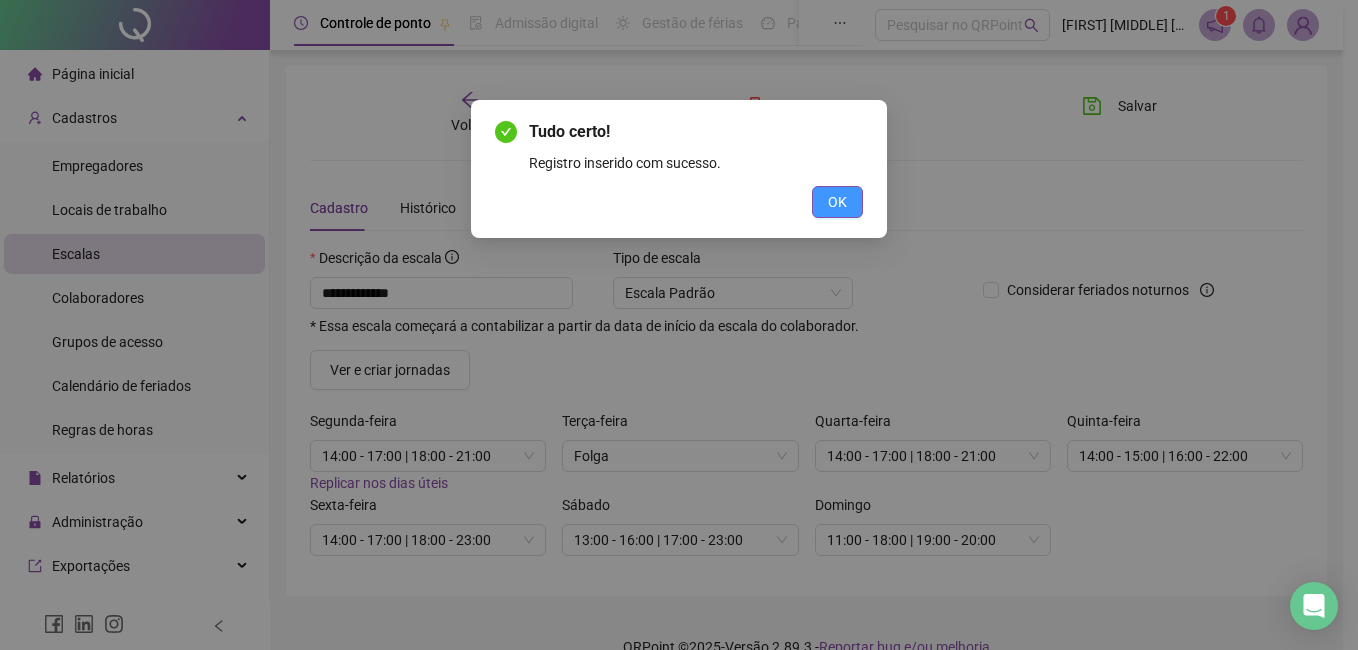click on "OK" at bounding box center [837, 202] 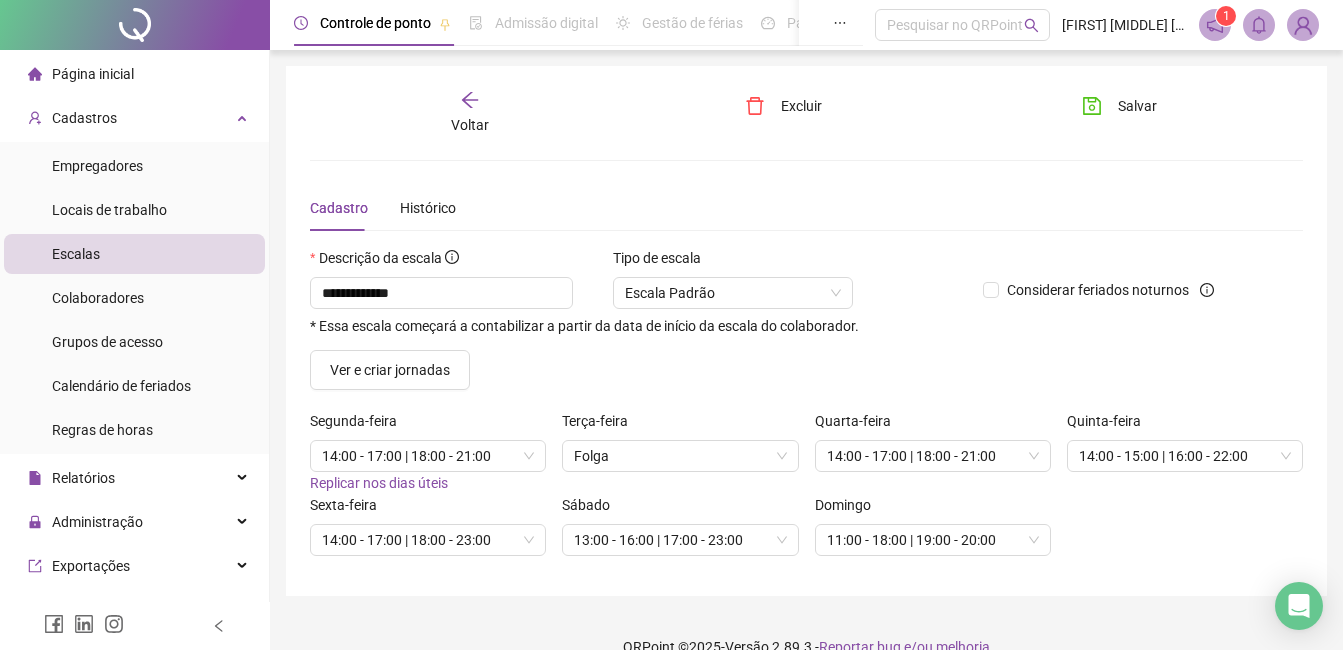 click on "Voltar" at bounding box center (470, 113) 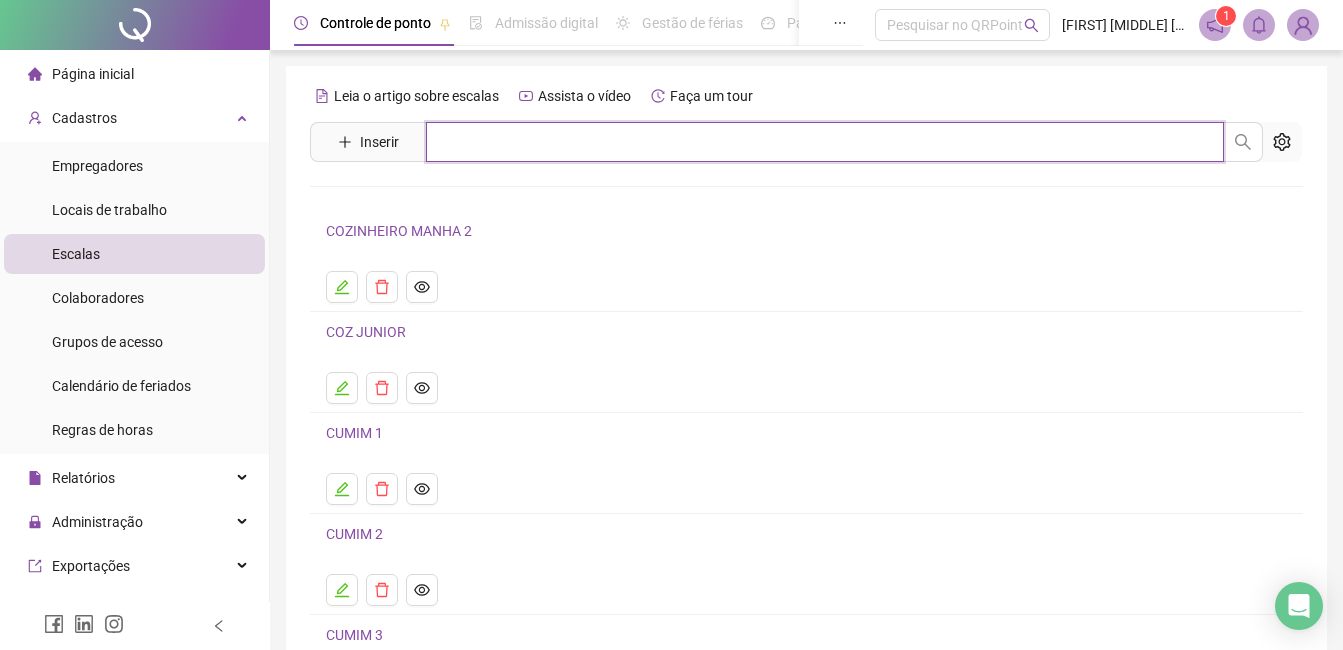 click at bounding box center [825, 142] 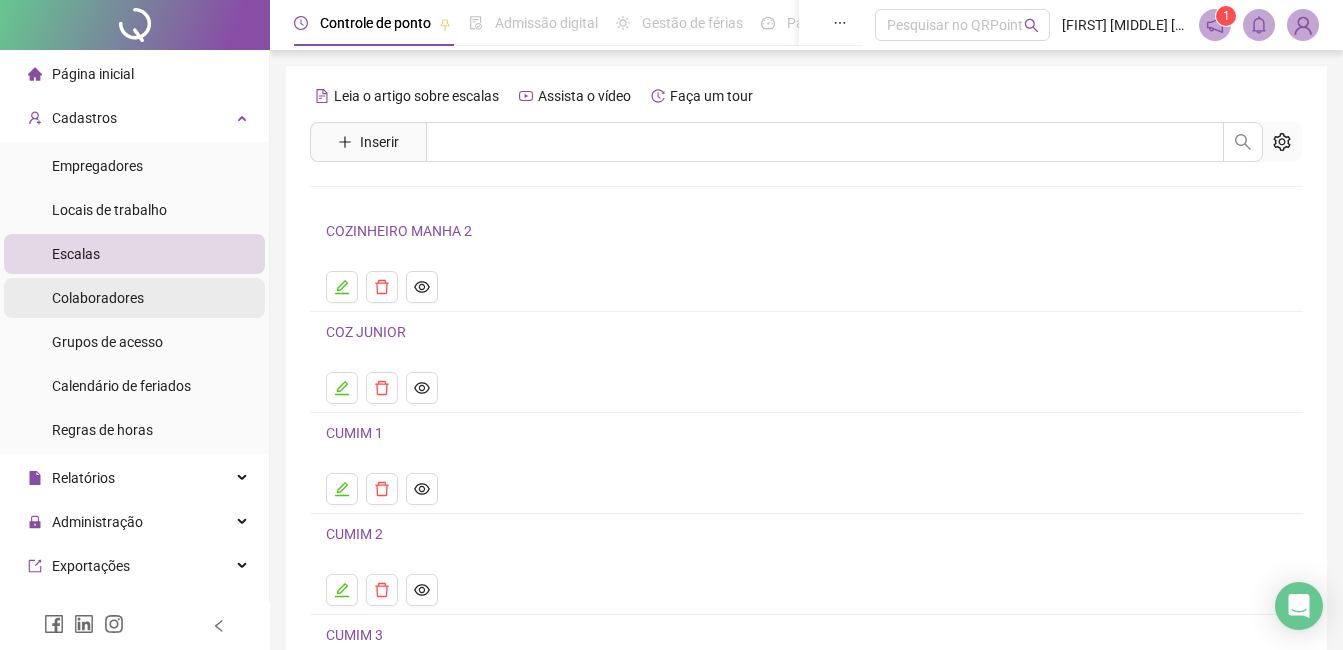 click on "Colaboradores" at bounding box center (98, 298) 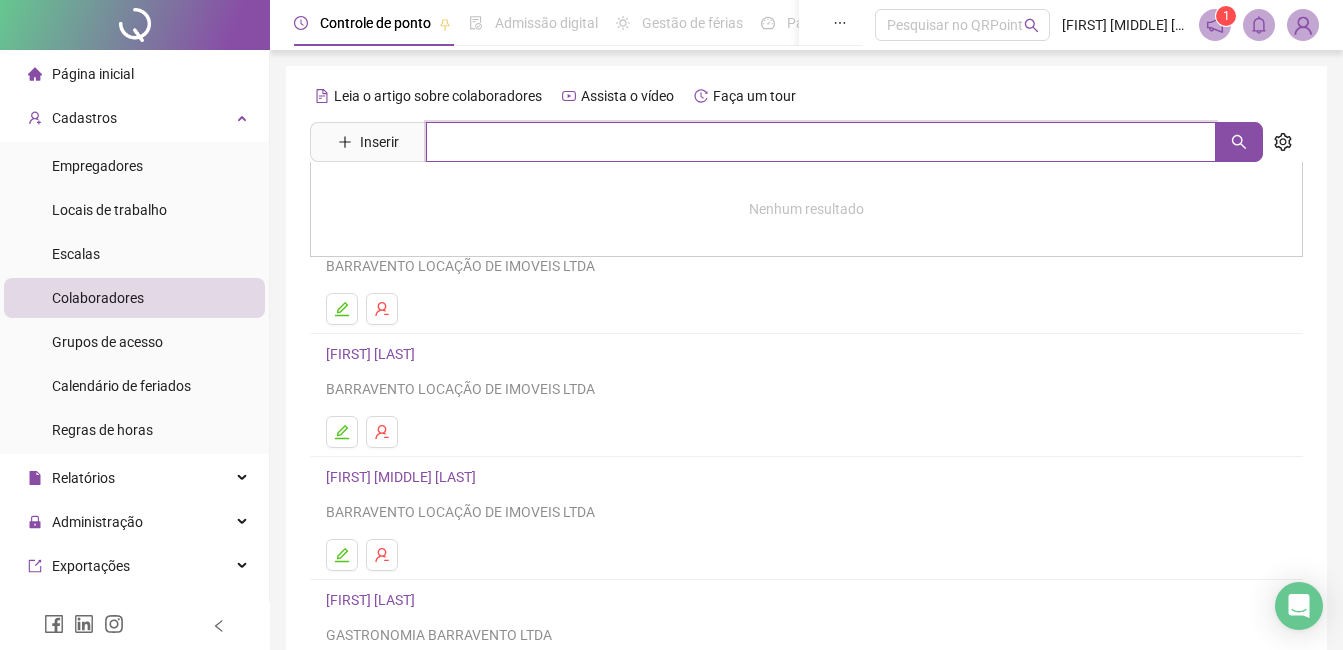click at bounding box center (821, 142) 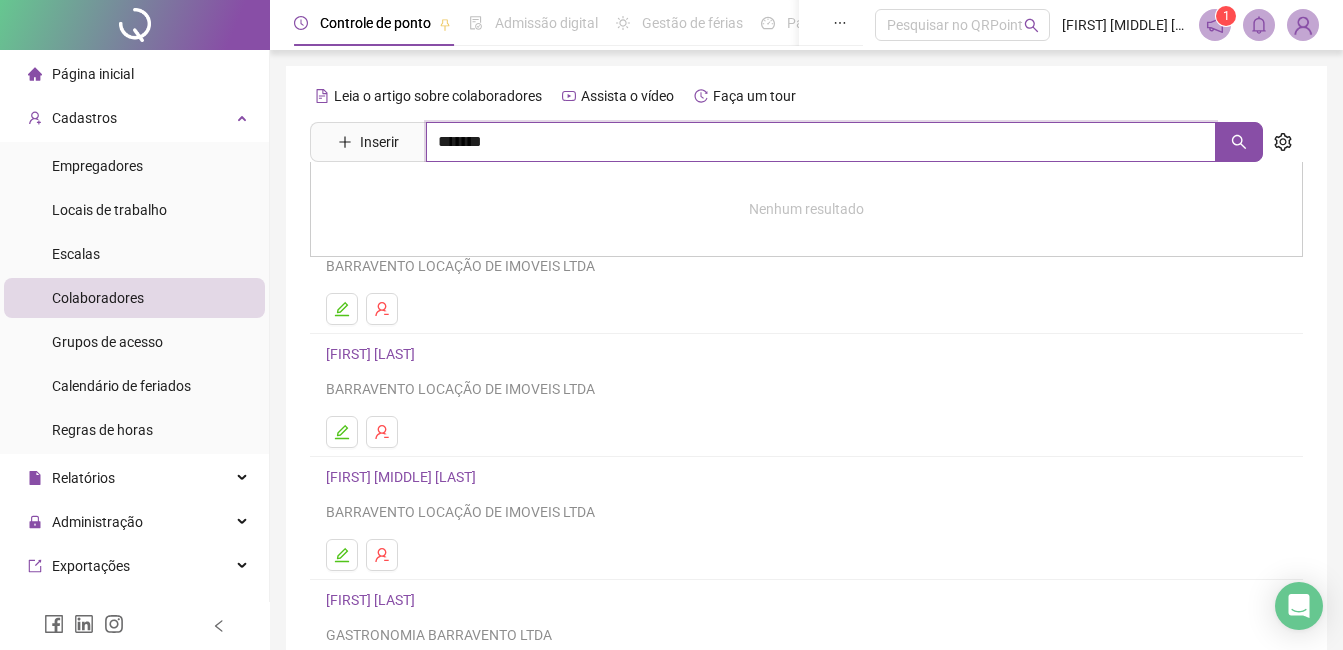 type on "*******" 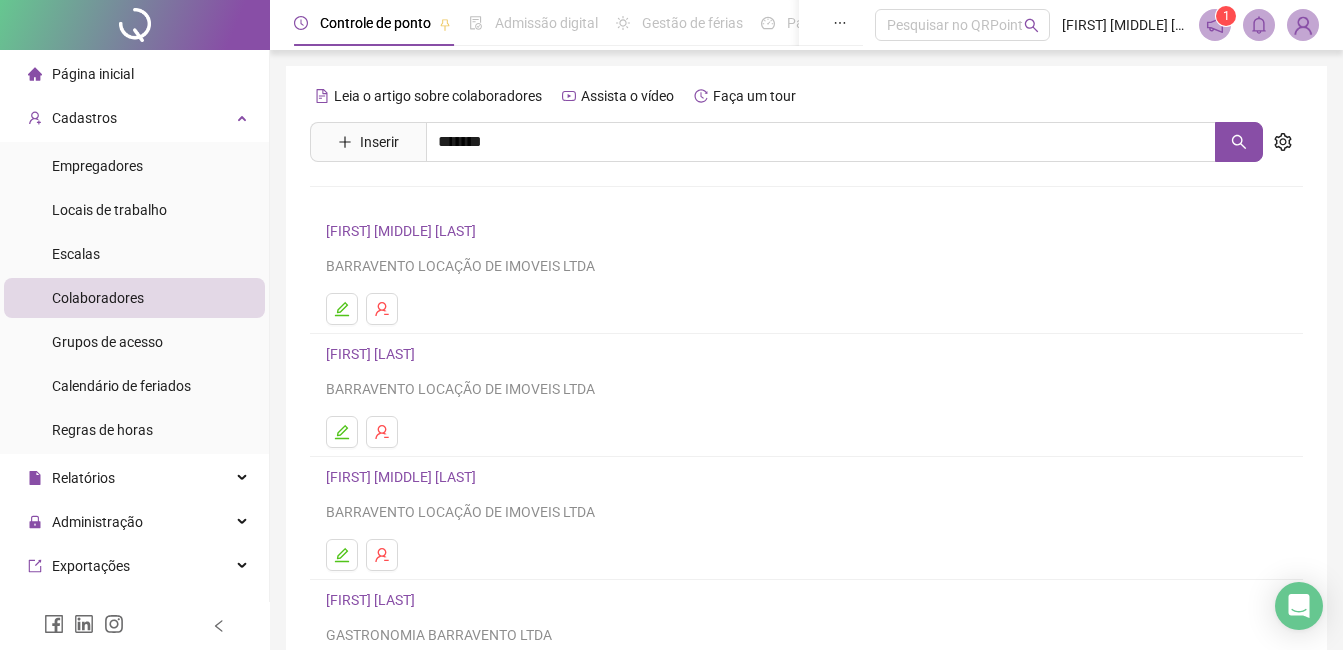 click on "[FIRST] [LAST]" at bounding box center (391, 201) 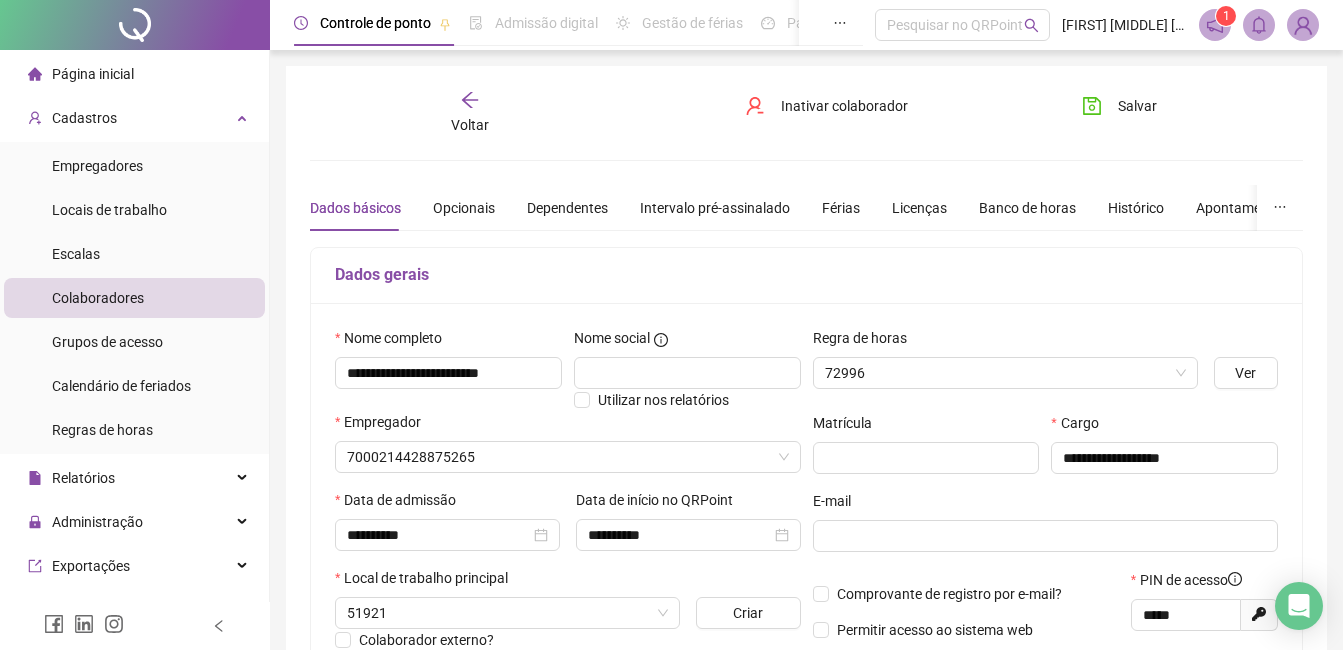 type on "**********" 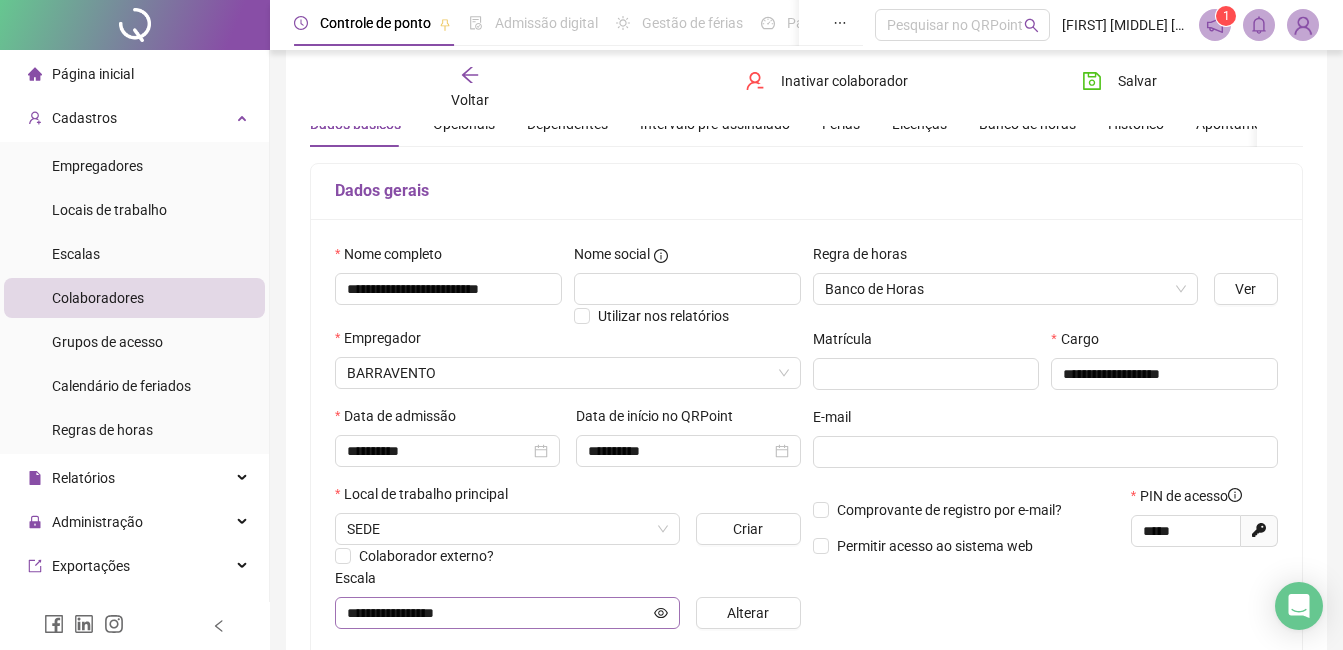 scroll, scrollTop: 200, scrollLeft: 0, axis: vertical 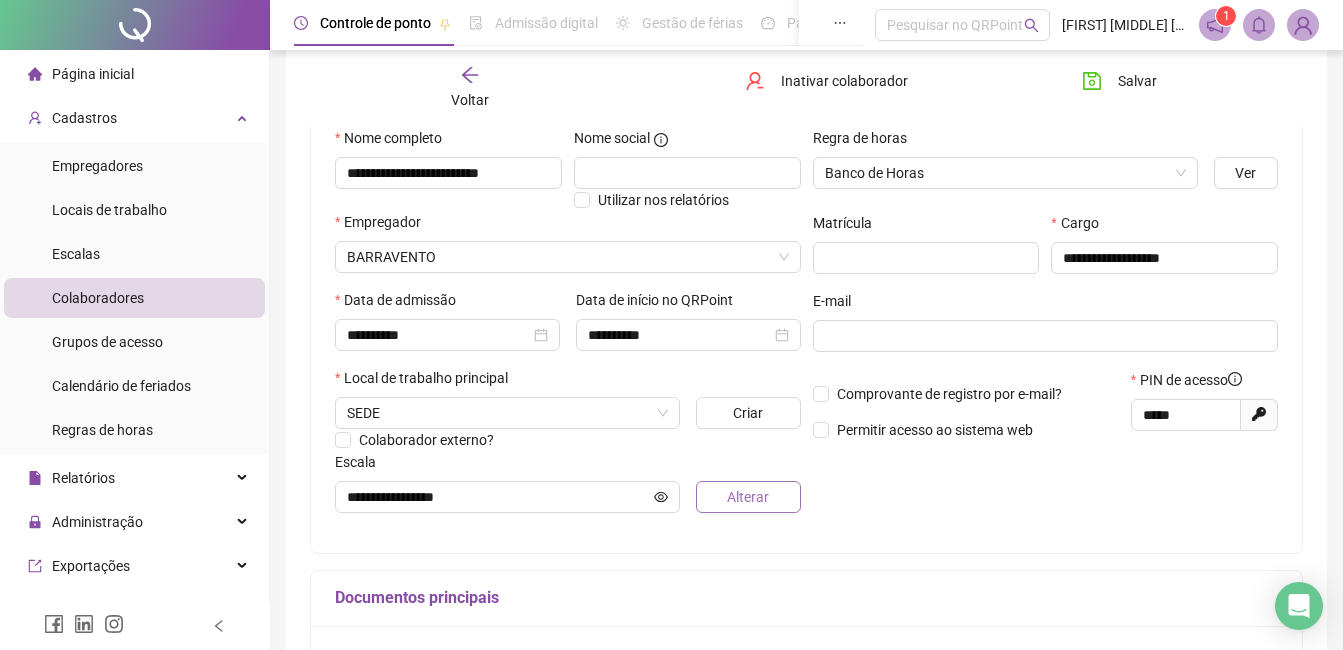 click on "Alterar" at bounding box center (748, 497) 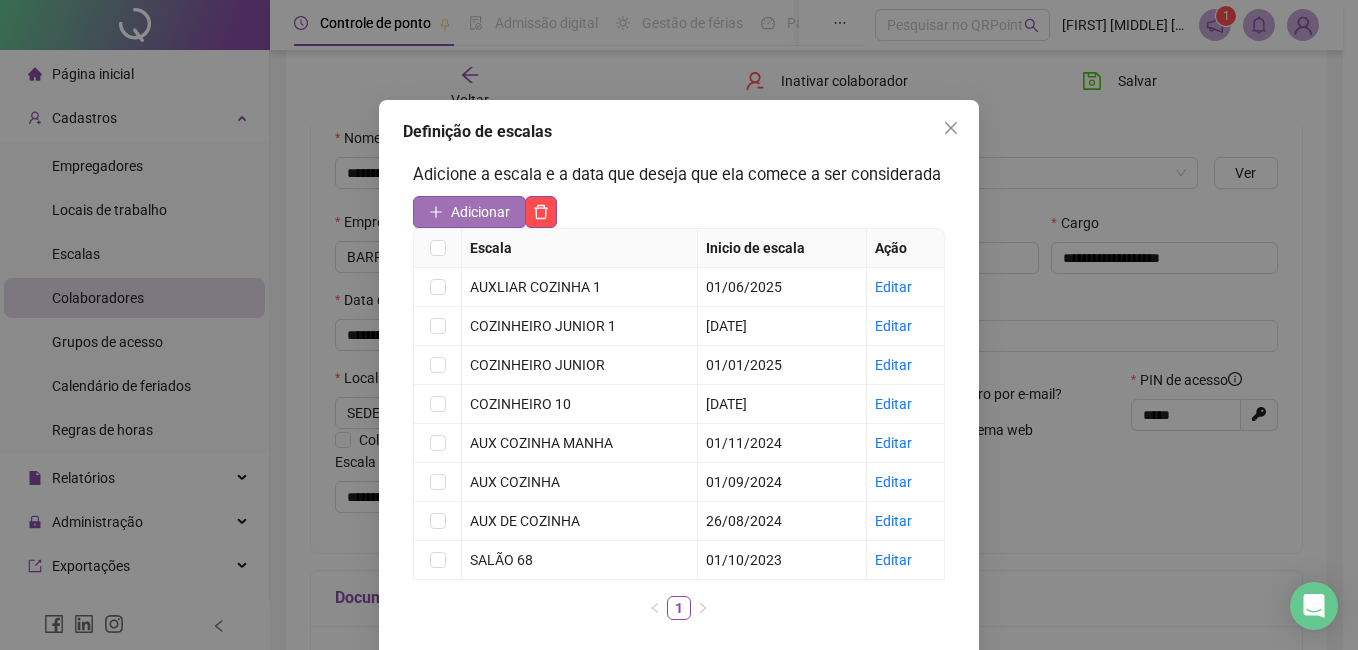 click on "Adicionar" at bounding box center (480, 212) 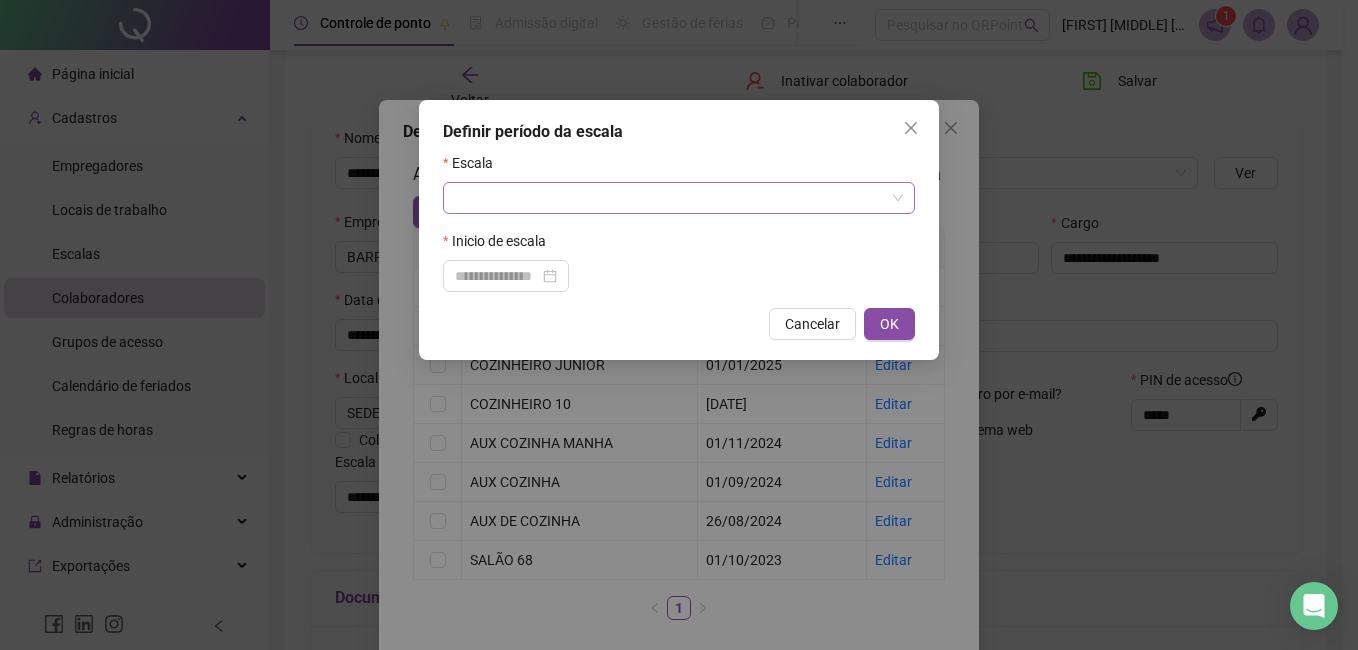 click at bounding box center [670, 198] 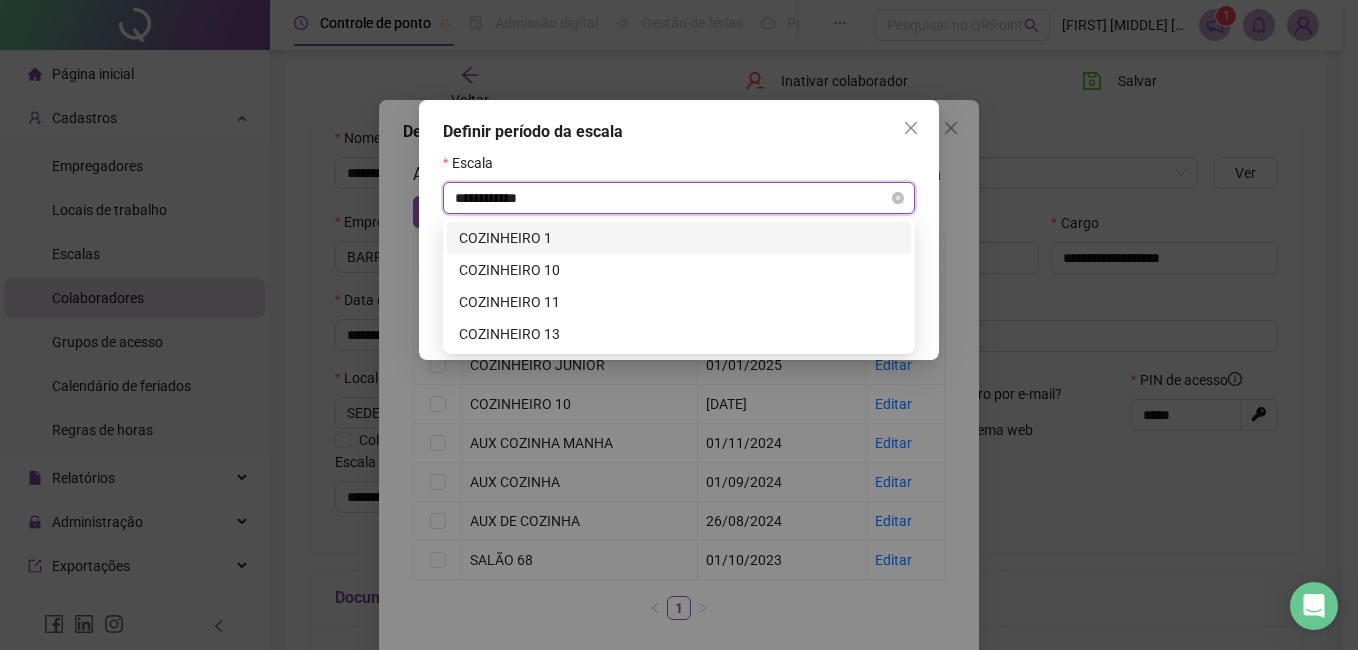 type on "**********" 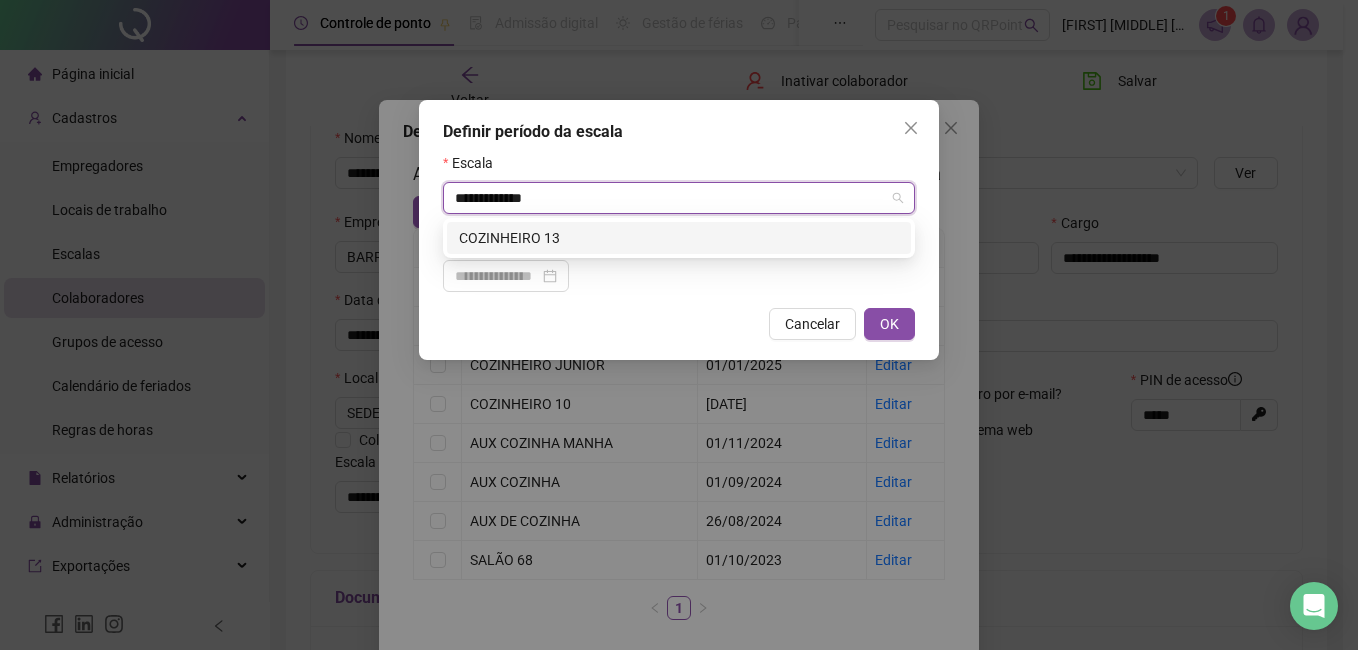 click on "COZINHEIRO 13" at bounding box center [679, 238] 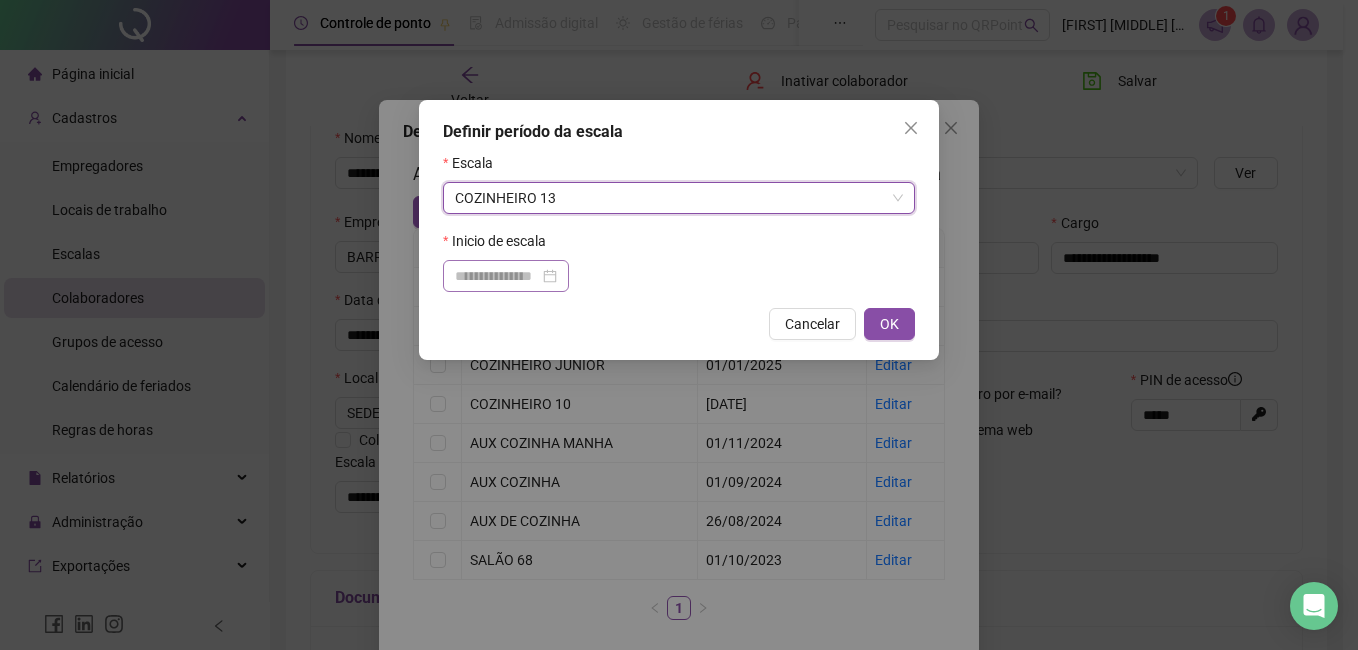 click at bounding box center (506, 276) 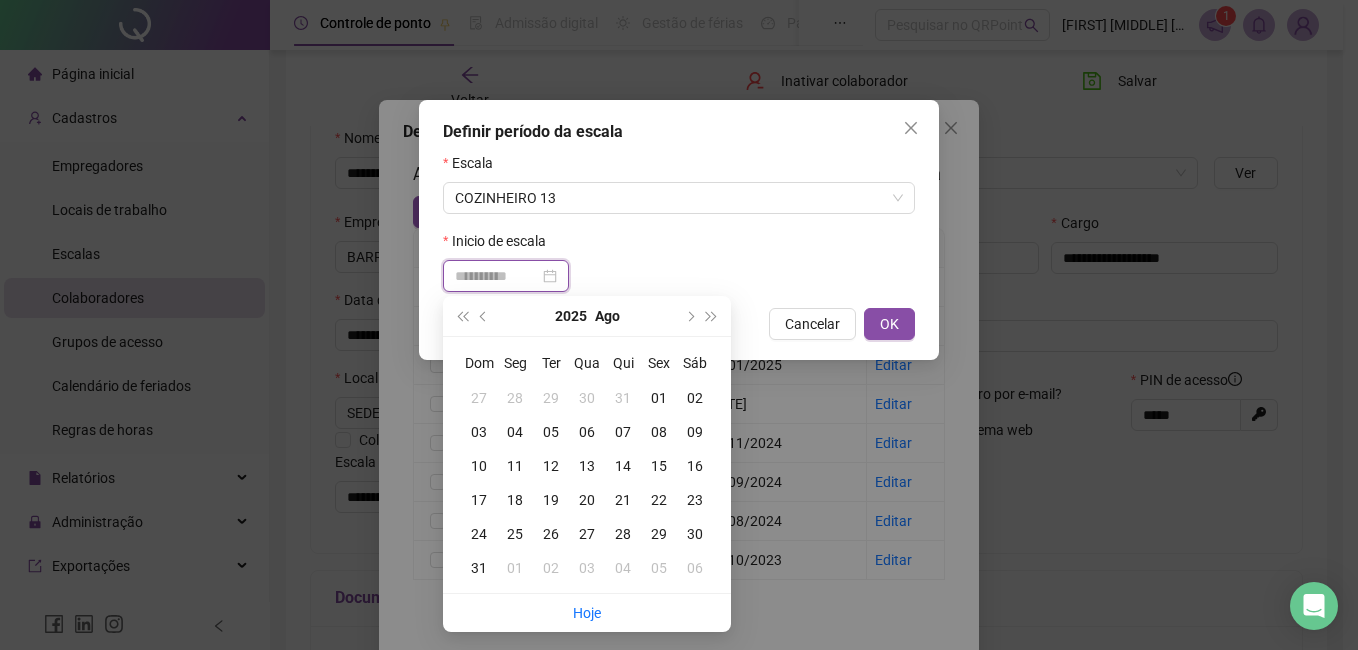 type on "**********" 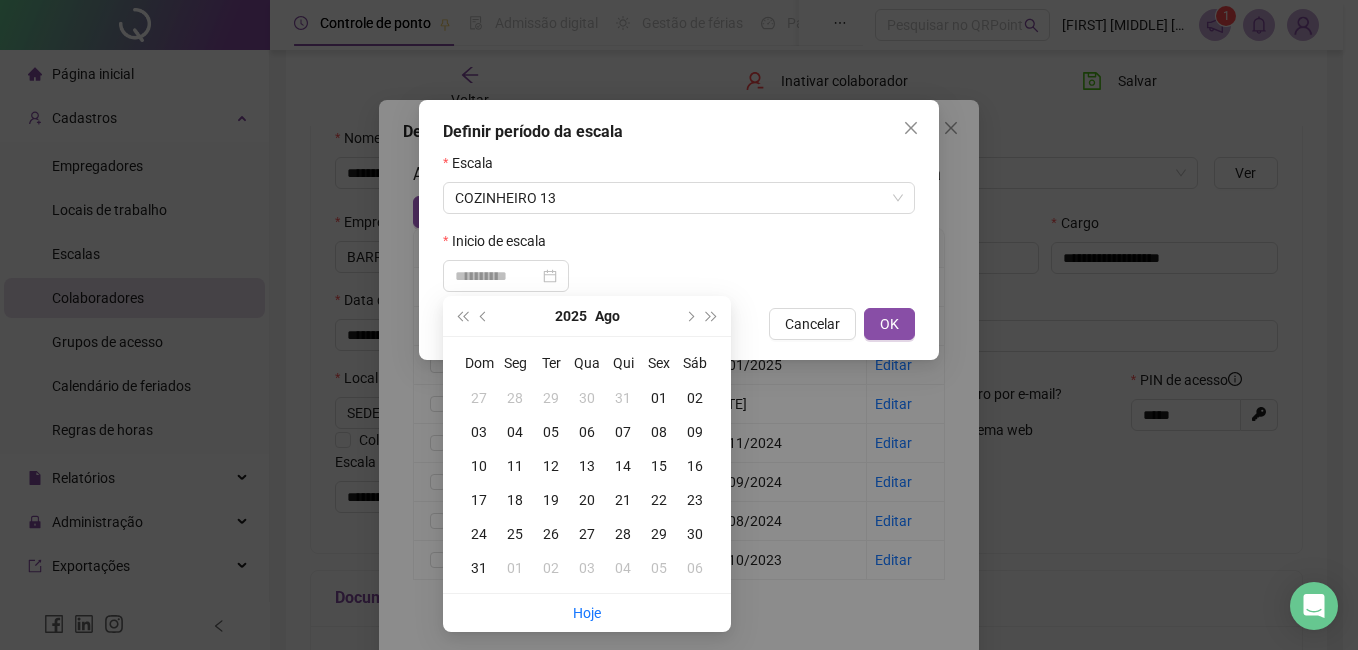 click on "01" at bounding box center [659, 398] 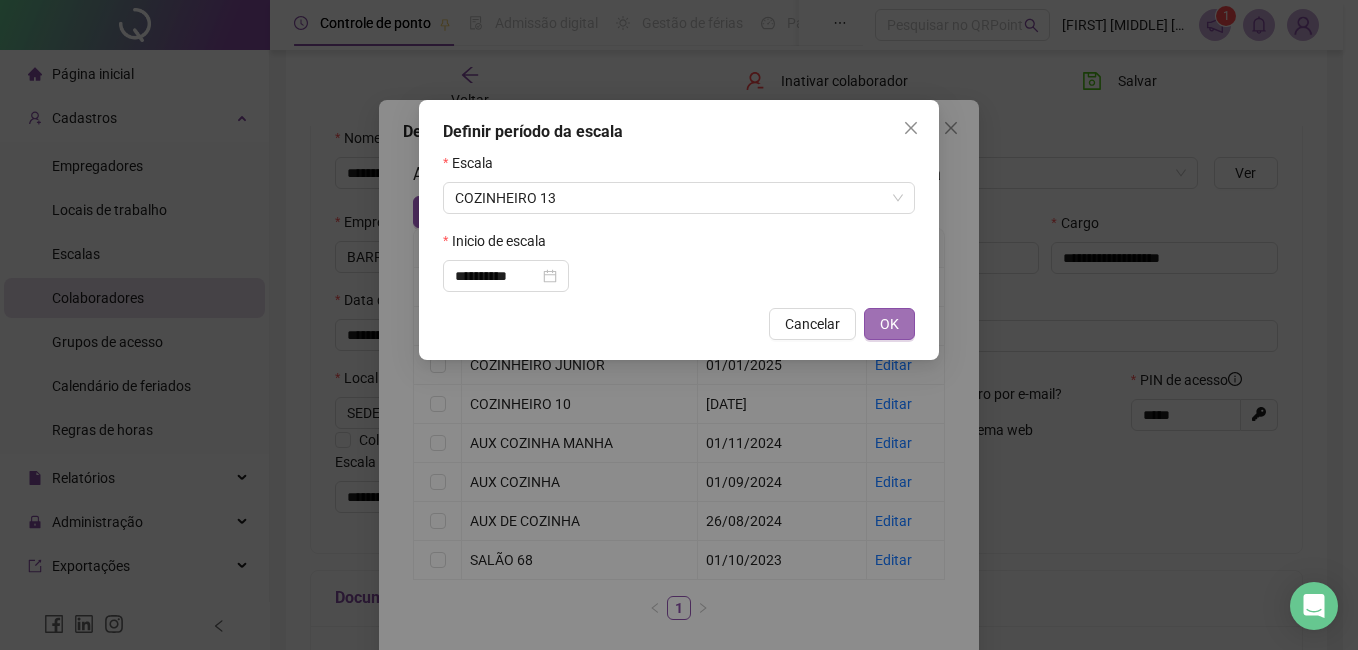 click on "OK" at bounding box center (889, 324) 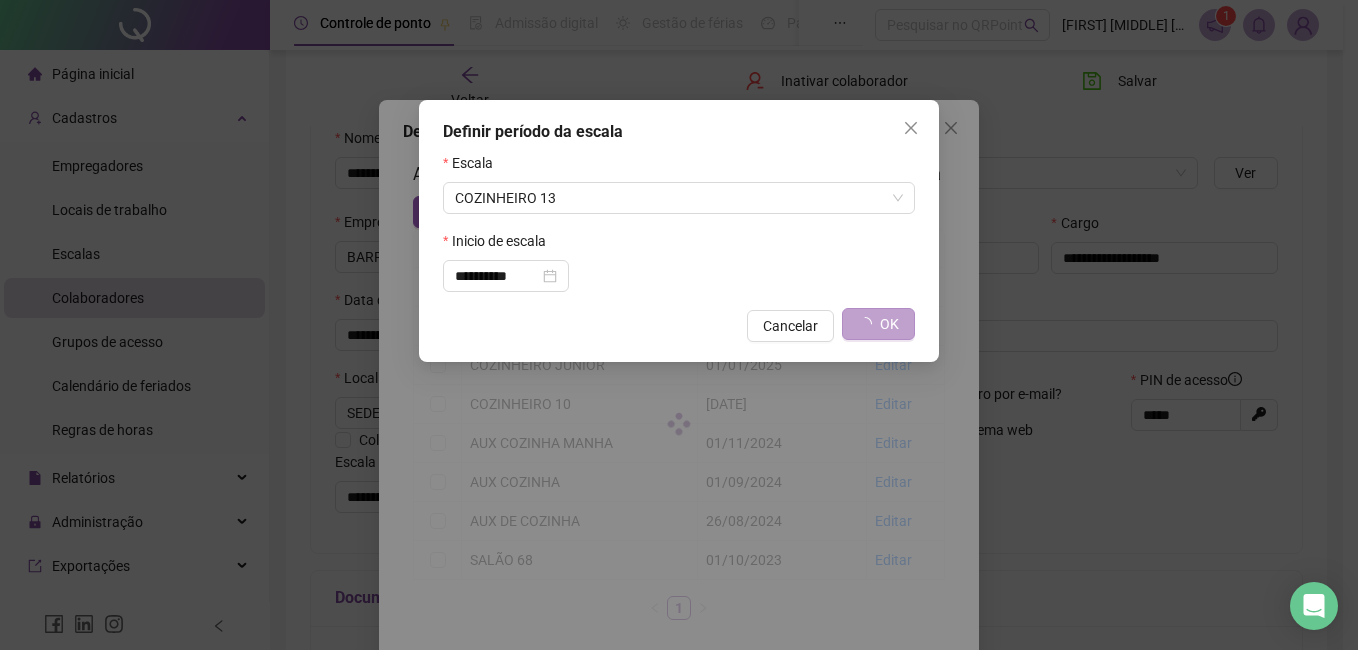 type on "**********" 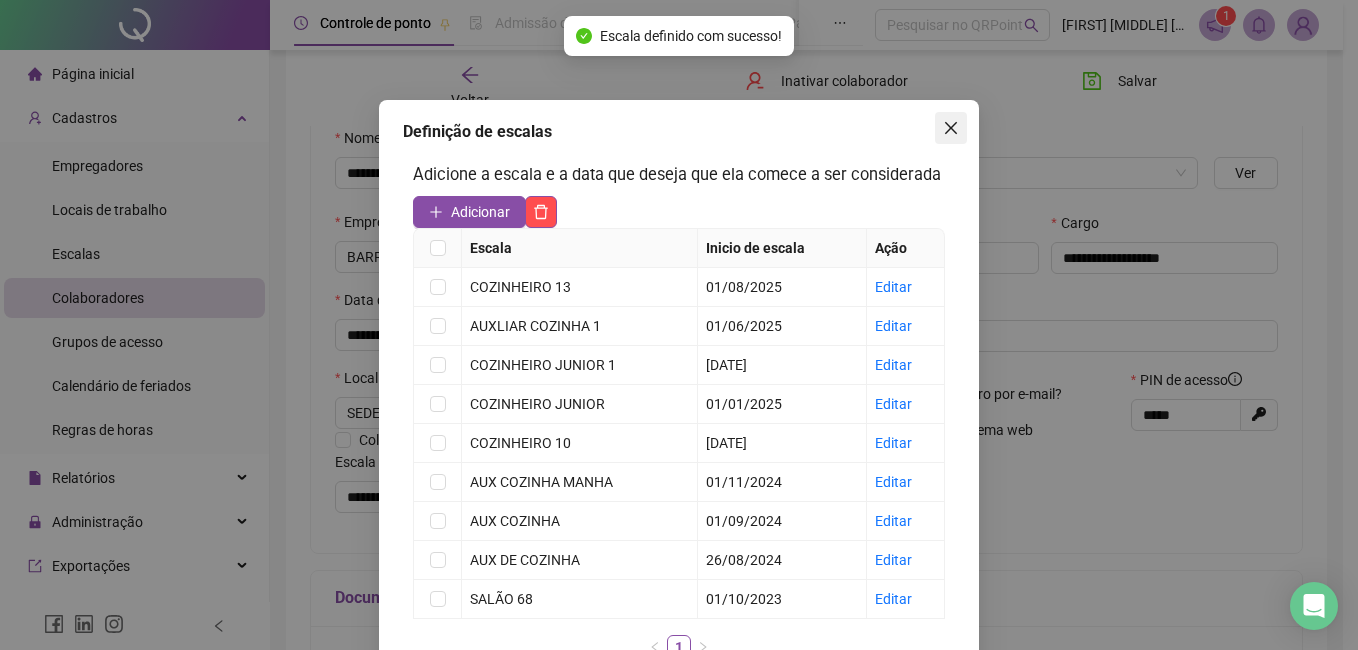 click 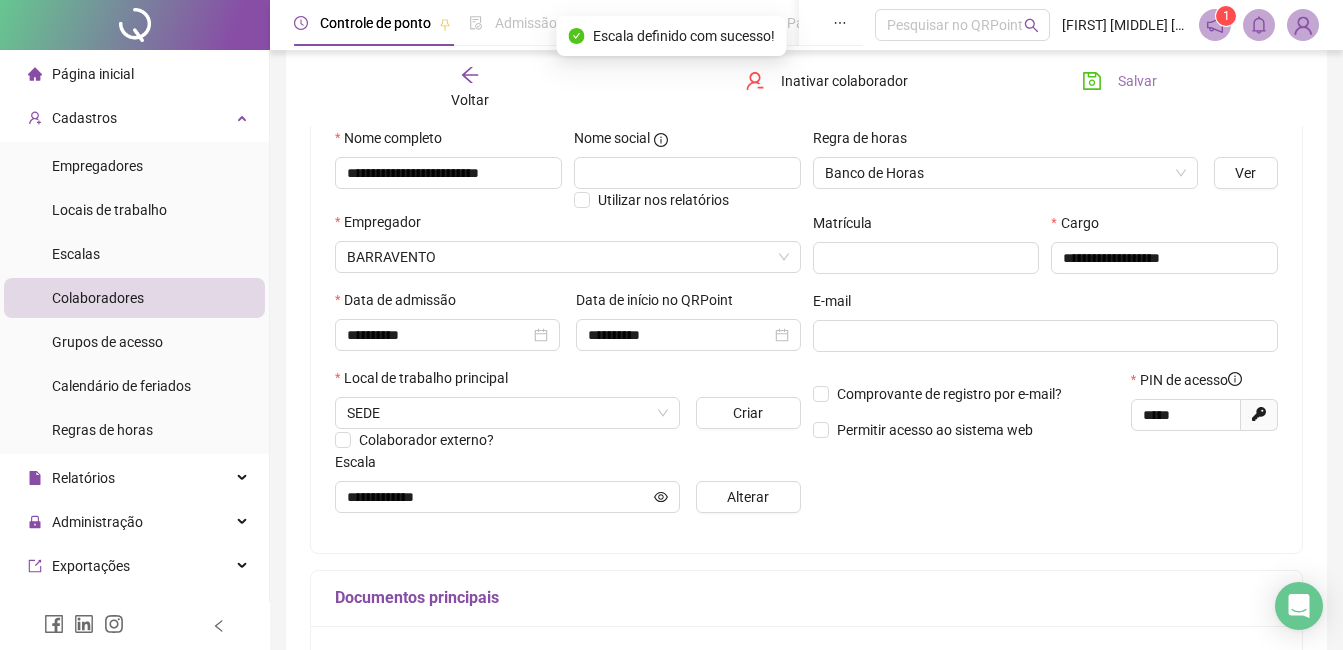 click on "Salvar" at bounding box center (1137, 81) 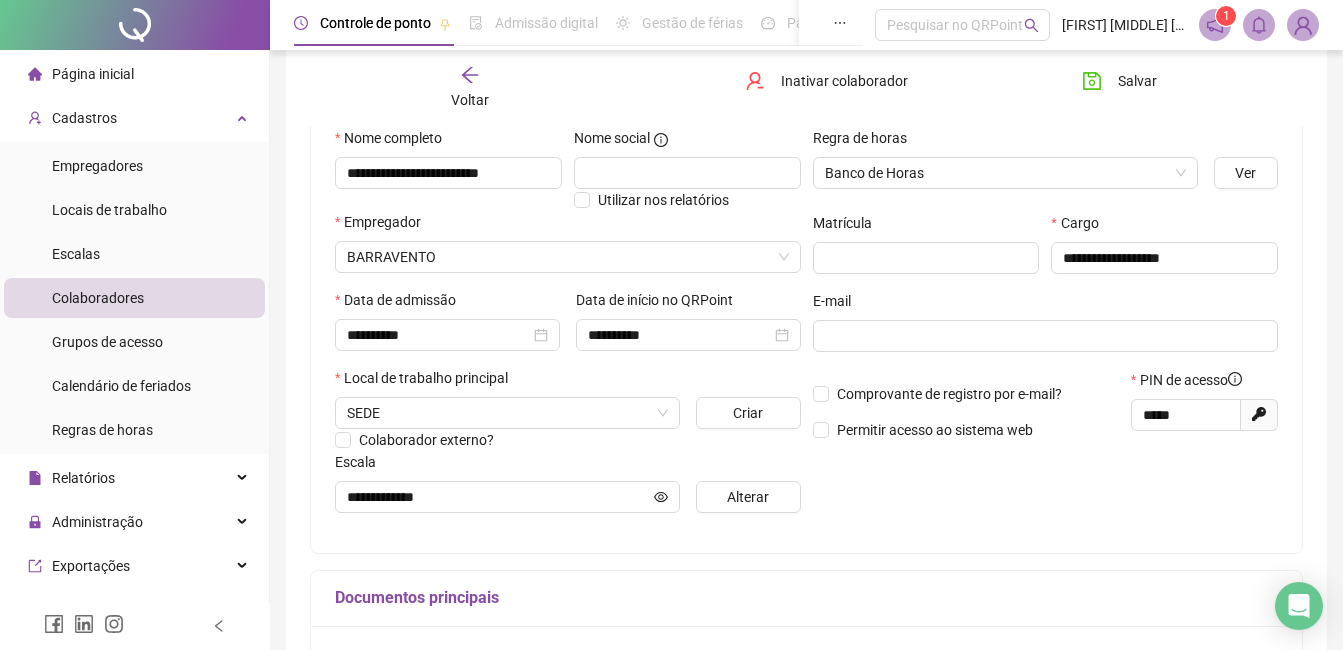 click on "Voltar" at bounding box center (470, 100) 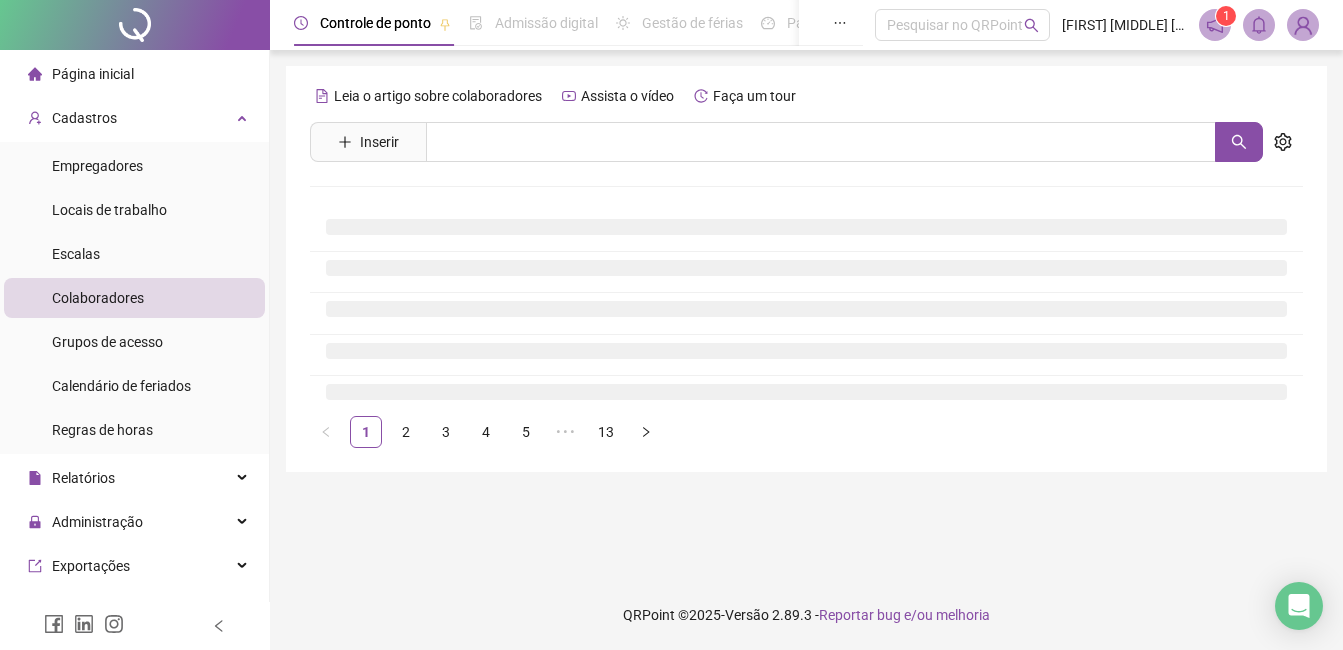 scroll, scrollTop: 0, scrollLeft: 0, axis: both 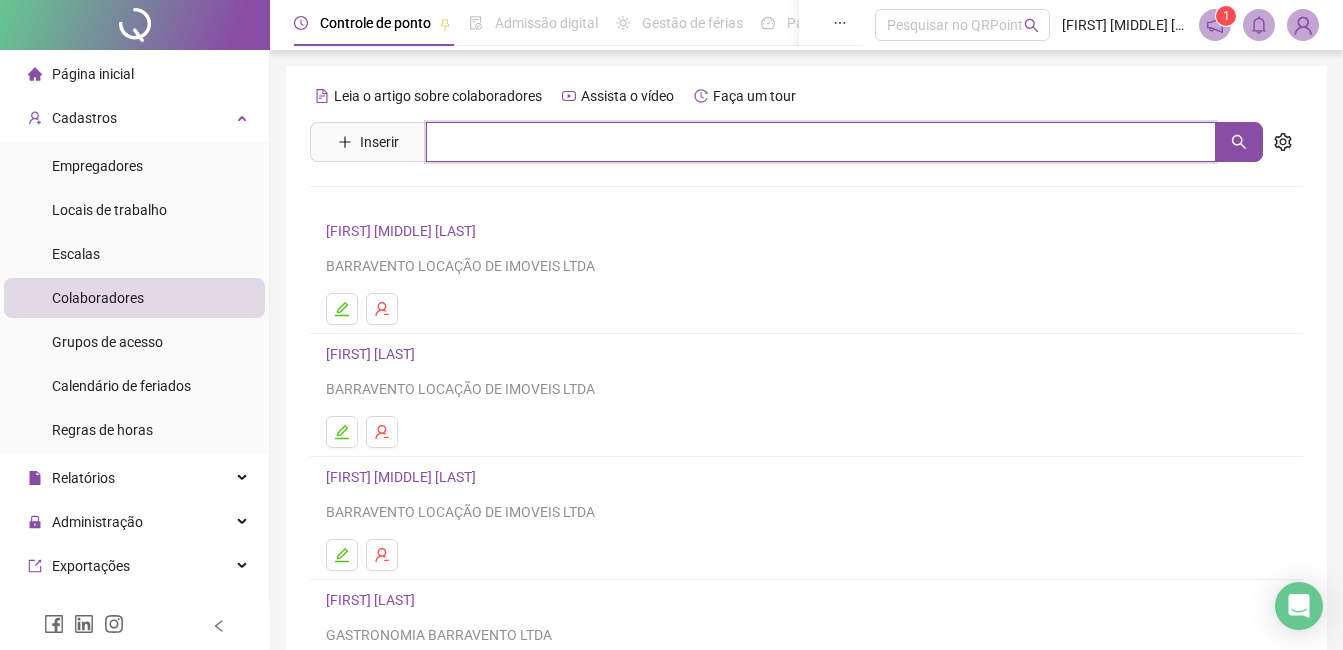 click at bounding box center [821, 142] 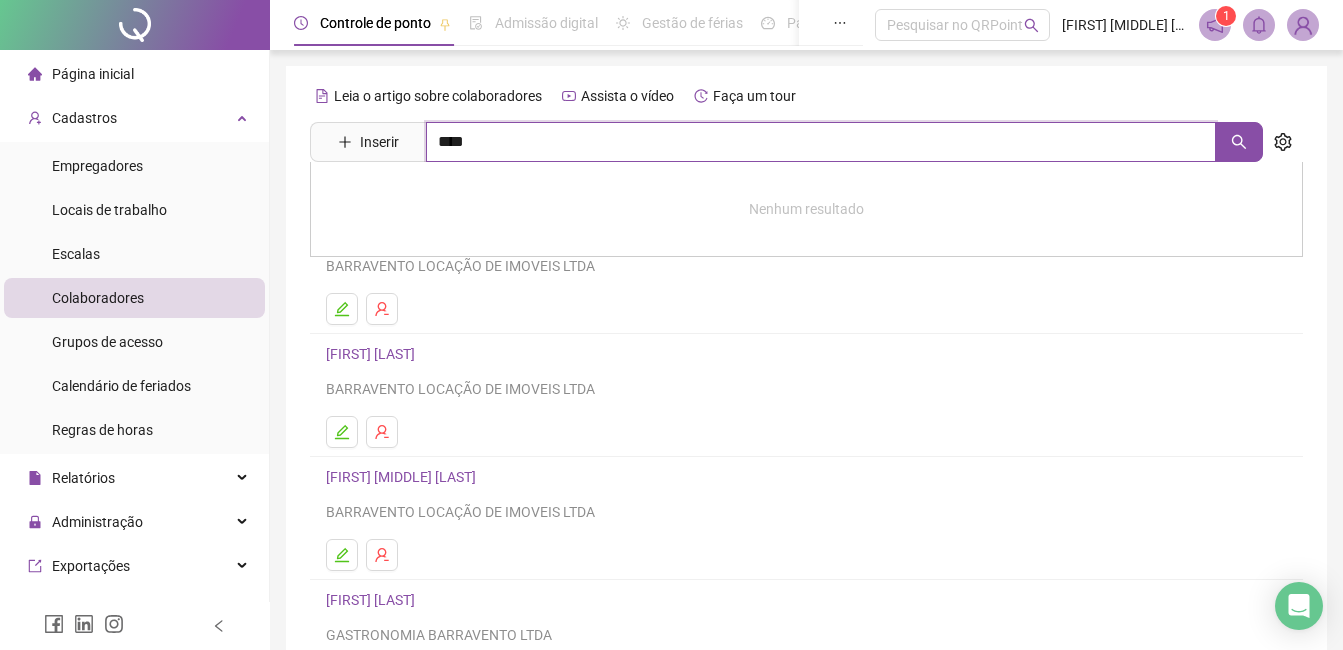 type on "****" 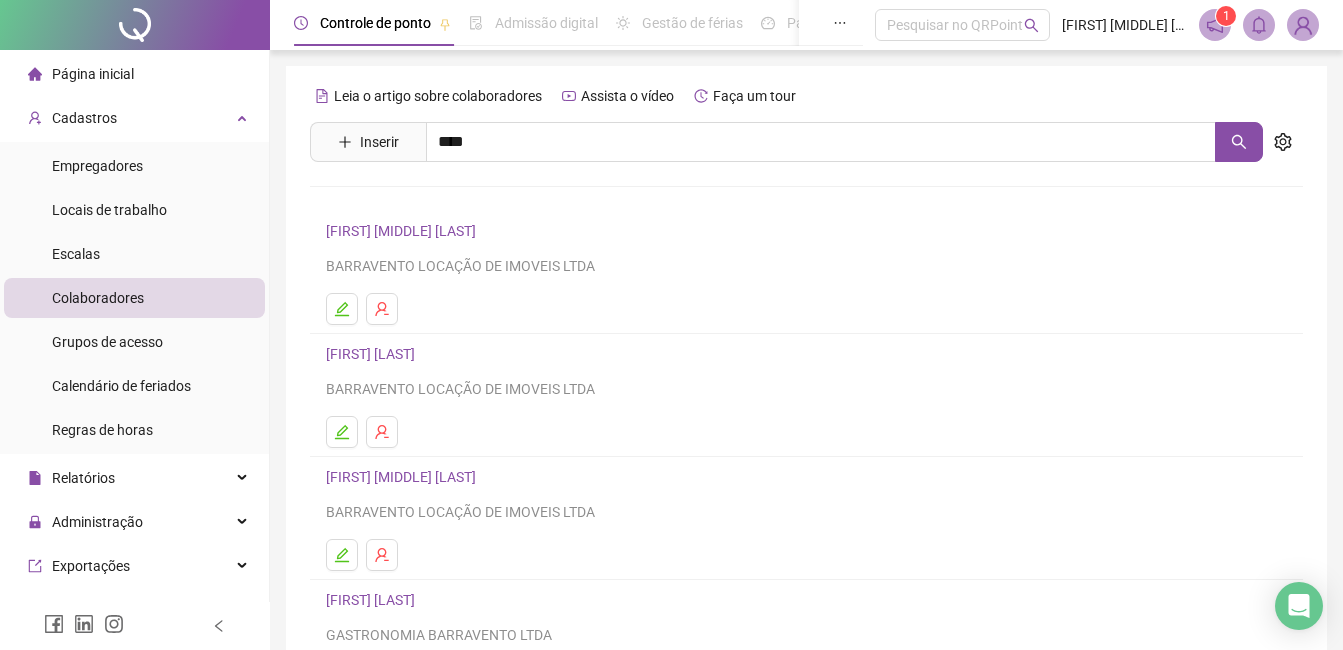 click on "[FIRST] [MIDDLE] [LAST]" at bounding box center [422, 201] 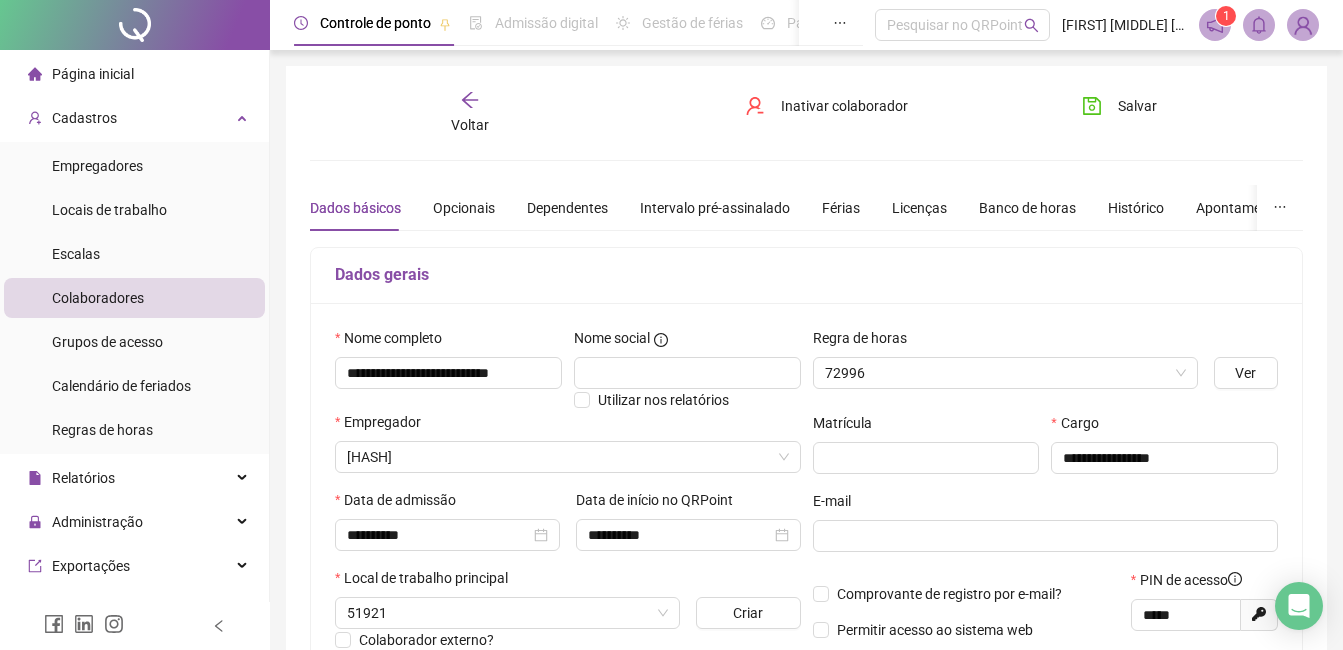 type on "********" 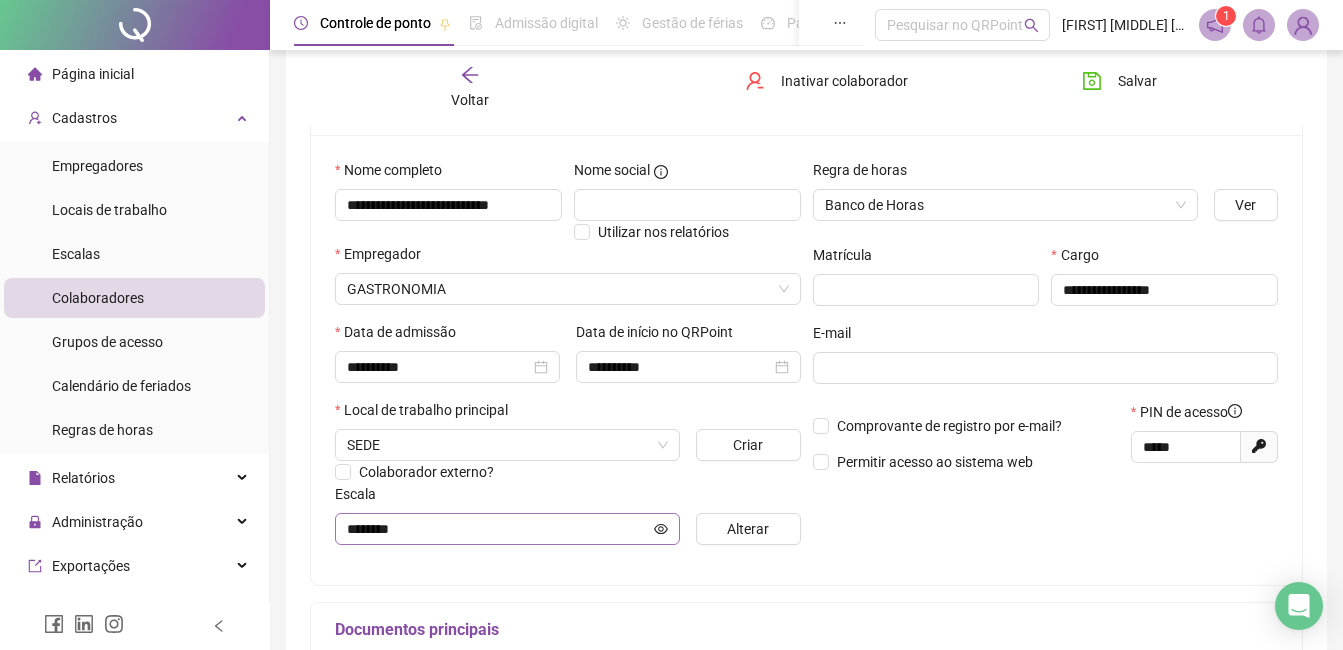 scroll, scrollTop: 300, scrollLeft: 0, axis: vertical 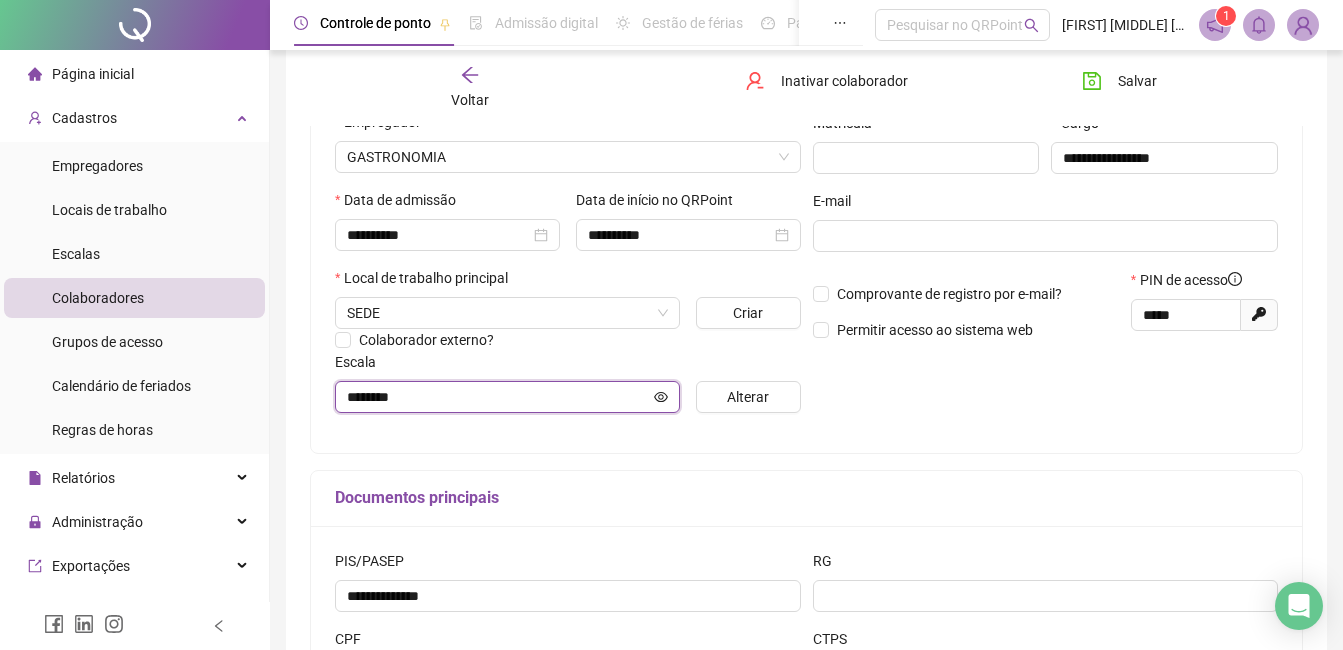 click 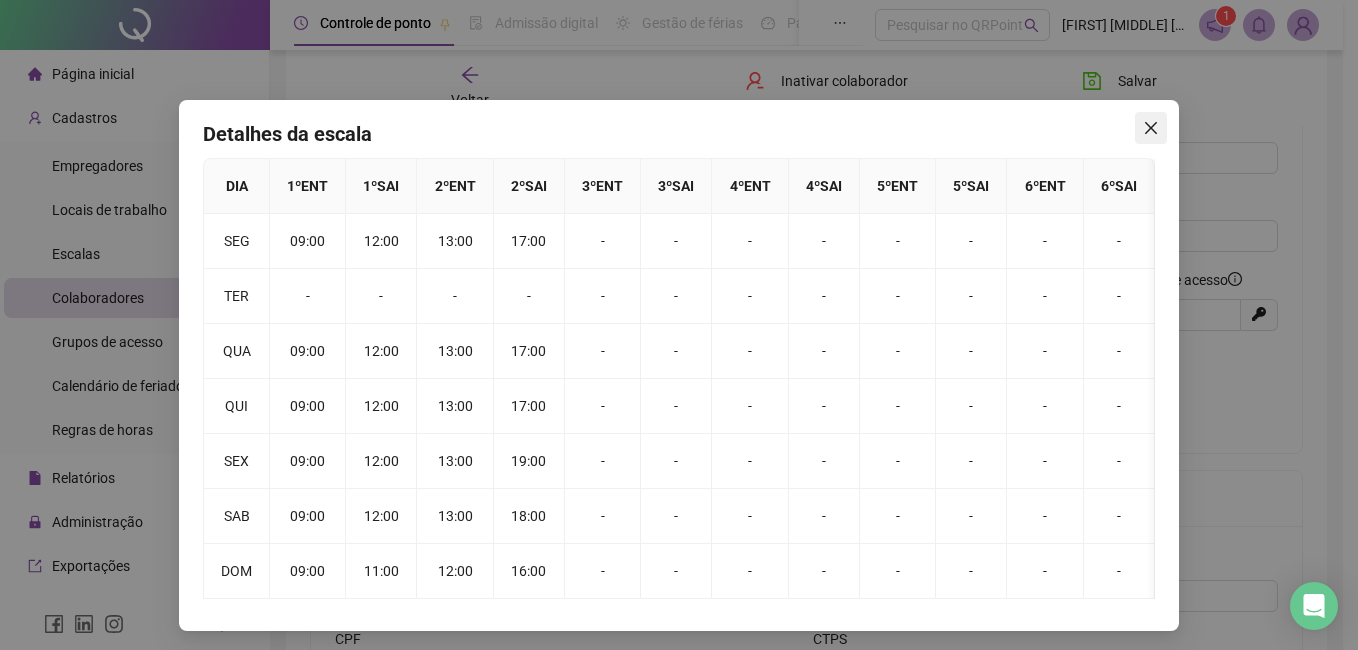 click 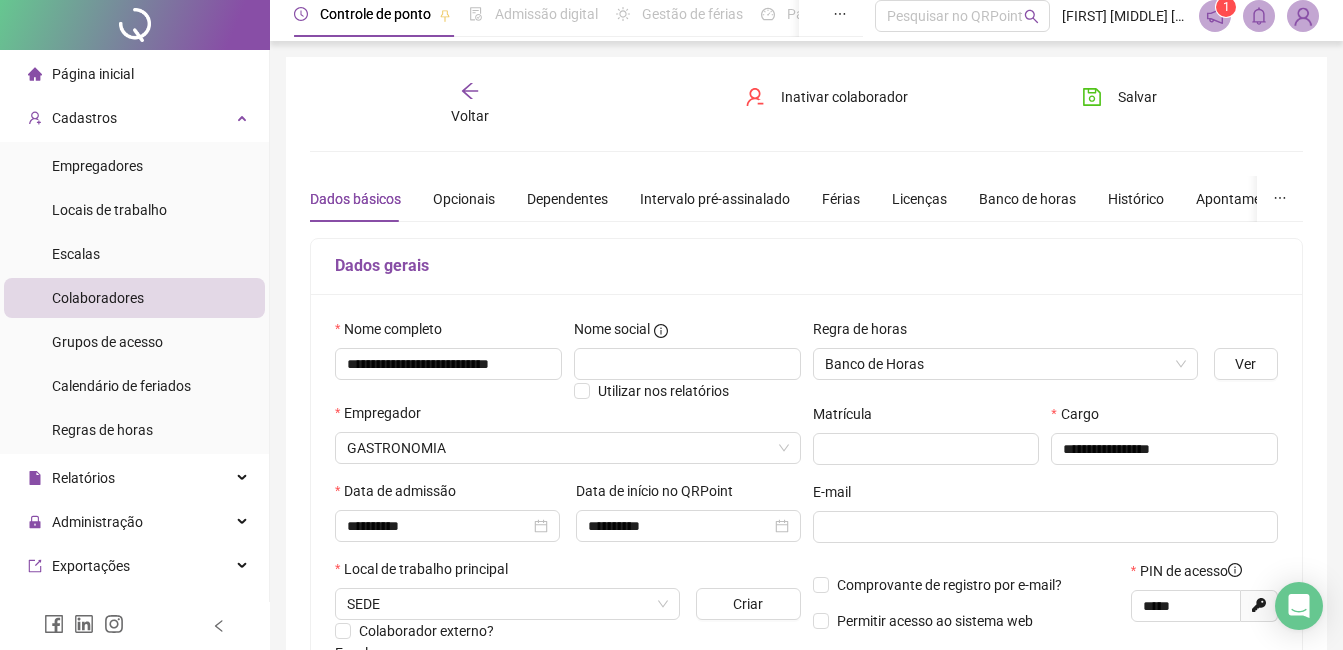scroll, scrollTop: 0, scrollLeft: 0, axis: both 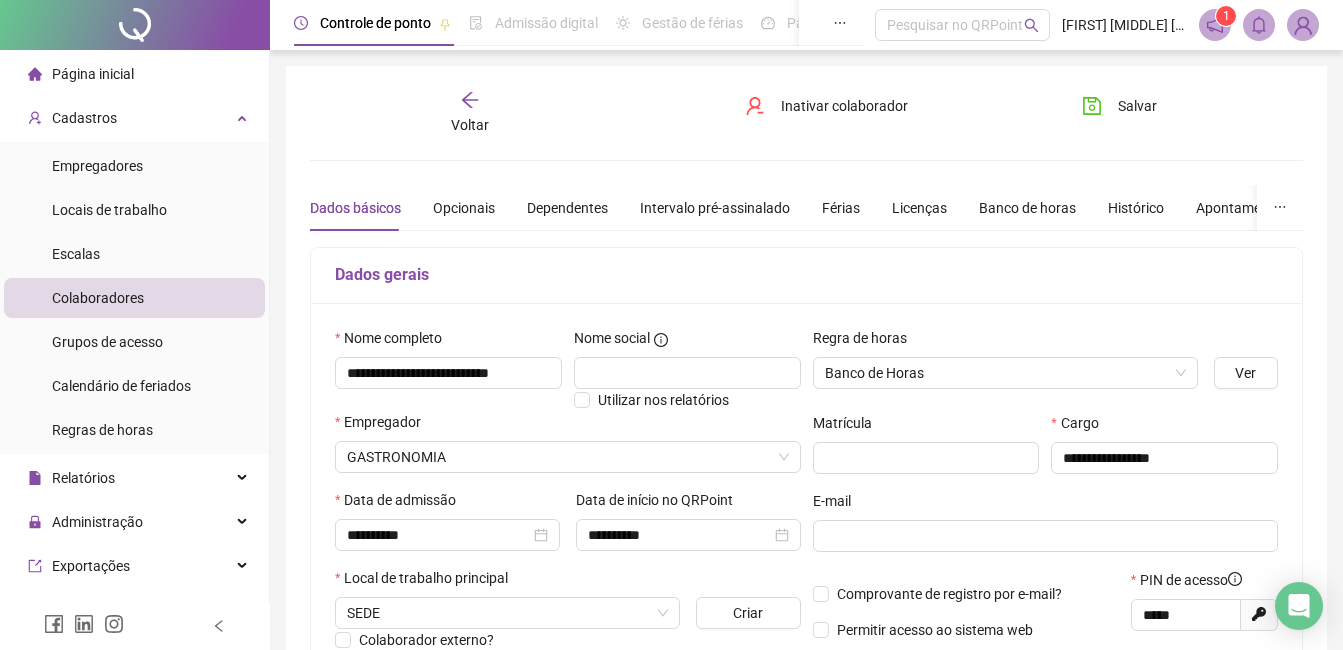 click 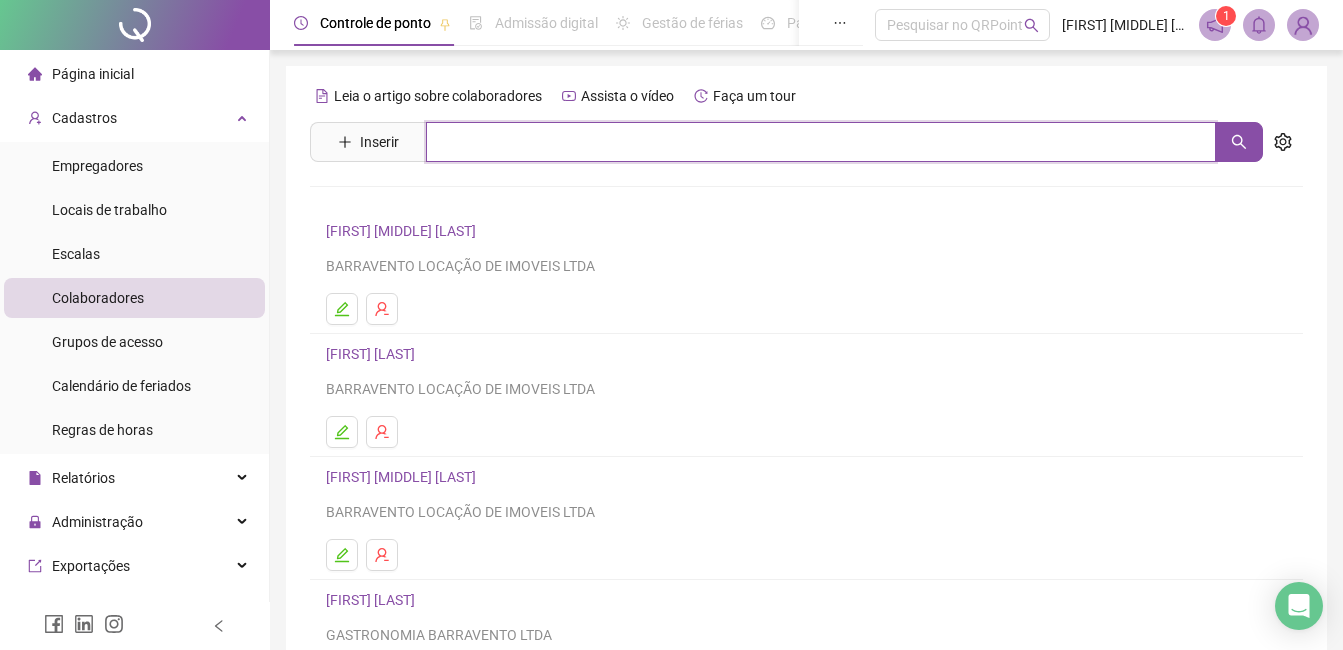 click at bounding box center (821, 142) 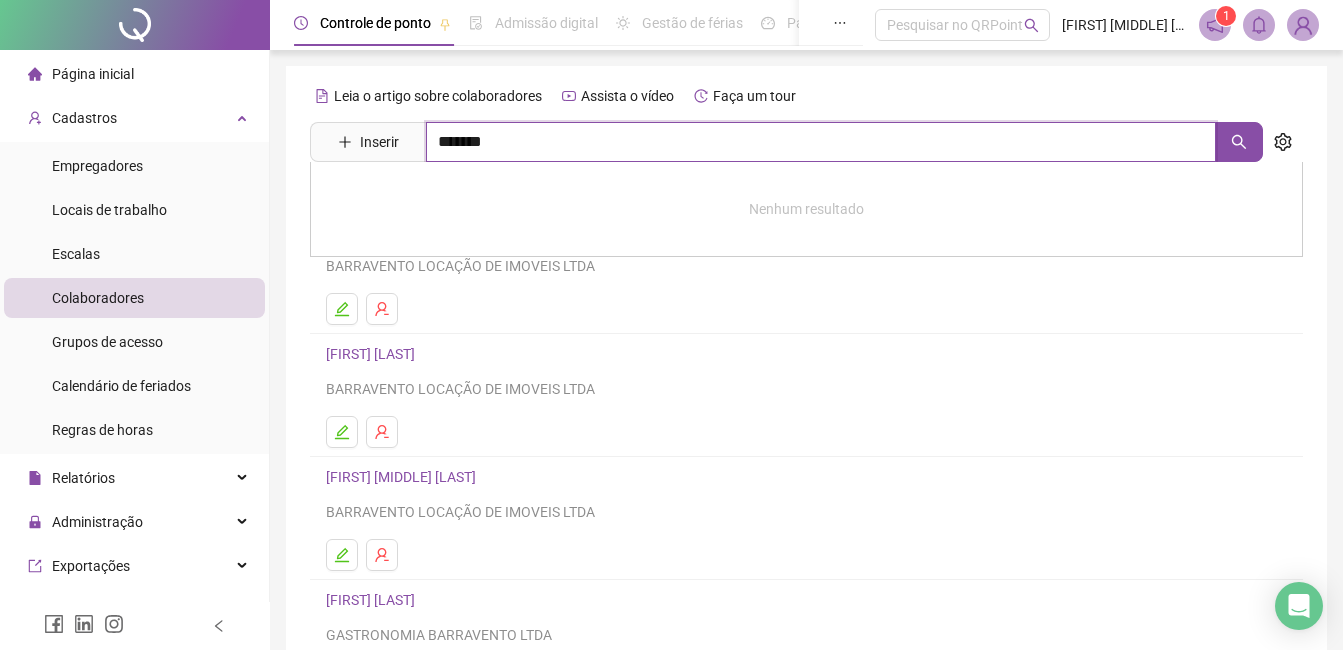 type on "*******" 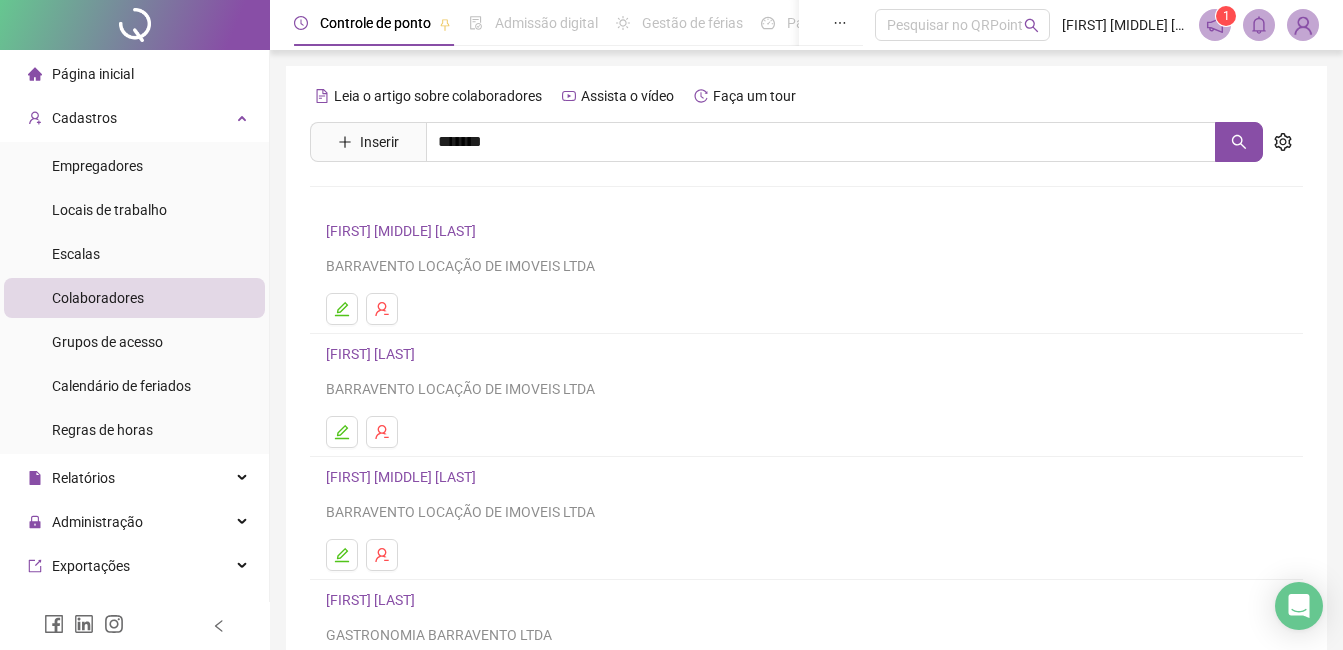 click on "[FIRST] [LAST]" at bounding box center (391, 201) 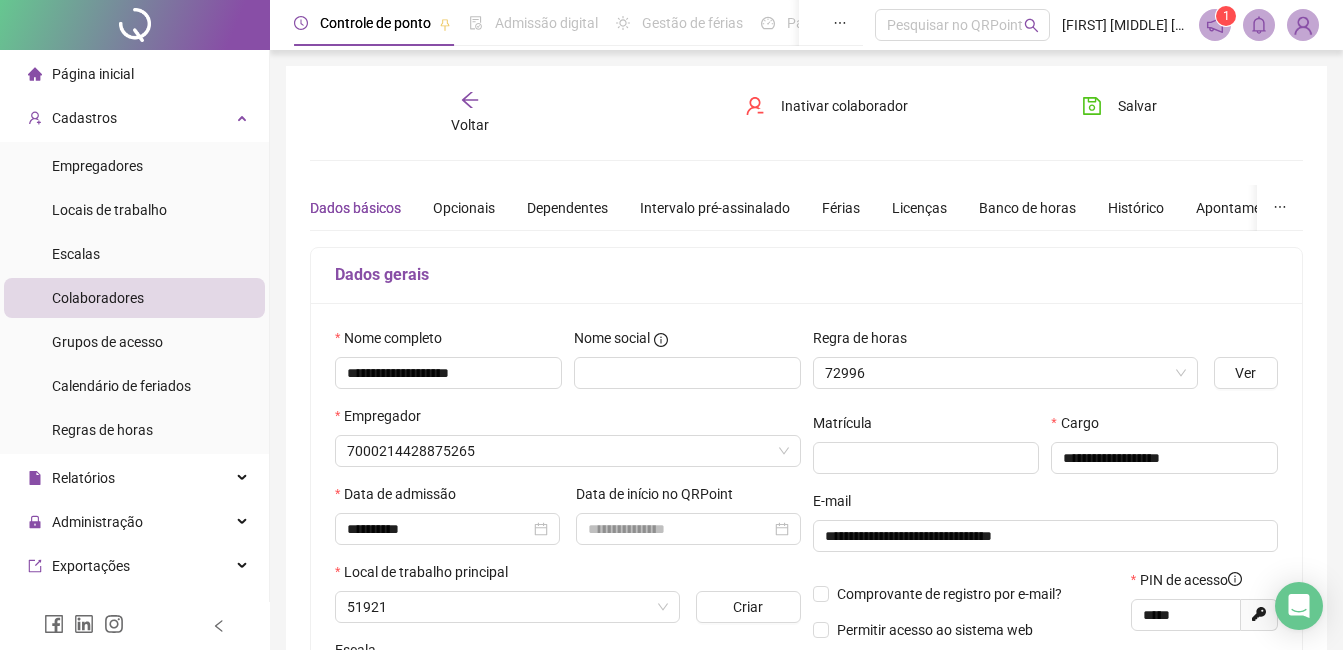 type on "**********" 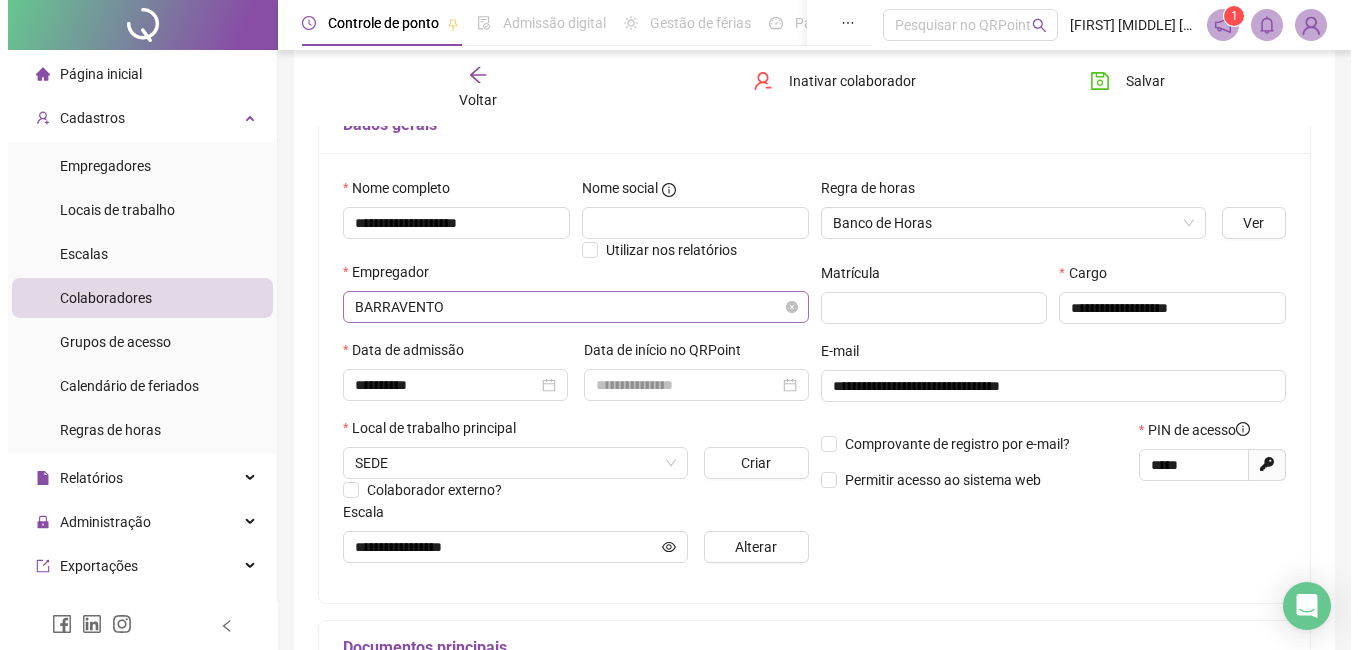 scroll, scrollTop: 300, scrollLeft: 0, axis: vertical 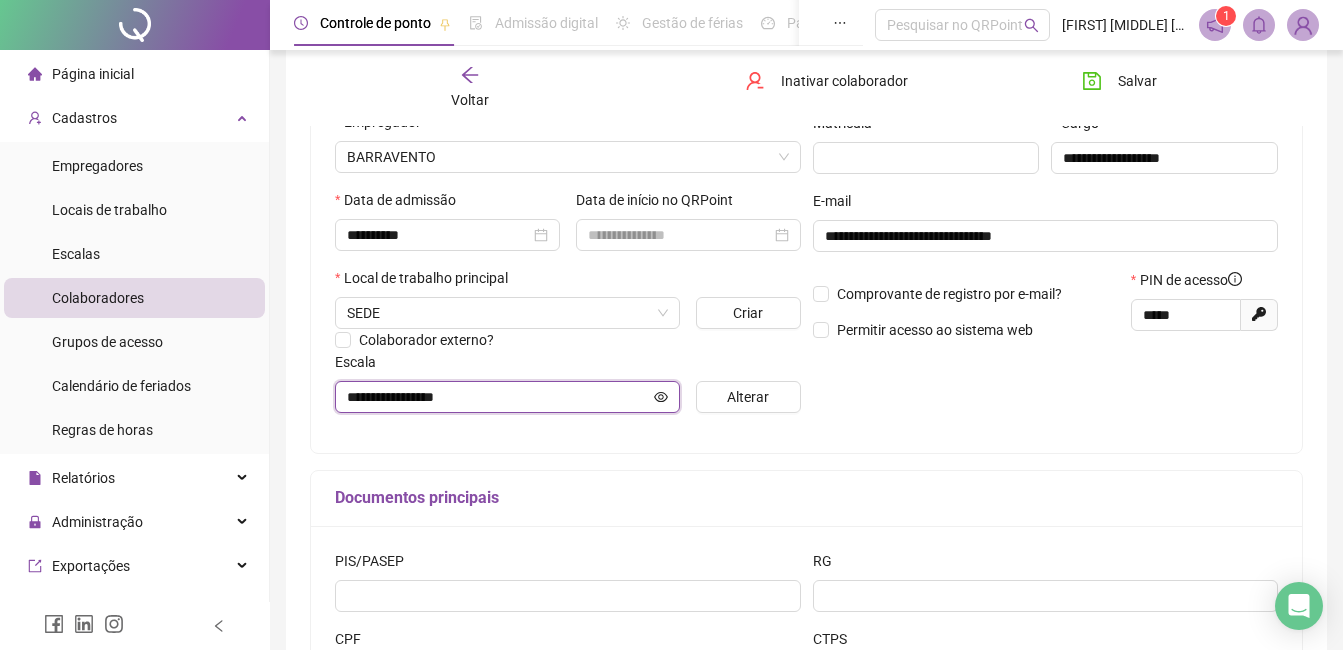 click 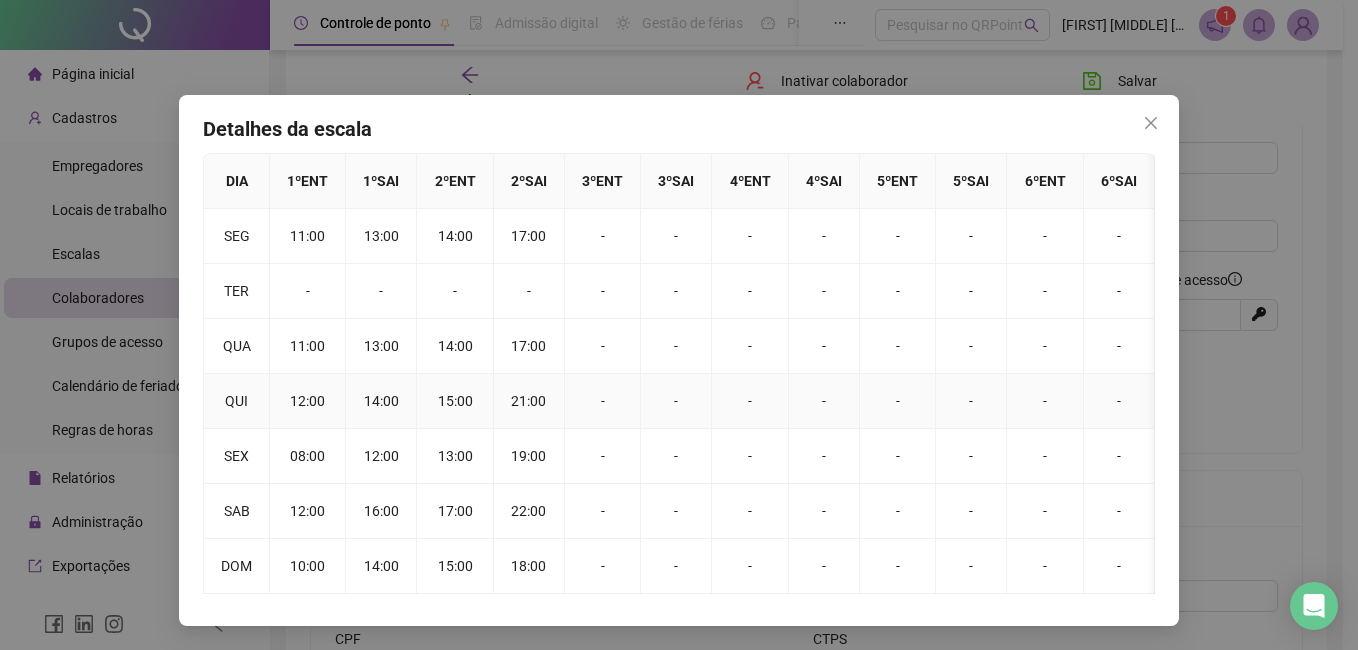 scroll, scrollTop: 20, scrollLeft: 0, axis: vertical 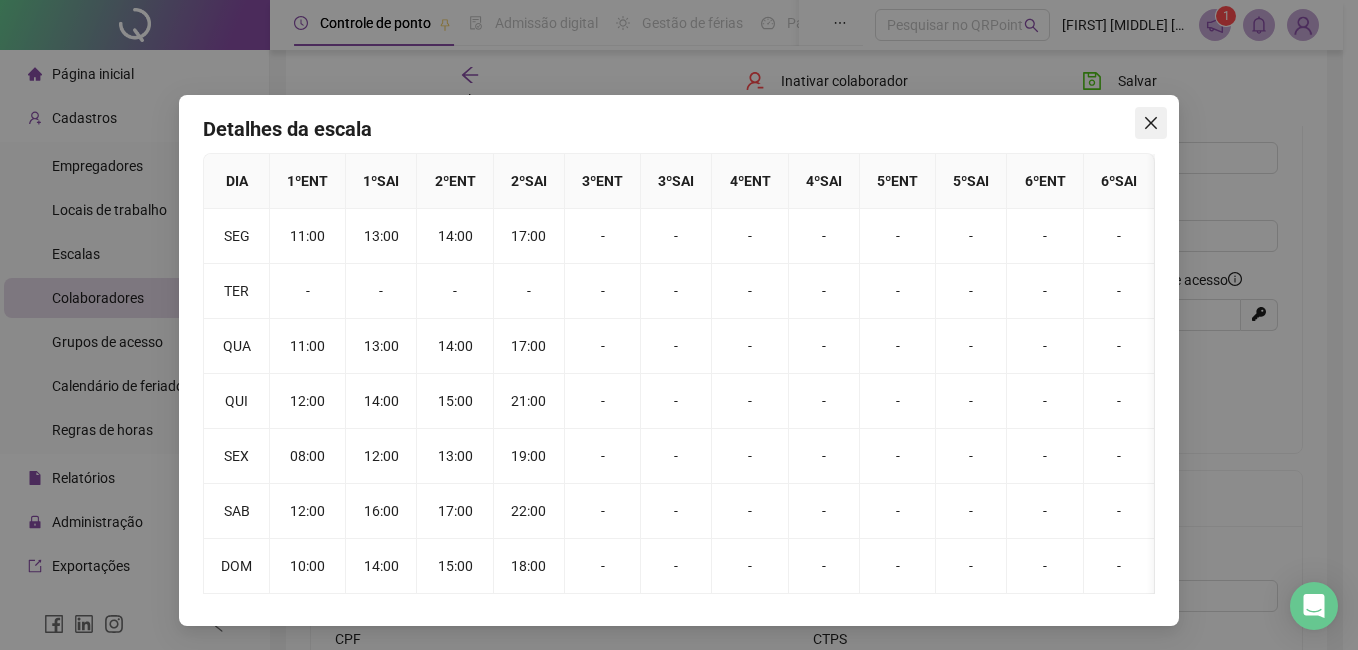 click 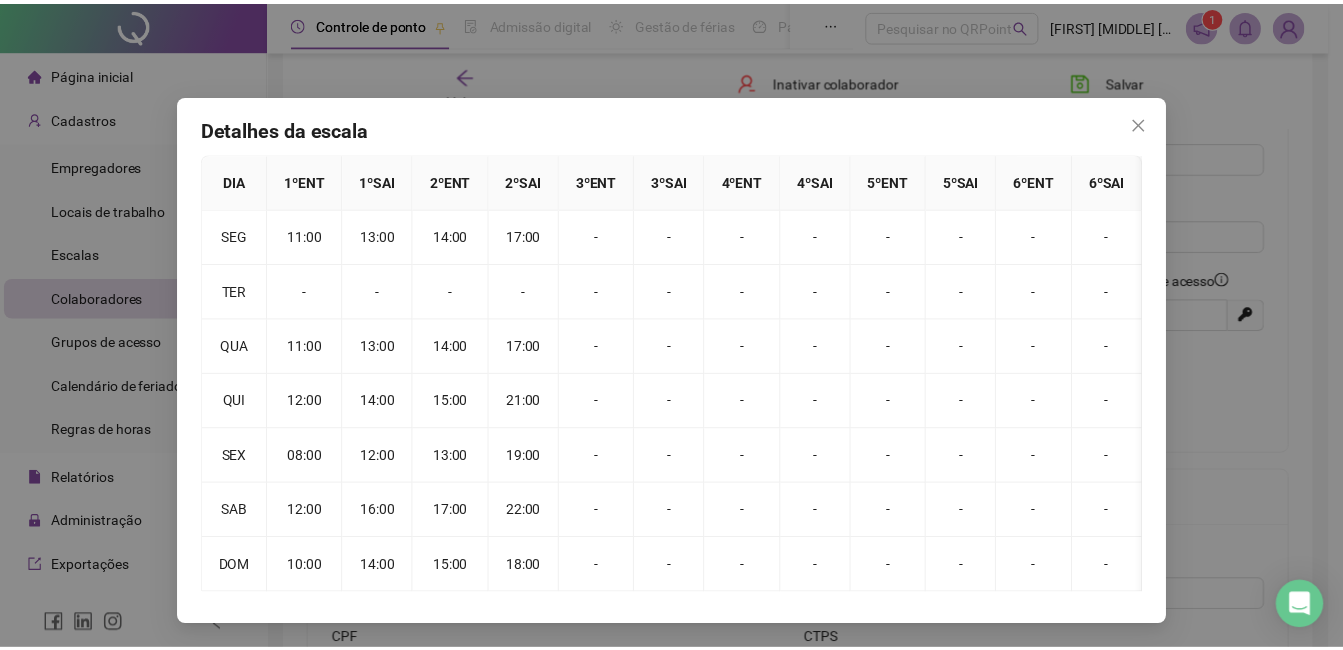 scroll, scrollTop: 0, scrollLeft: 0, axis: both 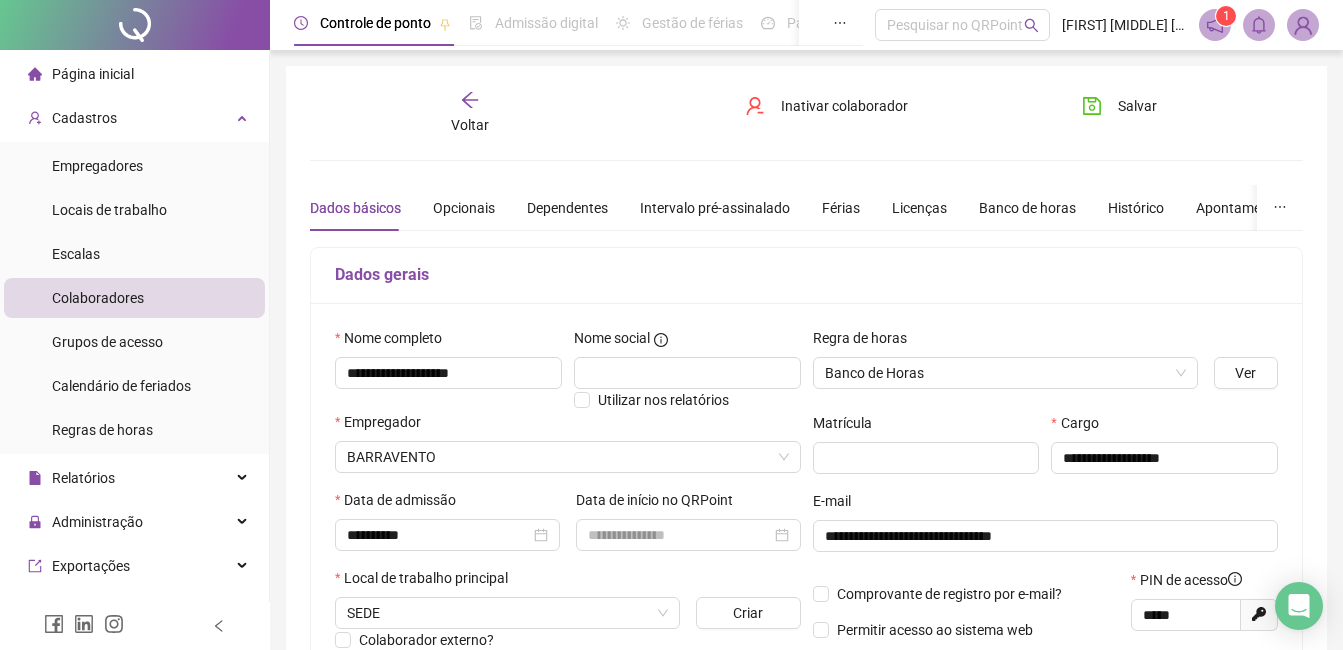 click 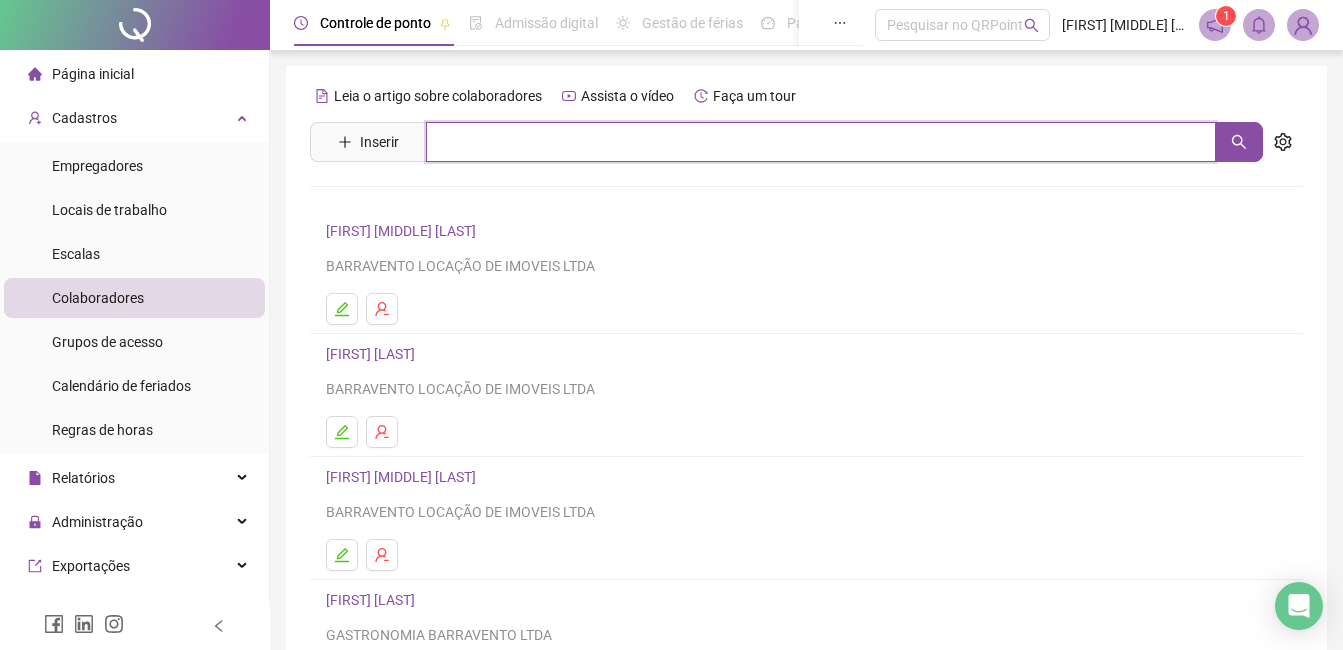 click at bounding box center (821, 142) 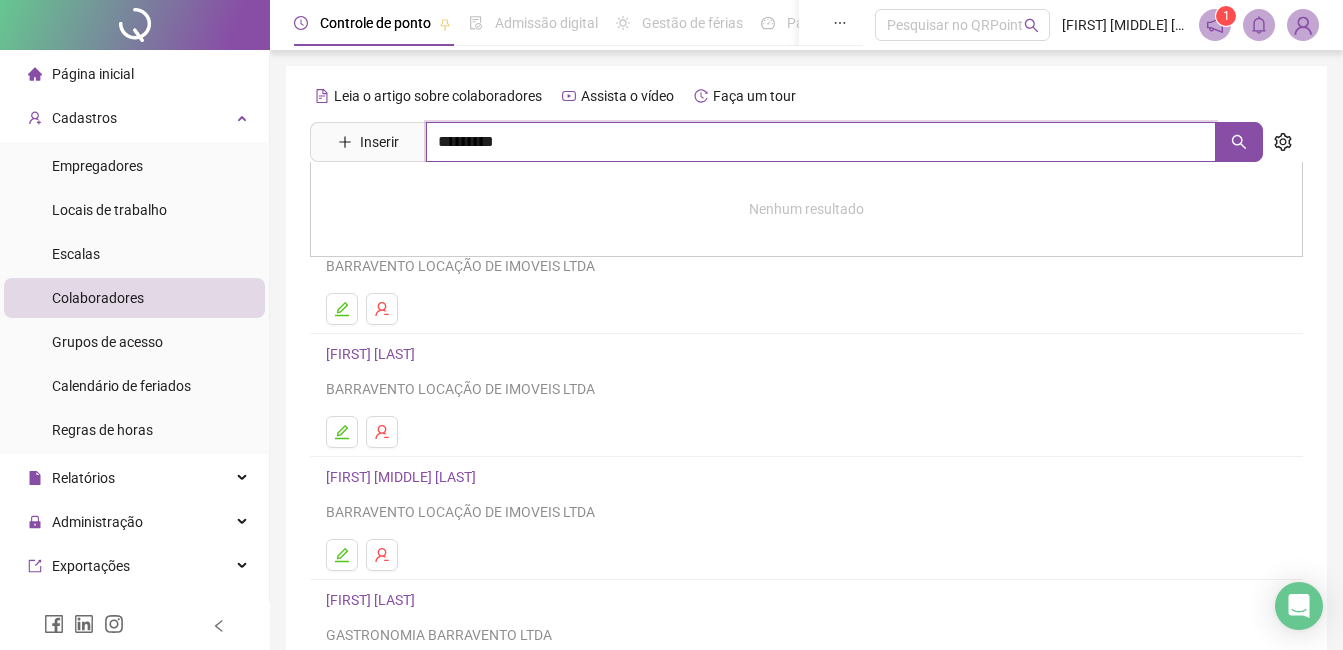 type on "*********" 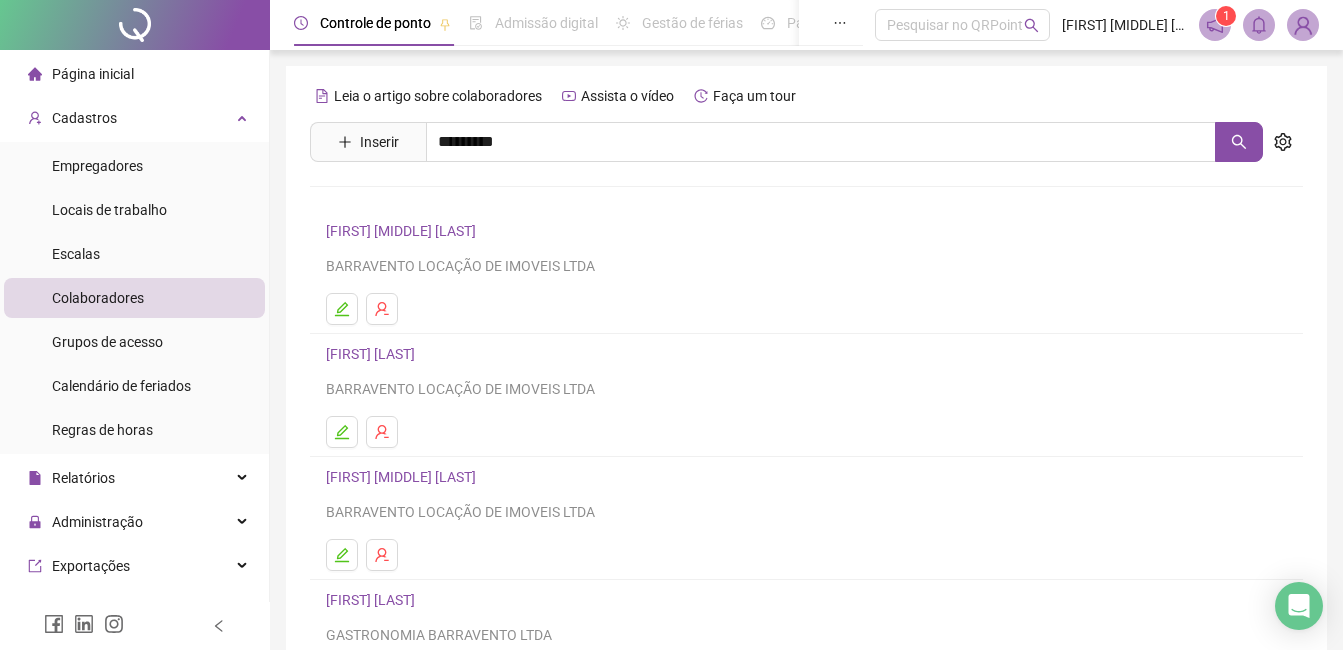 click on "[FIRST] [MIDDLE] [LAST]" at bounding box center [422, 201] 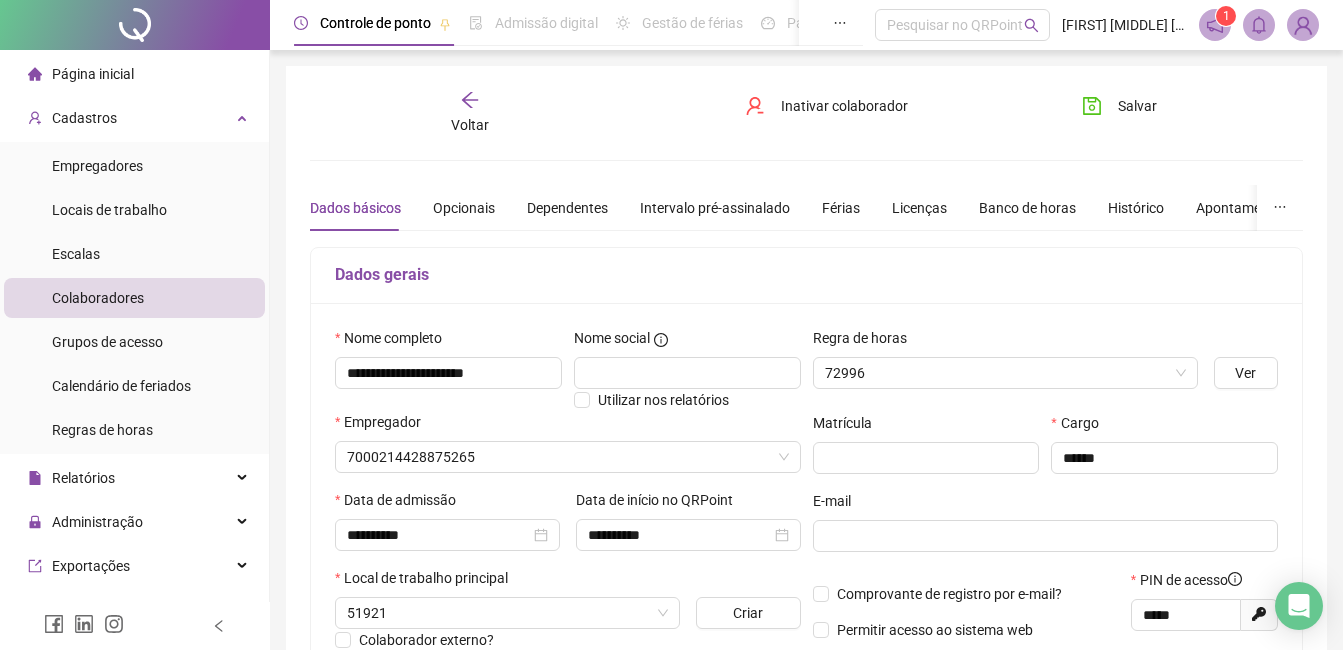 type on "********" 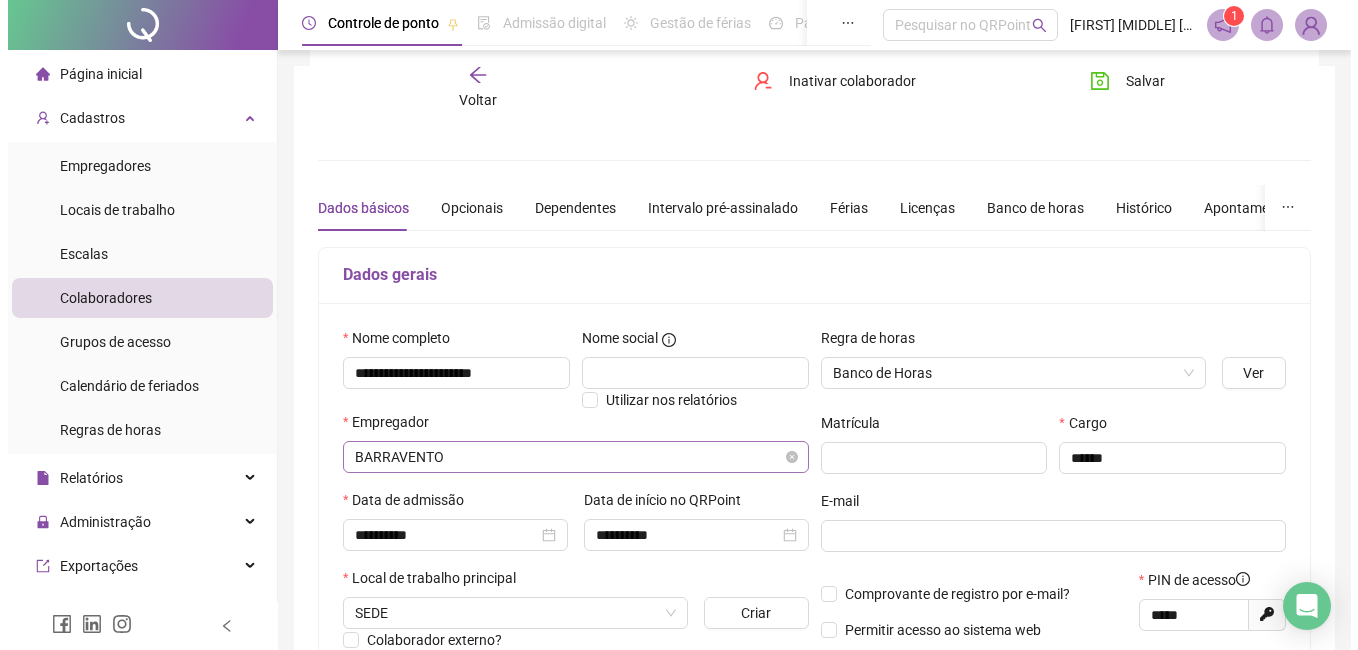scroll, scrollTop: 300, scrollLeft: 0, axis: vertical 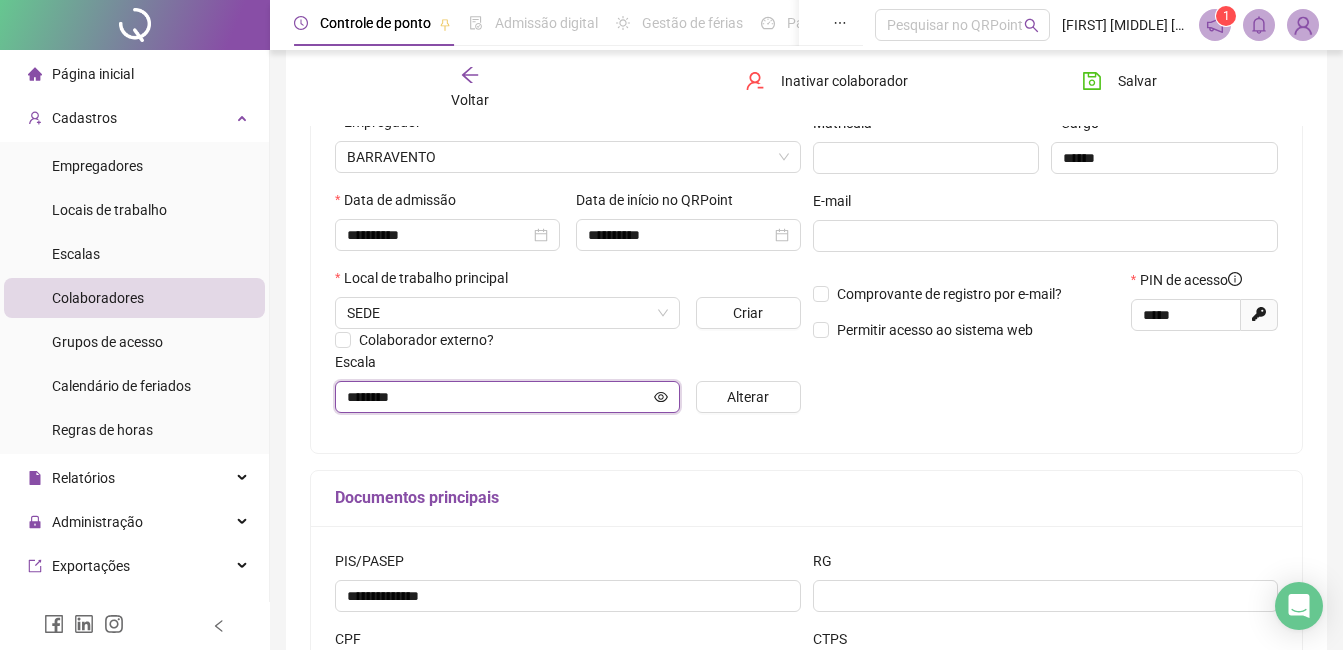 click 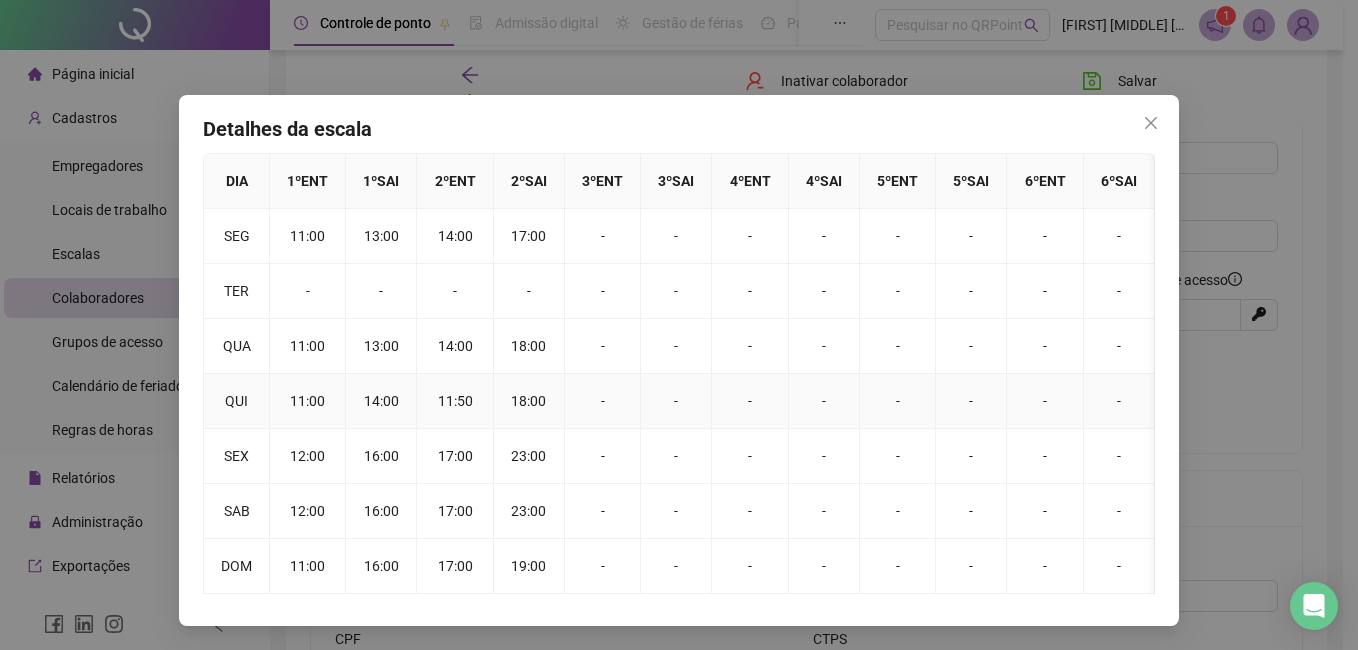 scroll, scrollTop: 20, scrollLeft: 0, axis: vertical 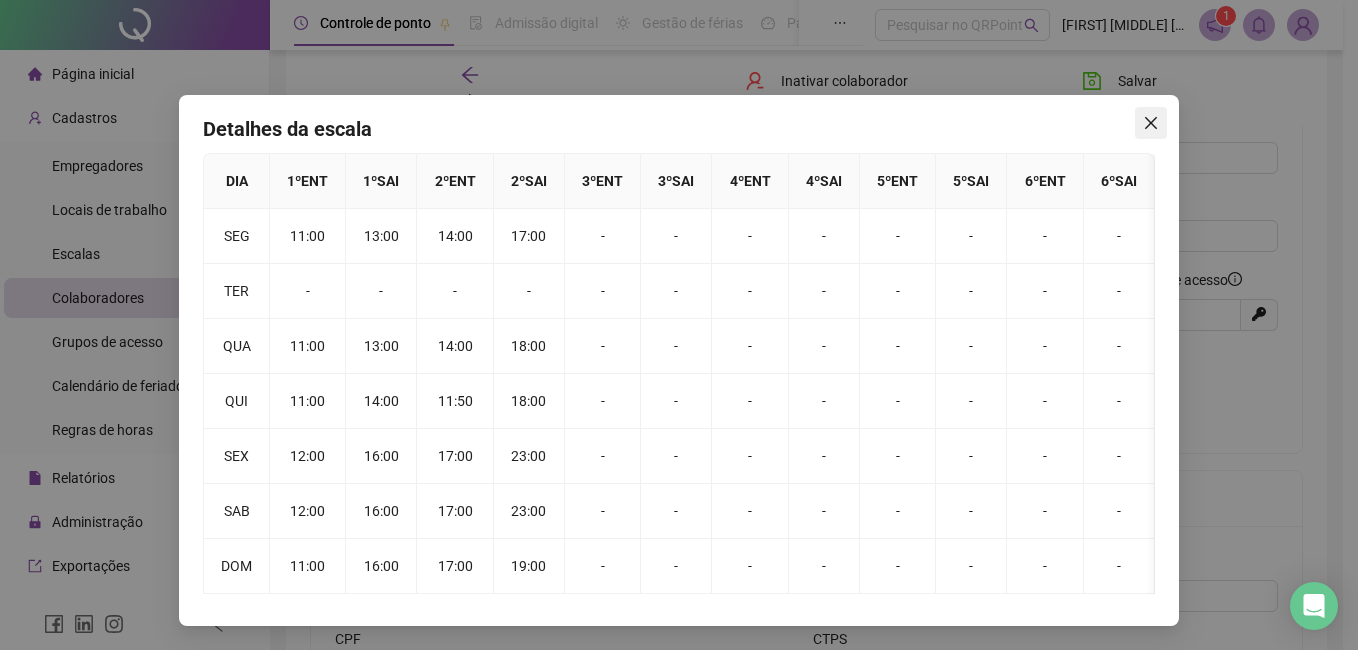 click 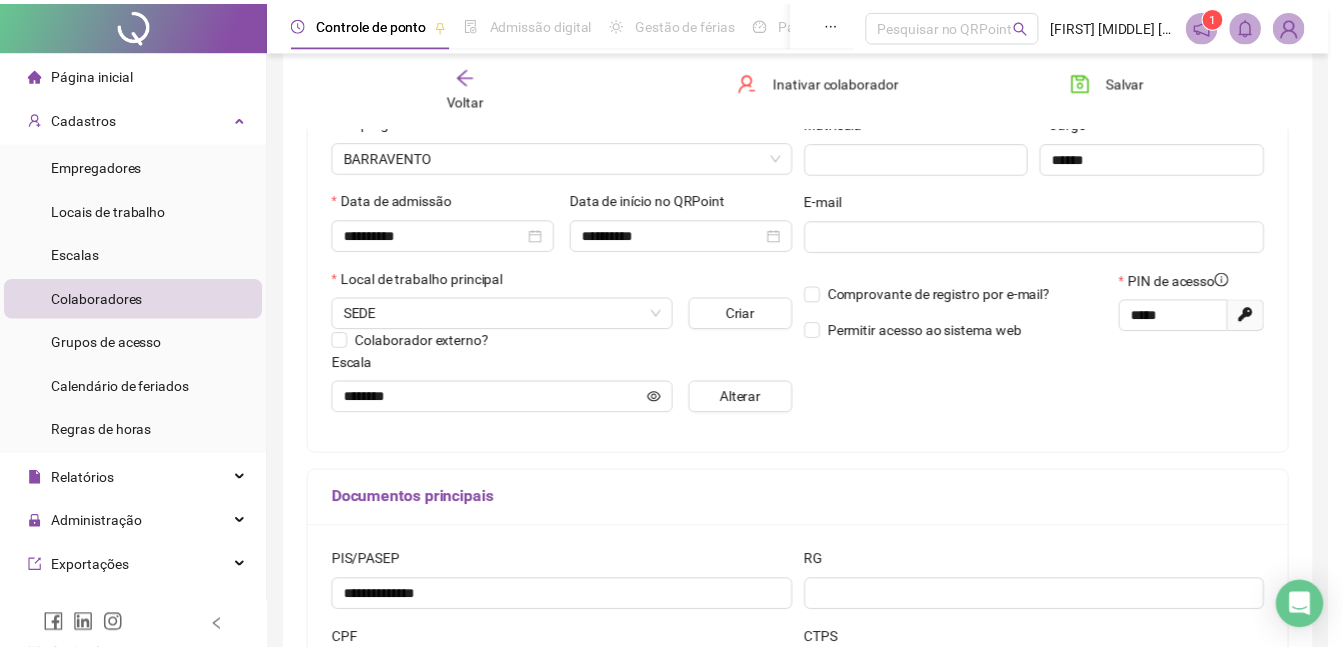 scroll, scrollTop: 0, scrollLeft: 0, axis: both 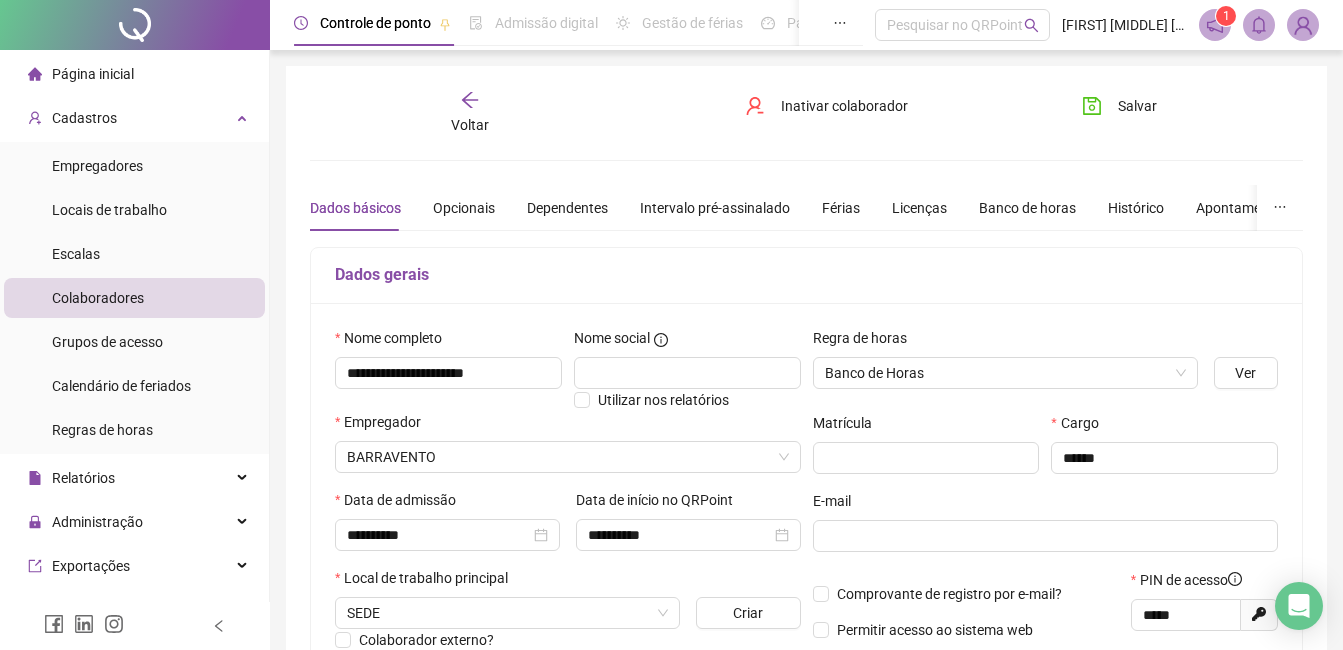 click on "Voltar" at bounding box center (470, 113) 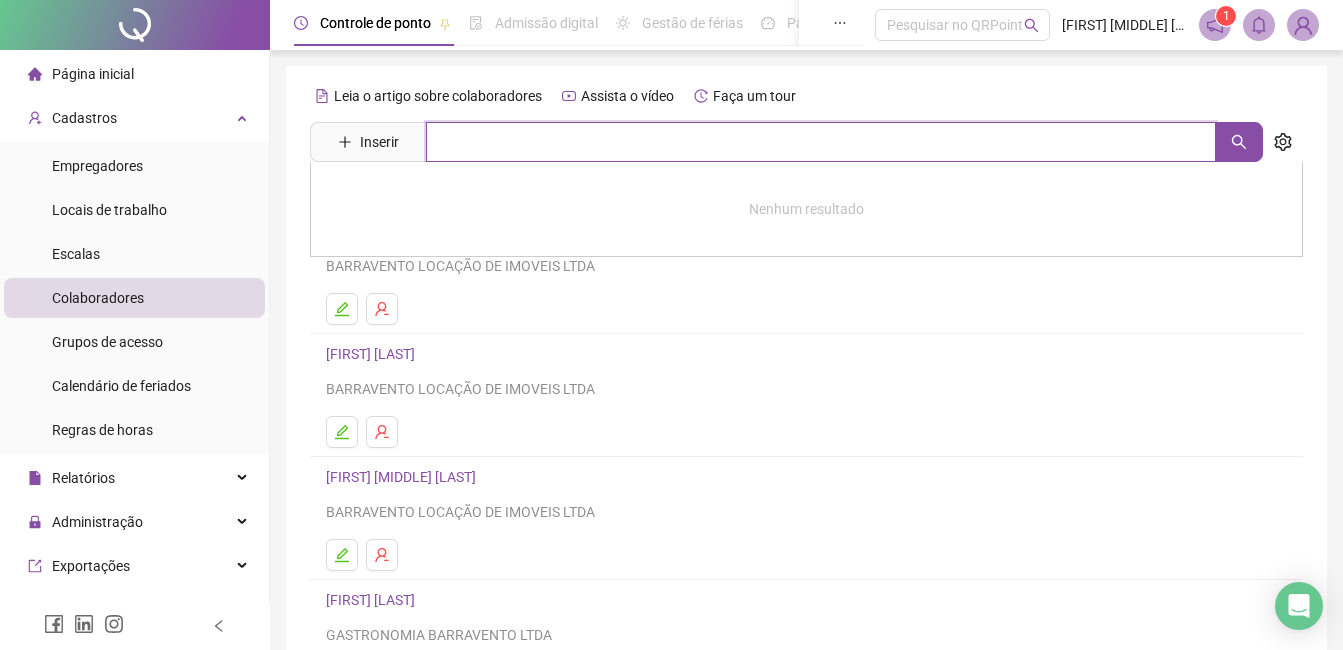 click at bounding box center [821, 142] 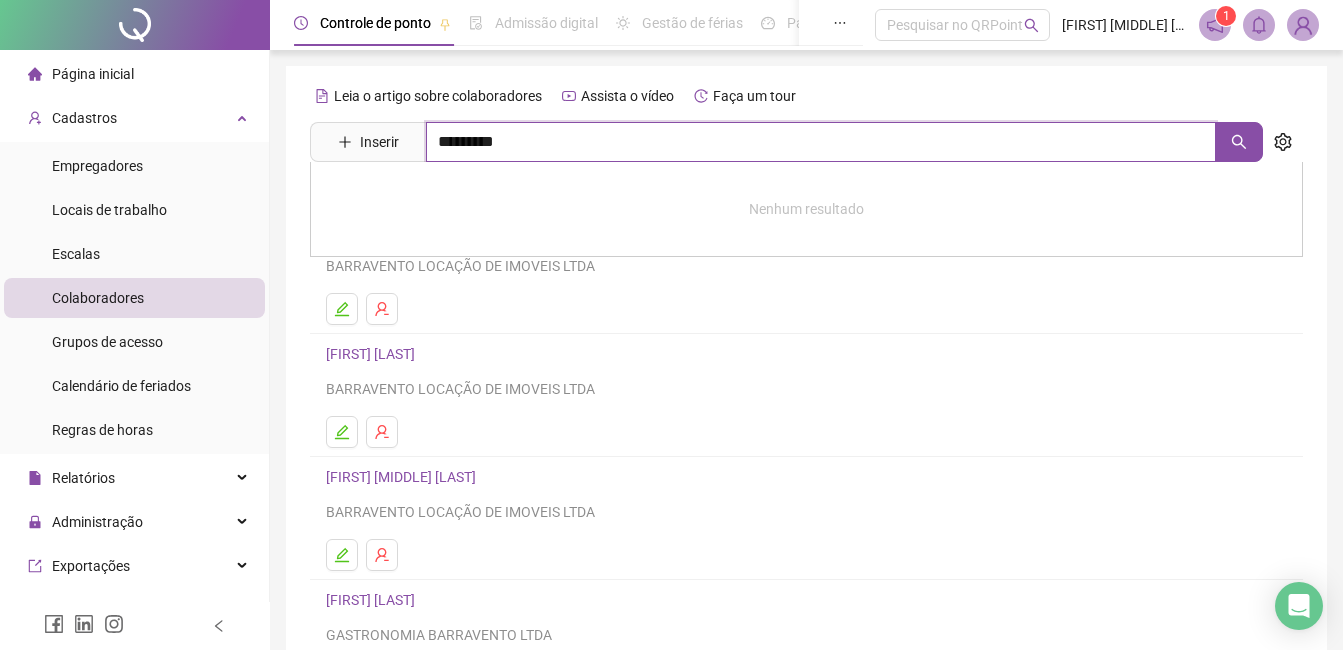 type on "*********" 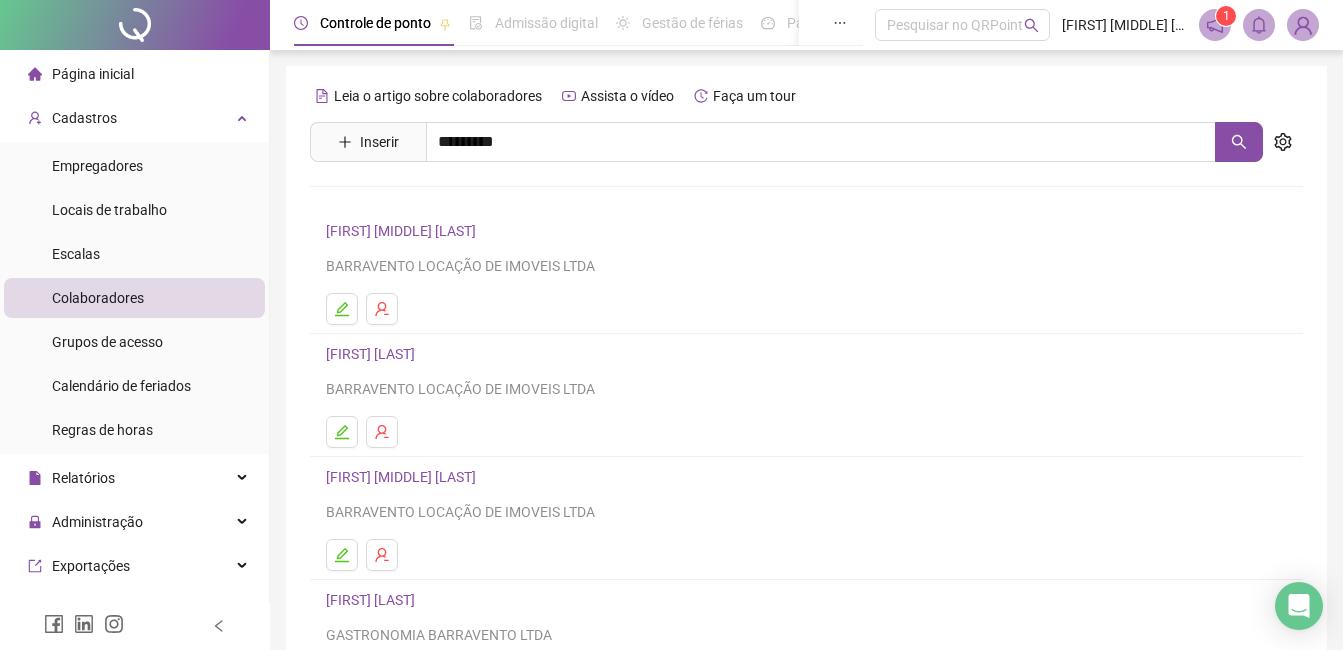 click on "[FIRST] [MIDDLE] [LAST]   [FIRST] [MIDDLE] [LAST]   Inativo" at bounding box center [806, 225] 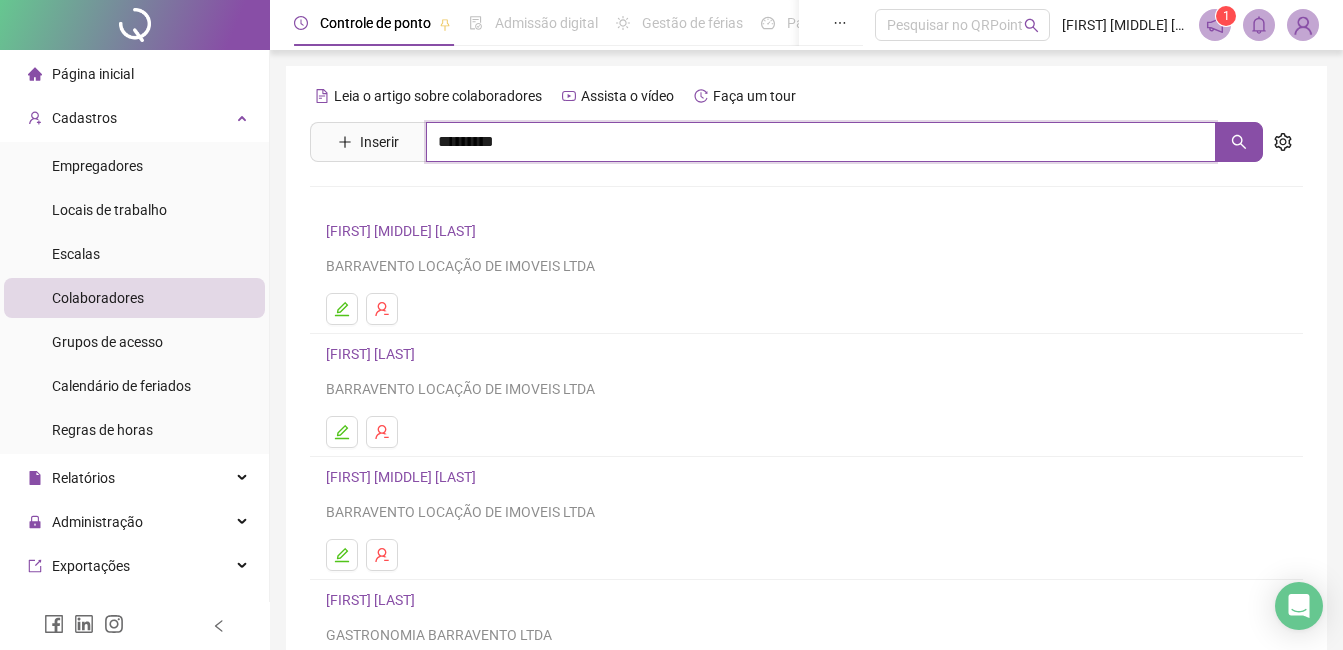 click on "*********" at bounding box center (821, 142) 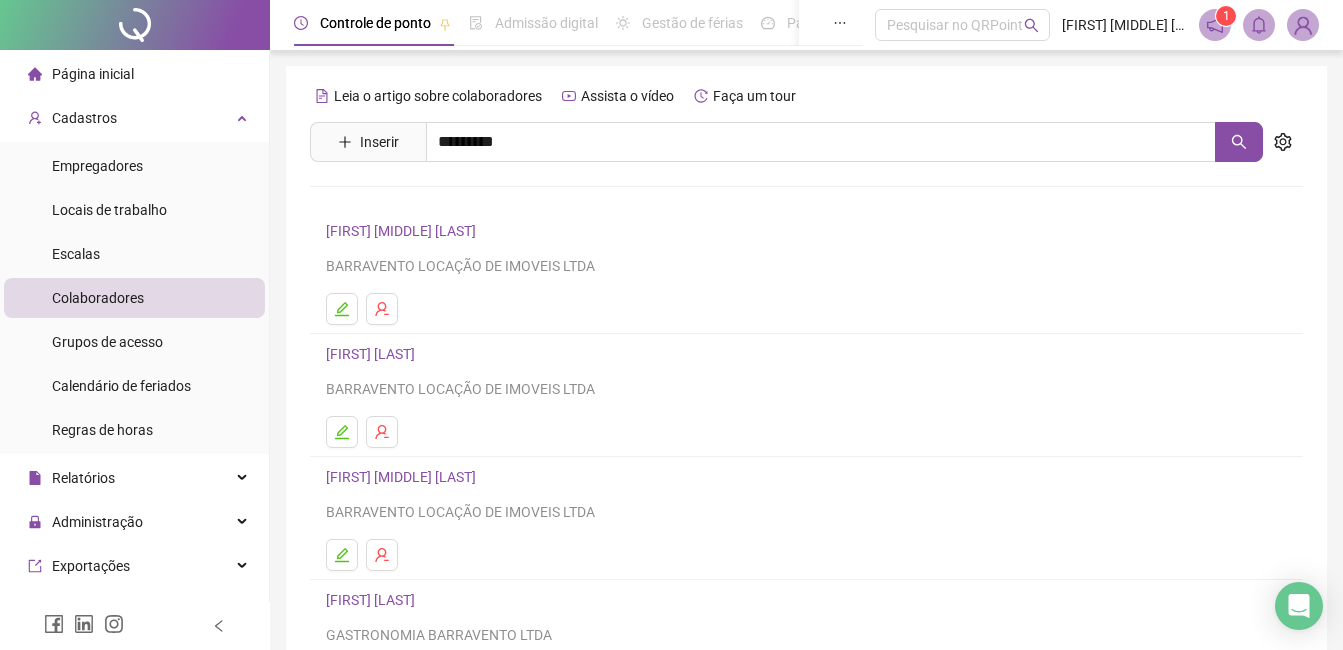 click on "[FIRST] [MIDDLE] [LAST]" at bounding box center (422, 201) 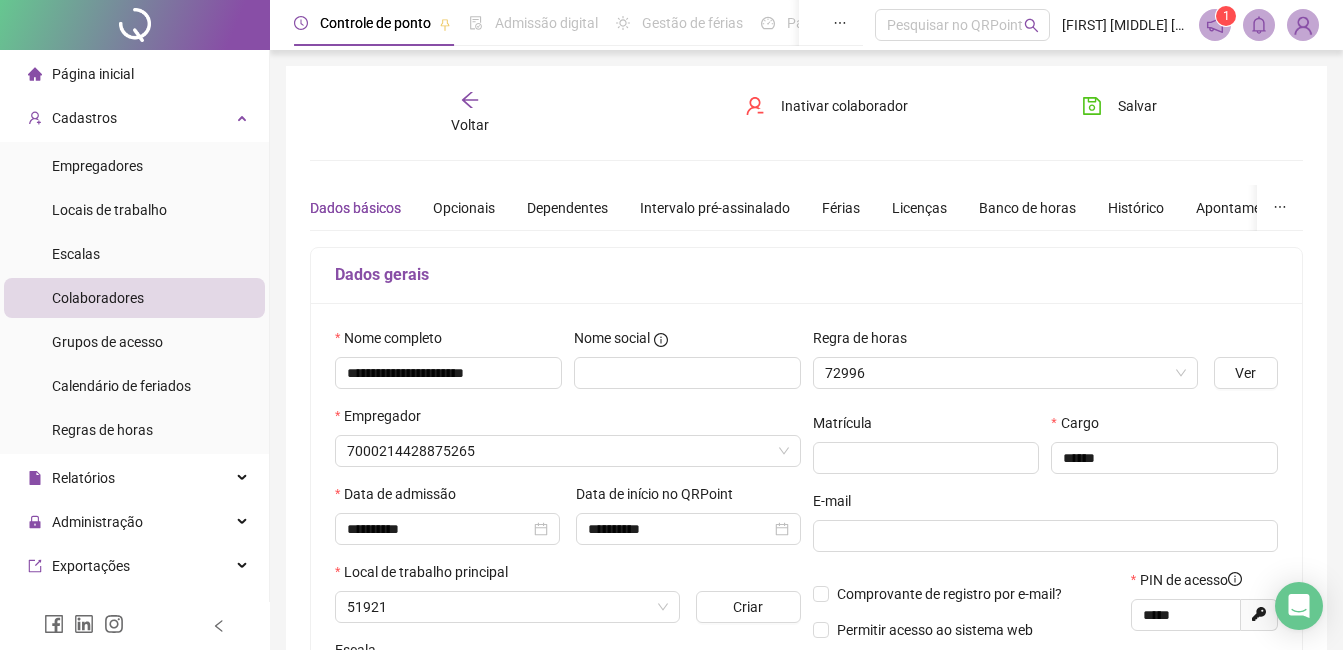 type on "********" 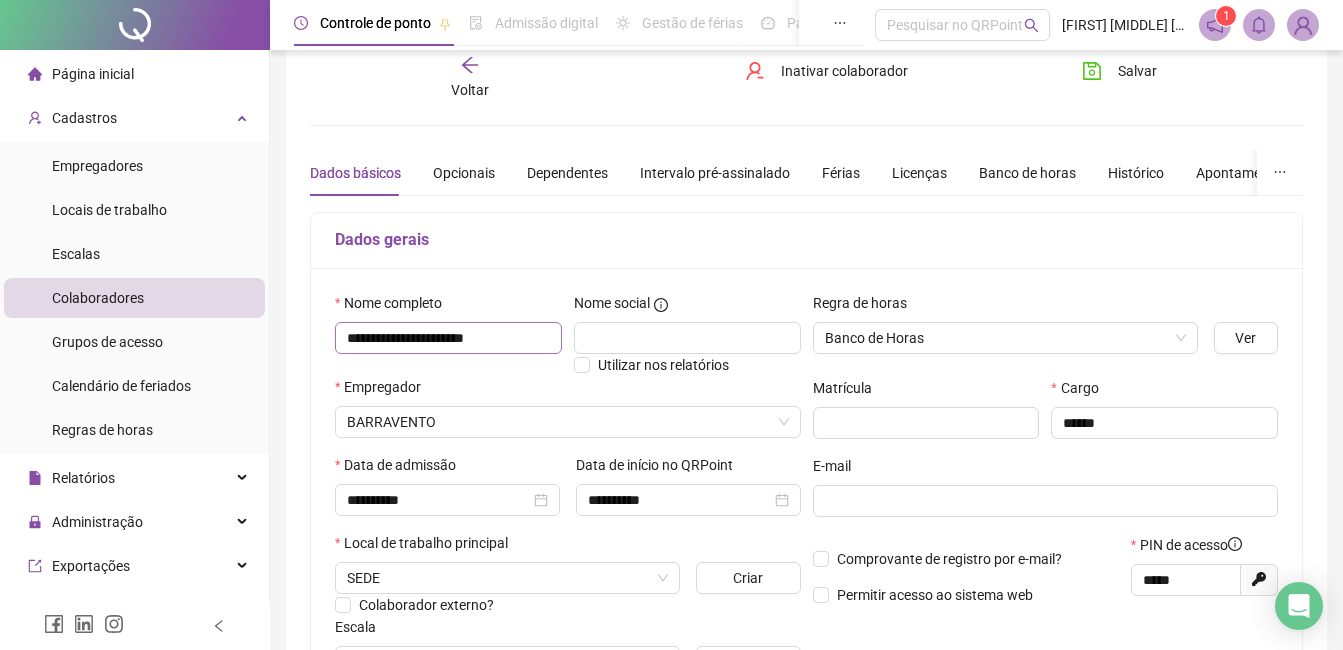 scroll, scrollTop: 0, scrollLeft: 0, axis: both 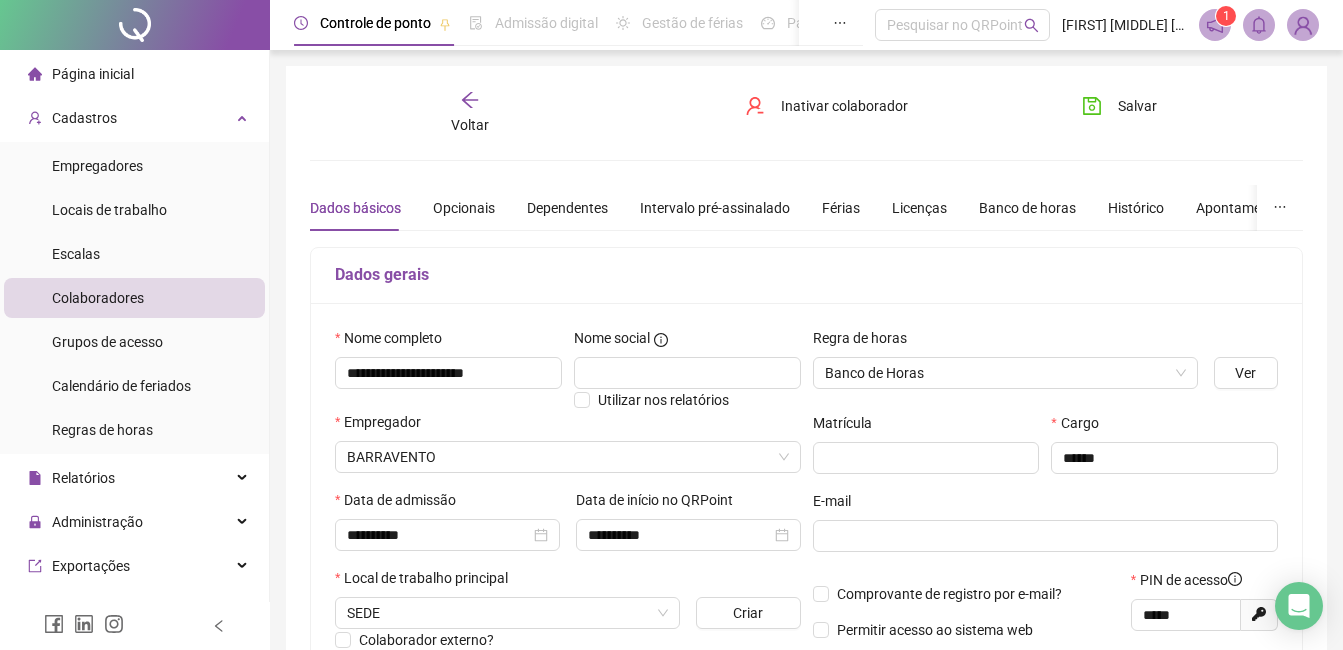 click 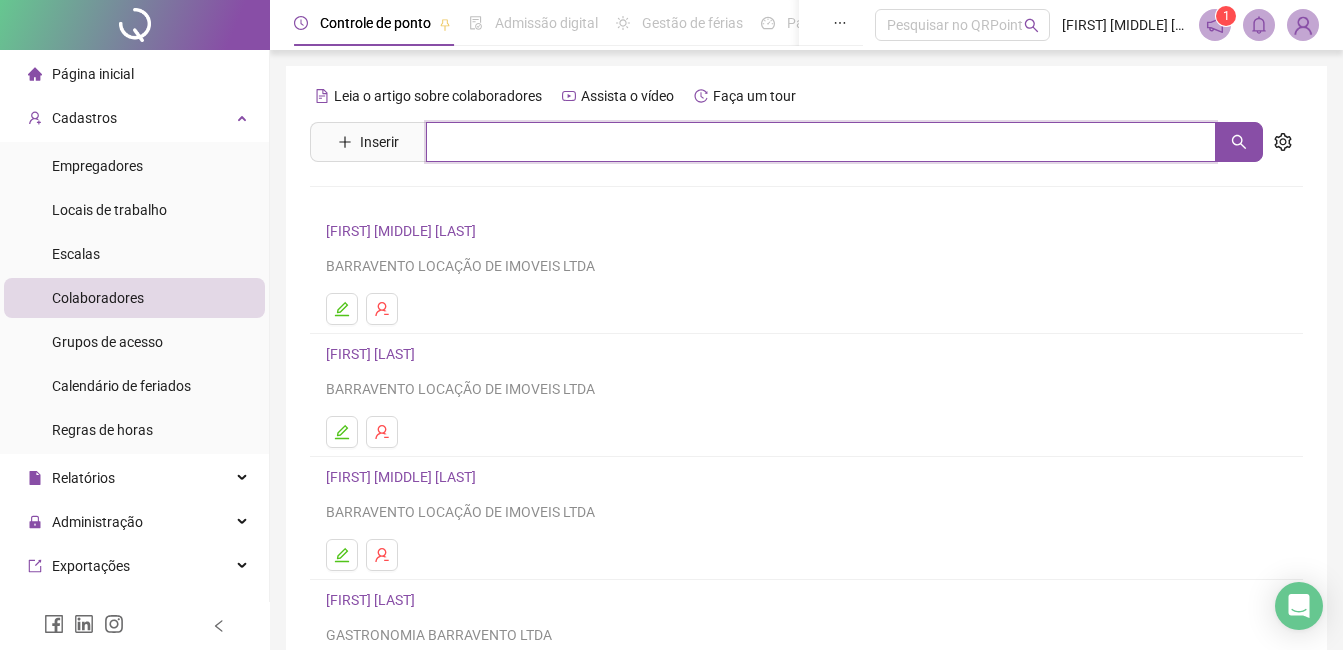 click at bounding box center [821, 142] 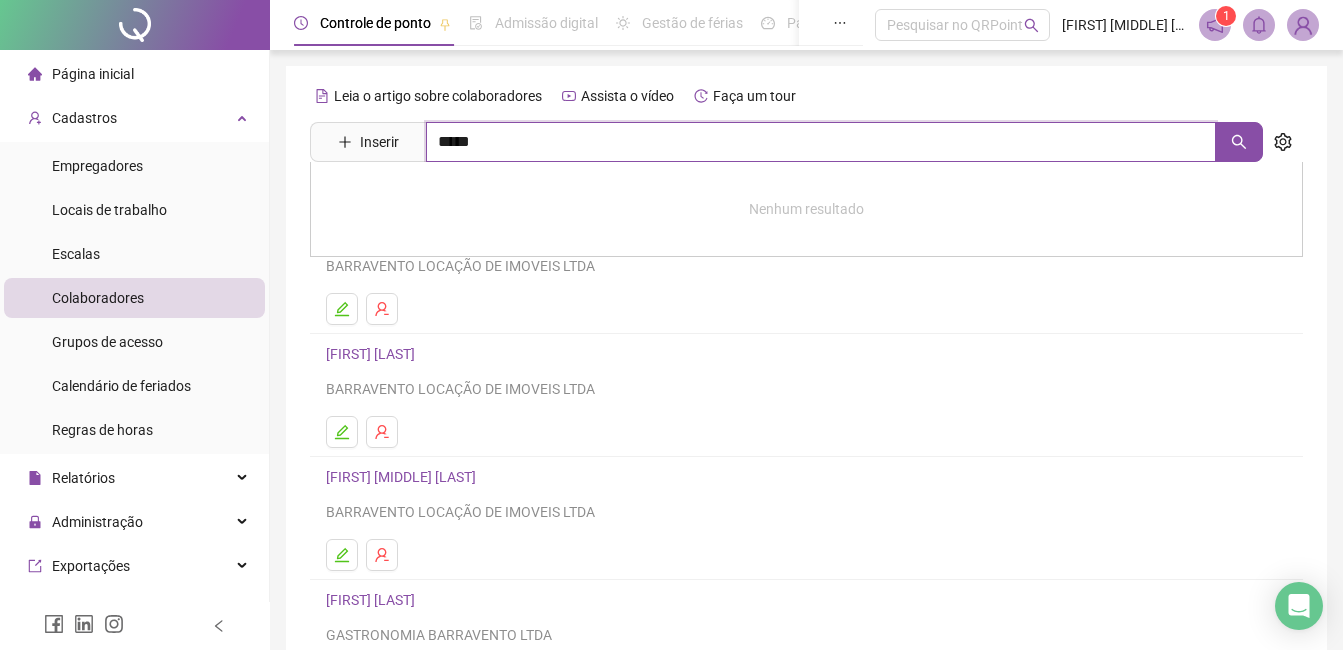 type on "*****" 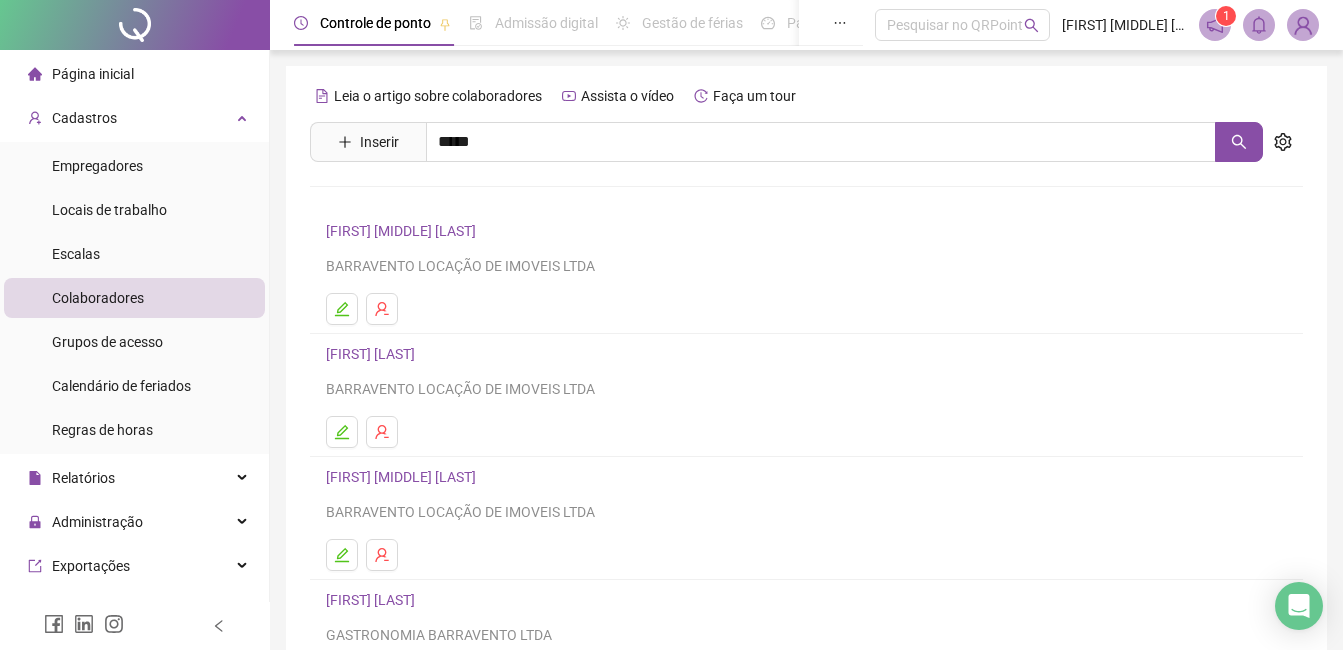 click on "[FIRST] [MIDDLE] [LAST]" at bounding box center (422, 288) 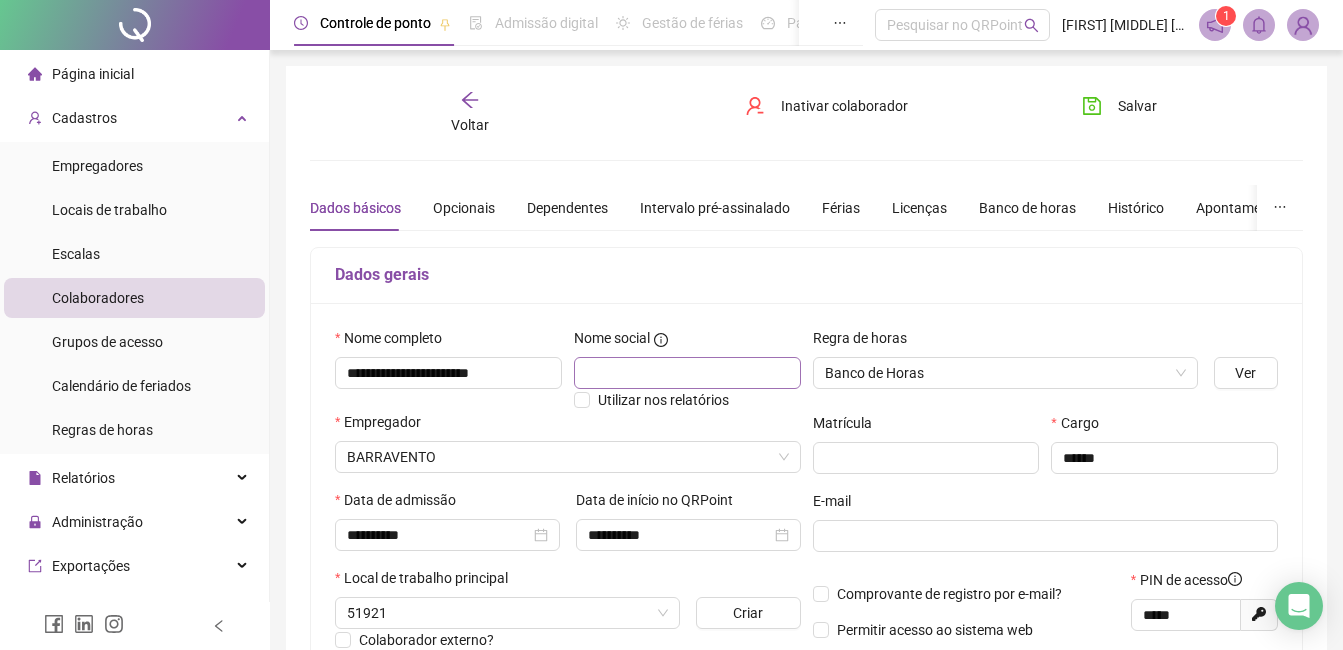 type on "********" 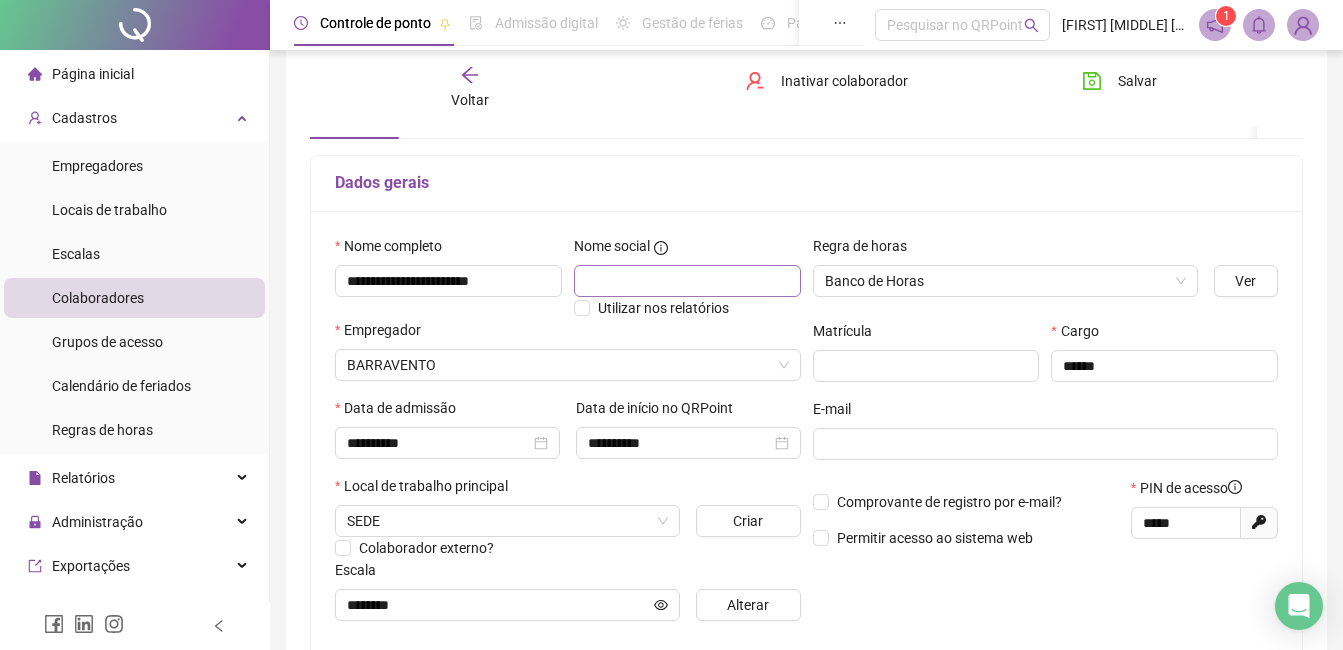 scroll, scrollTop: 300, scrollLeft: 0, axis: vertical 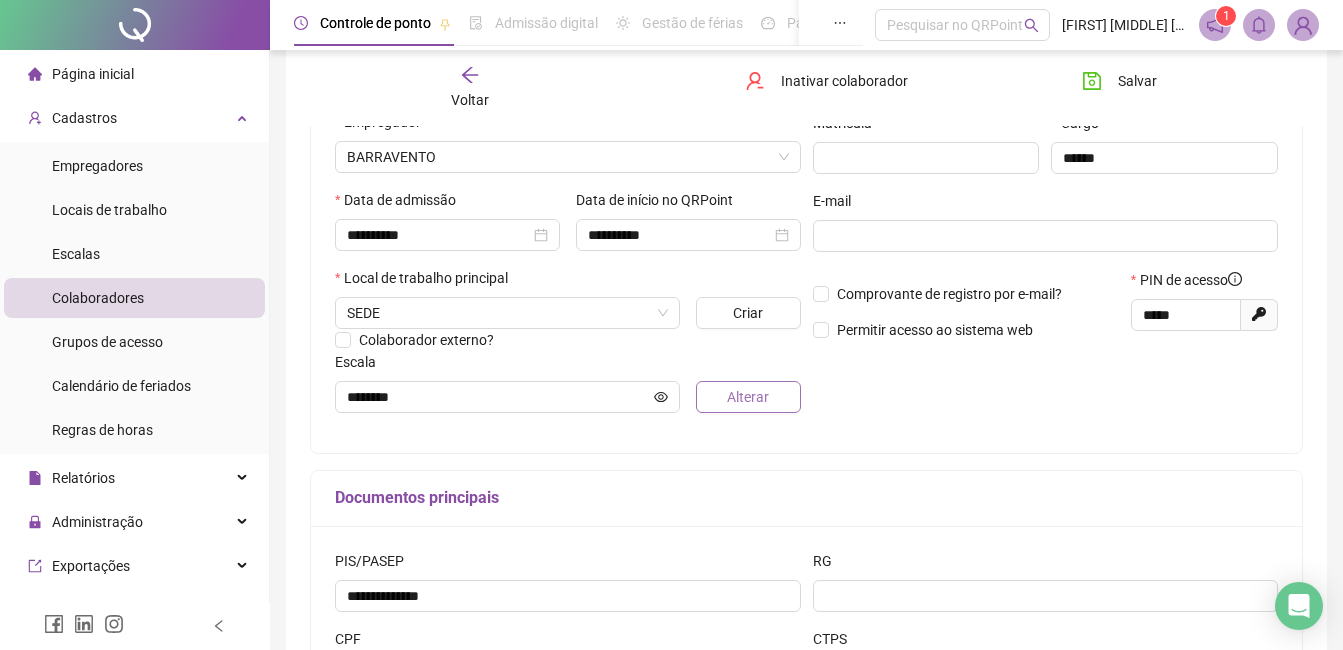 click on "Alterar" at bounding box center [748, 397] 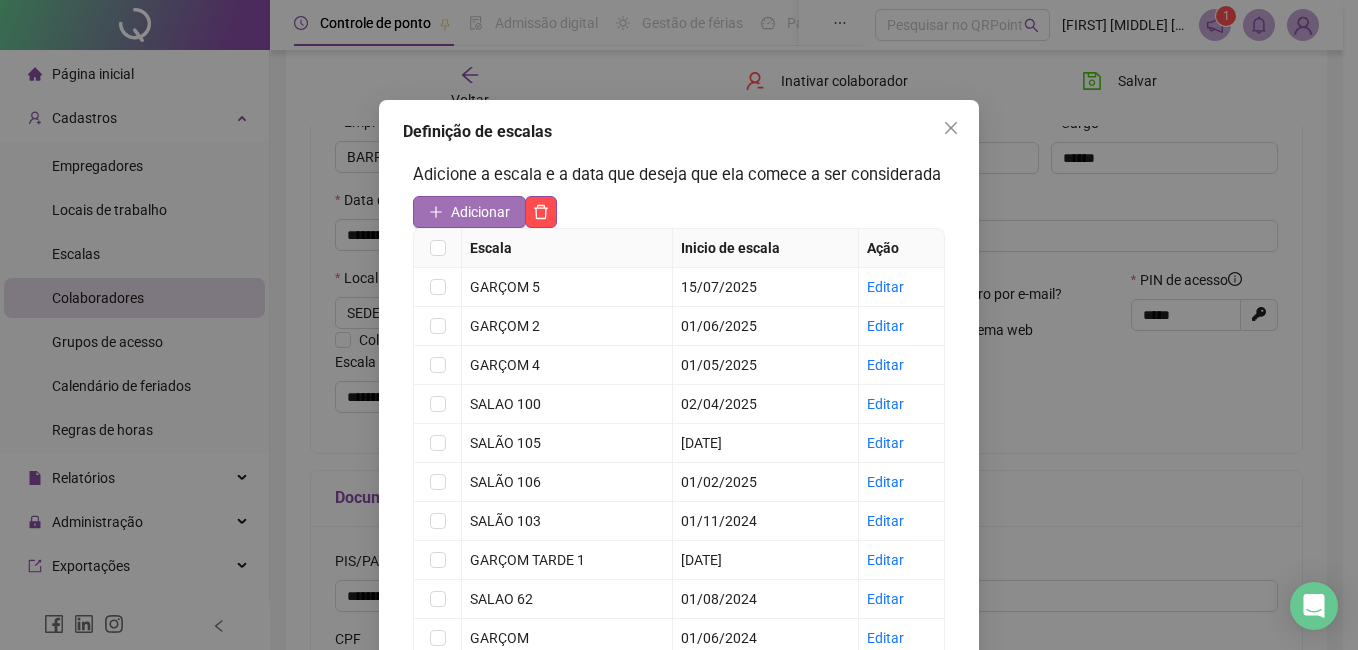 click on "Adicionar" at bounding box center (480, 212) 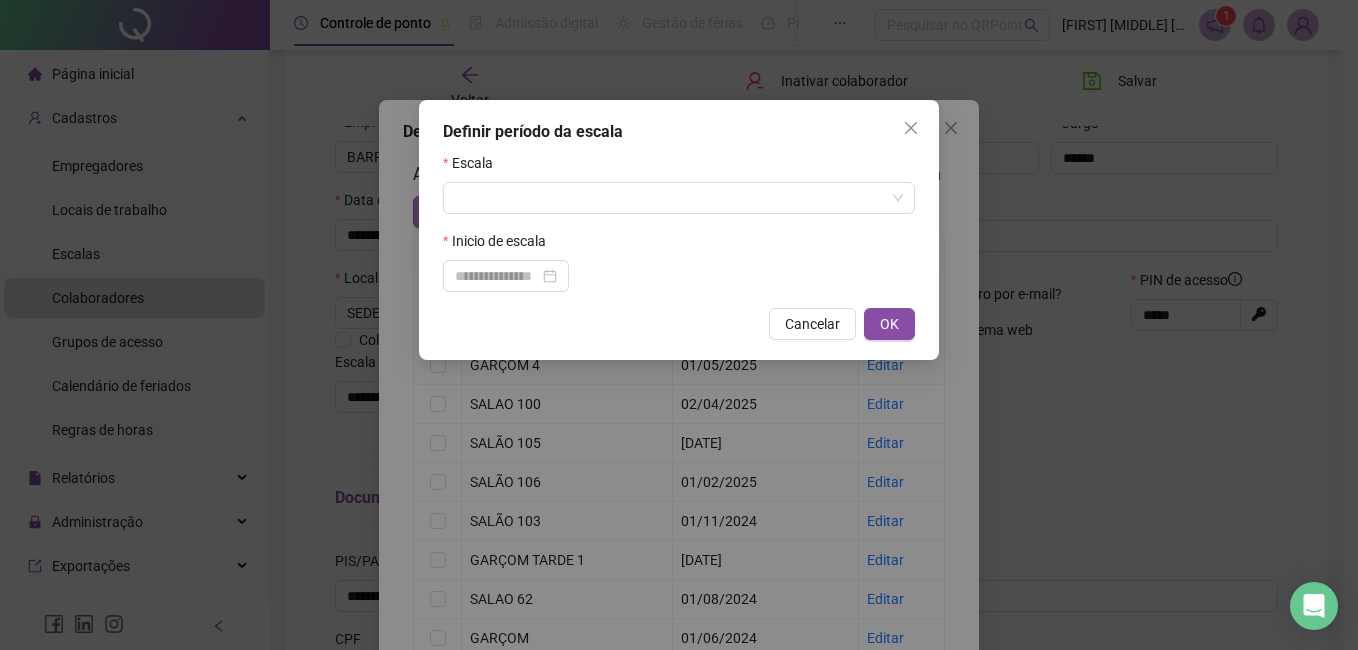 click at bounding box center [670, 198] 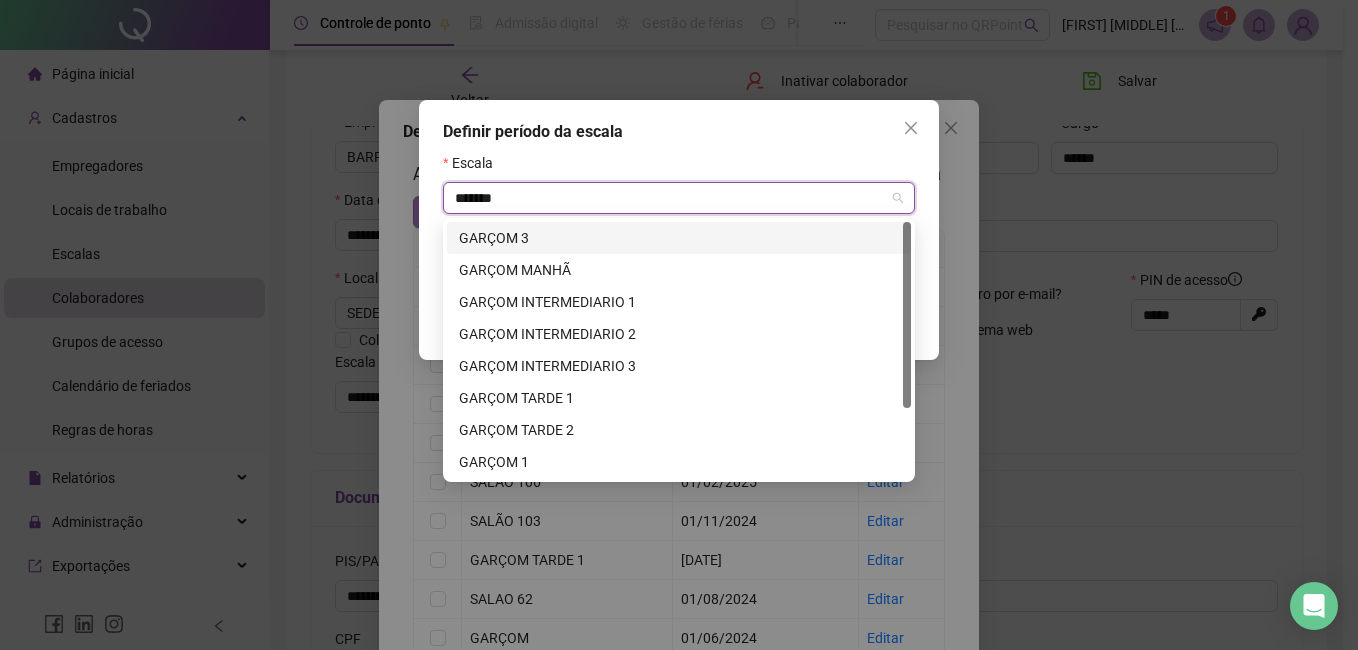 type on "********" 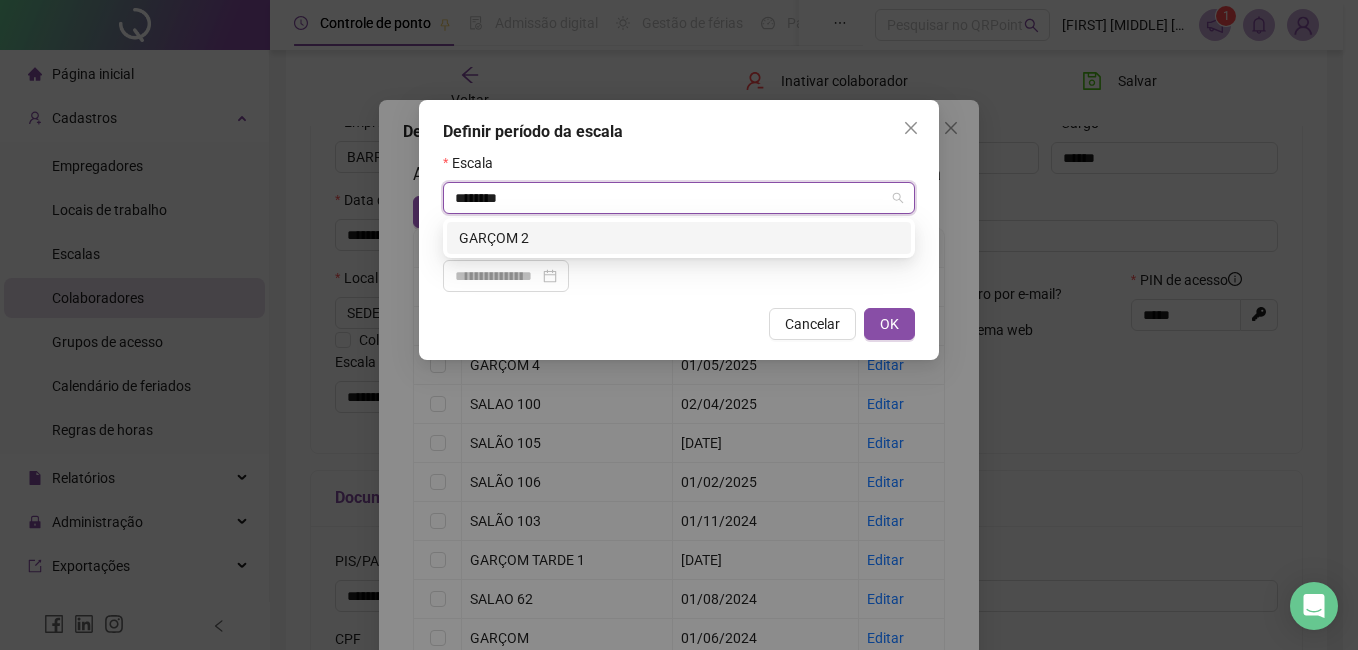click on "GARÇOM 2" at bounding box center [679, 238] 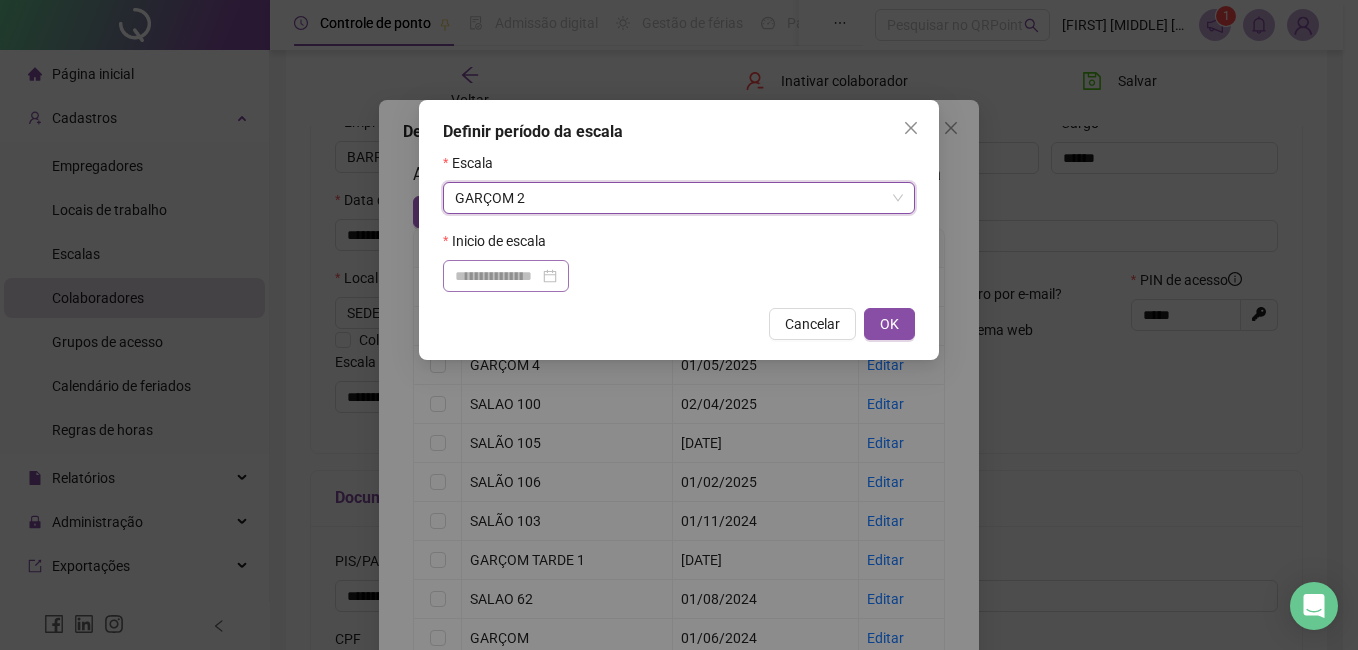 click at bounding box center [506, 276] 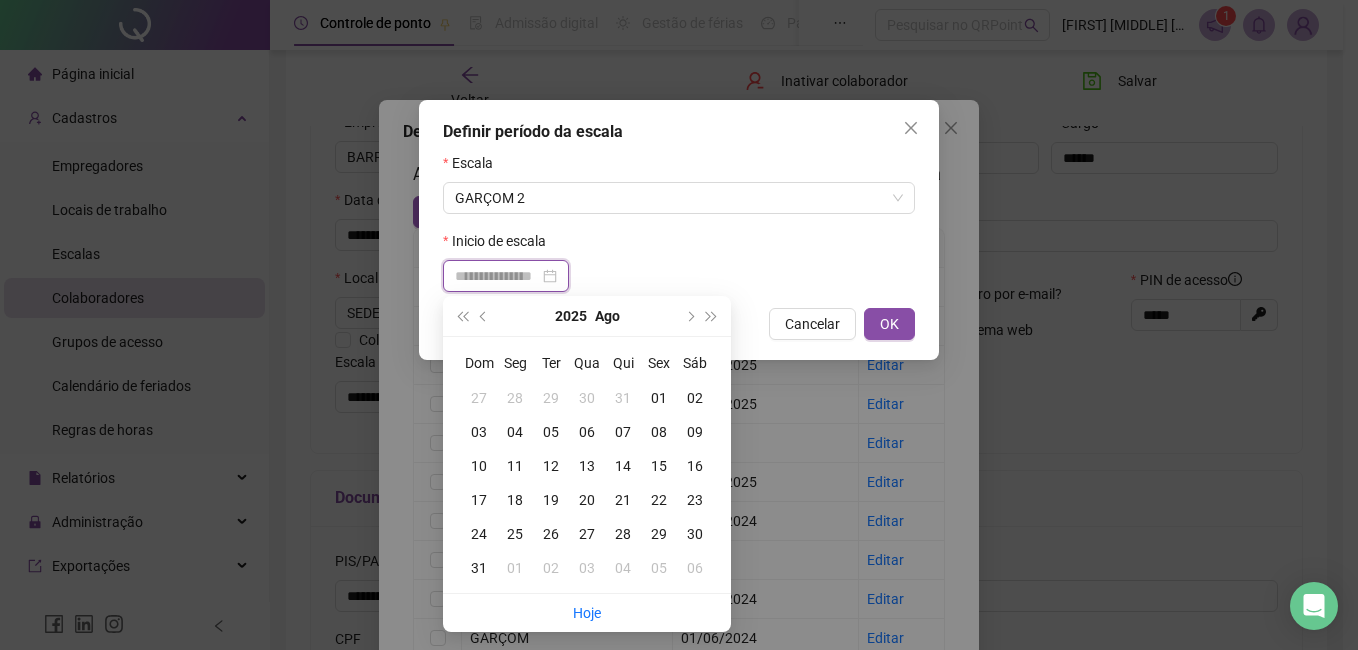 type on "**********" 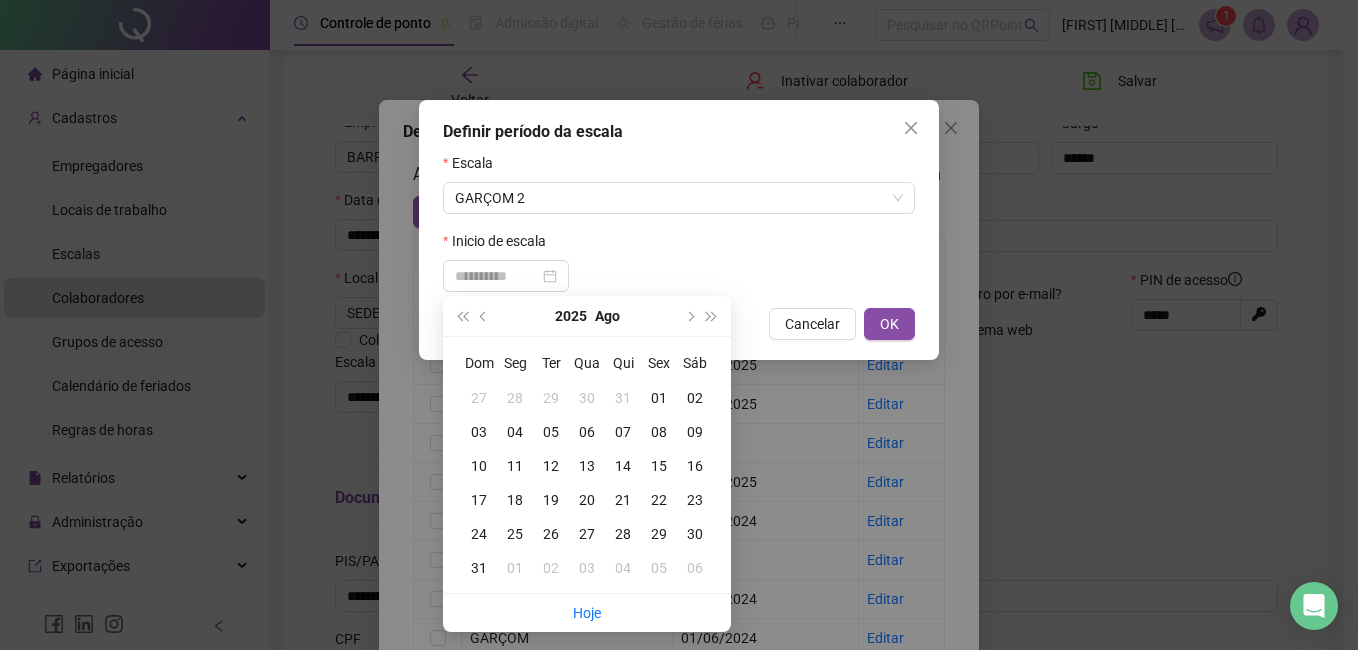 click on "01" at bounding box center (659, 398) 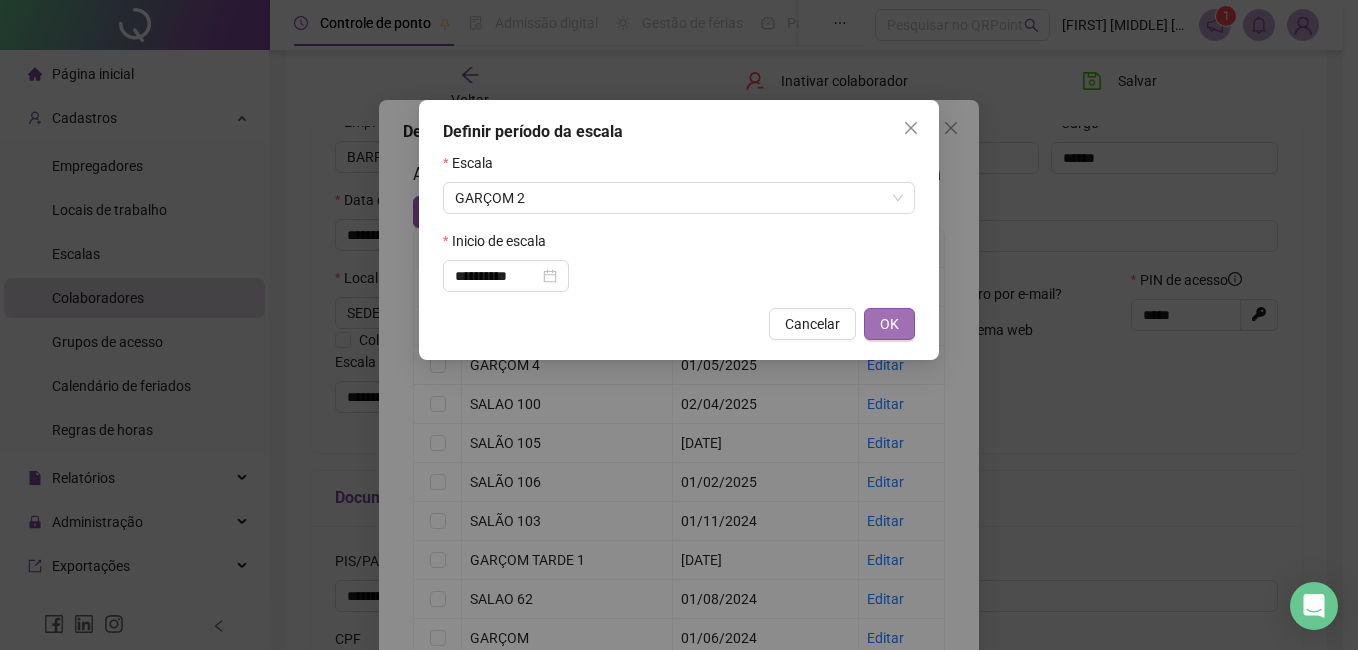 click on "OK" at bounding box center (889, 324) 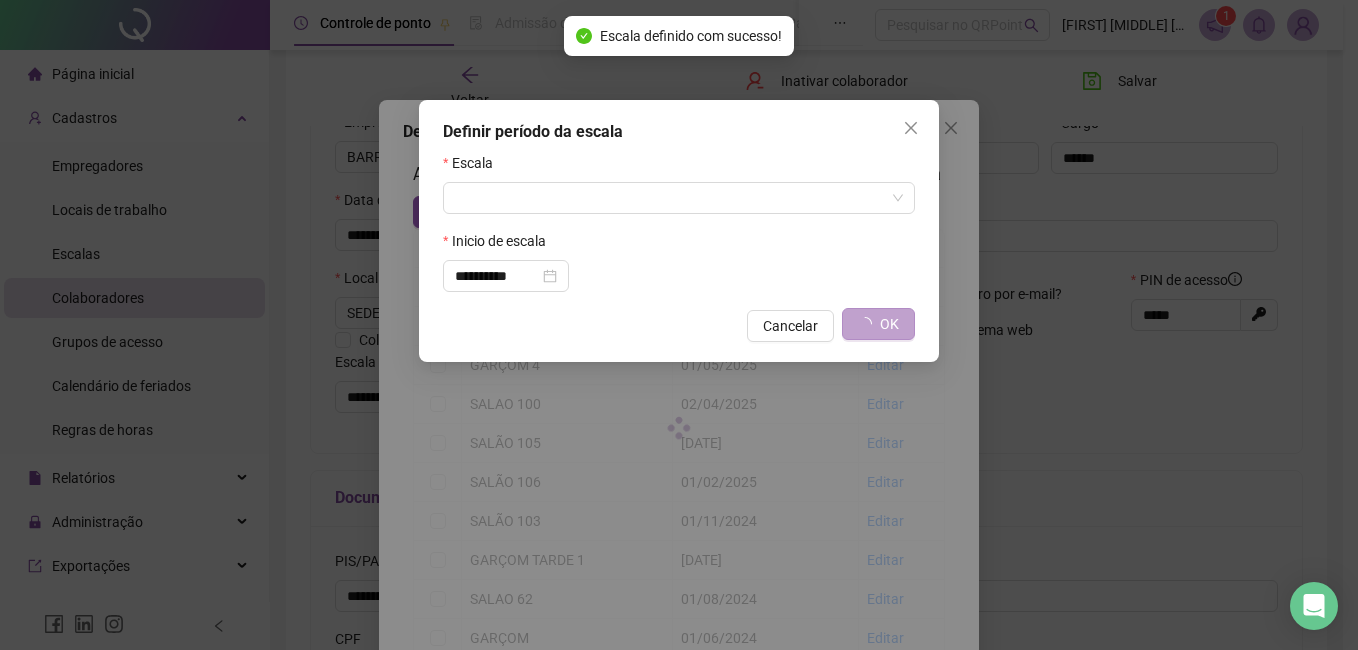 type on "********" 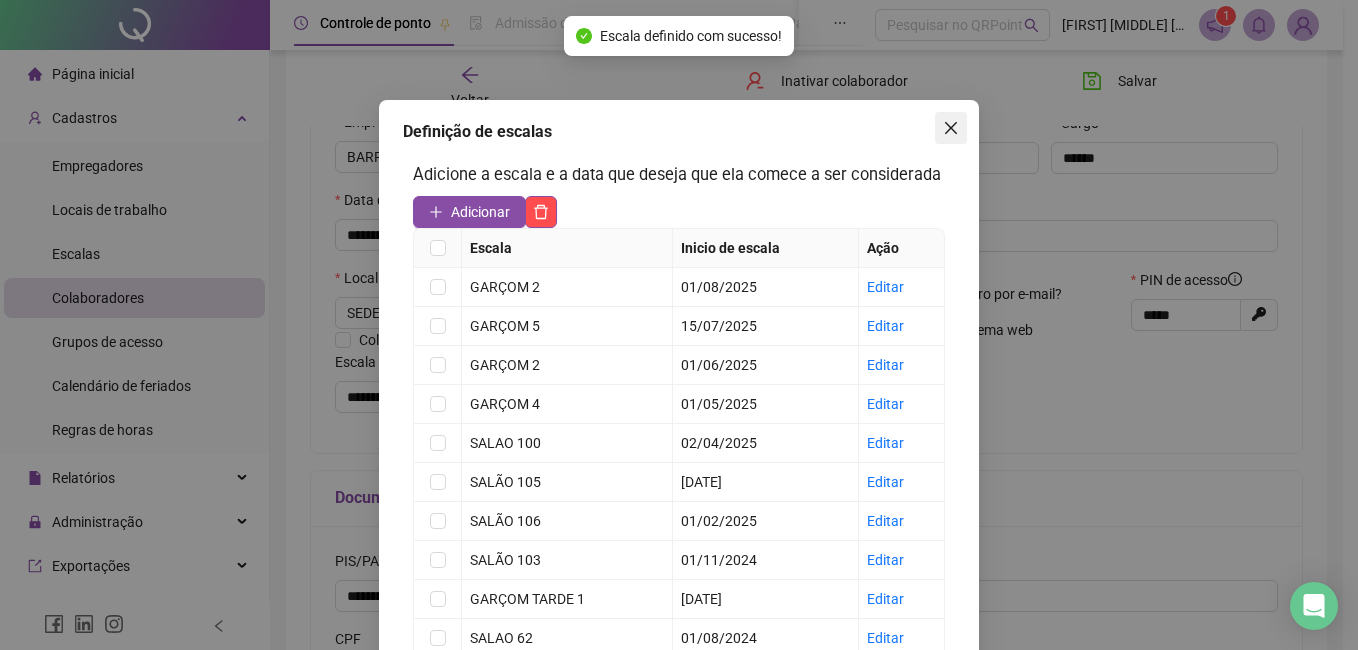 click 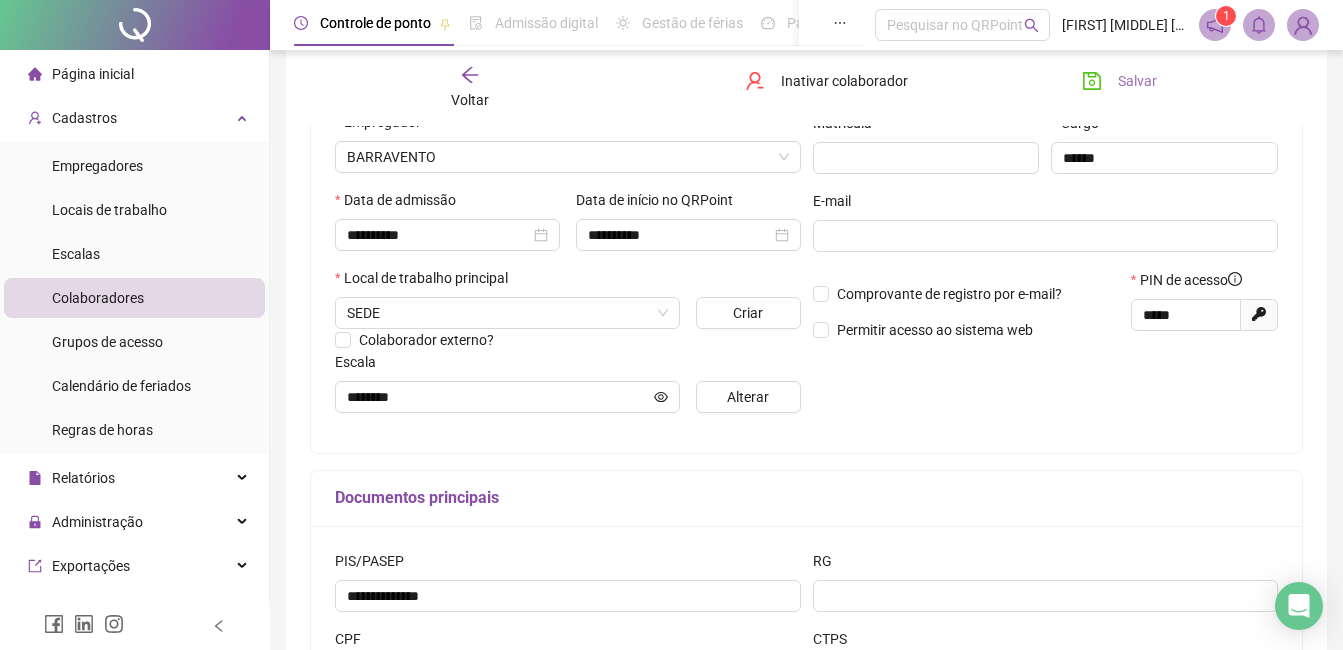 click on "Salvar" at bounding box center (1137, 81) 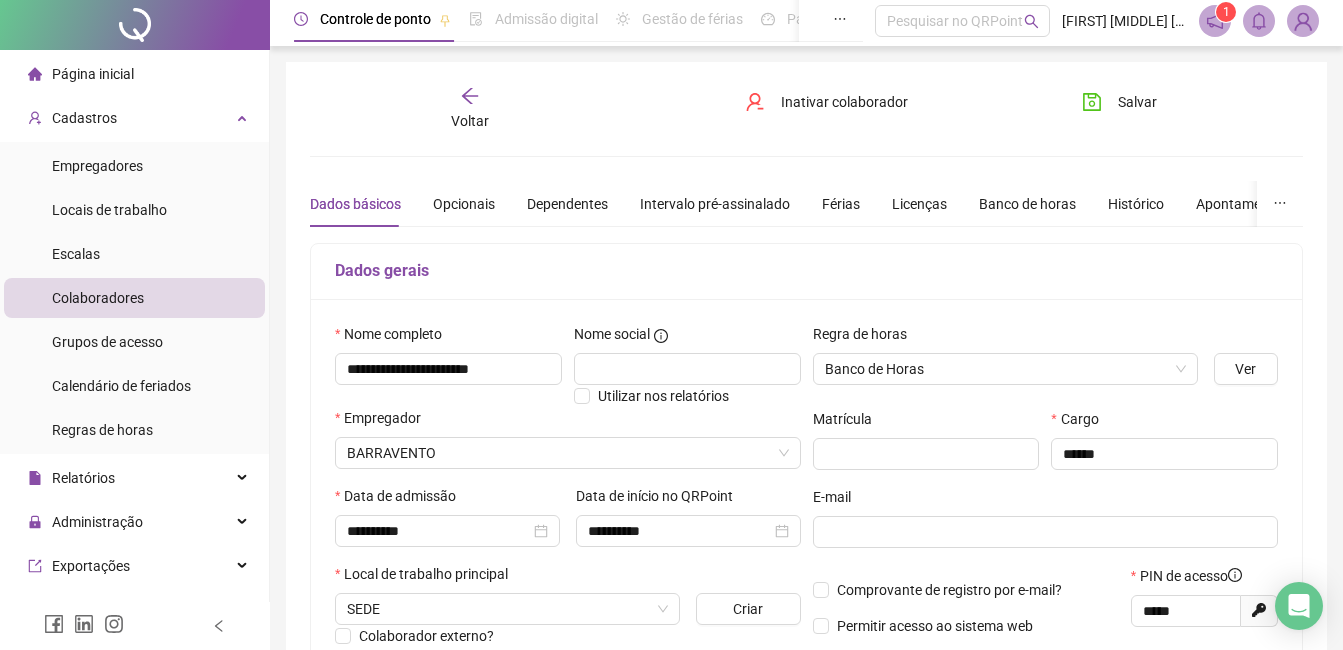 scroll, scrollTop: 0, scrollLeft: 0, axis: both 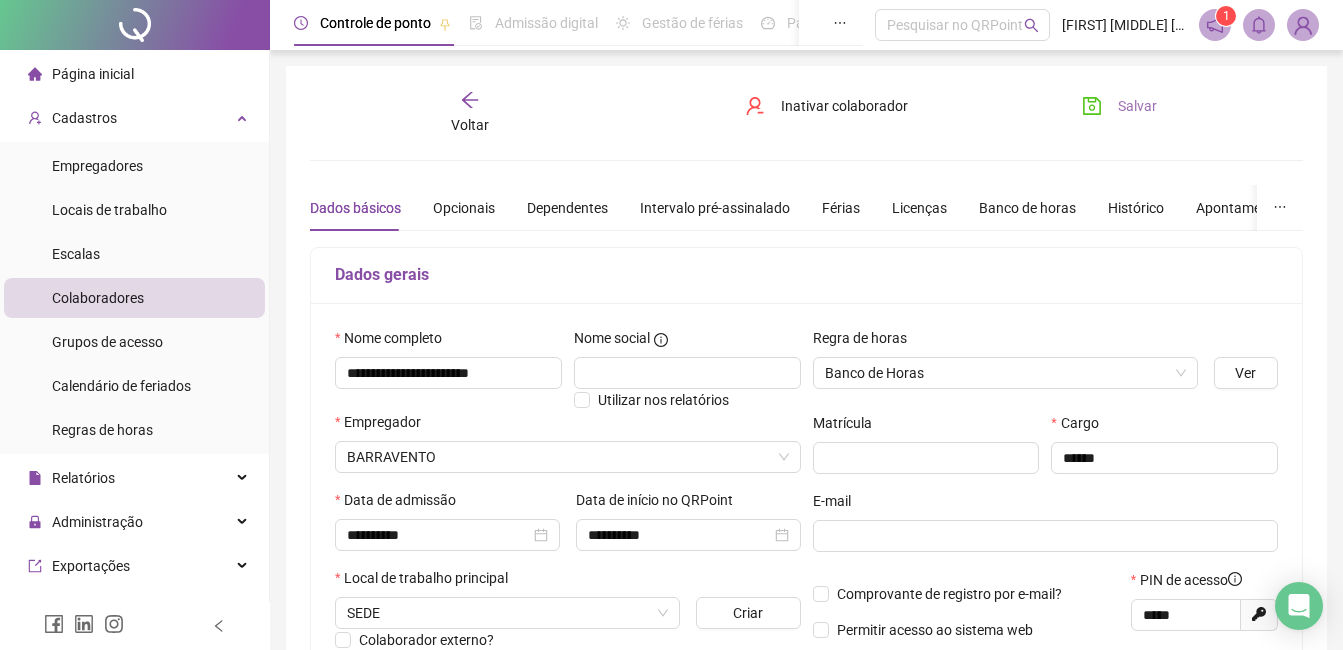 click on "Salvar" at bounding box center [1137, 106] 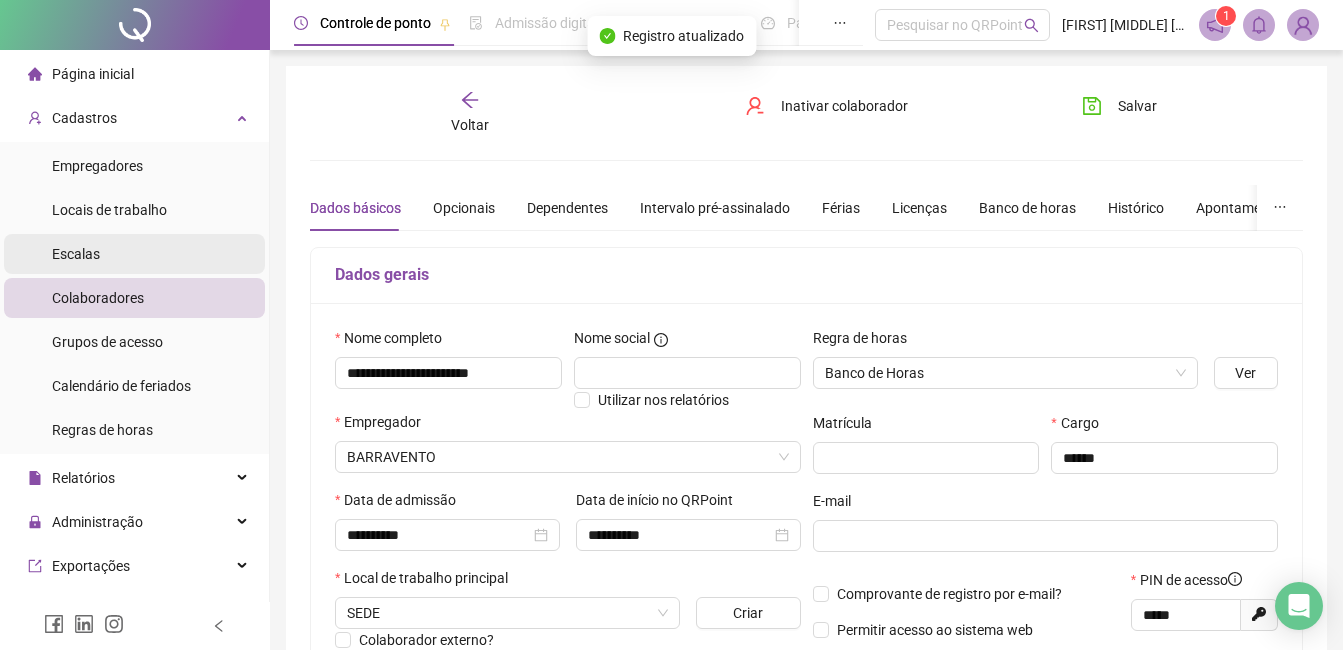 click on "Escalas" at bounding box center (134, 254) 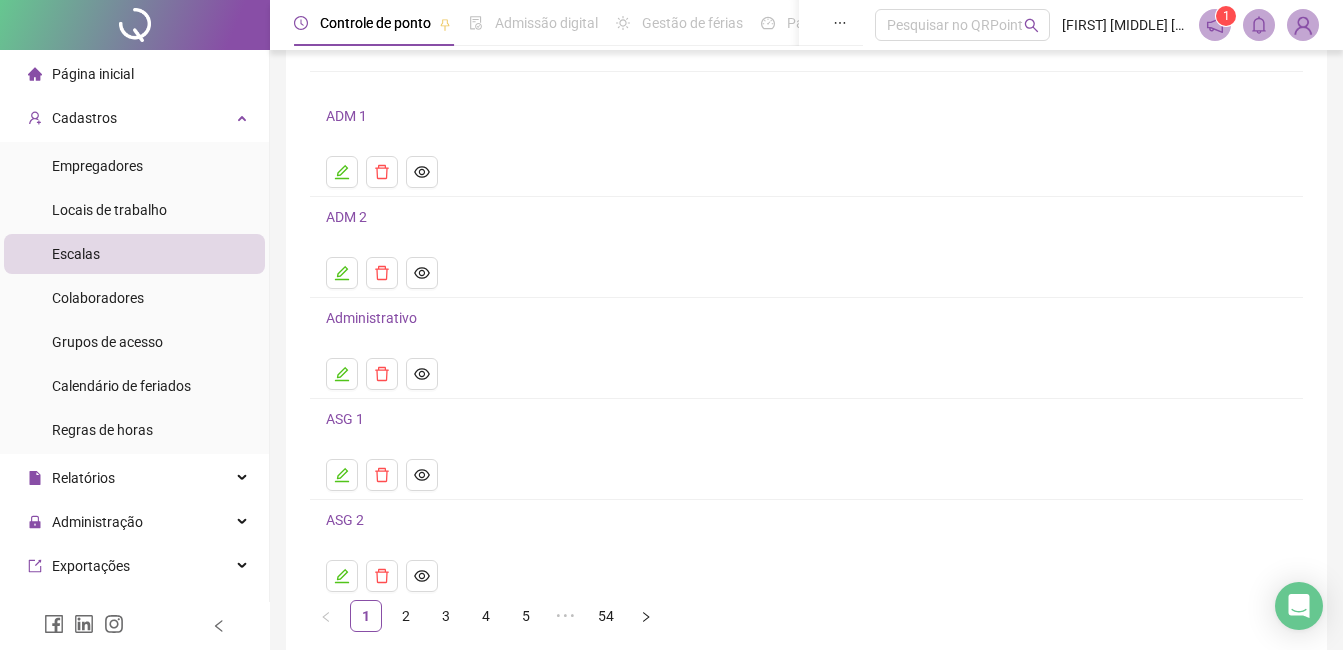 scroll, scrollTop: 207, scrollLeft: 0, axis: vertical 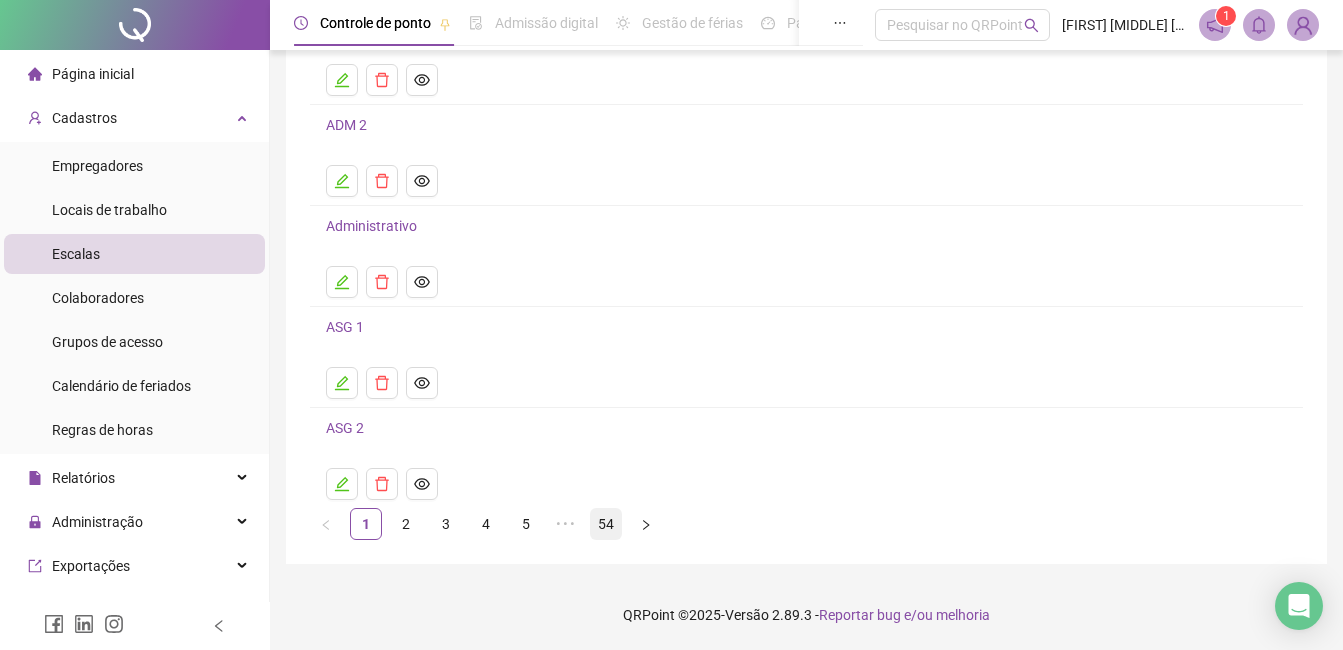 click on "54" at bounding box center [606, 524] 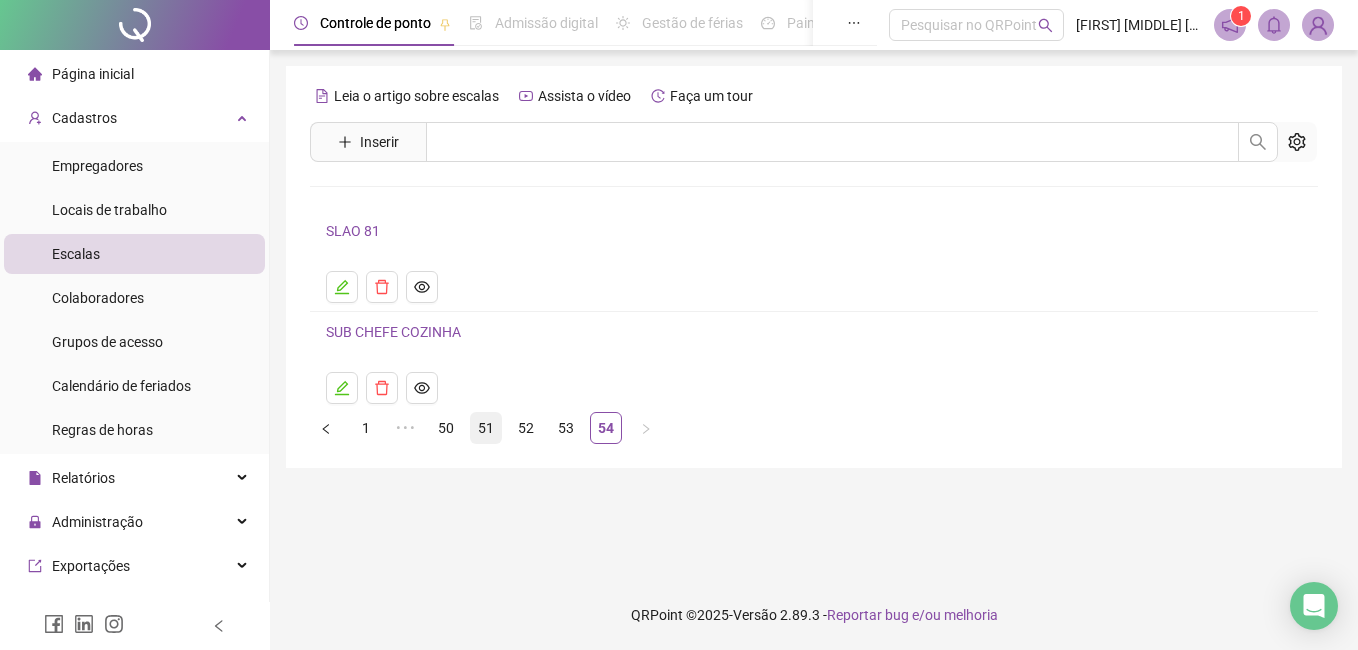 click on "51" at bounding box center (486, 428) 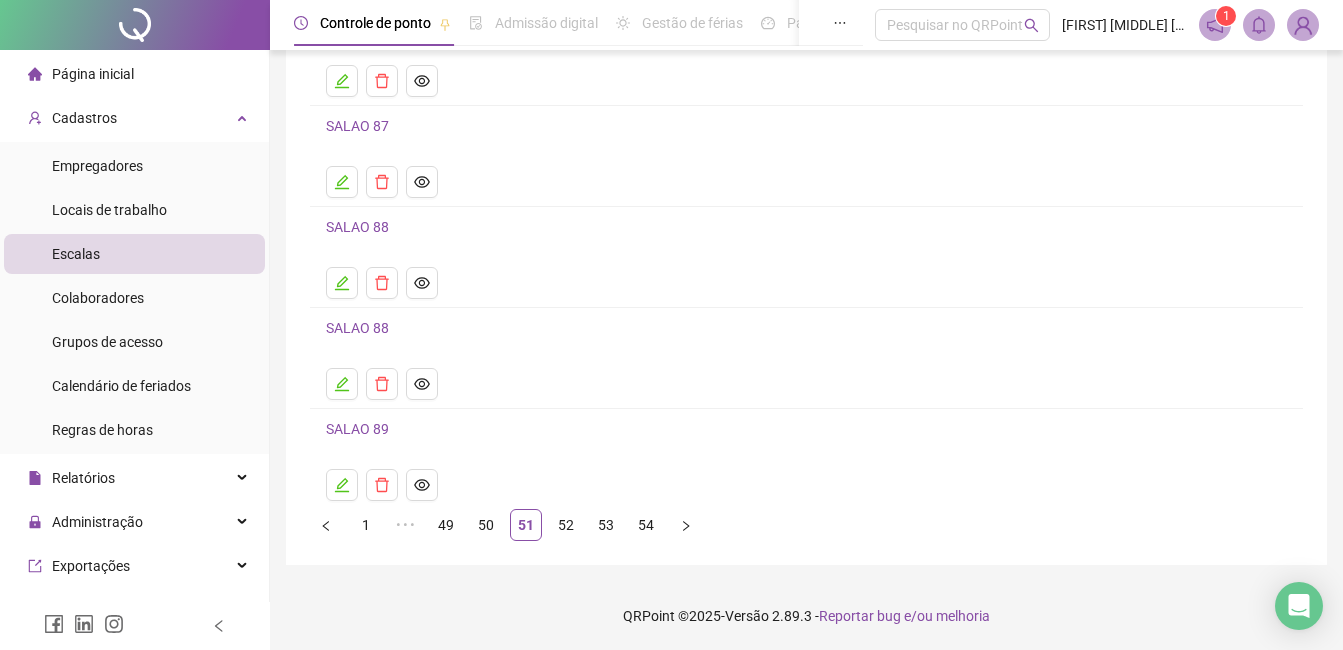scroll, scrollTop: 207, scrollLeft: 0, axis: vertical 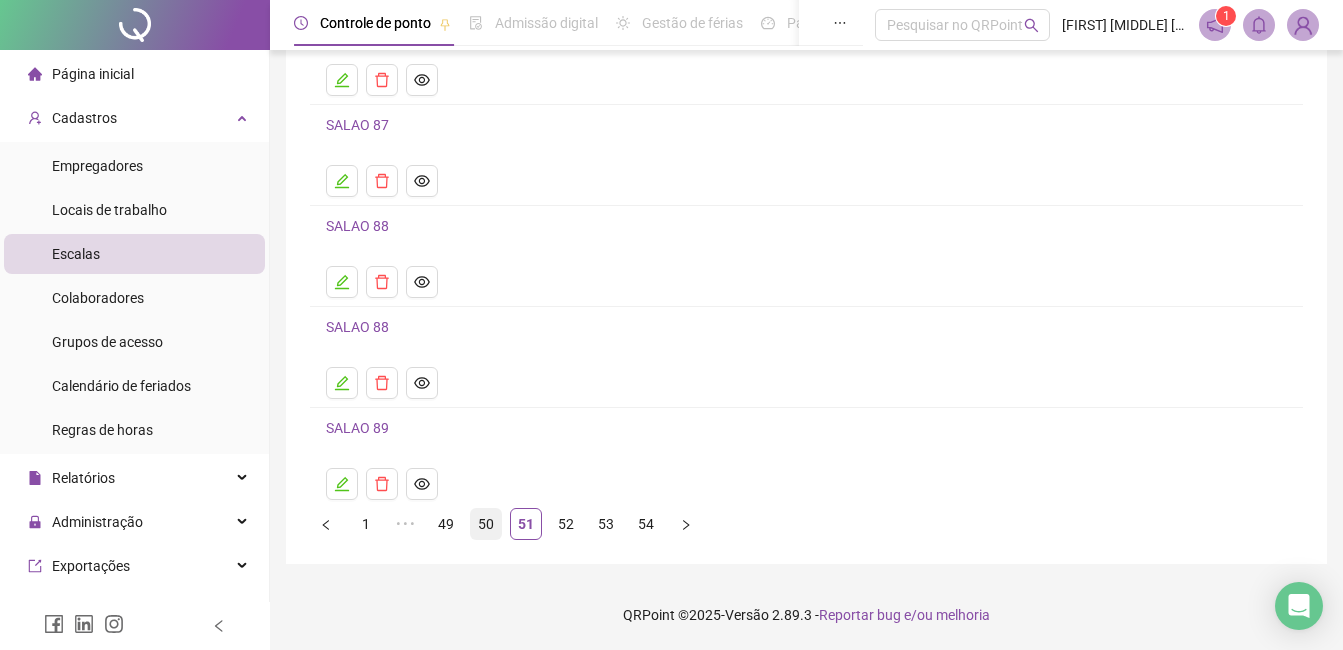 click on "50" at bounding box center [486, 524] 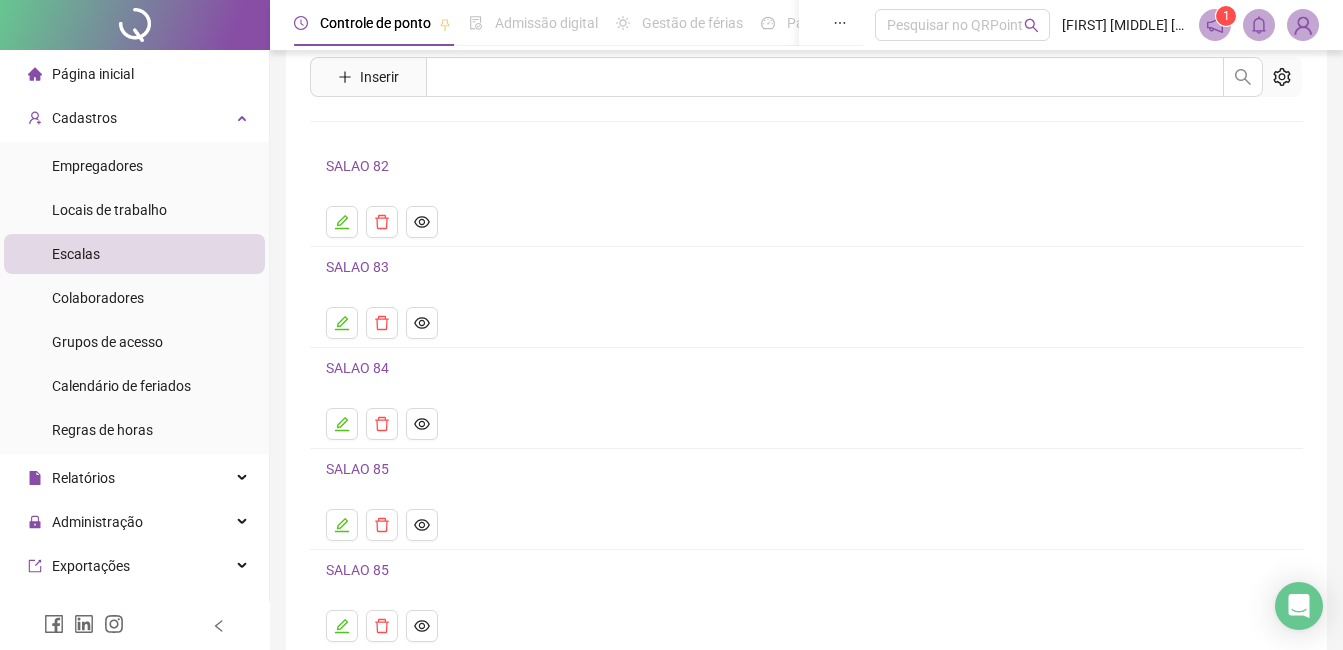 scroll, scrollTop: 100, scrollLeft: 0, axis: vertical 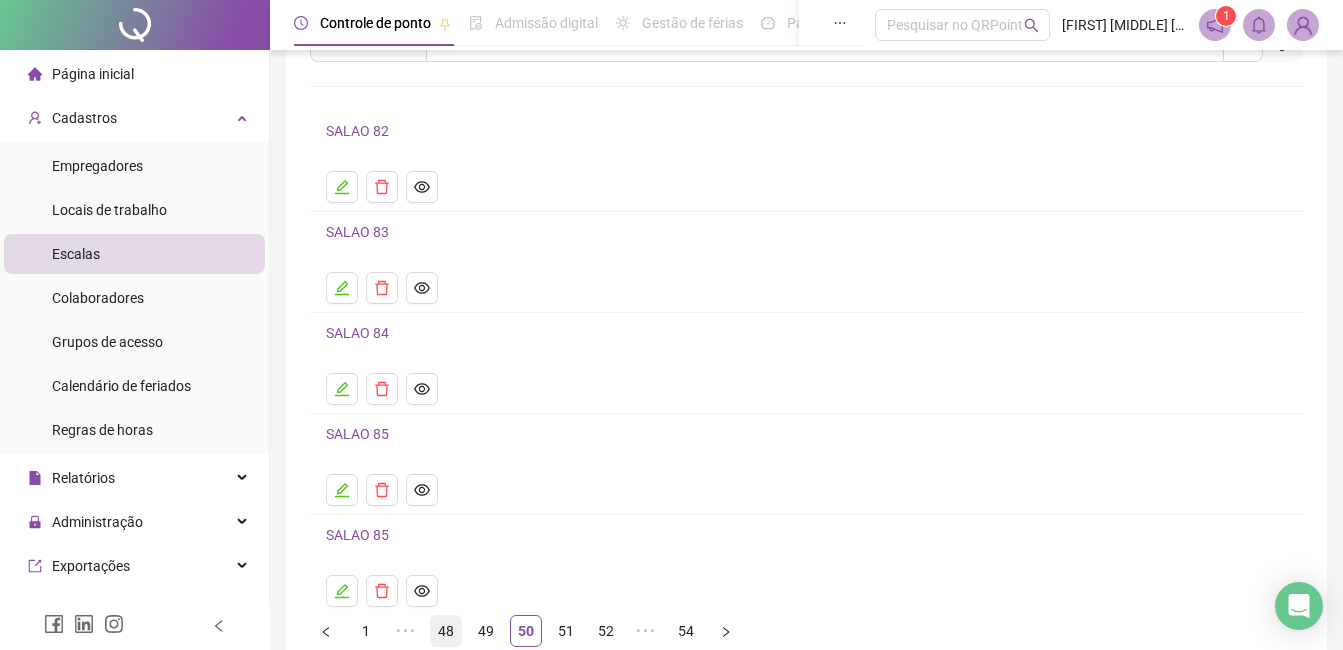 click on "48" at bounding box center [446, 631] 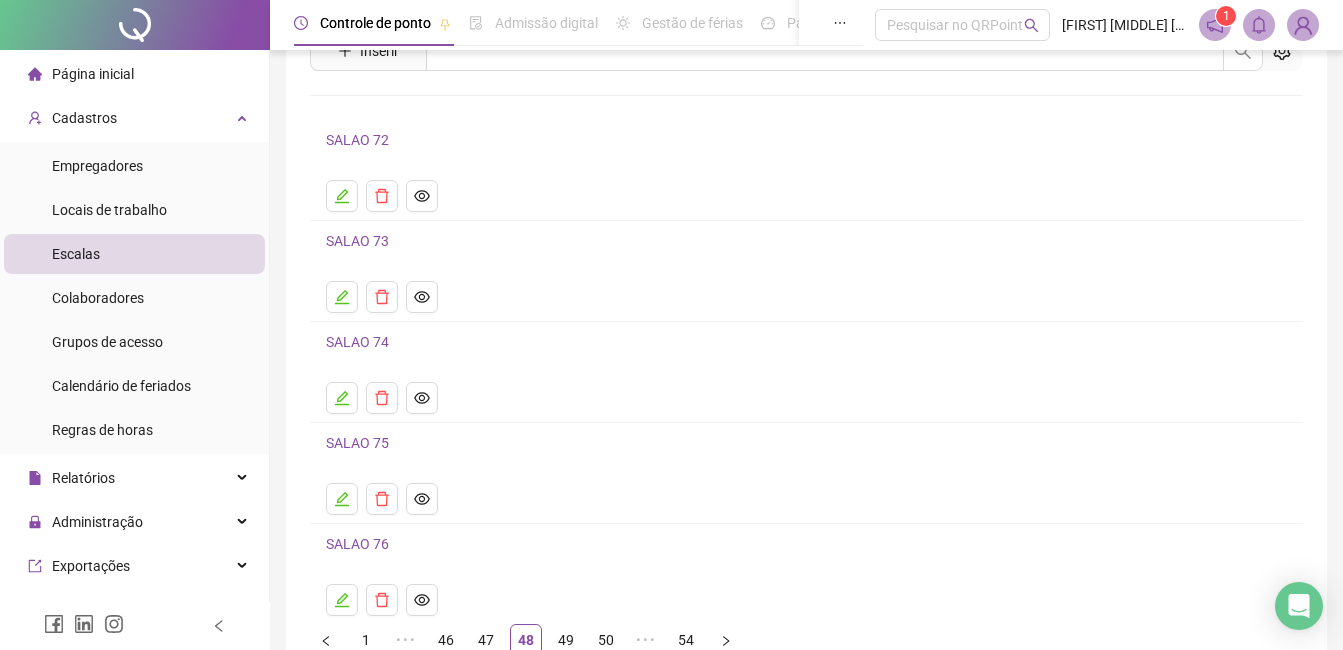 scroll, scrollTop: 207, scrollLeft: 0, axis: vertical 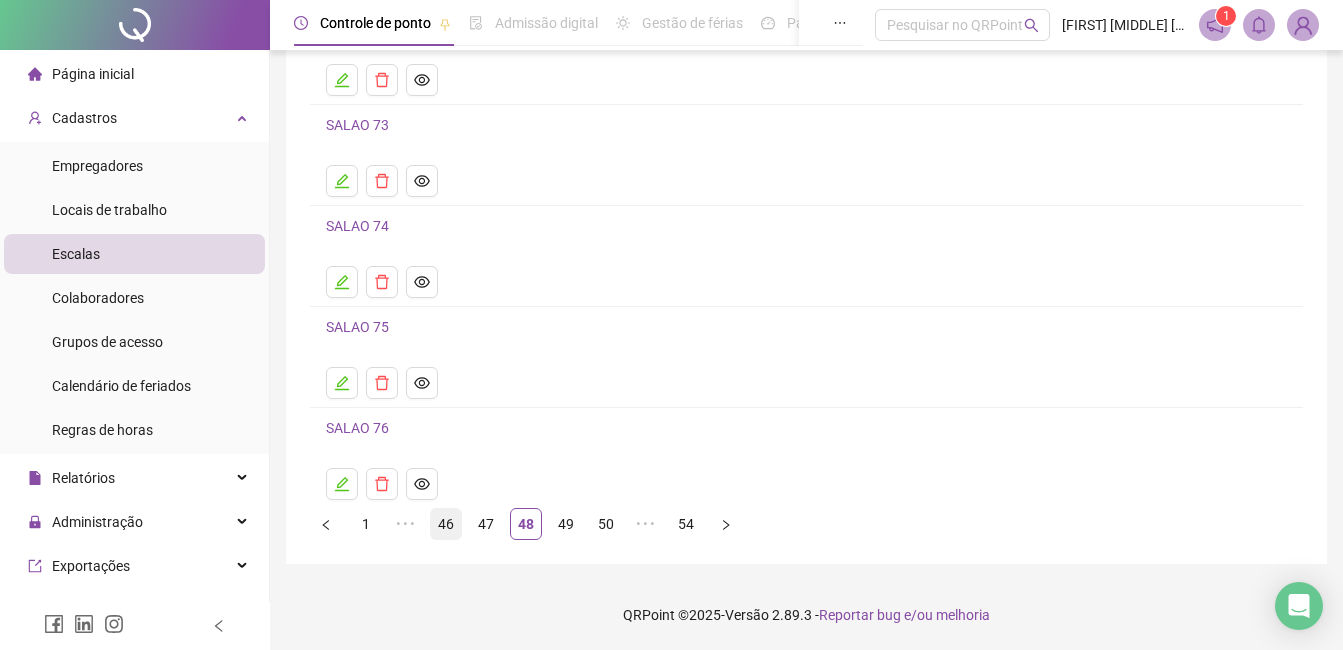 click on "46" at bounding box center [446, 524] 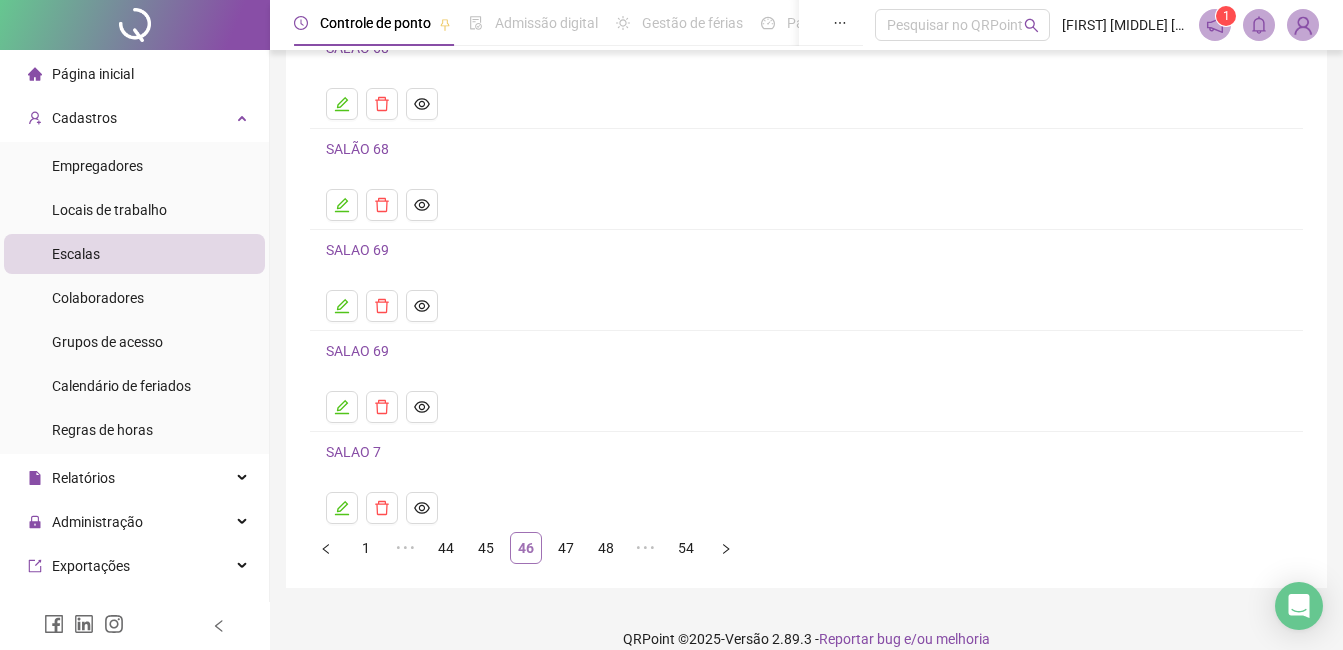 scroll, scrollTop: 207, scrollLeft: 0, axis: vertical 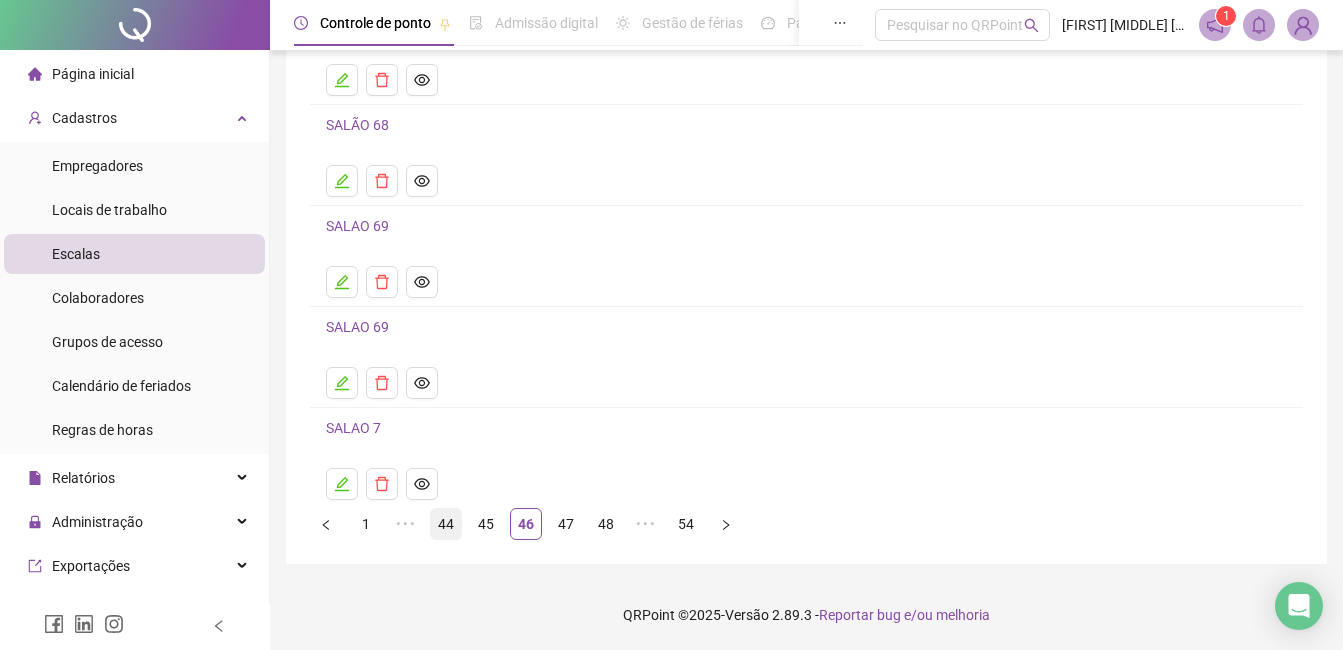 click on "44" at bounding box center (446, 524) 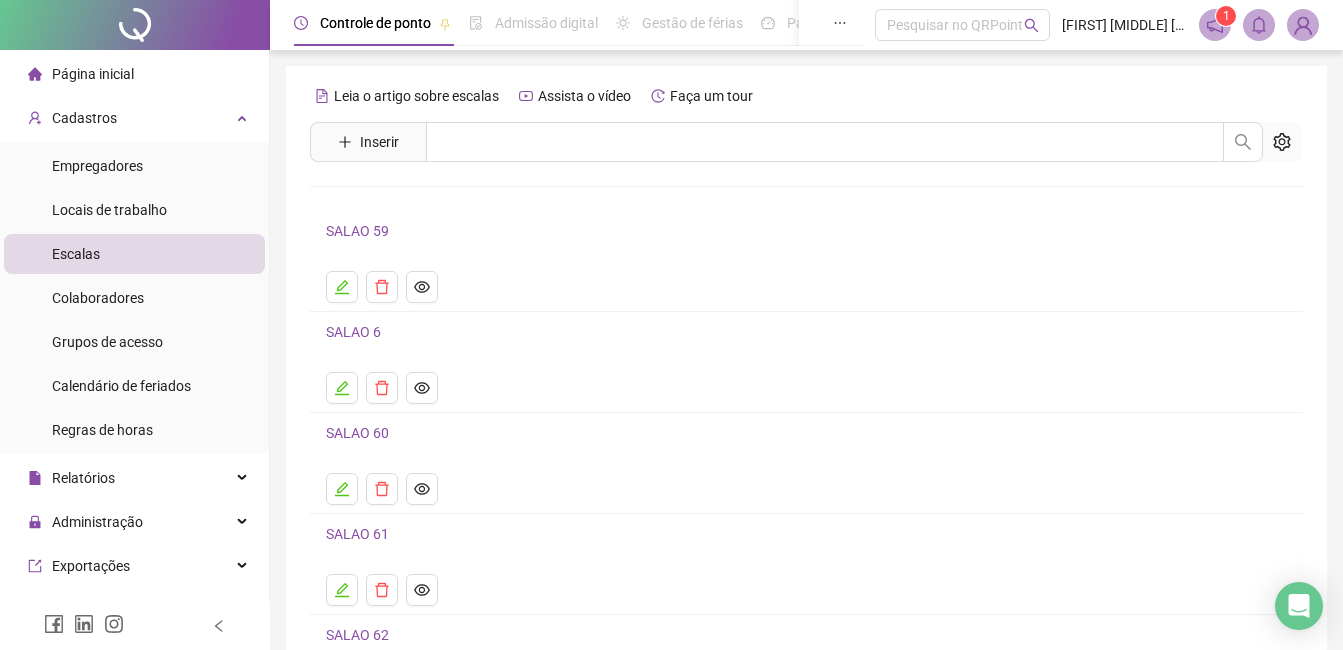 scroll, scrollTop: 207, scrollLeft: 0, axis: vertical 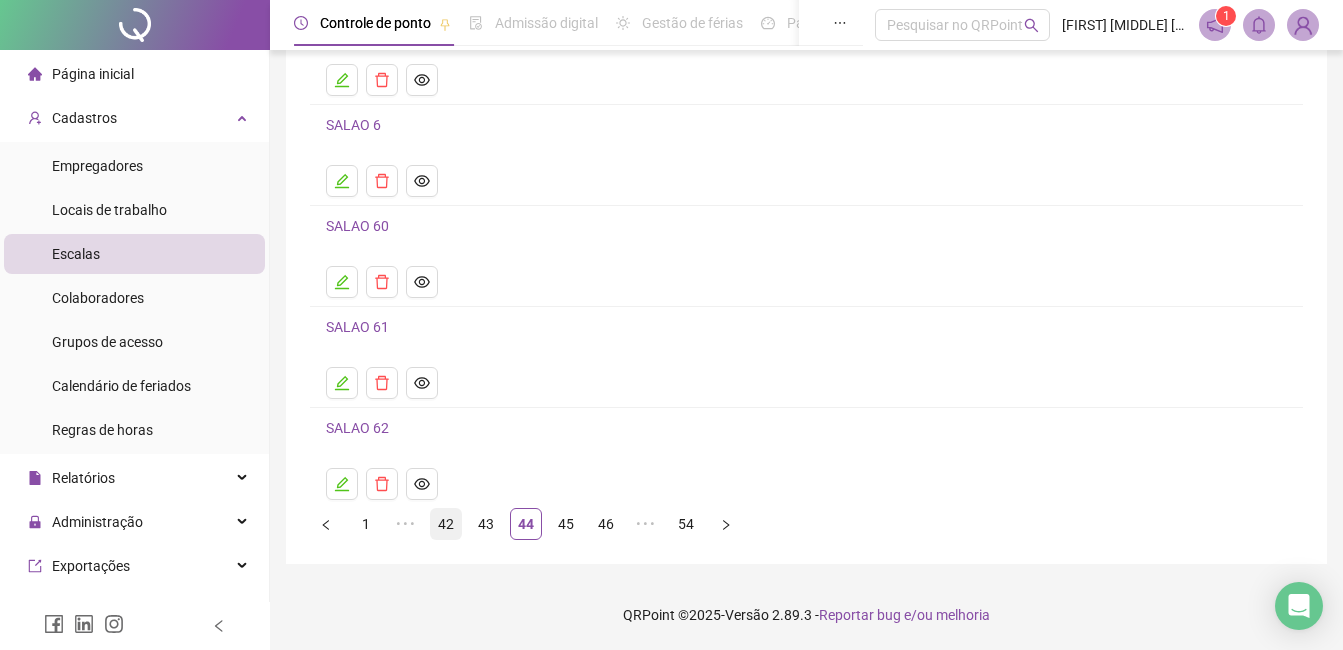 click on "42" at bounding box center [446, 524] 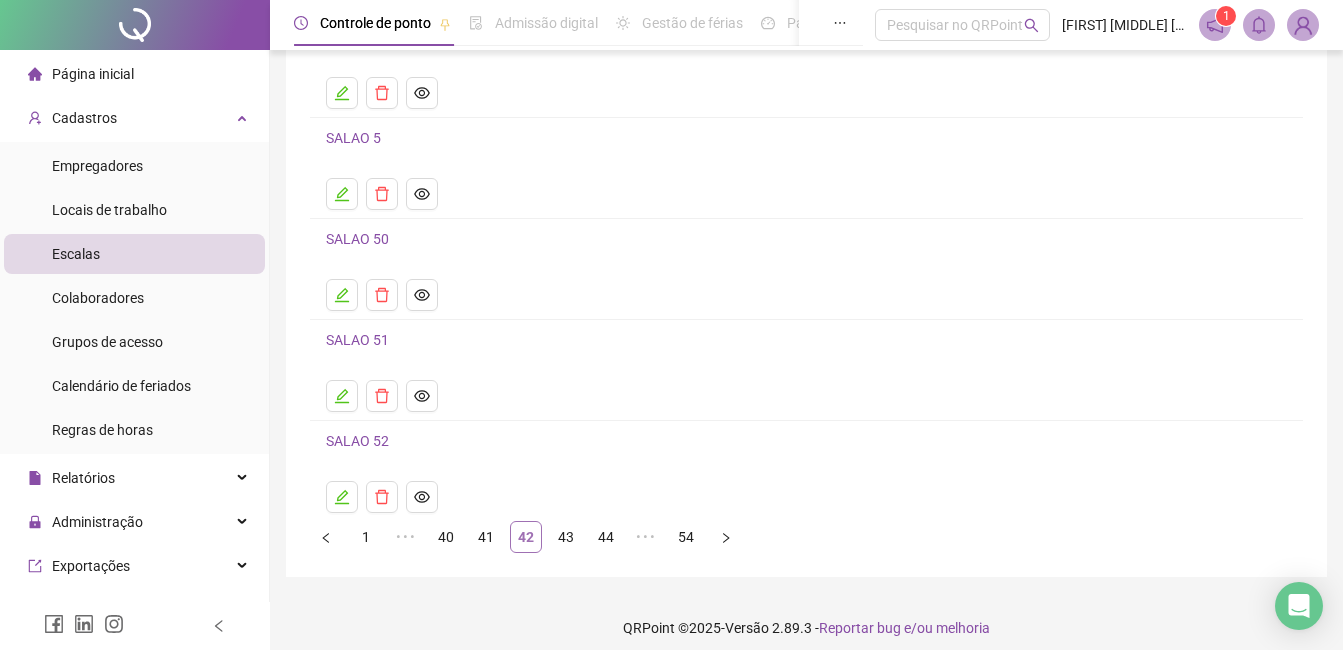 scroll, scrollTop: 200, scrollLeft: 0, axis: vertical 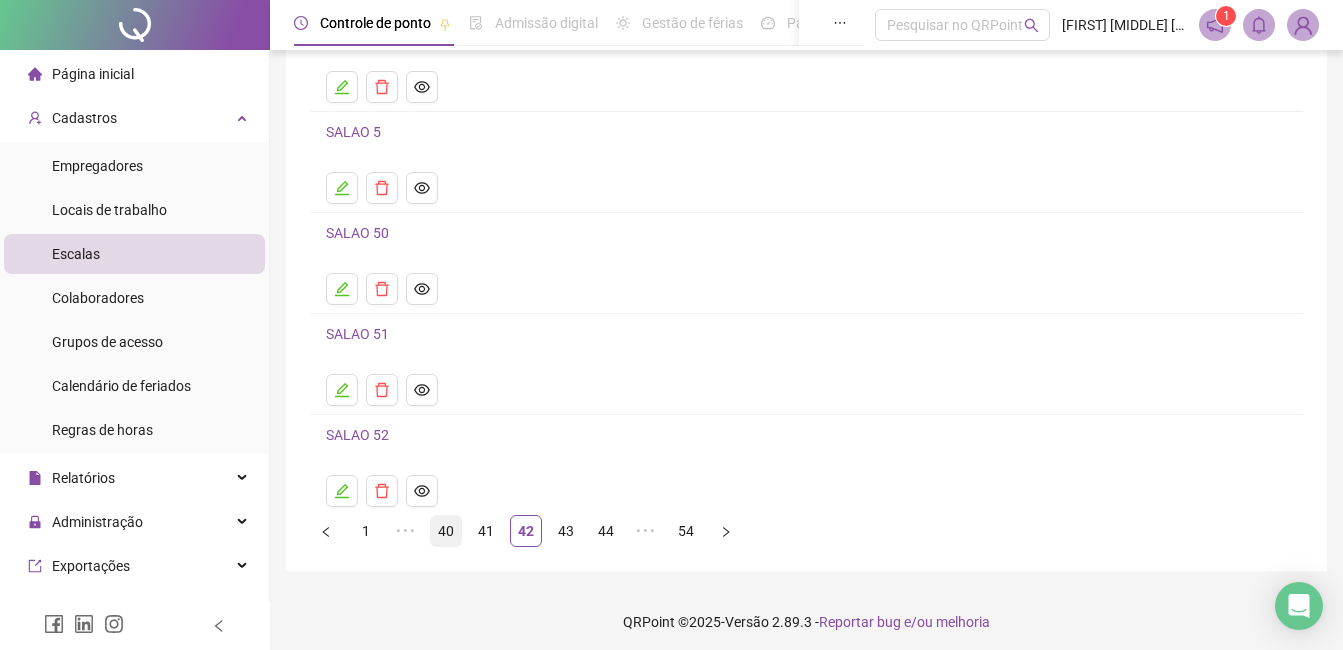 click on "40" at bounding box center [446, 531] 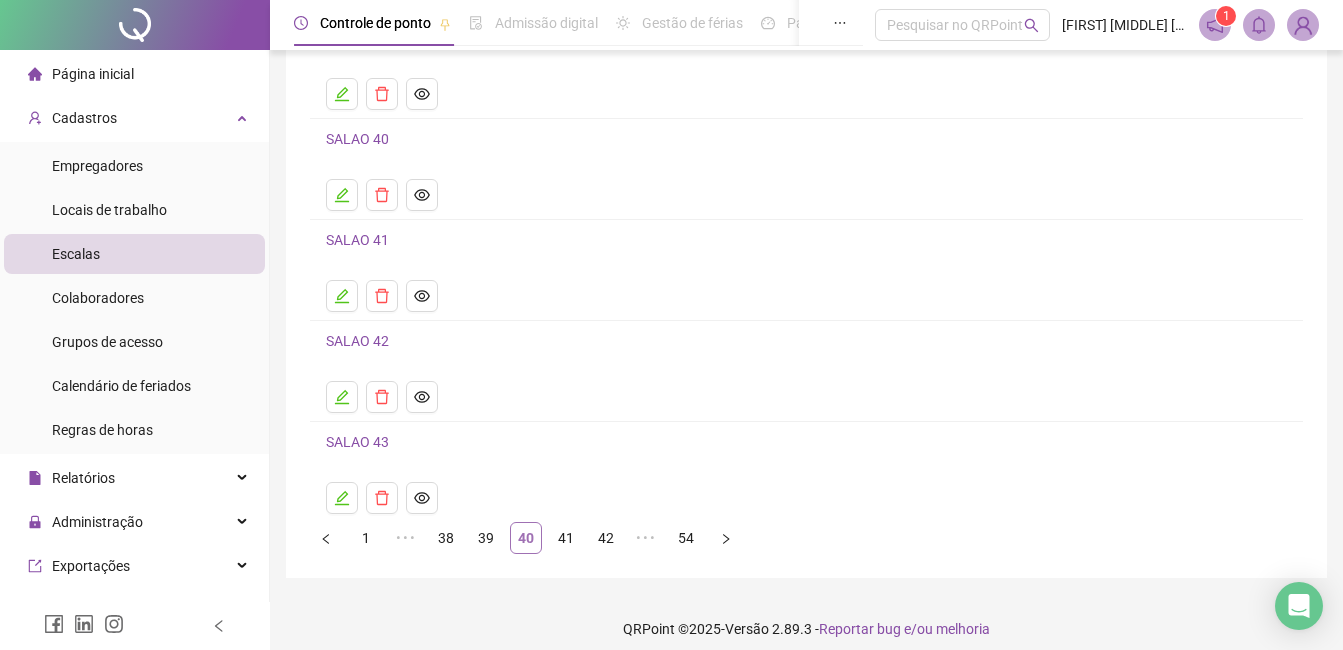 scroll, scrollTop: 200, scrollLeft: 0, axis: vertical 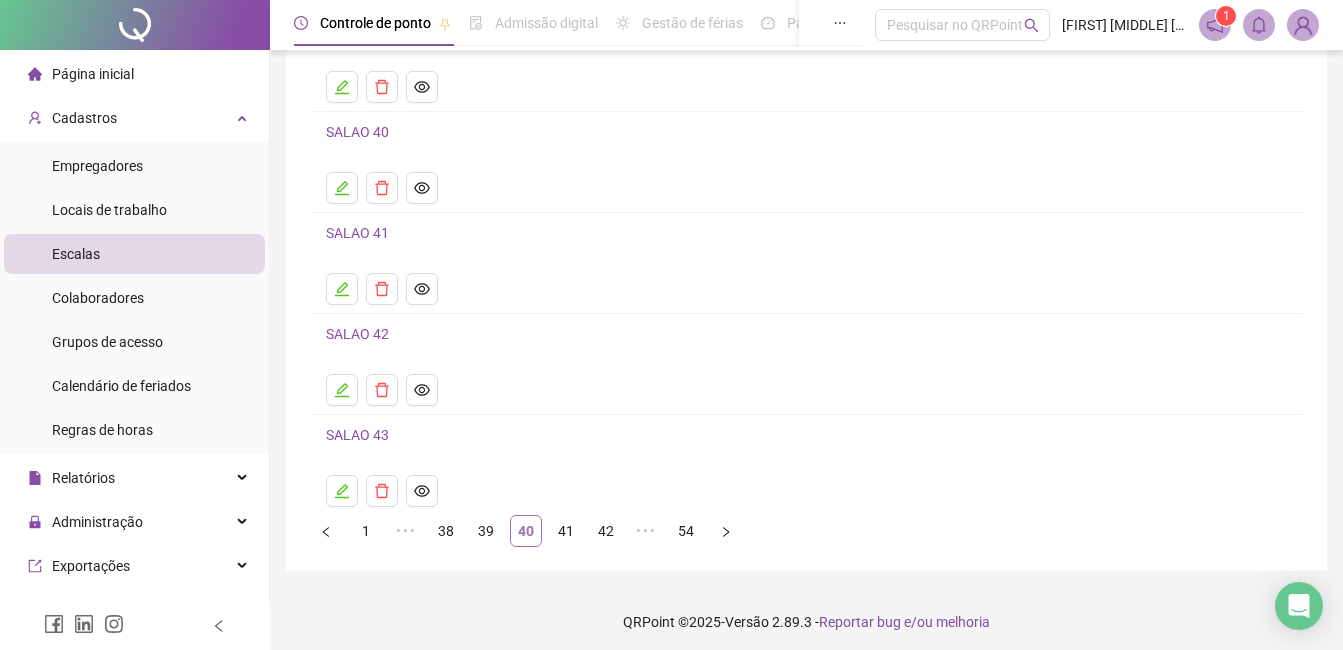 click on "38" at bounding box center [446, 531] 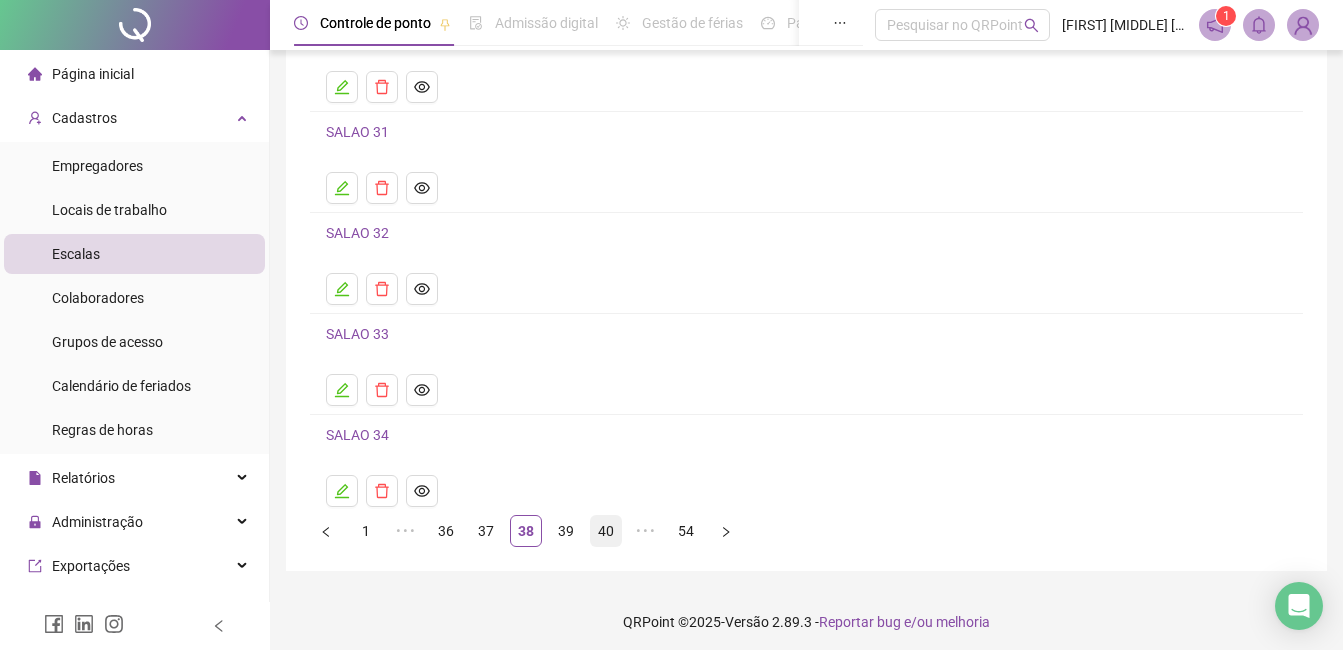 scroll, scrollTop: 207, scrollLeft: 0, axis: vertical 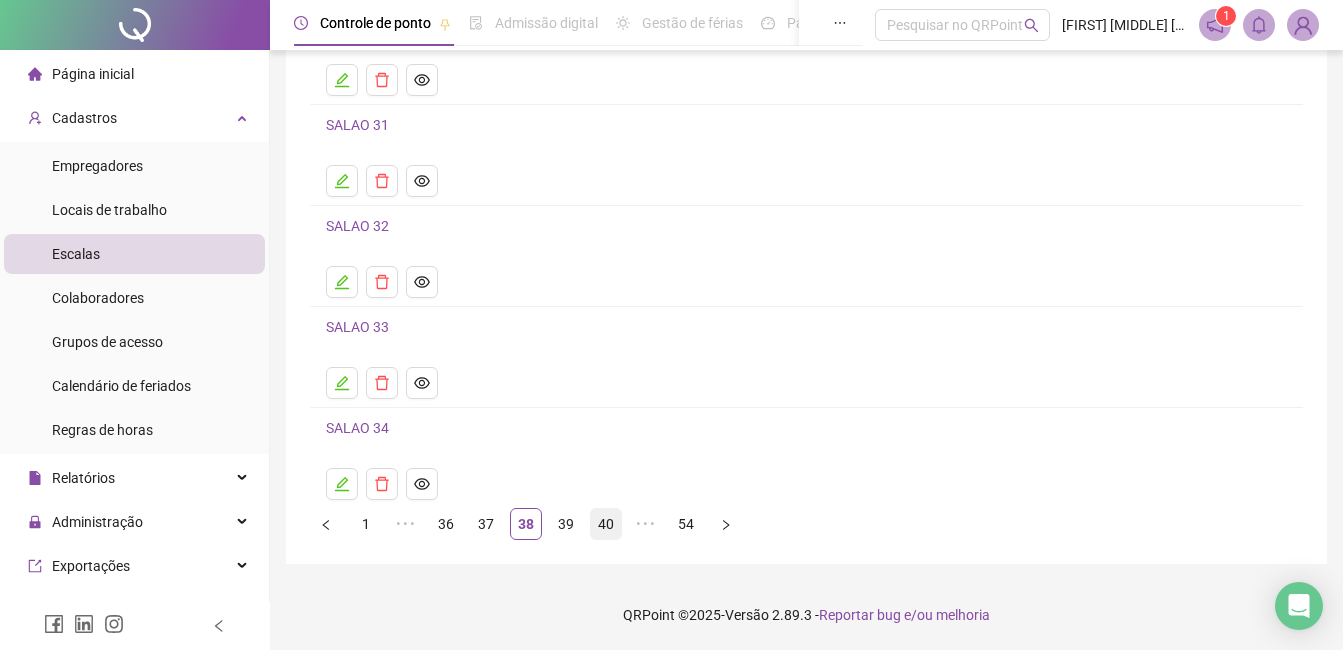 click on "36" at bounding box center [446, 524] 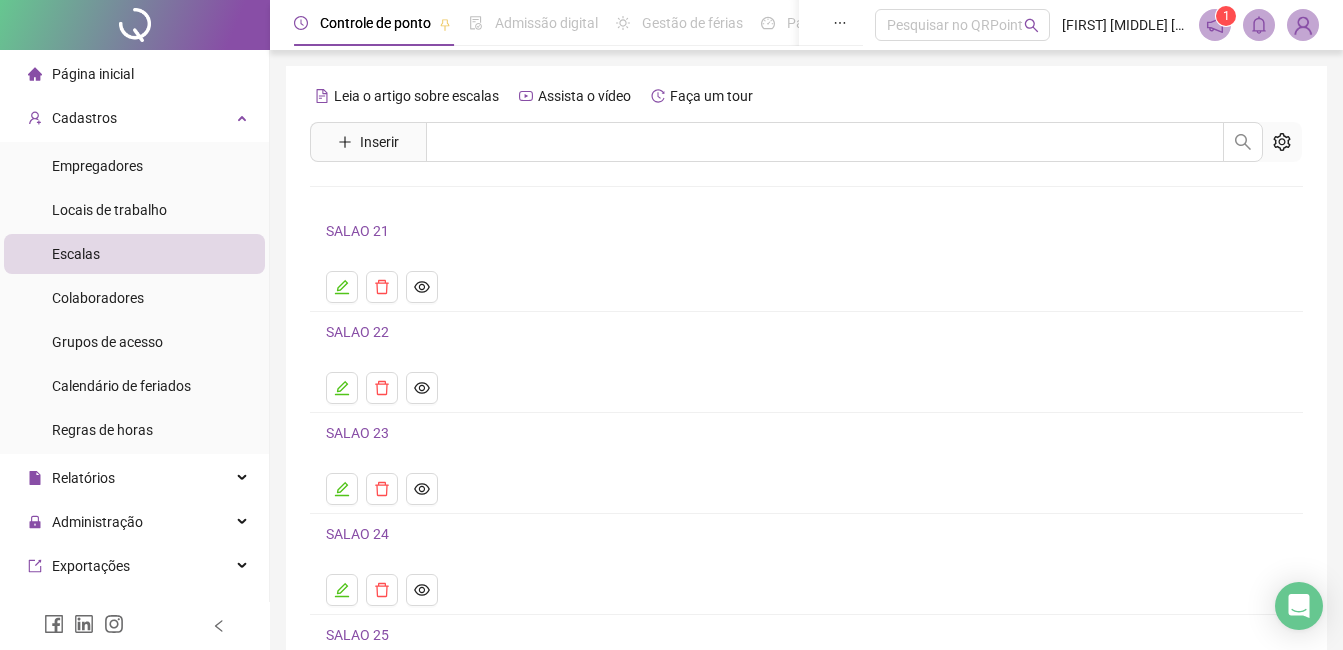 scroll, scrollTop: 207, scrollLeft: 0, axis: vertical 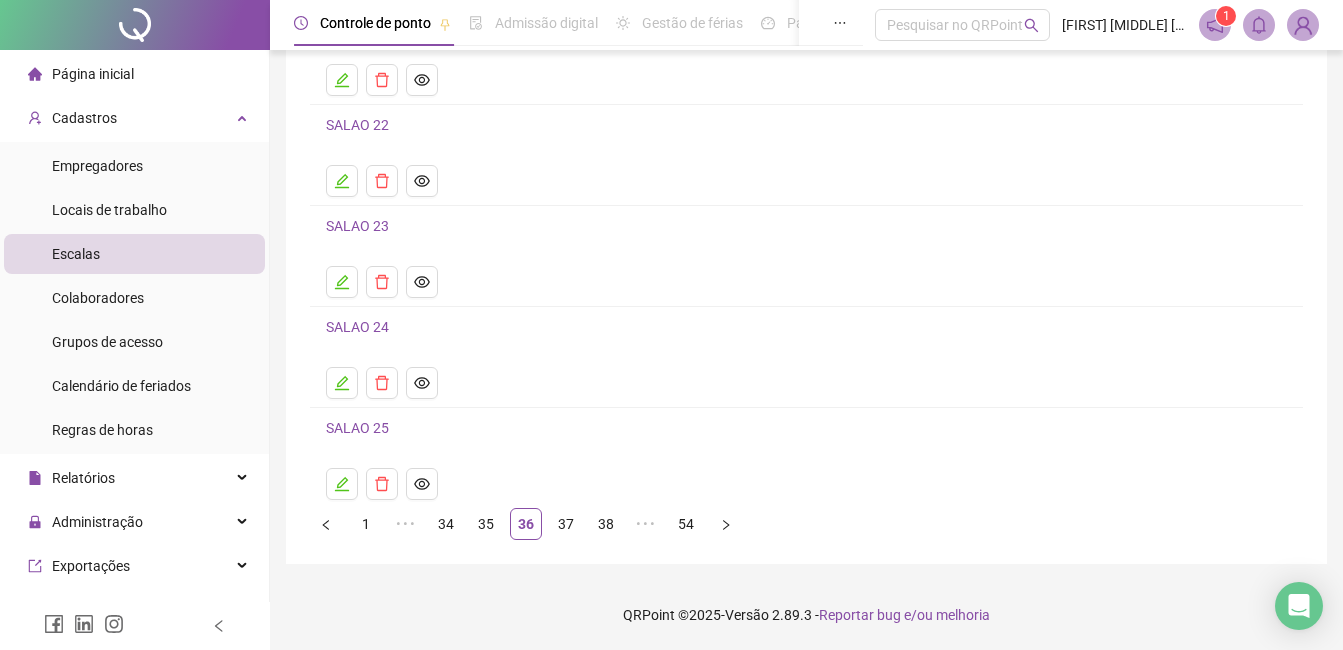 click on "34" at bounding box center [446, 524] 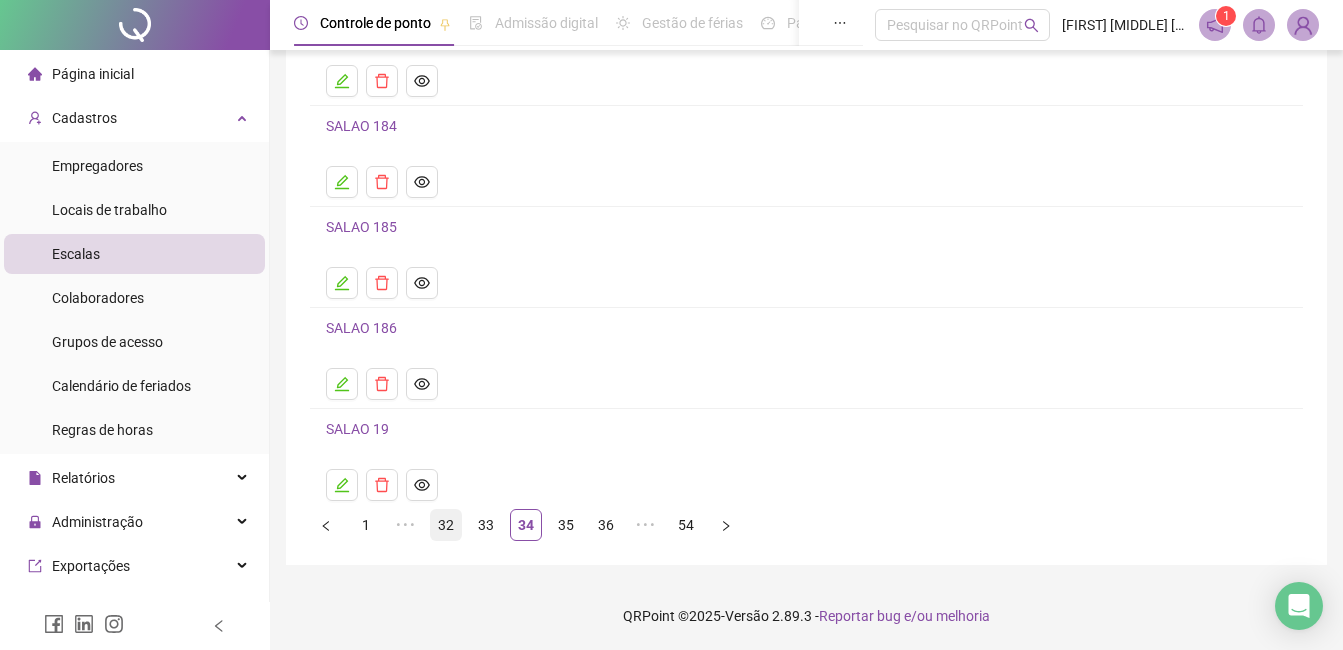 scroll, scrollTop: 207, scrollLeft: 0, axis: vertical 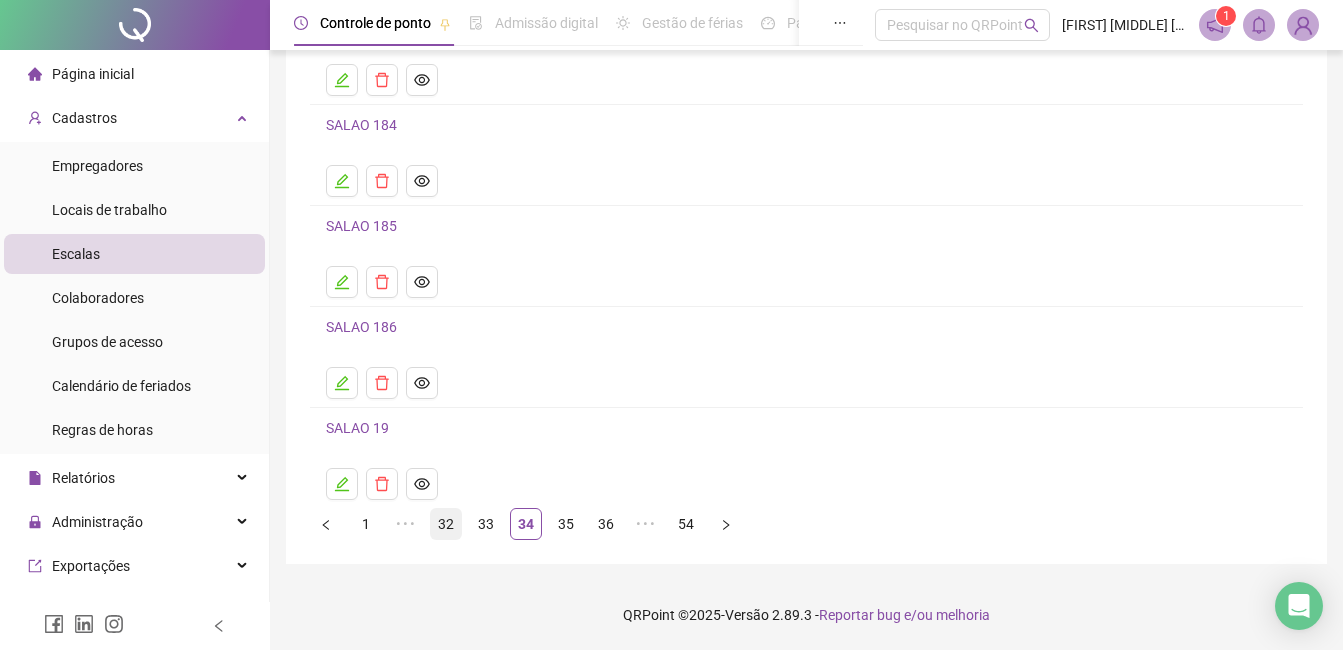 click on "32" at bounding box center (446, 524) 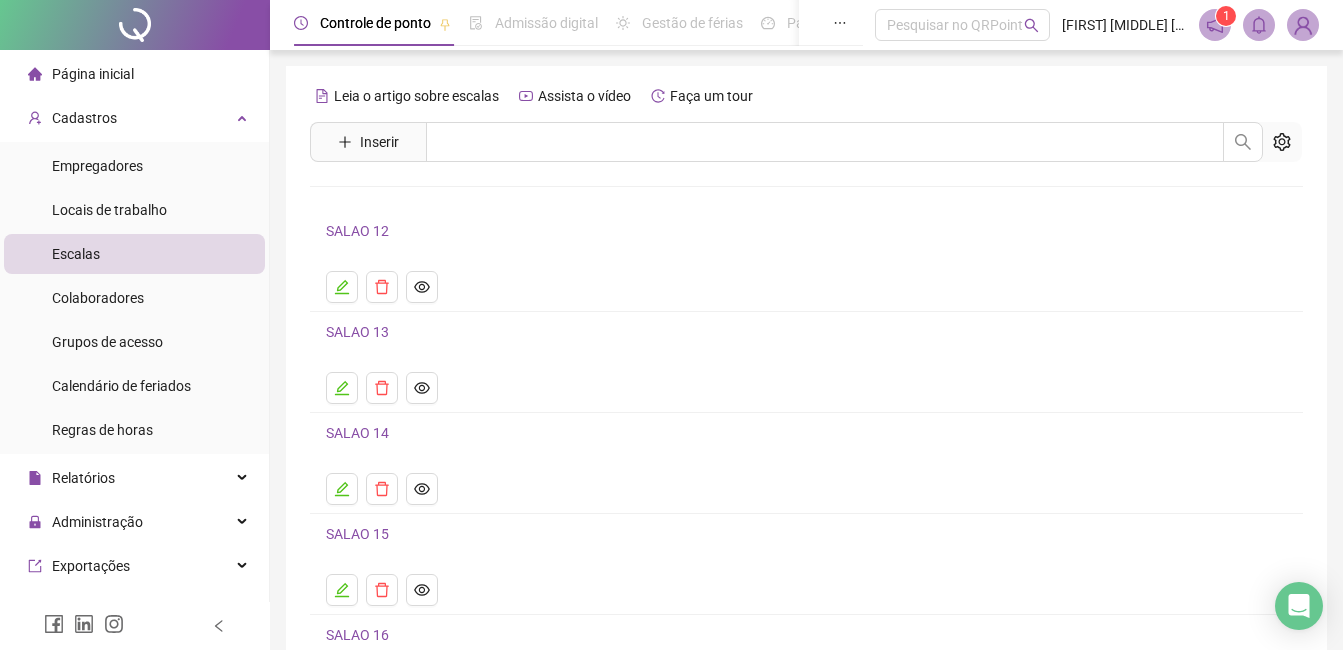 scroll, scrollTop: 207, scrollLeft: 0, axis: vertical 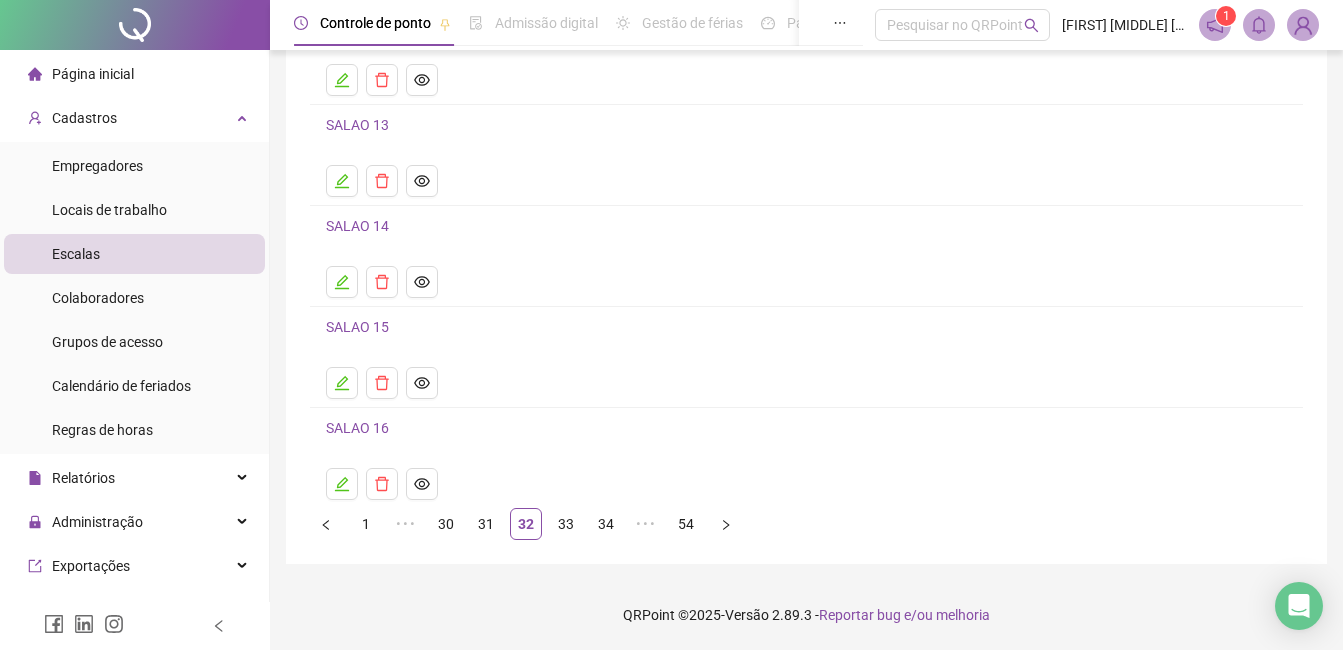 click on "30" at bounding box center (446, 524) 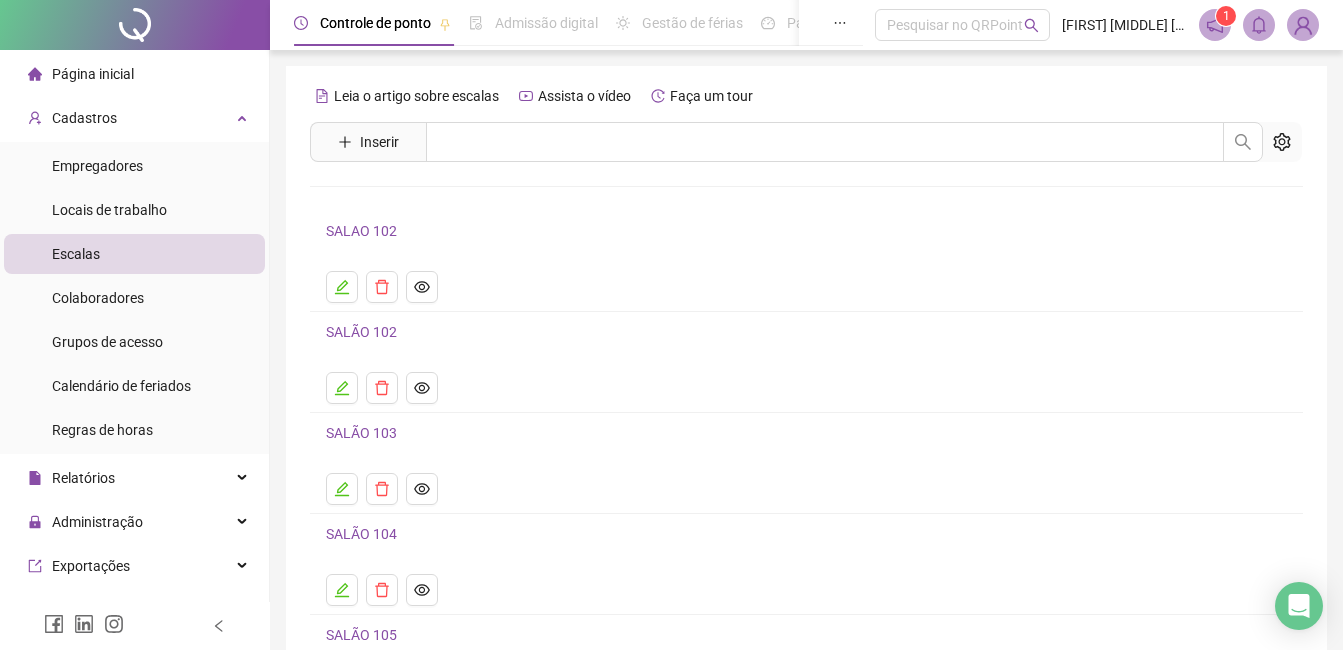 scroll, scrollTop: 207, scrollLeft: 0, axis: vertical 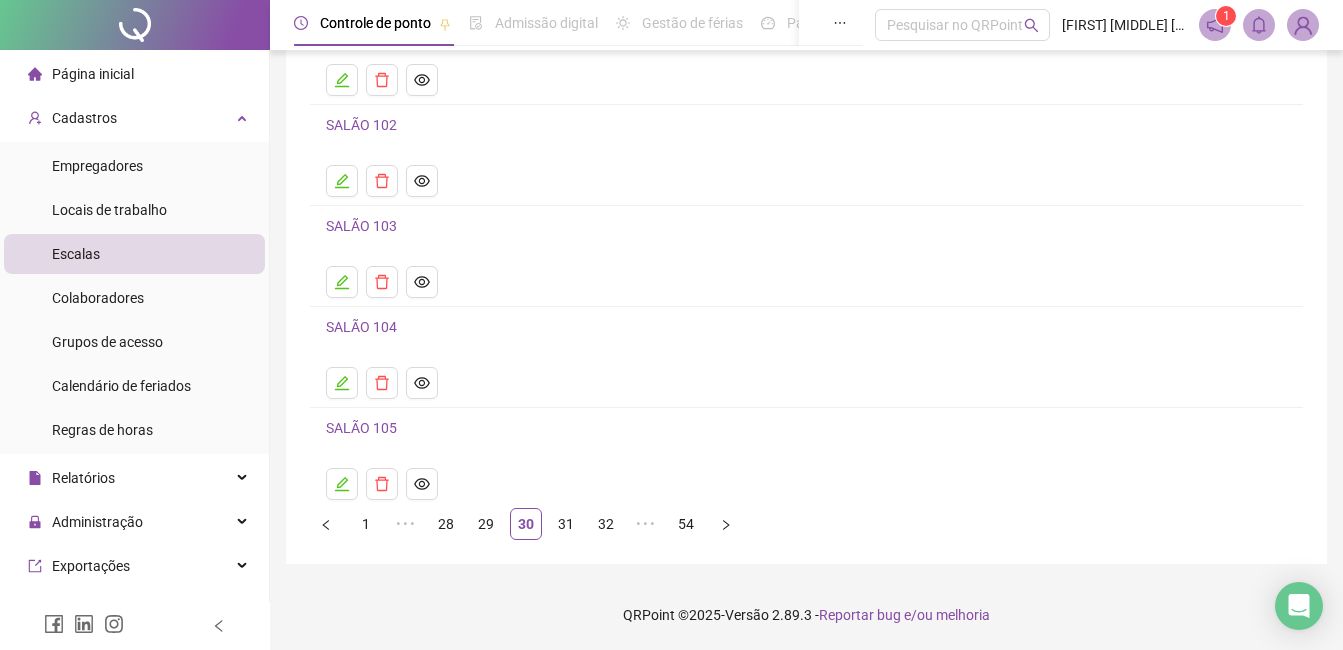 click on "28" at bounding box center [446, 524] 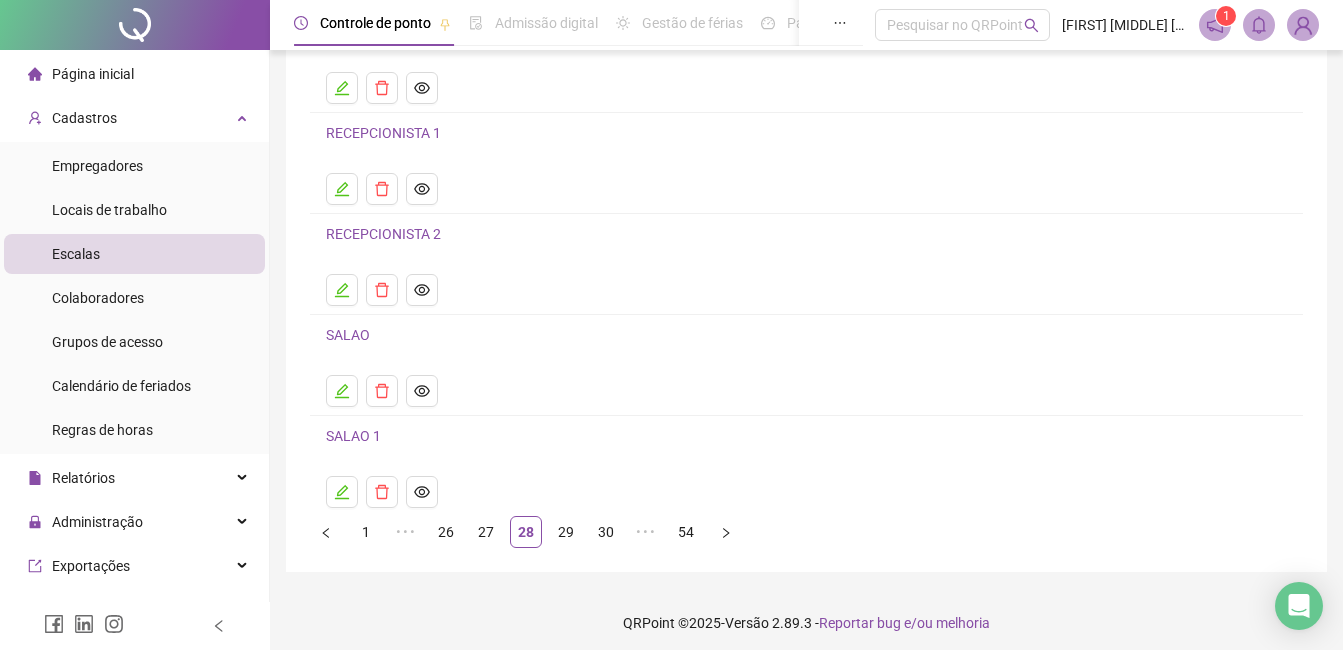 scroll, scrollTop: 200, scrollLeft: 0, axis: vertical 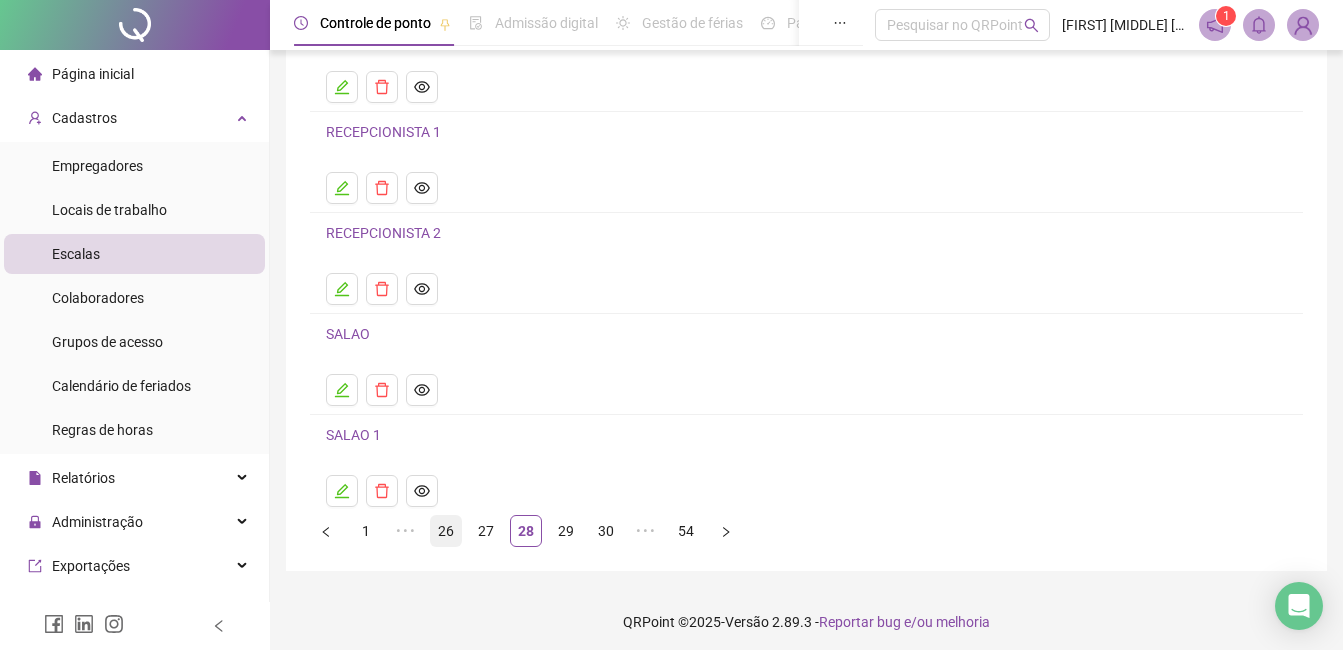 click on "26" at bounding box center [446, 531] 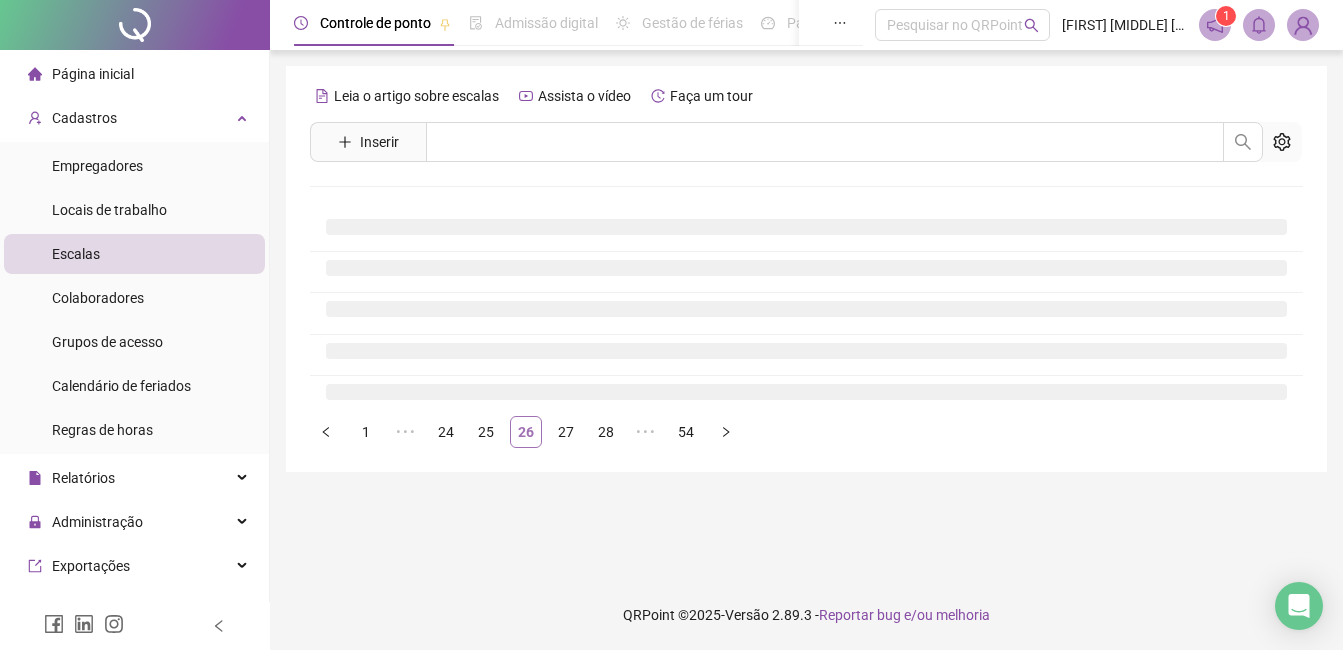 scroll, scrollTop: 0, scrollLeft: 0, axis: both 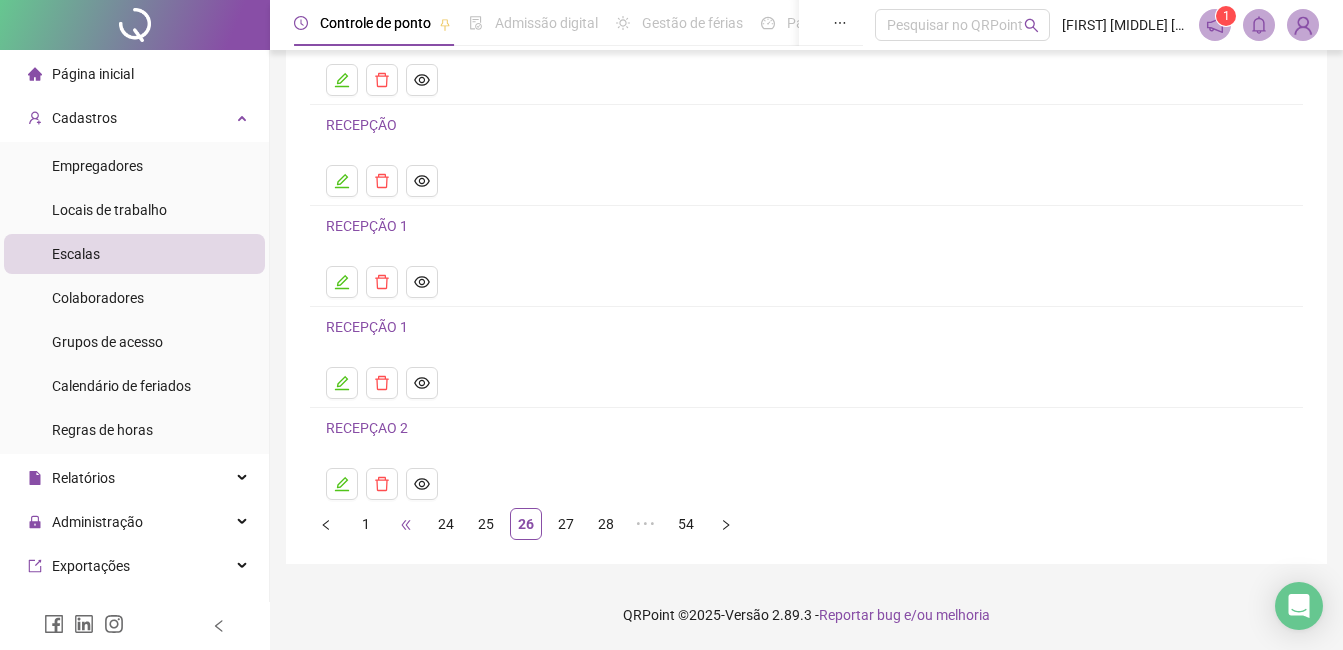 click on "•••" at bounding box center [406, 524] 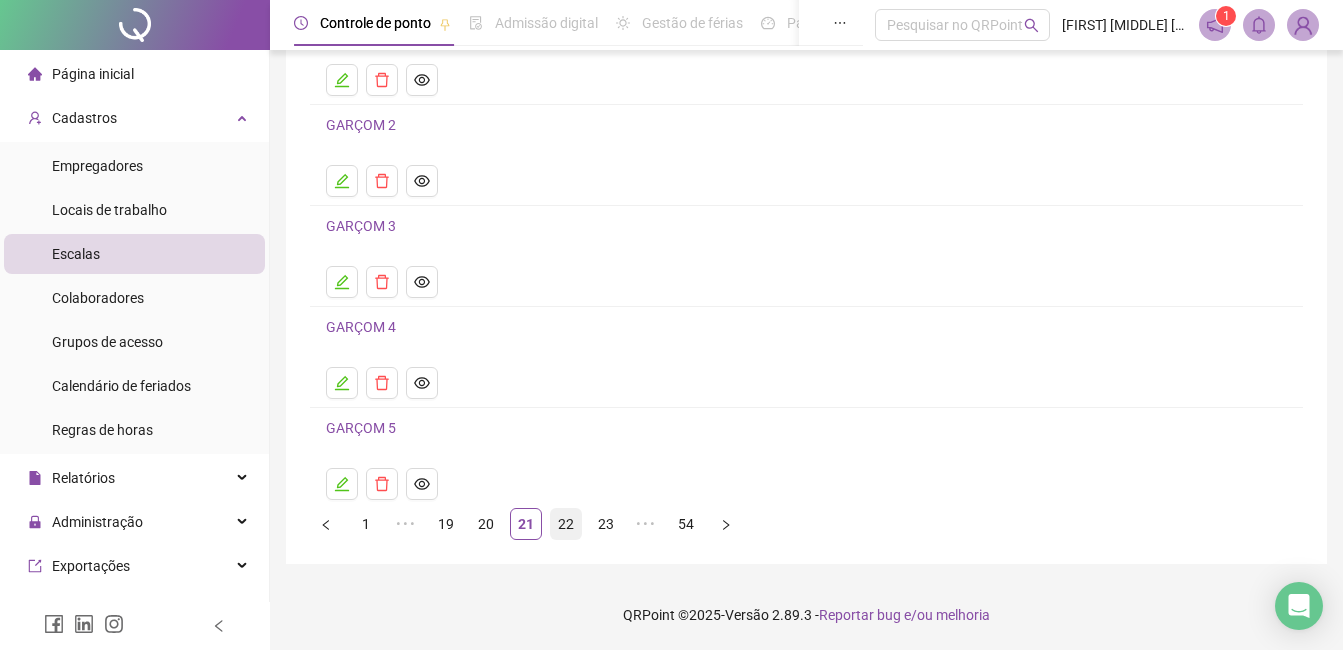 click on "22" at bounding box center (566, 524) 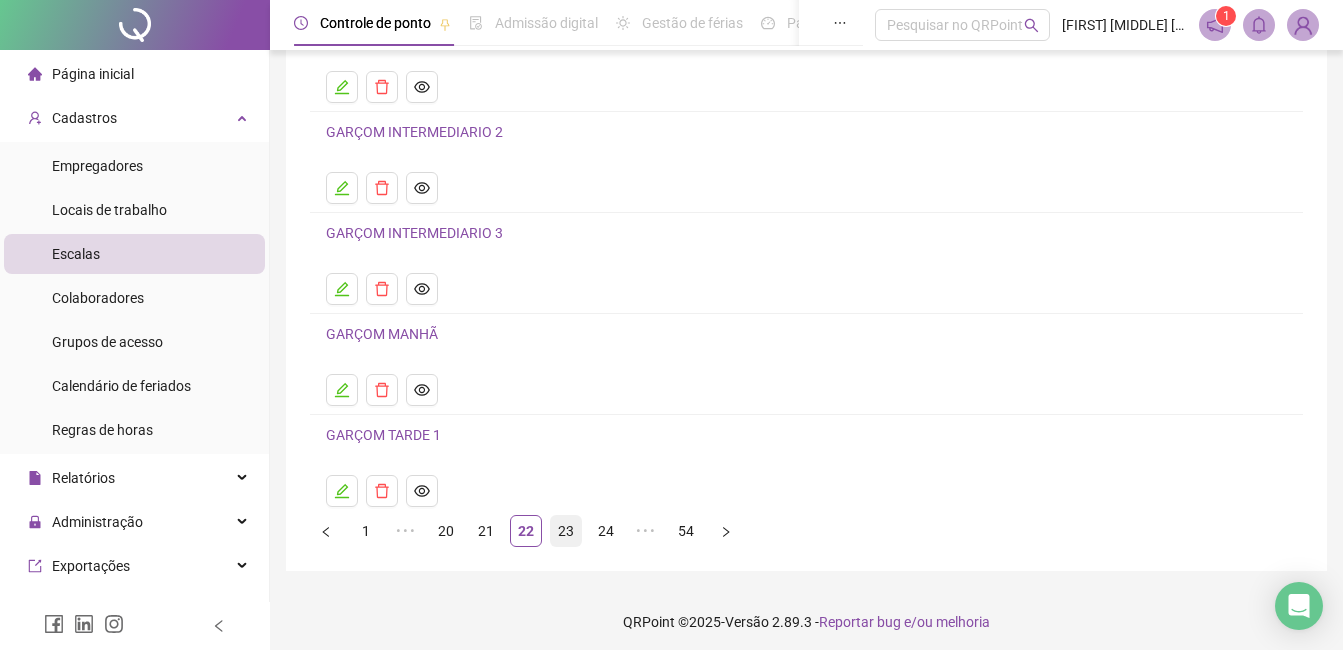 click on "23" at bounding box center [566, 531] 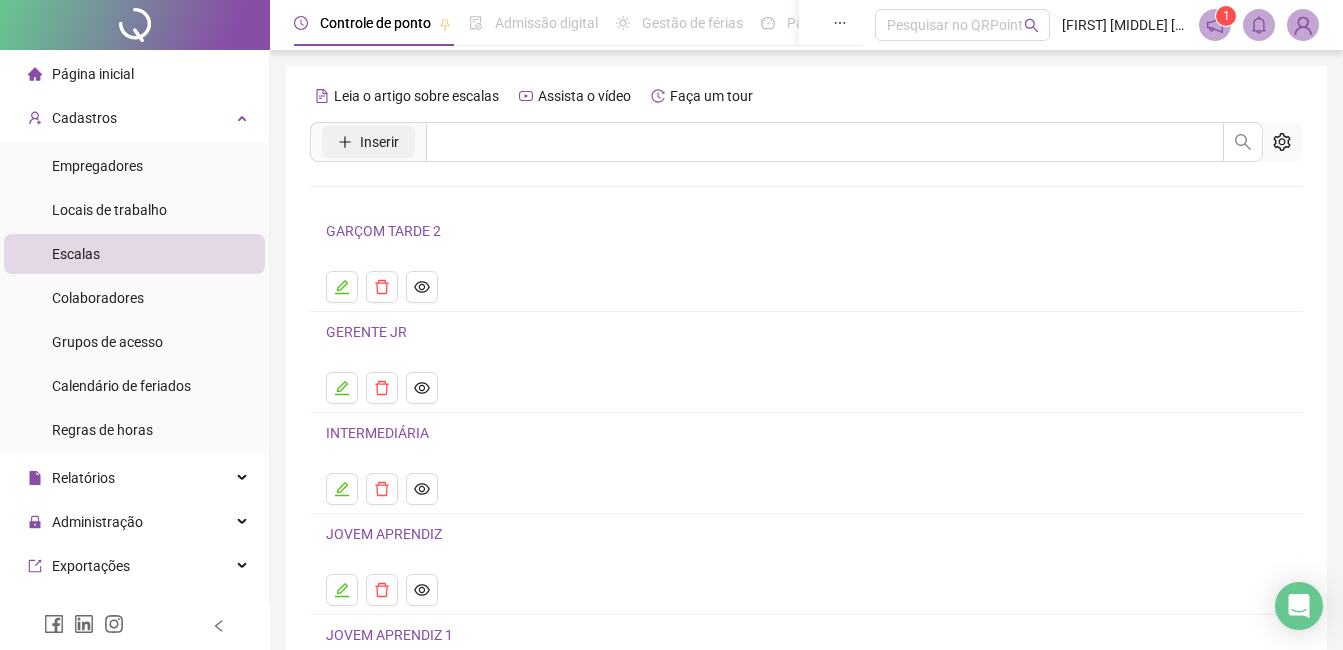 click on "Inserir" at bounding box center (379, 142) 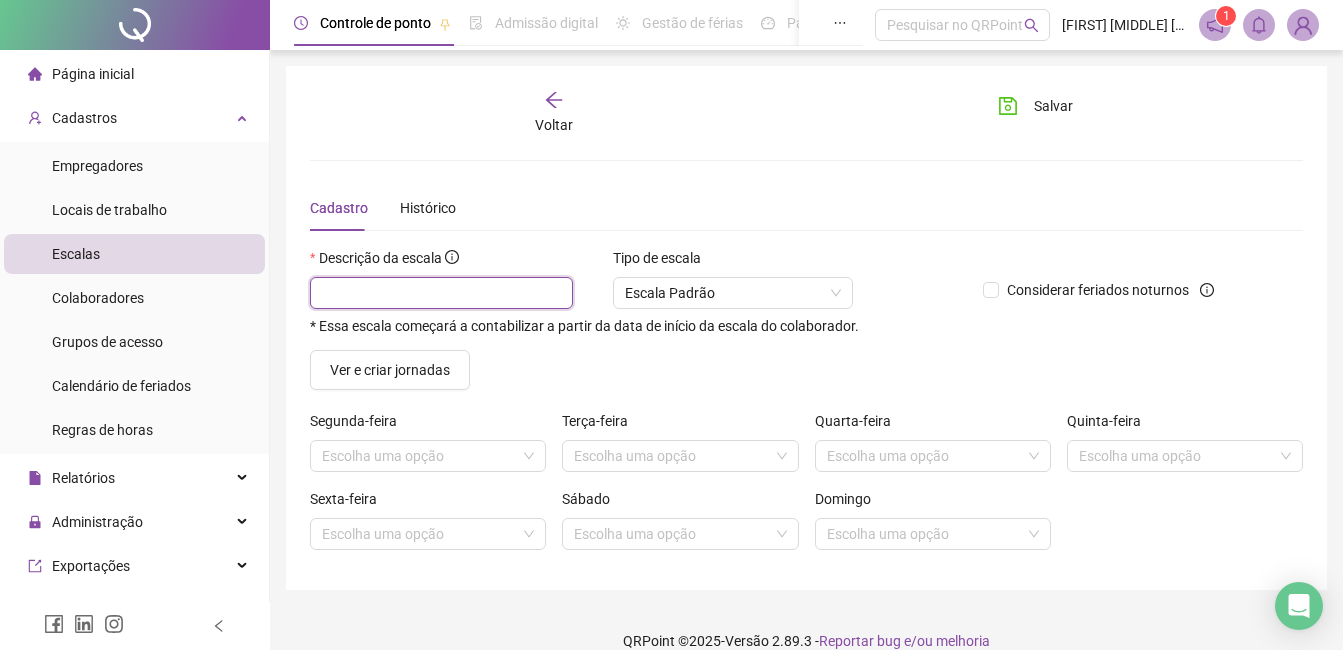 click at bounding box center [441, 293] 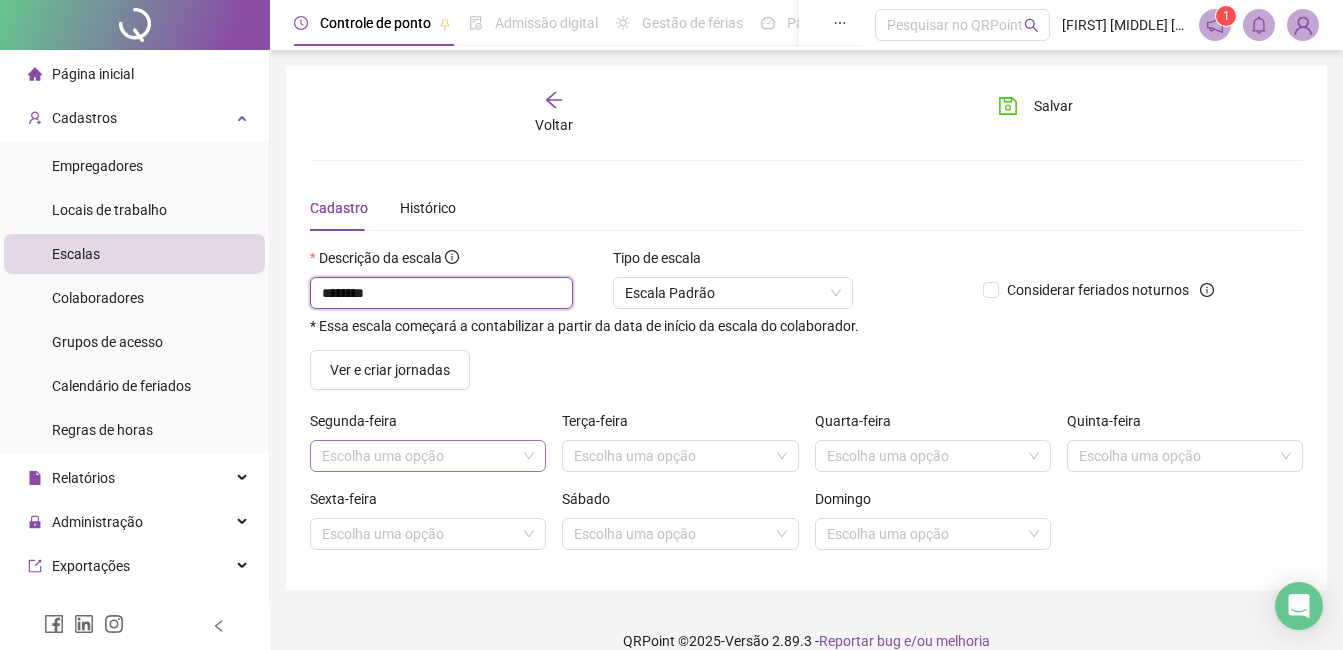 type on "********" 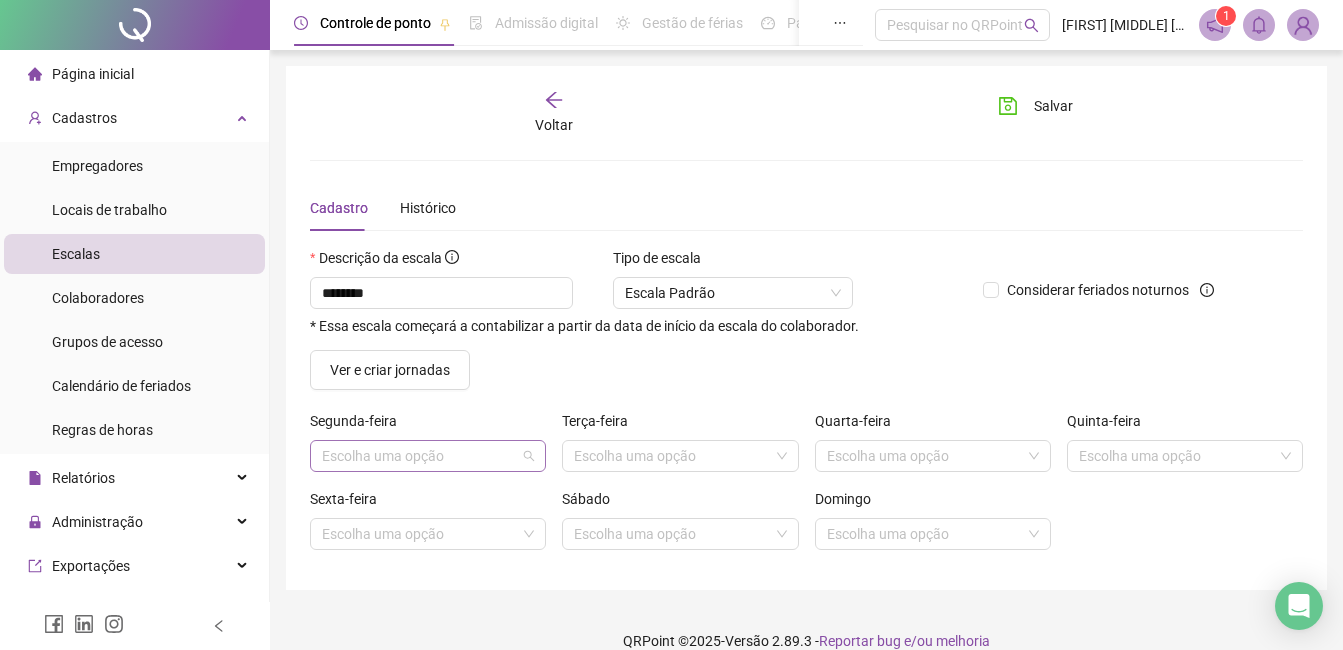 click at bounding box center (419, 456) 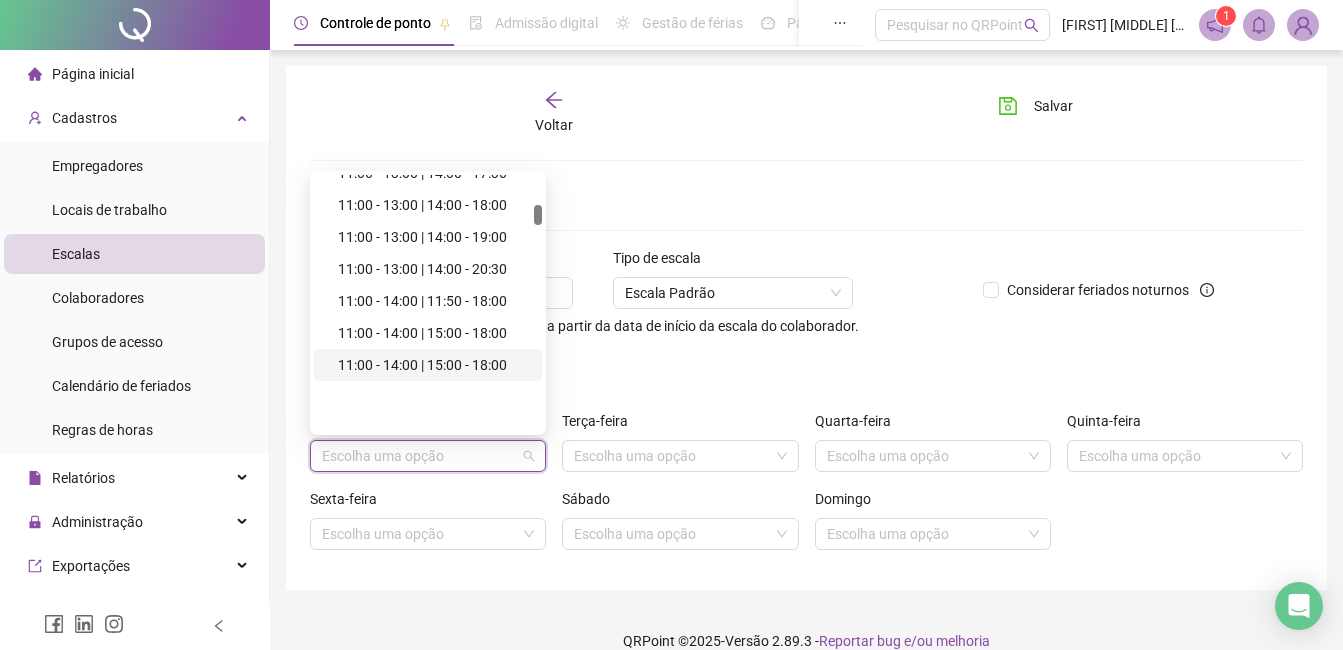 scroll, scrollTop: 600, scrollLeft: 0, axis: vertical 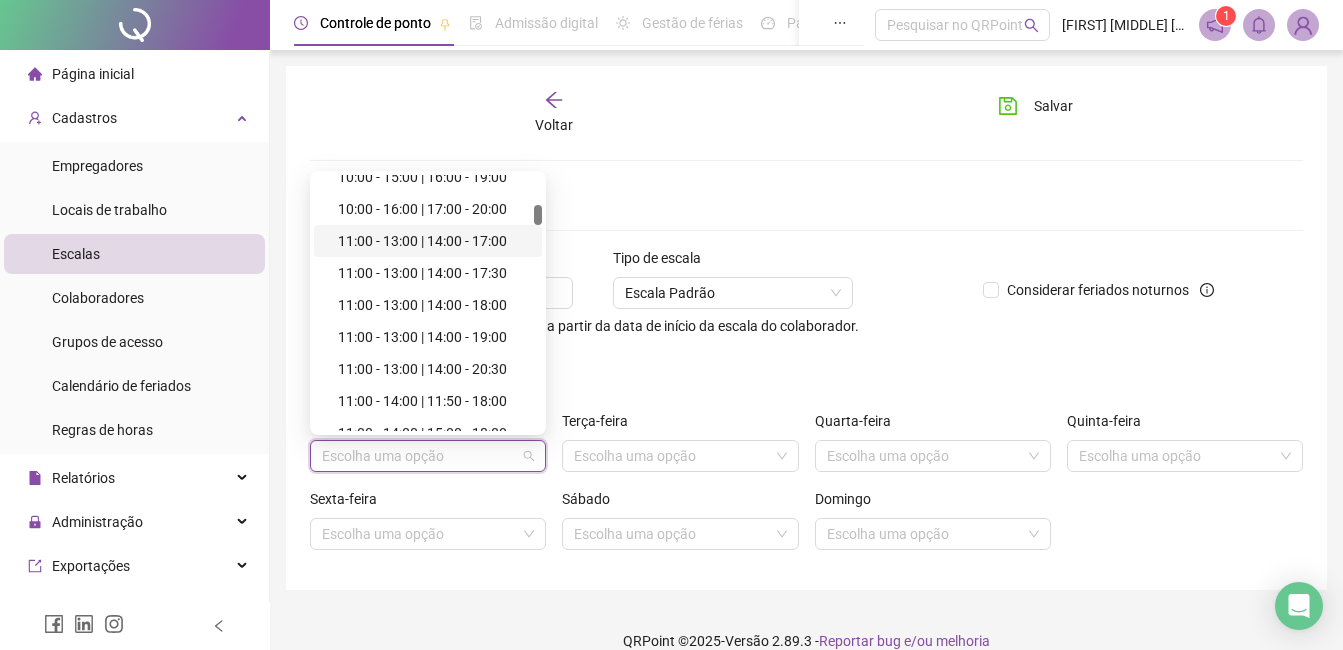 click on "11:00 - 13:00 | 14:00 - 17:00" at bounding box center (434, 241) 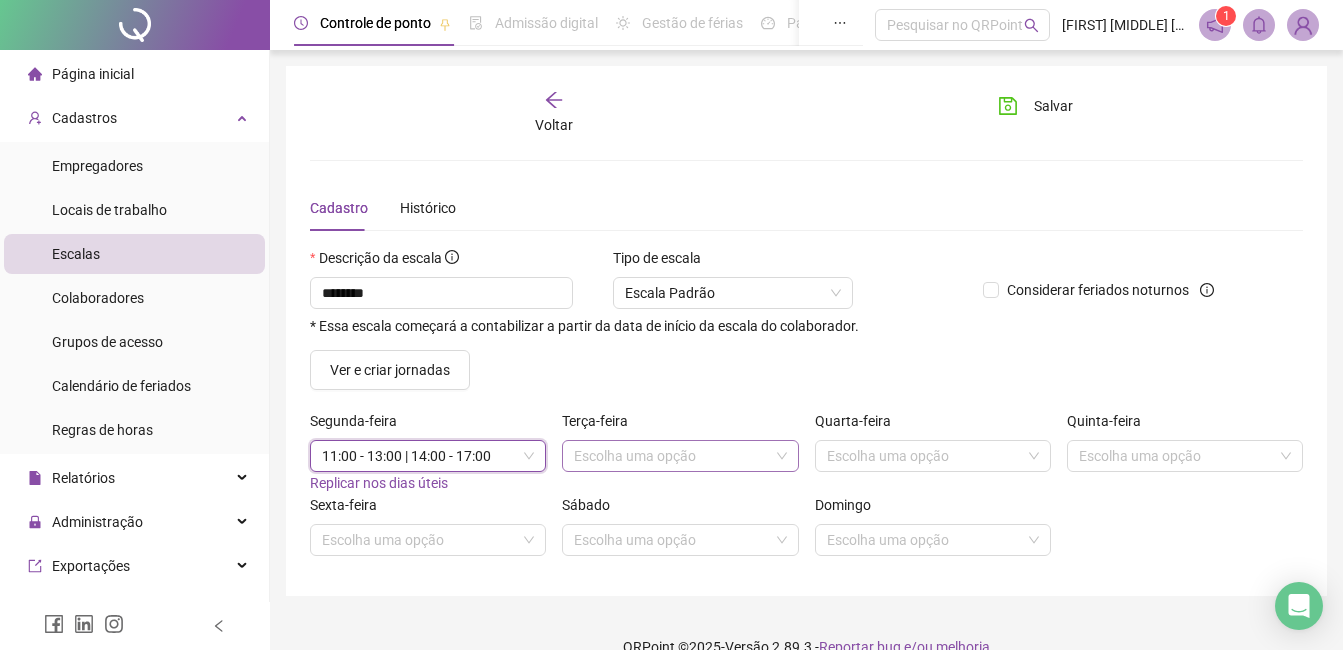click at bounding box center [671, 456] 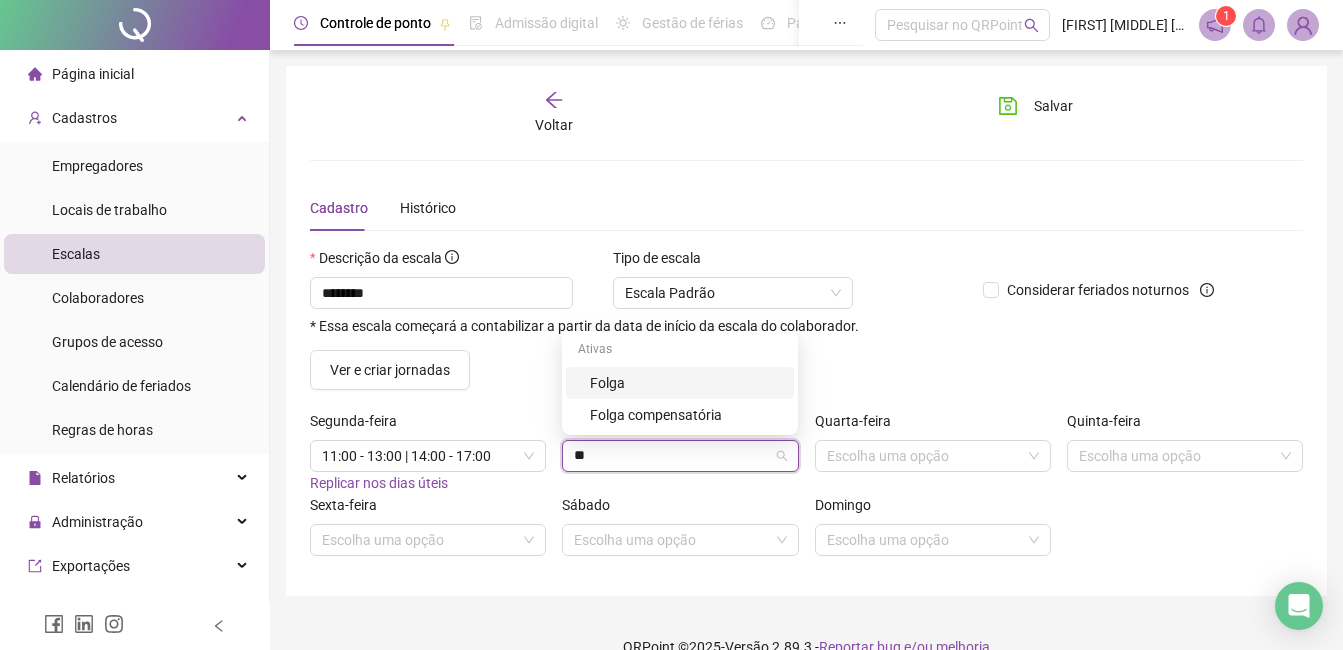 type on "***" 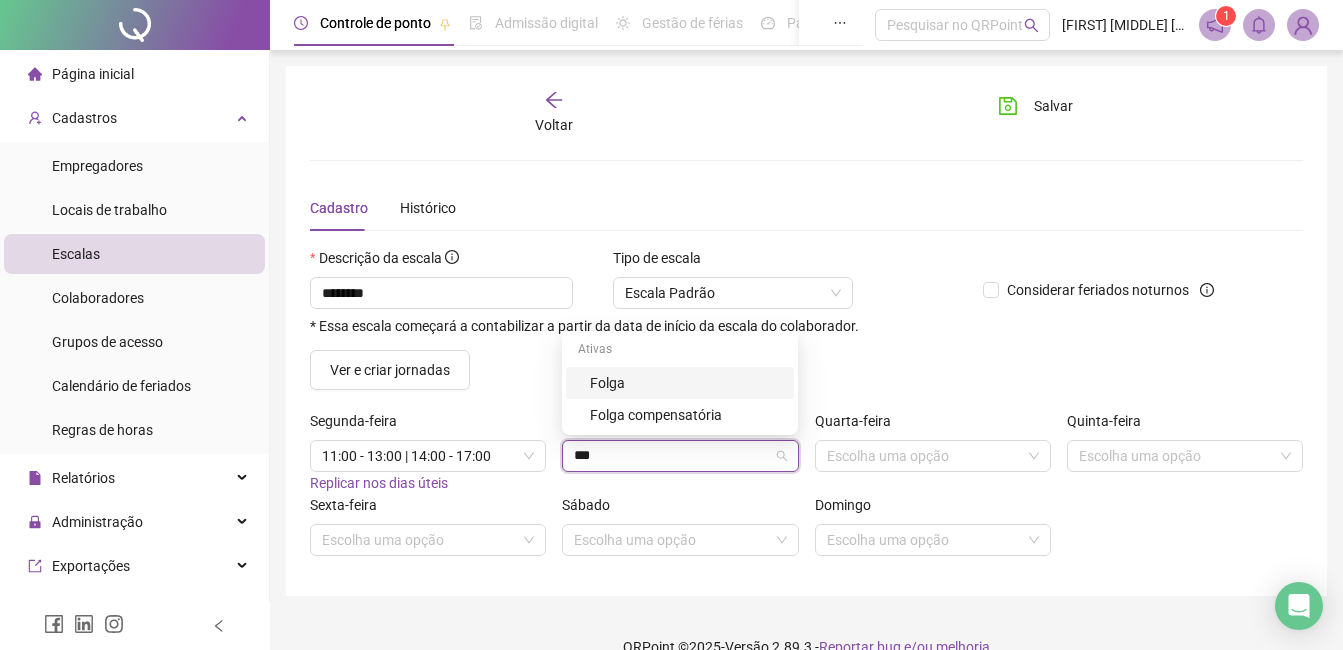 click on "Folga" at bounding box center [686, 383] 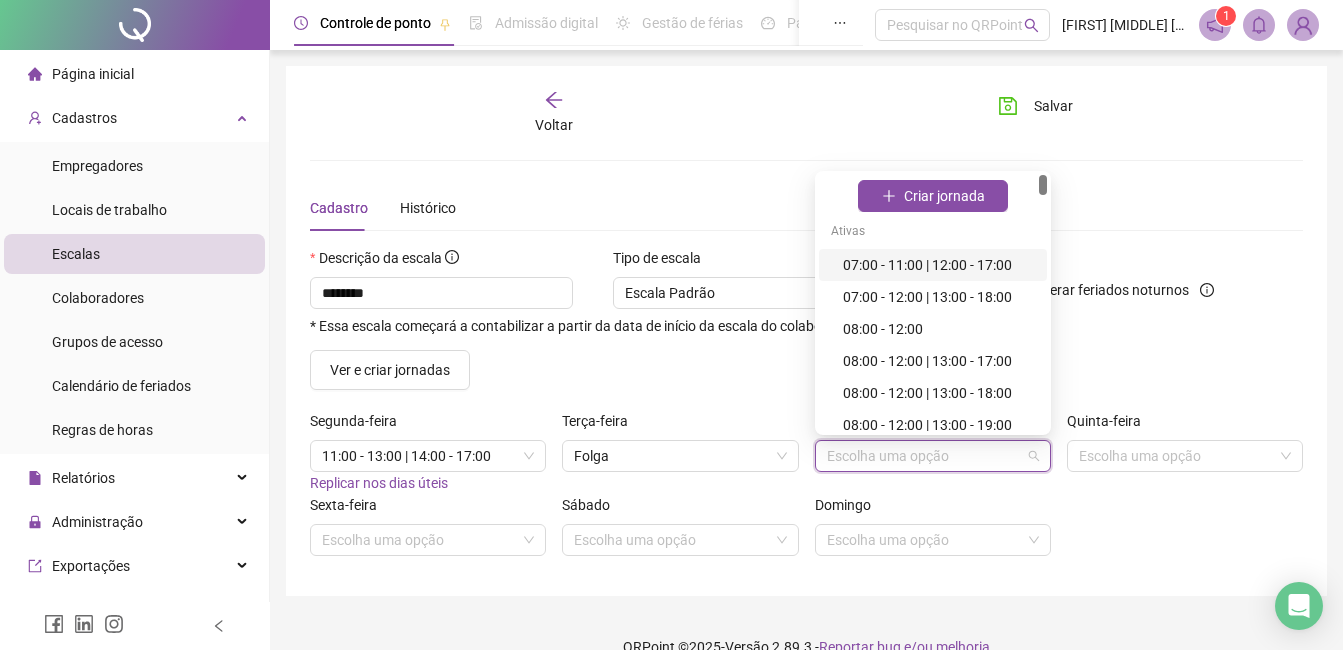 click at bounding box center [924, 456] 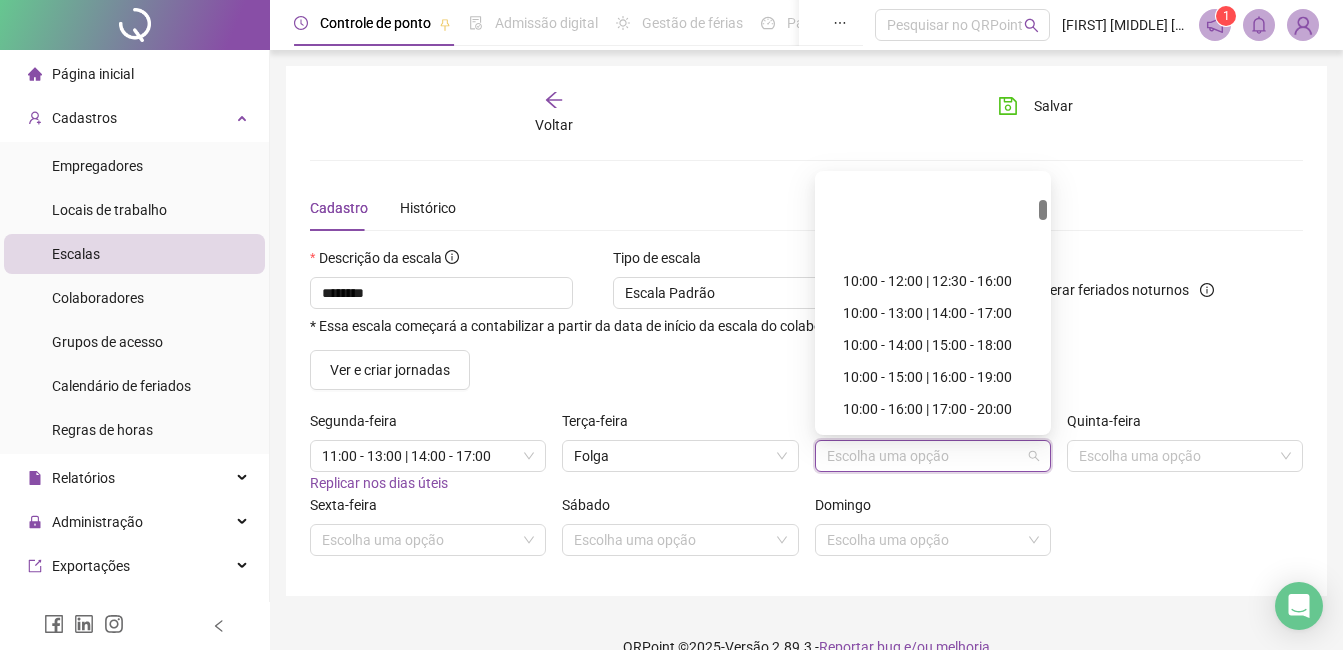 scroll, scrollTop: 500, scrollLeft: 0, axis: vertical 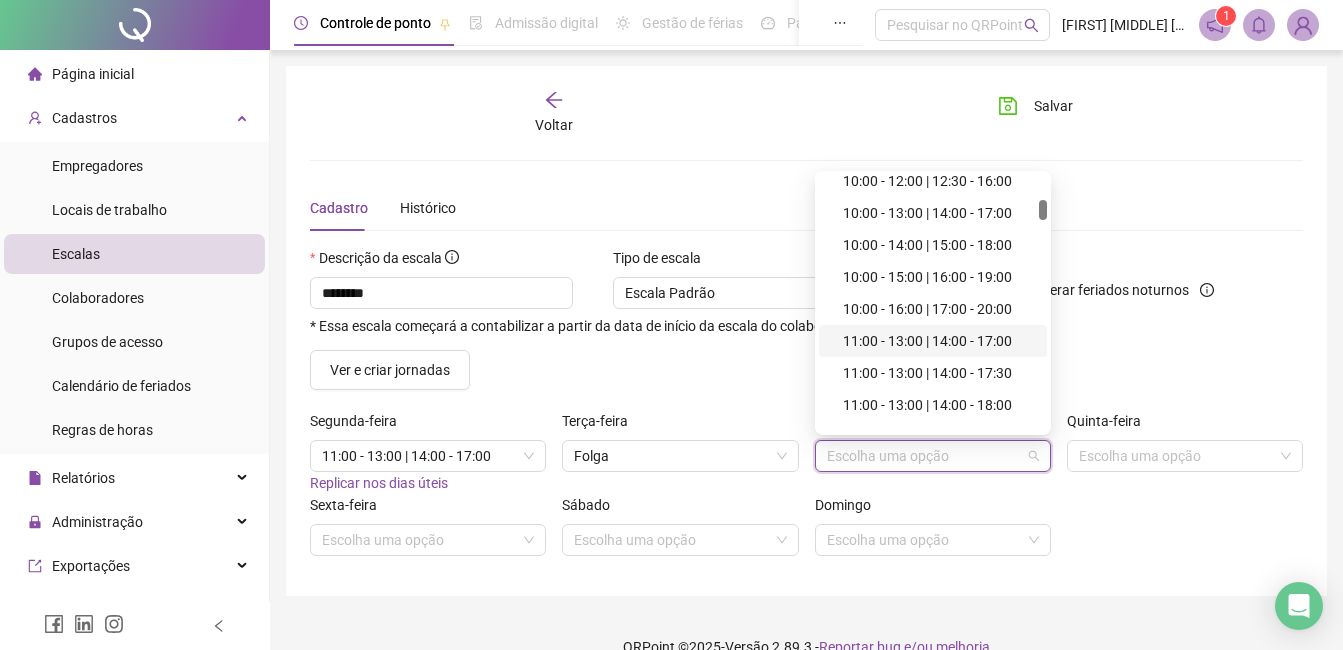 click on "11:00 - 13:00 | 14:00 - 17:00" at bounding box center (939, 341) 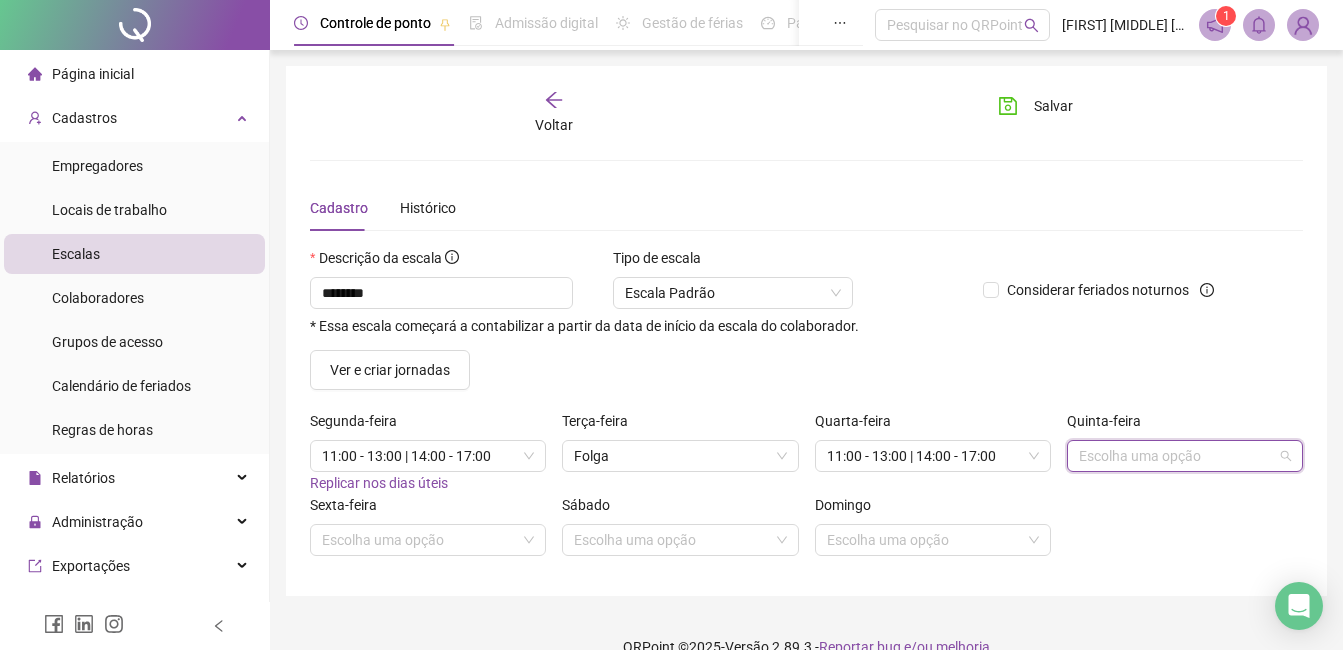 click at bounding box center (1176, 456) 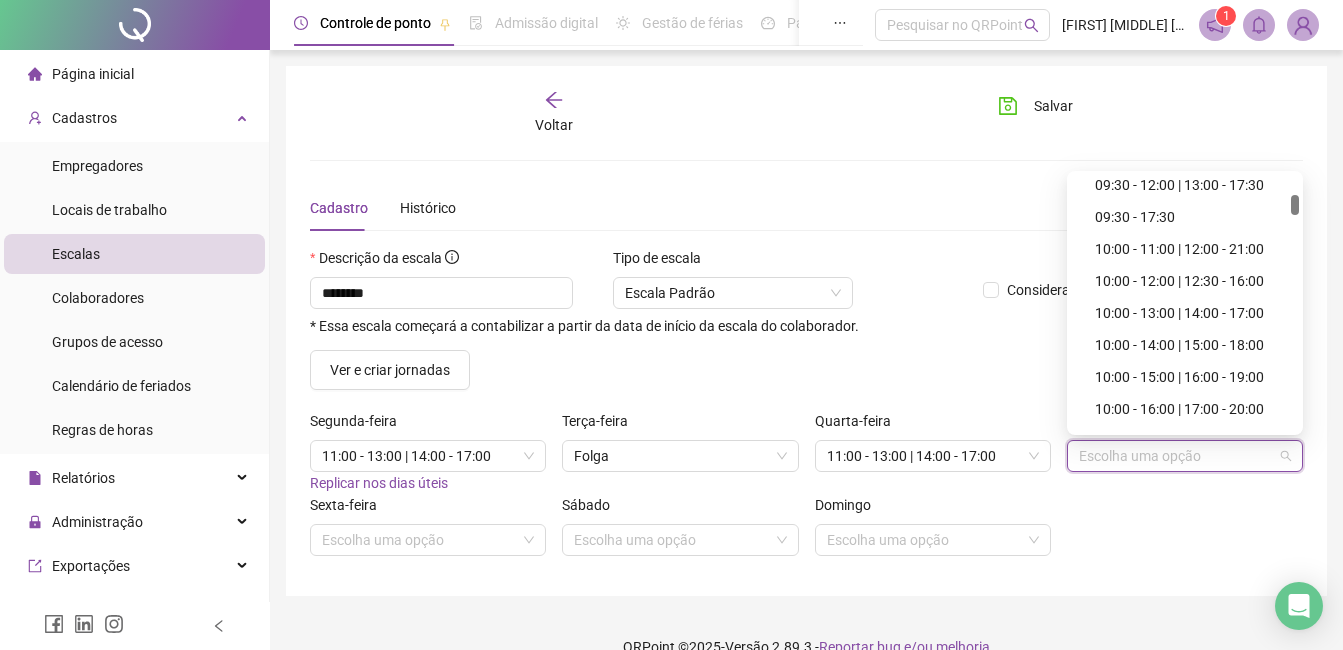 scroll, scrollTop: 600, scrollLeft: 0, axis: vertical 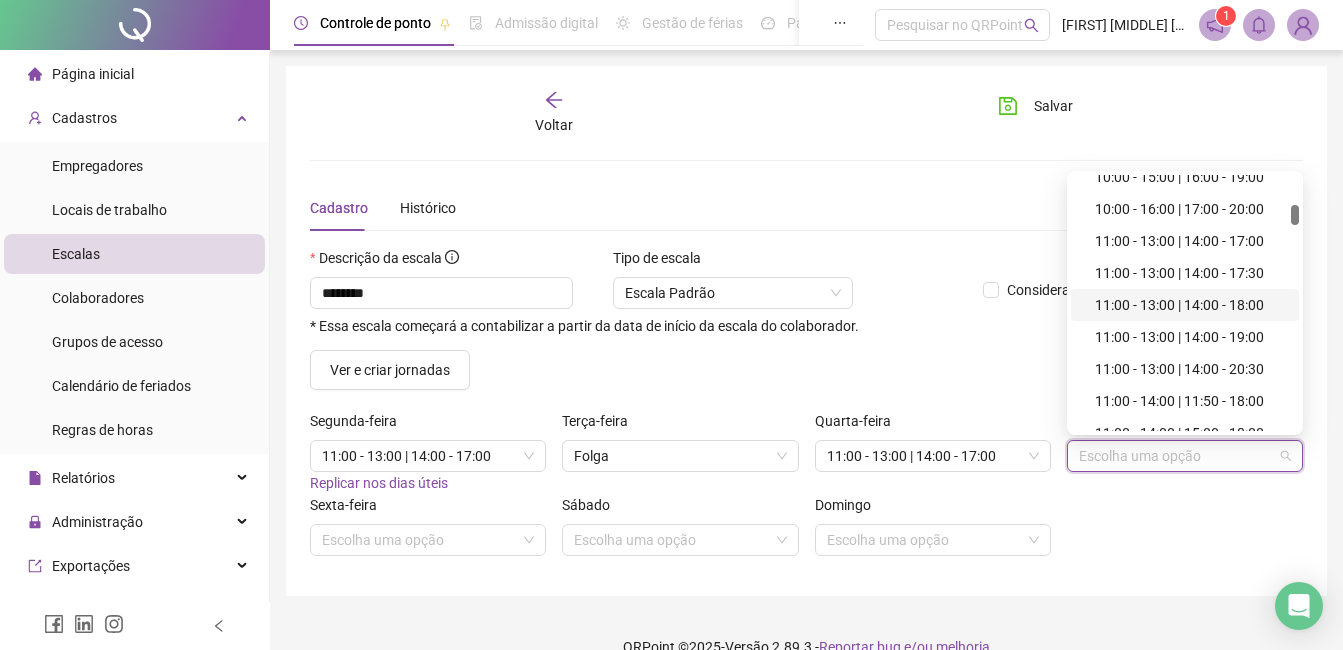 click on "11:00 - 13:00 | 14:00 - 18:00" at bounding box center [1191, 305] 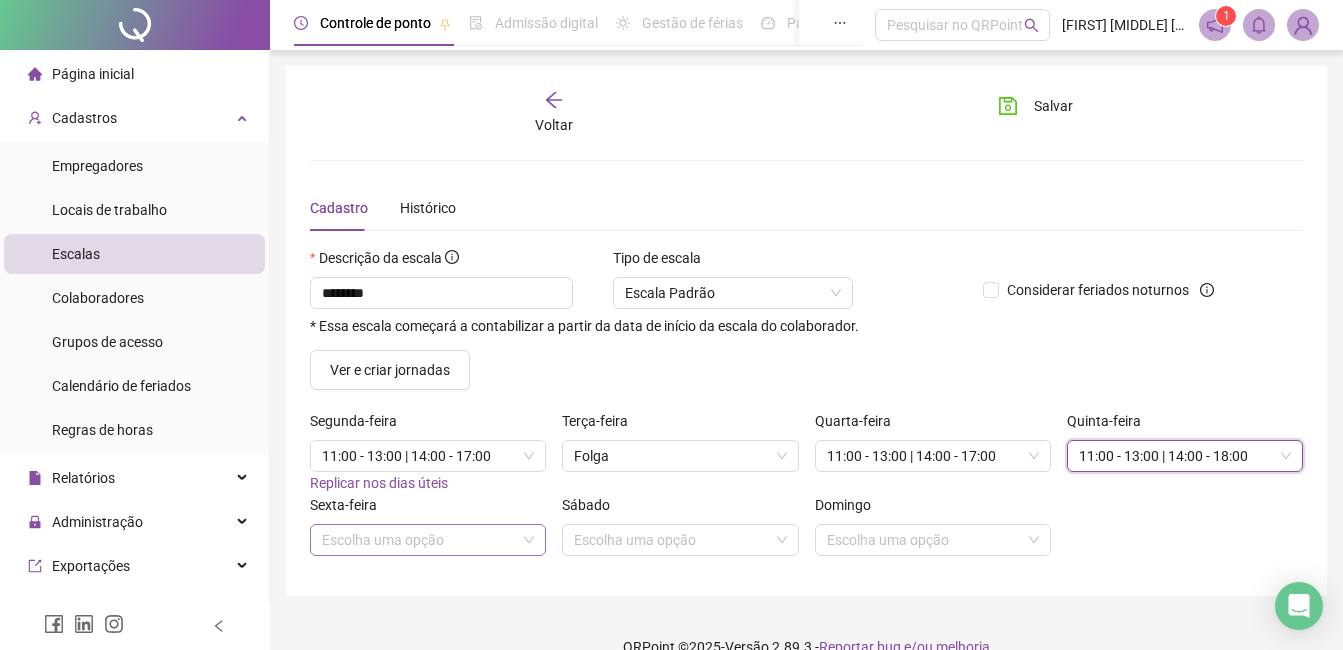 click at bounding box center (419, 540) 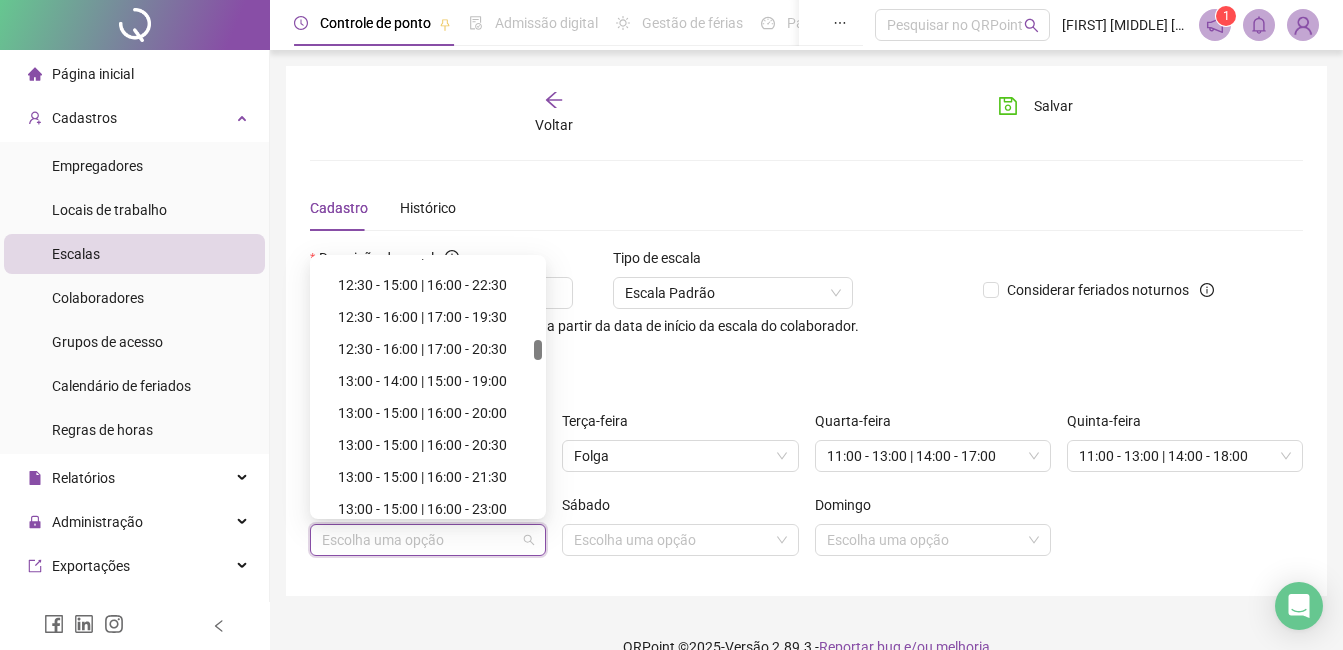 scroll, scrollTop: 1700, scrollLeft: 0, axis: vertical 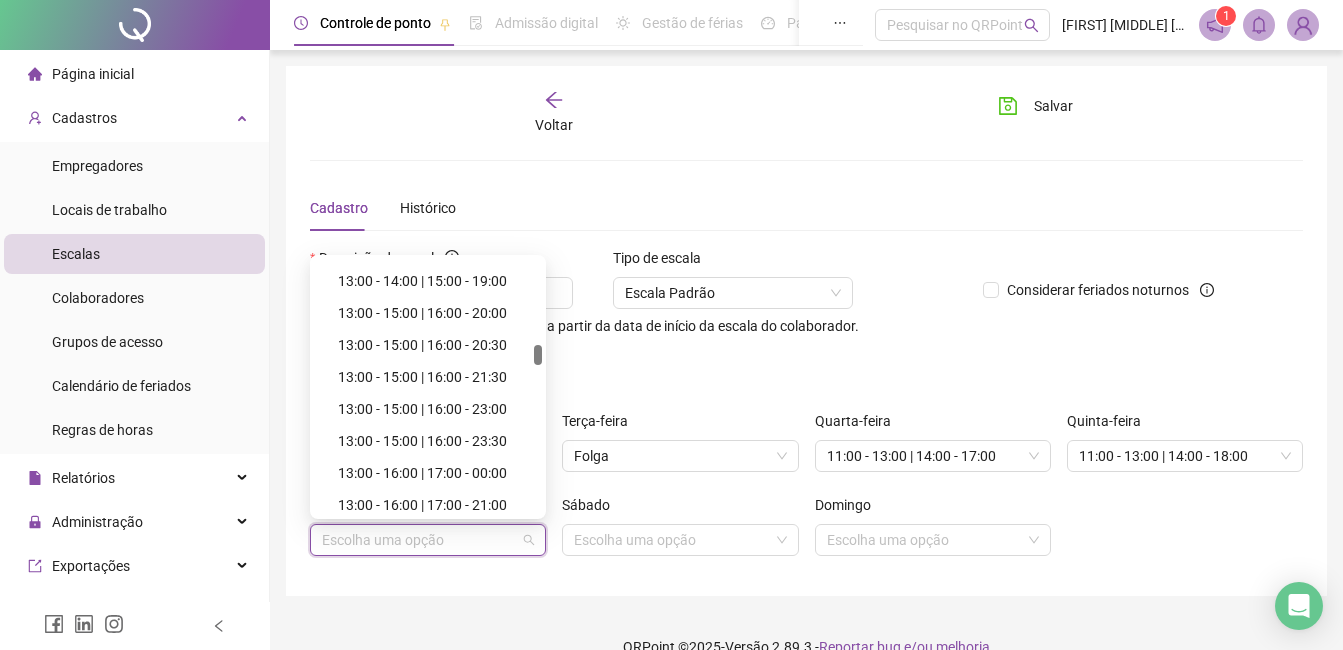 click on "13:00 - 16:00 | 17:00 - 00:00" at bounding box center (434, 473) 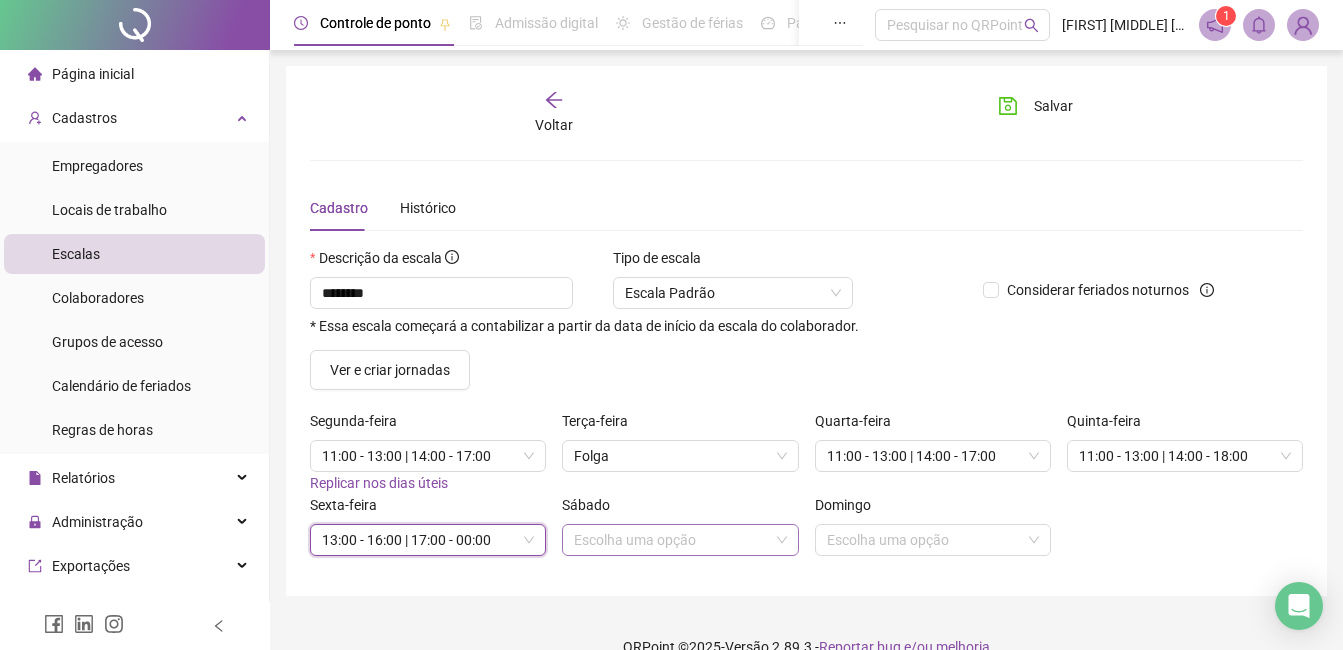 click at bounding box center (671, 540) 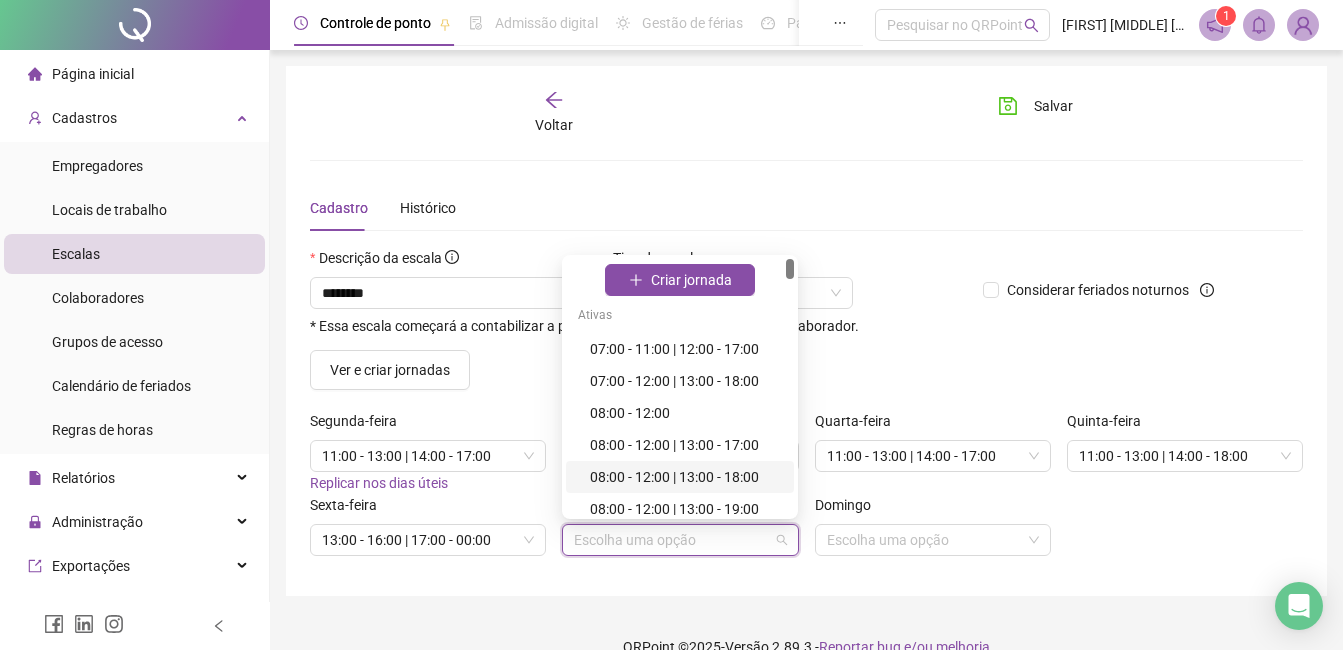 scroll, scrollTop: 200, scrollLeft: 0, axis: vertical 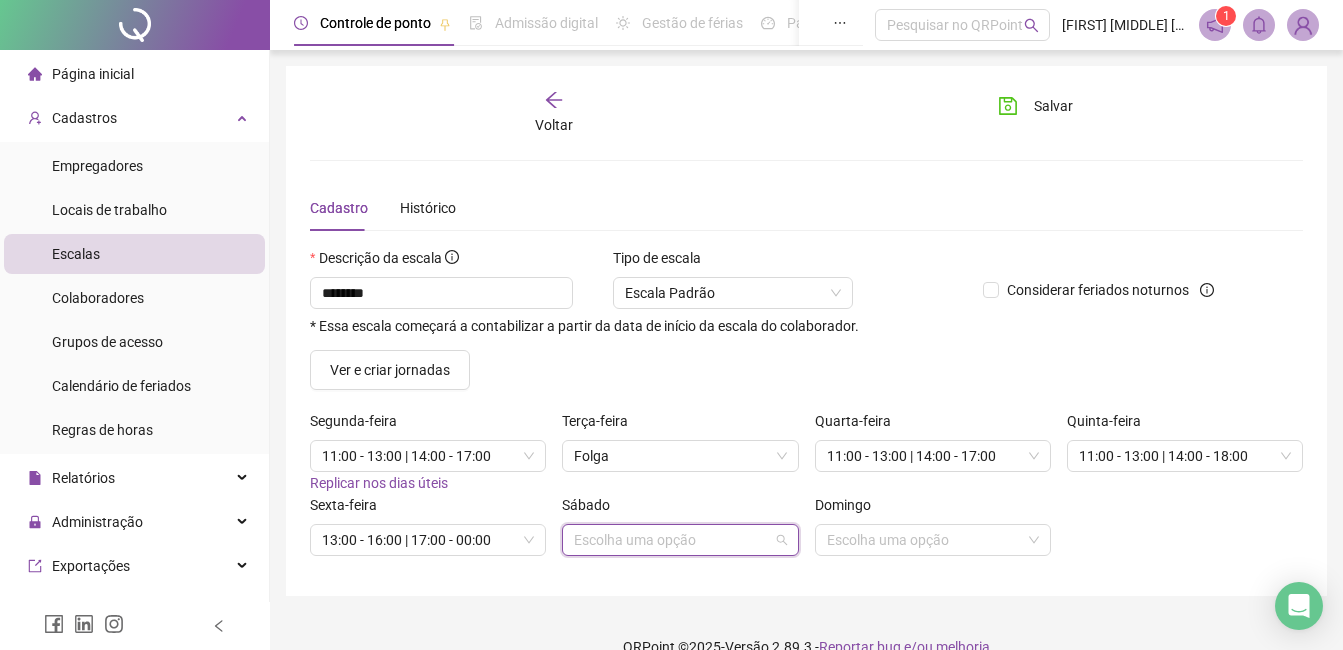 click at bounding box center [671, 540] 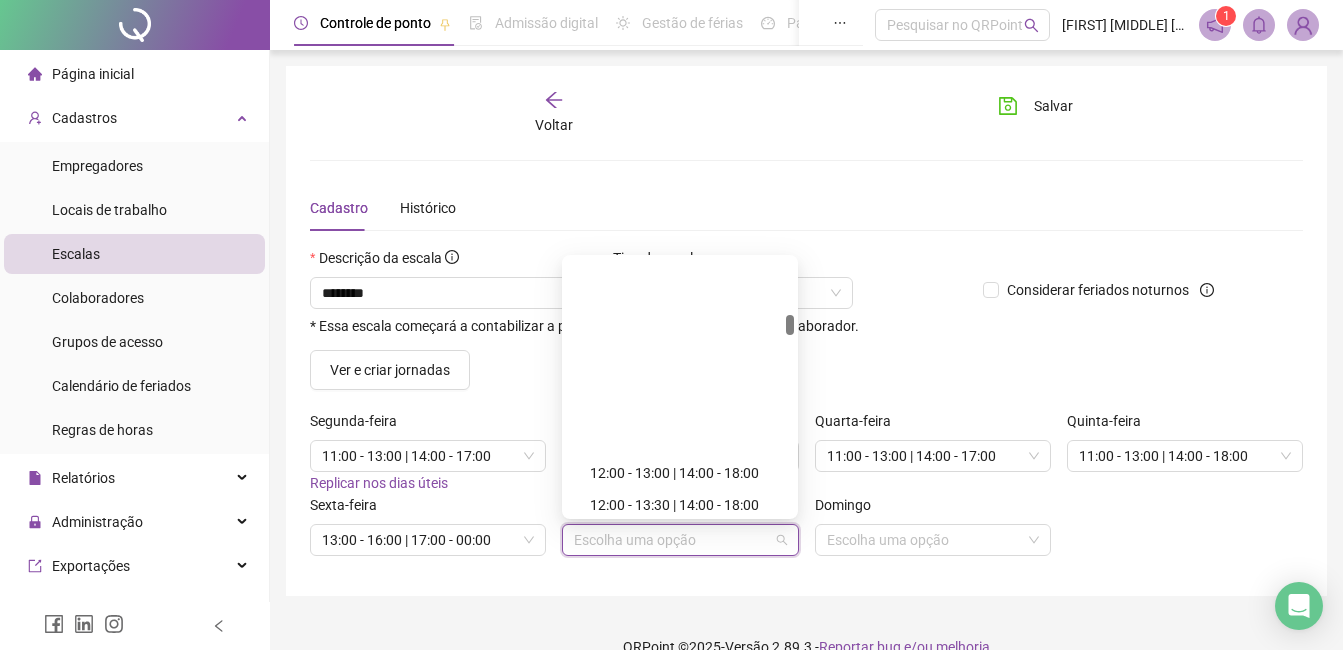 scroll, scrollTop: 1100, scrollLeft: 0, axis: vertical 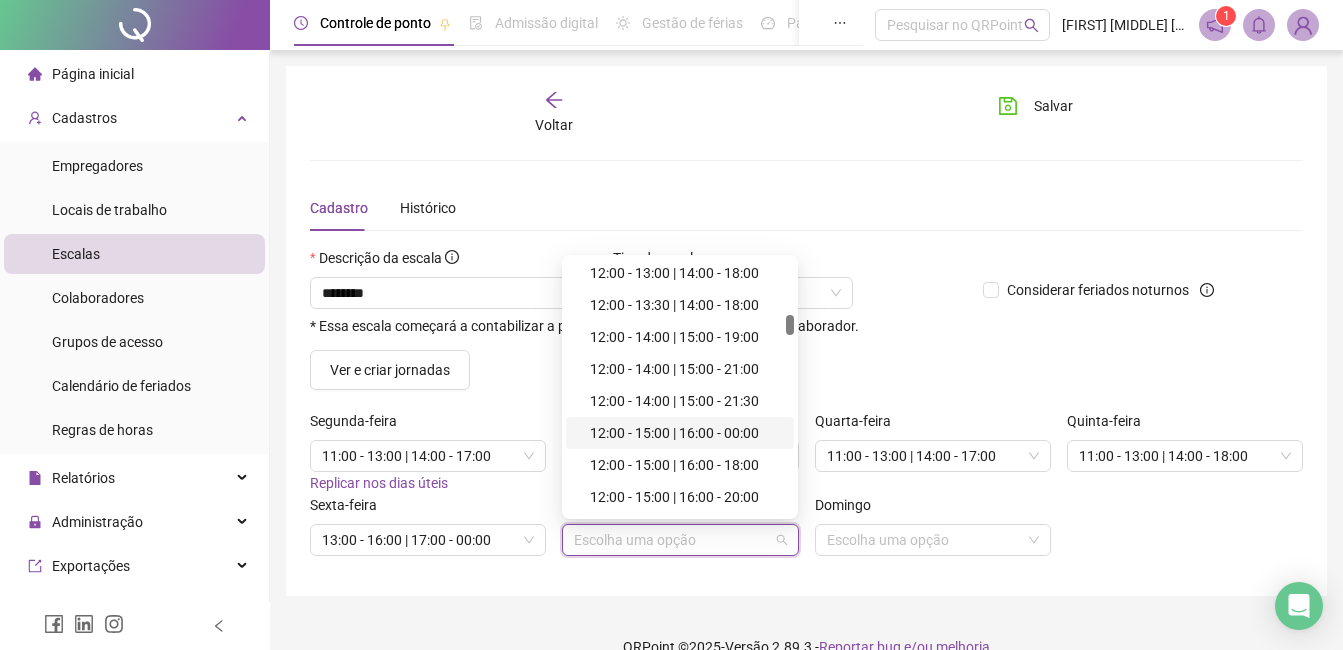 click on "12:00 - 15:00 | 16:00 - 00:00" at bounding box center (686, 433) 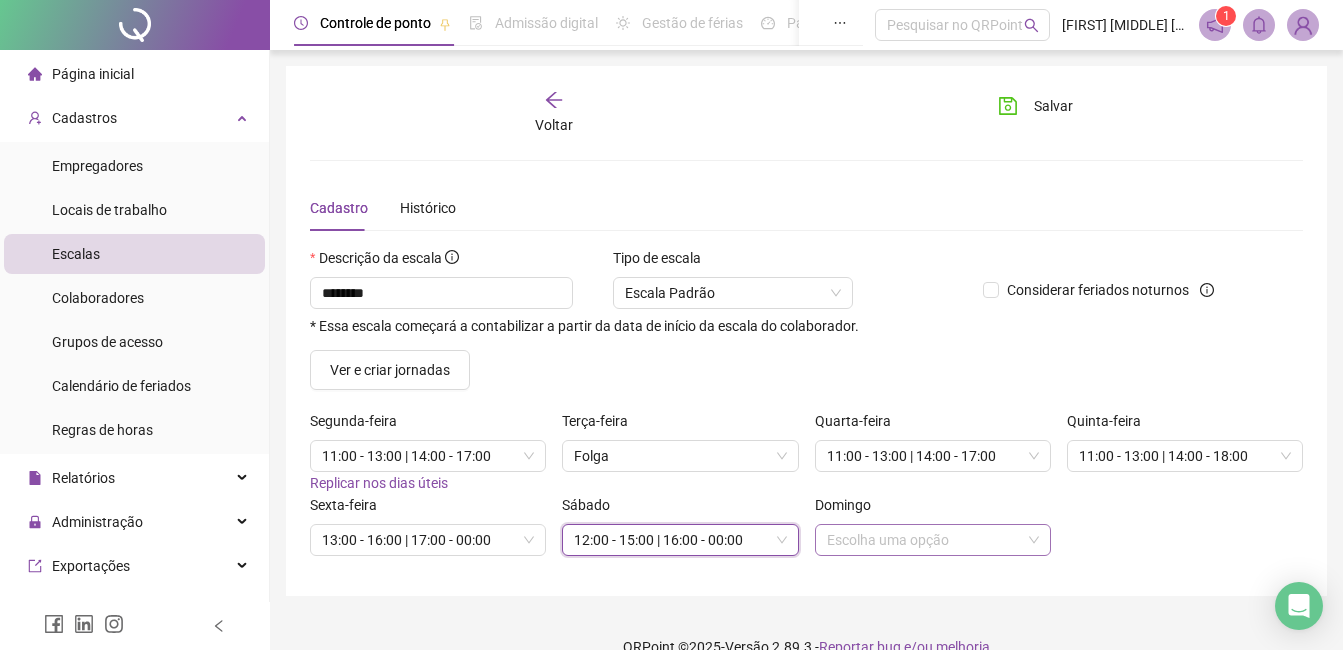 click at bounding box center [924, 540] 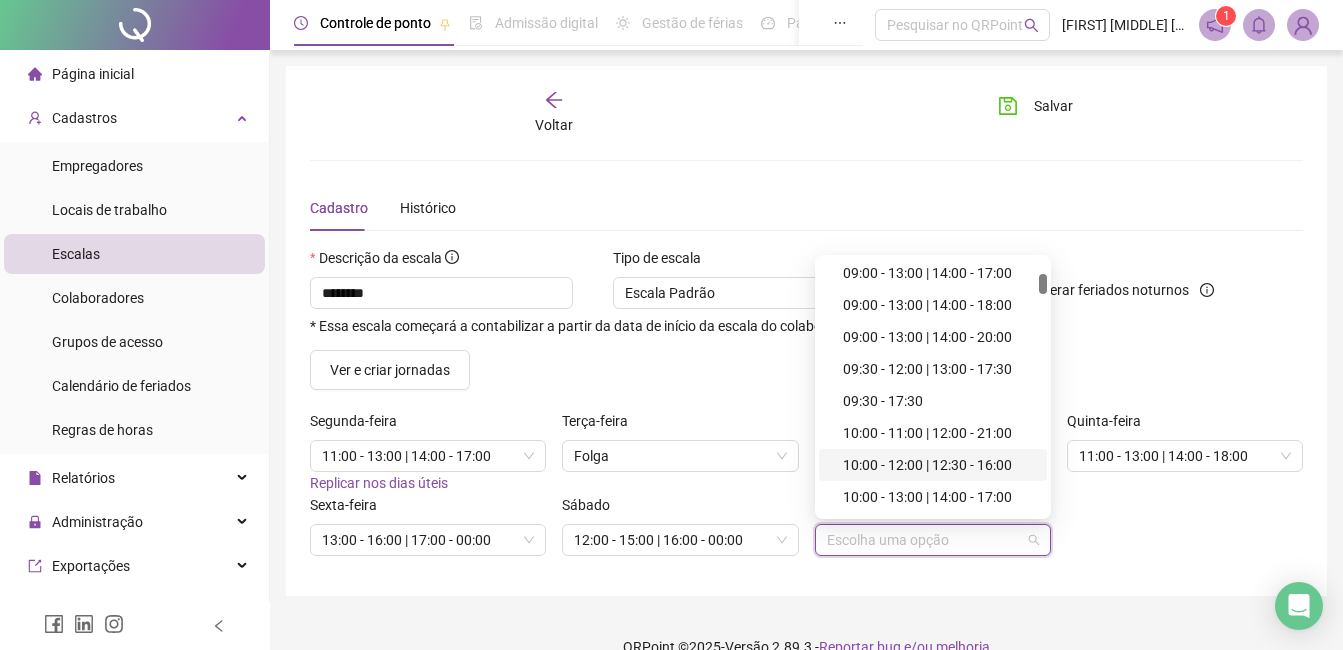 scroll, scrollTop: 600, scrollLeft: 0, axis: vertical 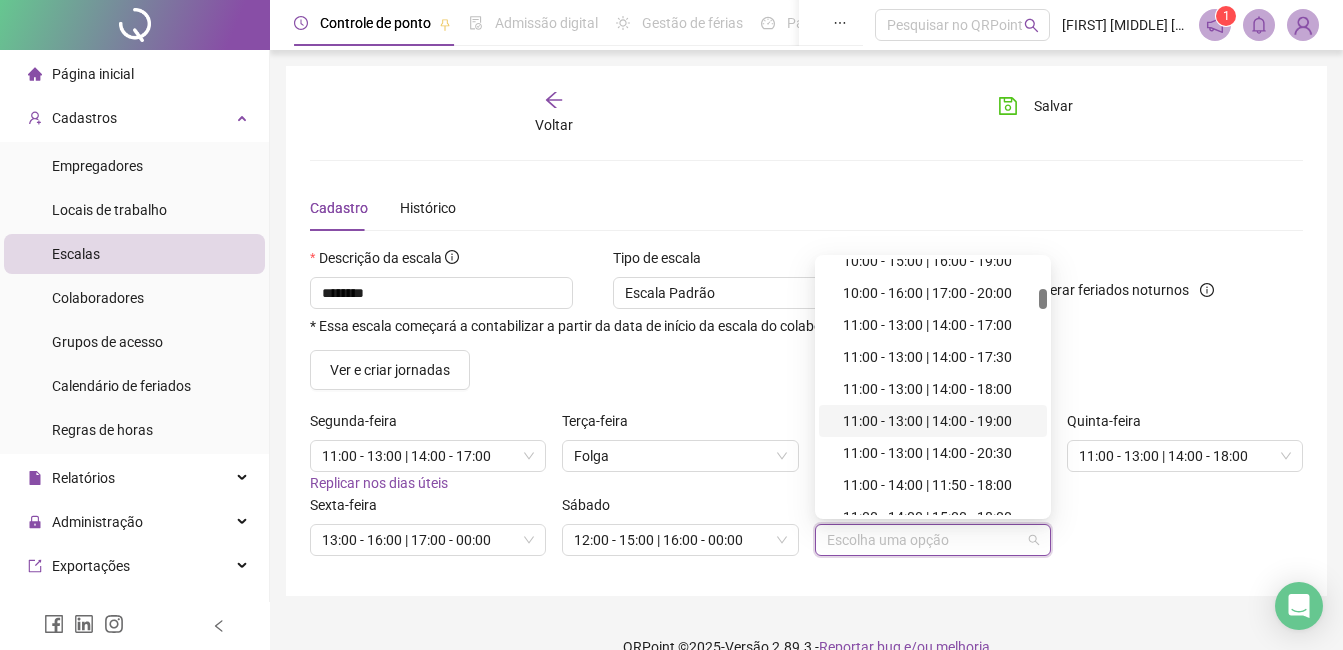 click on "11:00 - 13:00 | 14:00 - 19:00" at bounding box center [939, 421] 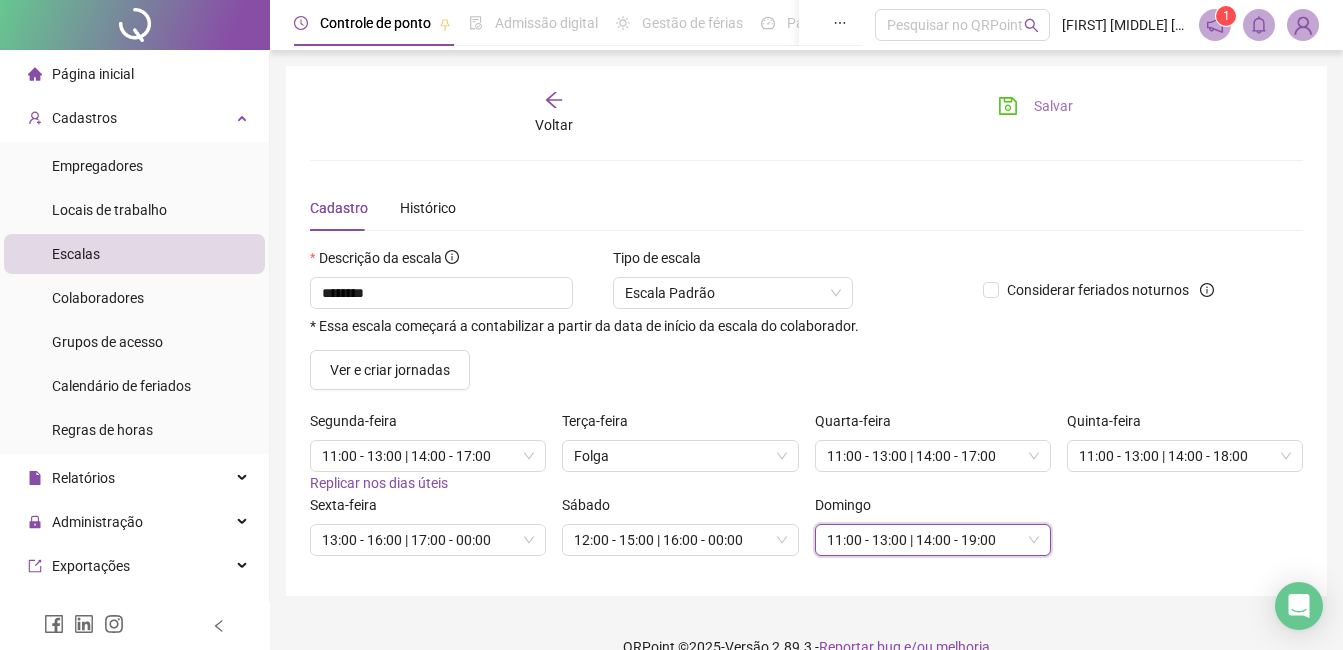 click on "Salvar" at bounding box center (1053, 106) 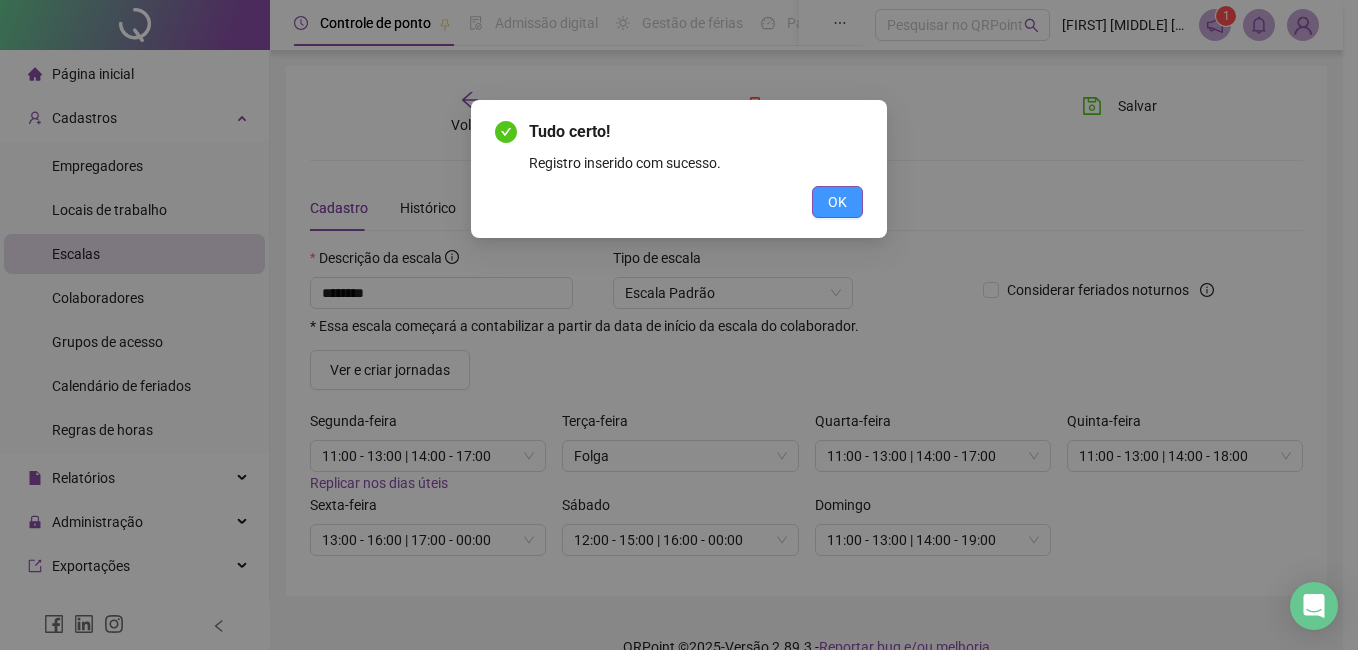 click on "OK" at bounding box center [837, 202] 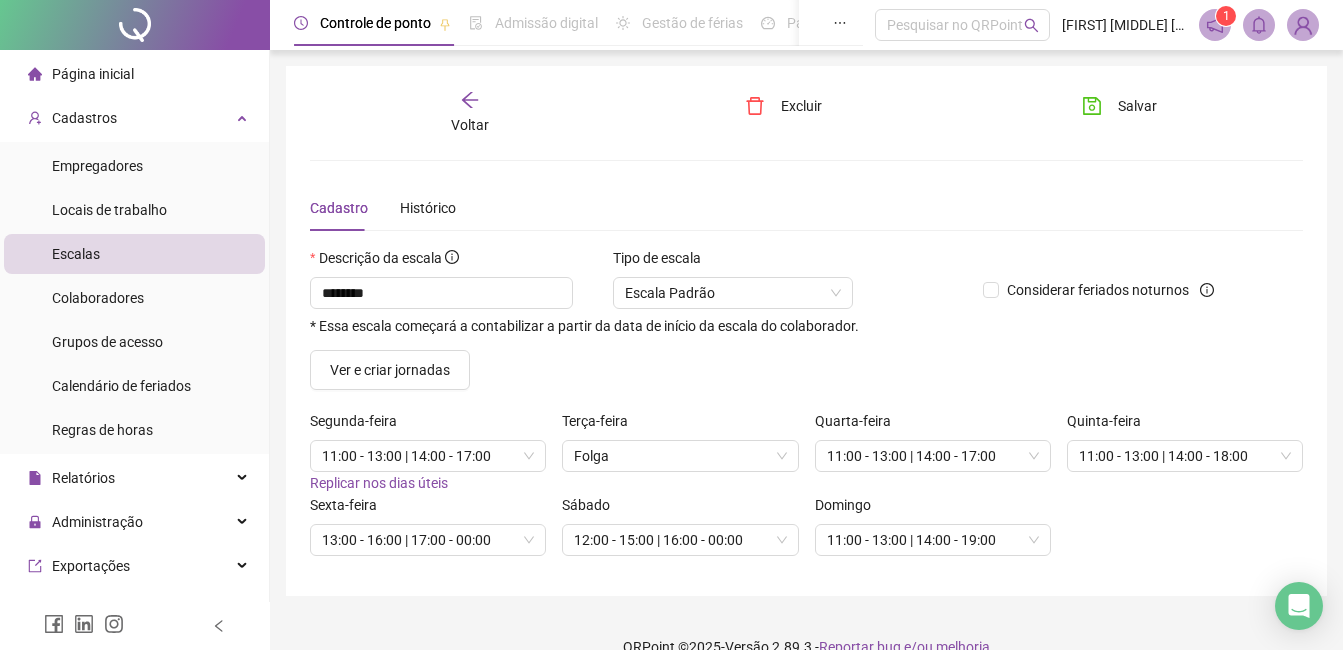 click on "Voltar" at bounding box center [470, 125] 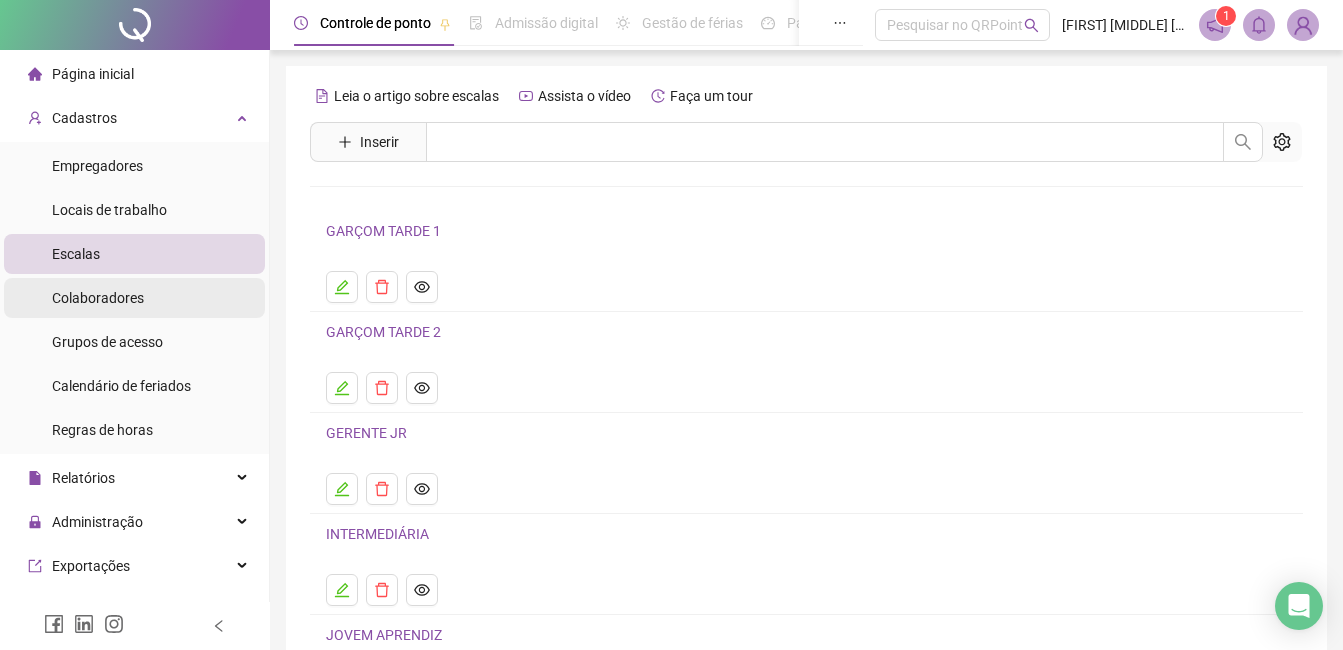 click on "Colaboradores" at bounding box center [98, 298] 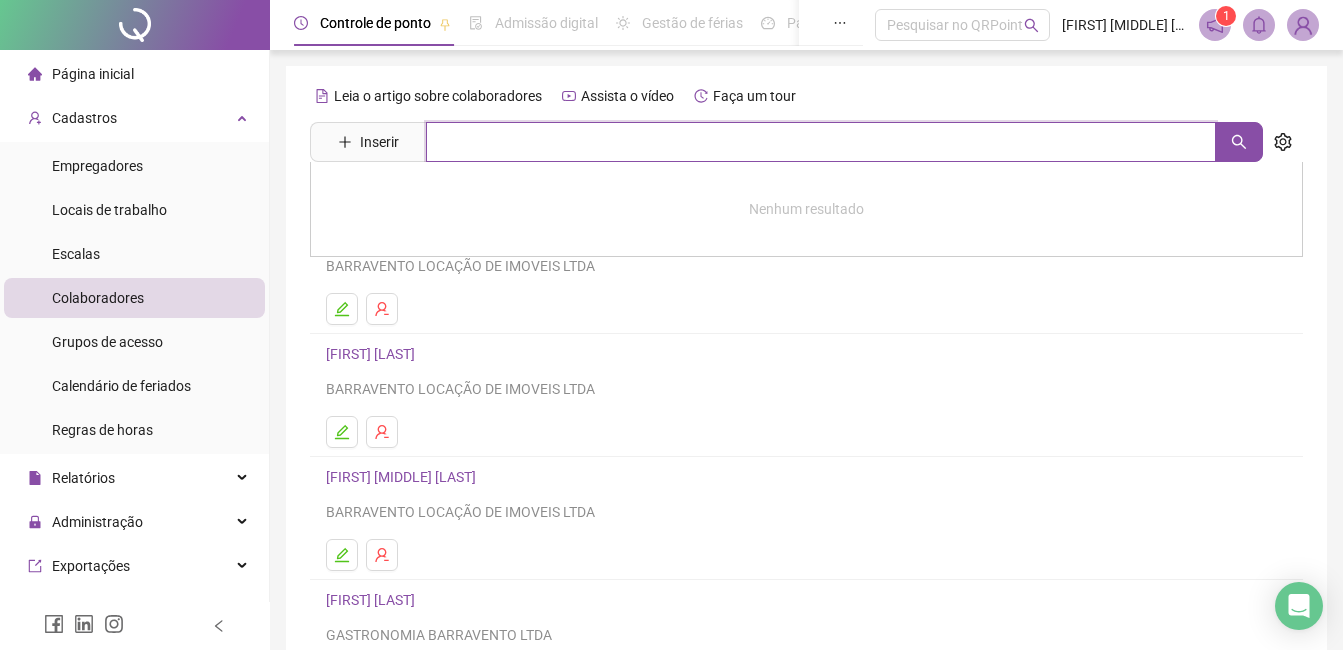 click at bounding box center [821, 142] 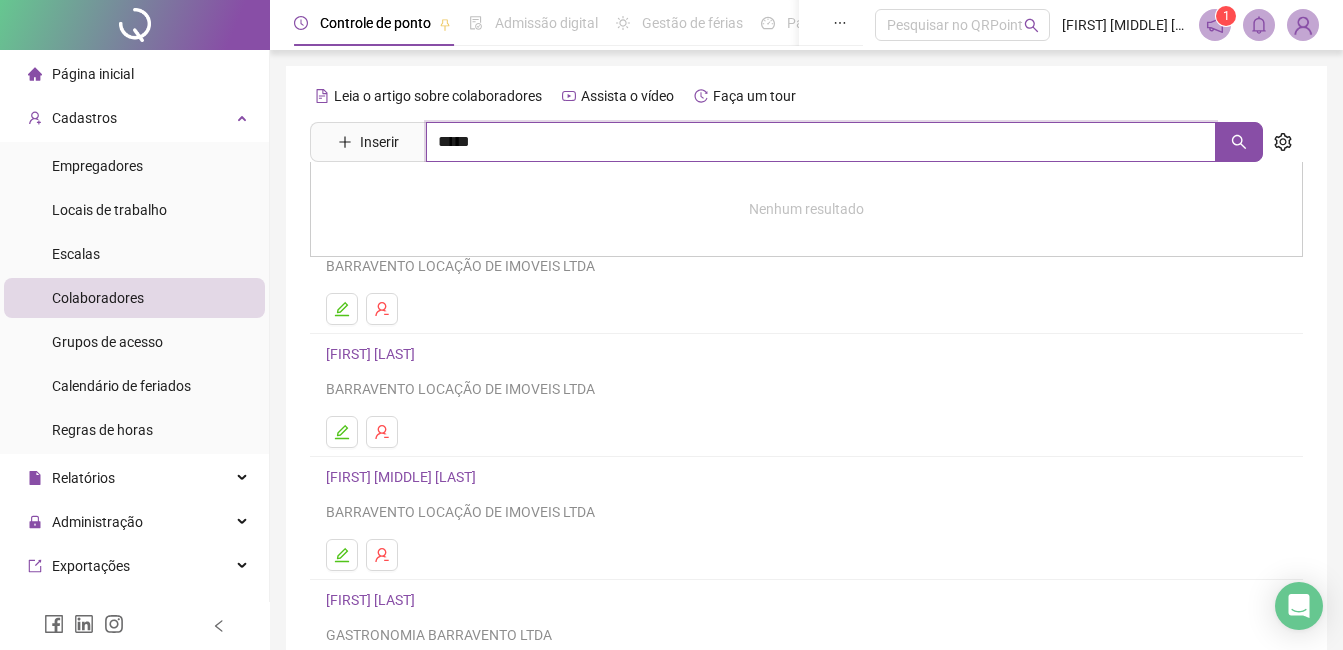 type on "*****" 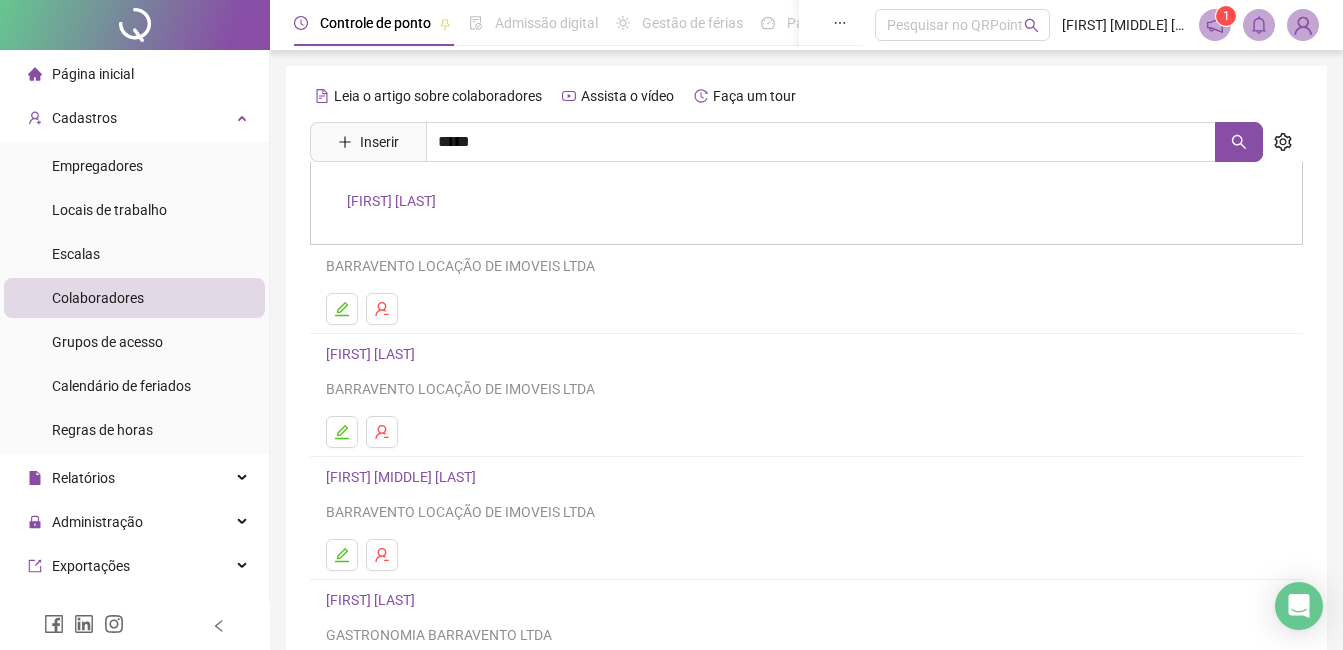 click on "[FIRST] [LAST]" at bounding box center (391, 201) 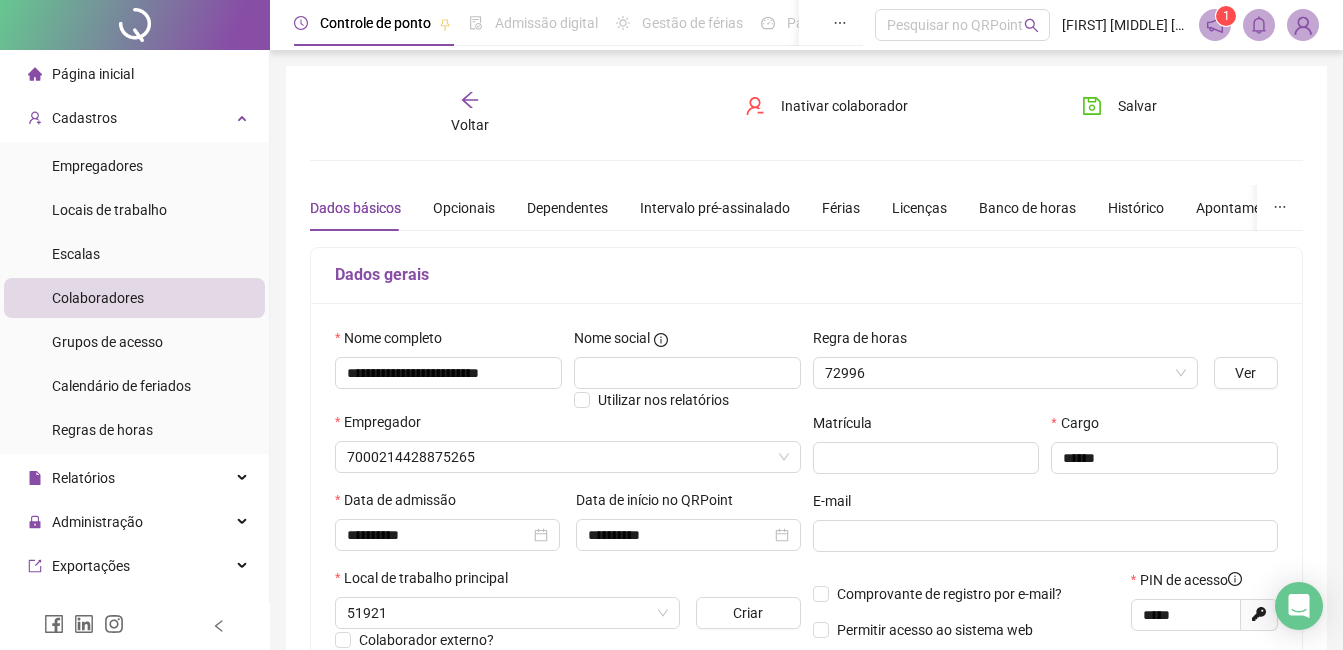 type on "********" 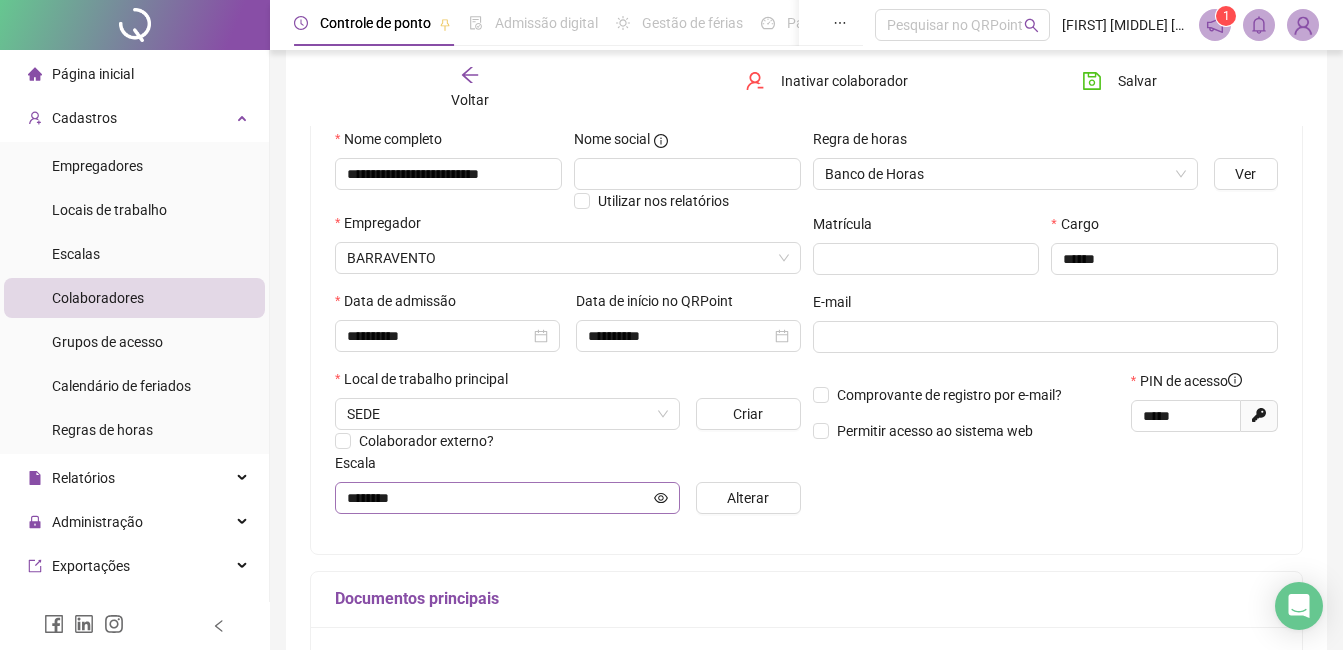 scroll, scrollTop: 200, scrollLeft: 0, axis: vertical 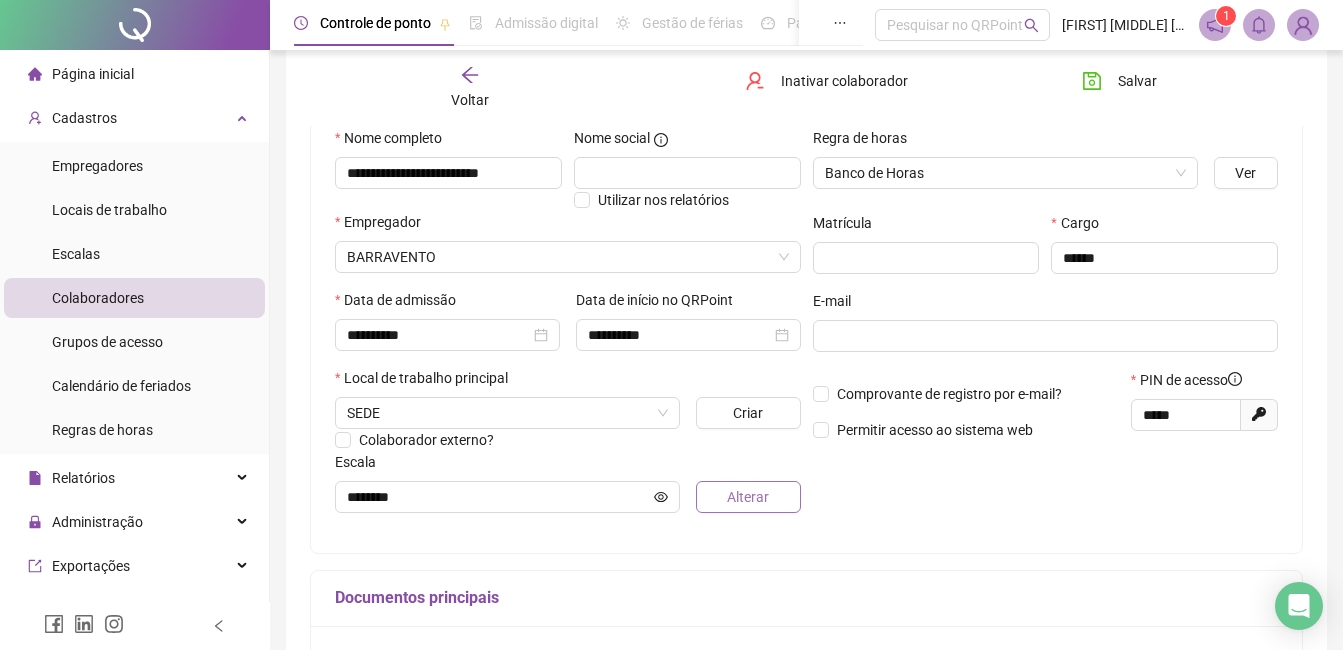 click on "Alterar" at bounding box center [748, 497] 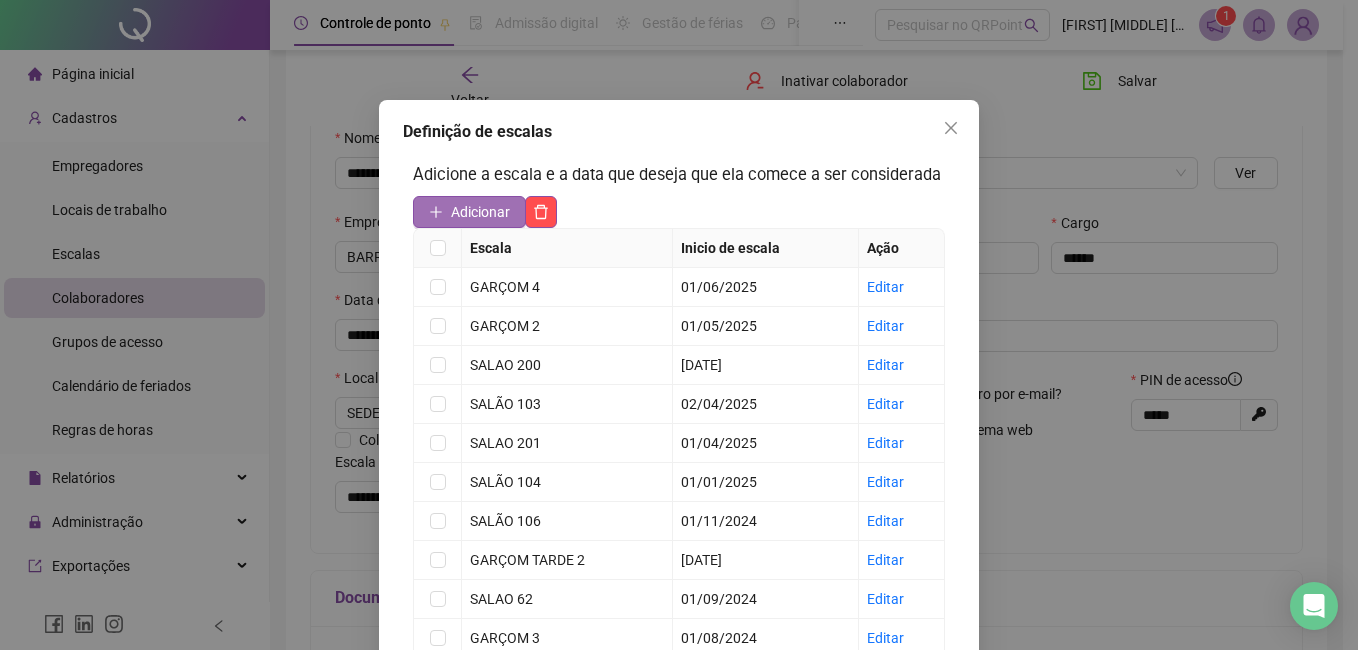 click on "Adicionar" at bounding box center [480, 212] 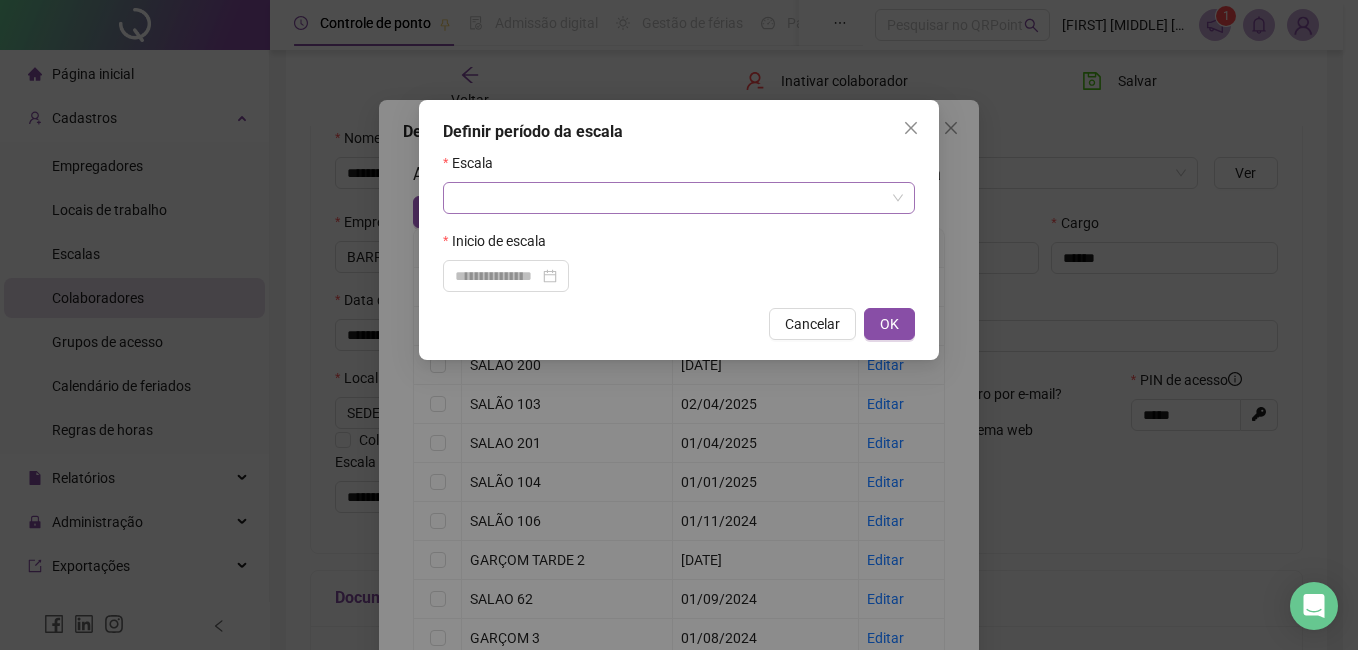 click at bounding box center (670, 198) 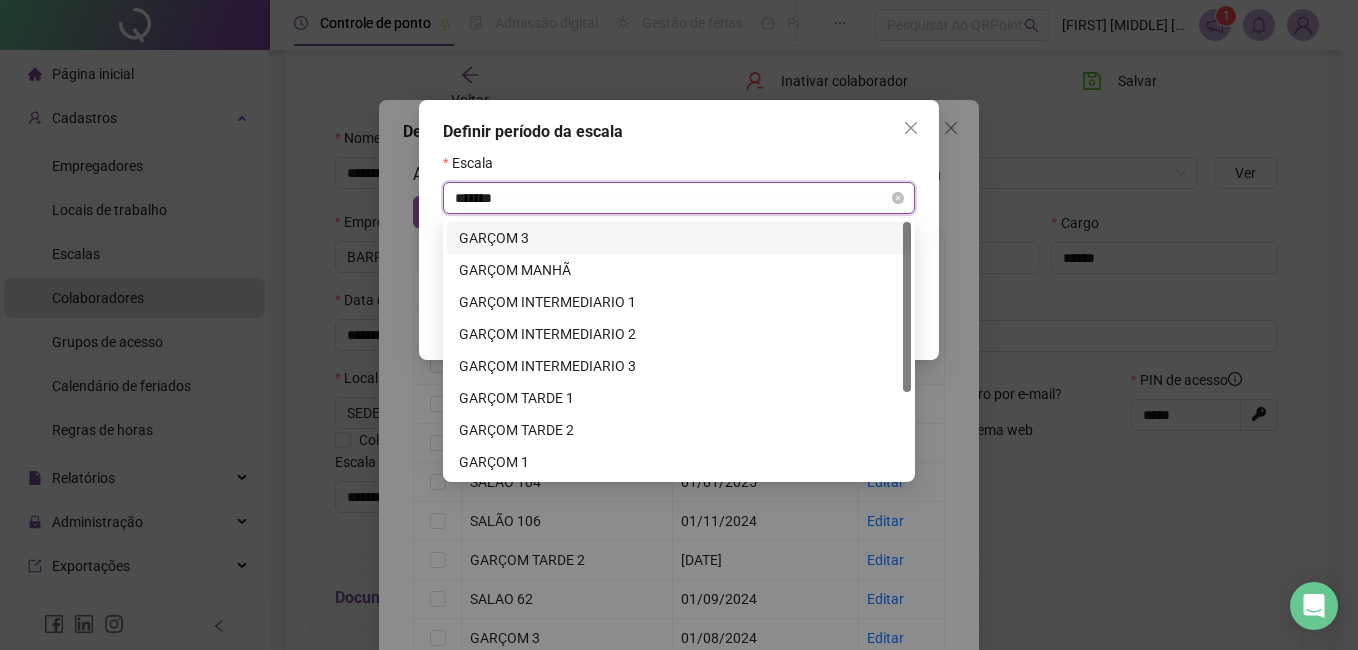 type on "********" 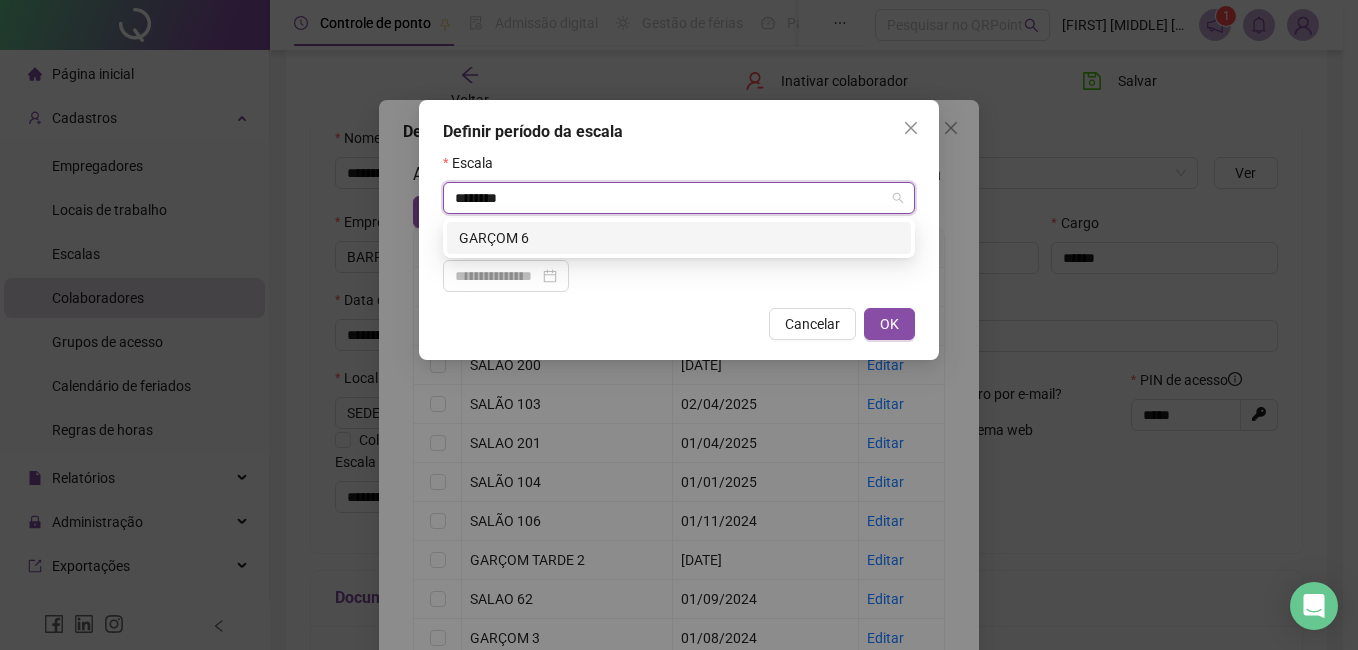 click on "GARÇOM 6" at bounding box center [679, 238] 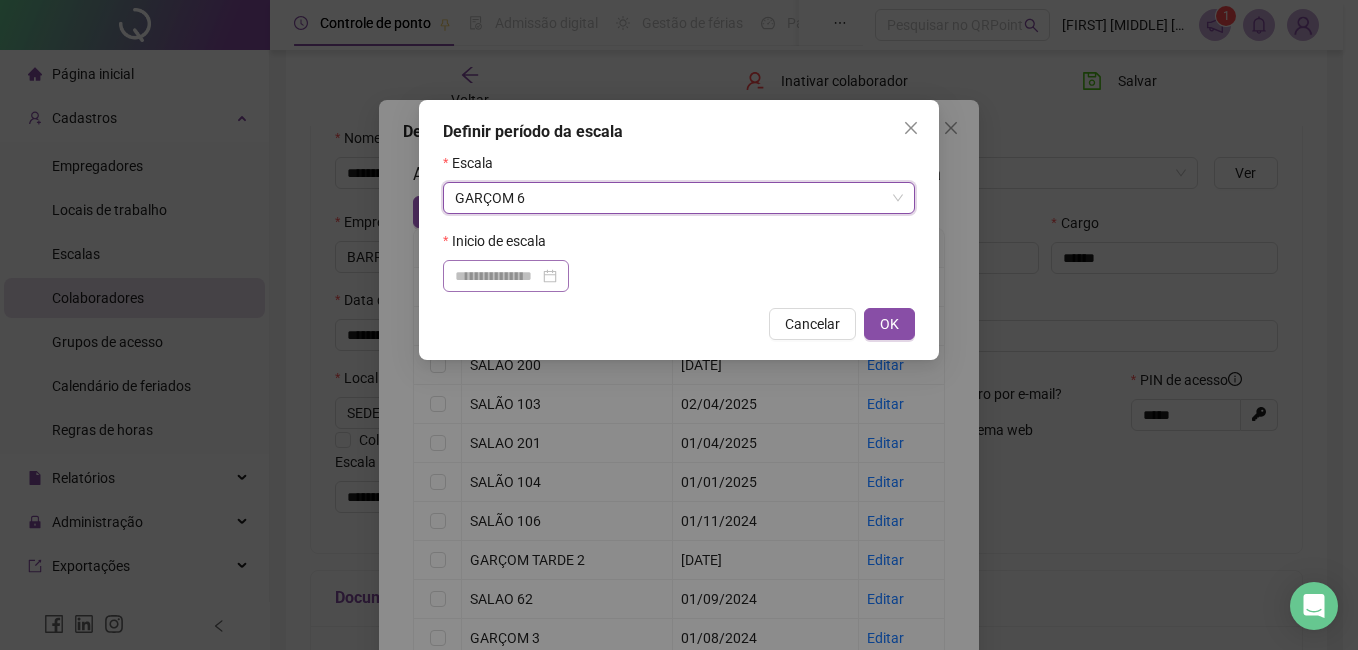 click at bounding box center [506, 276] 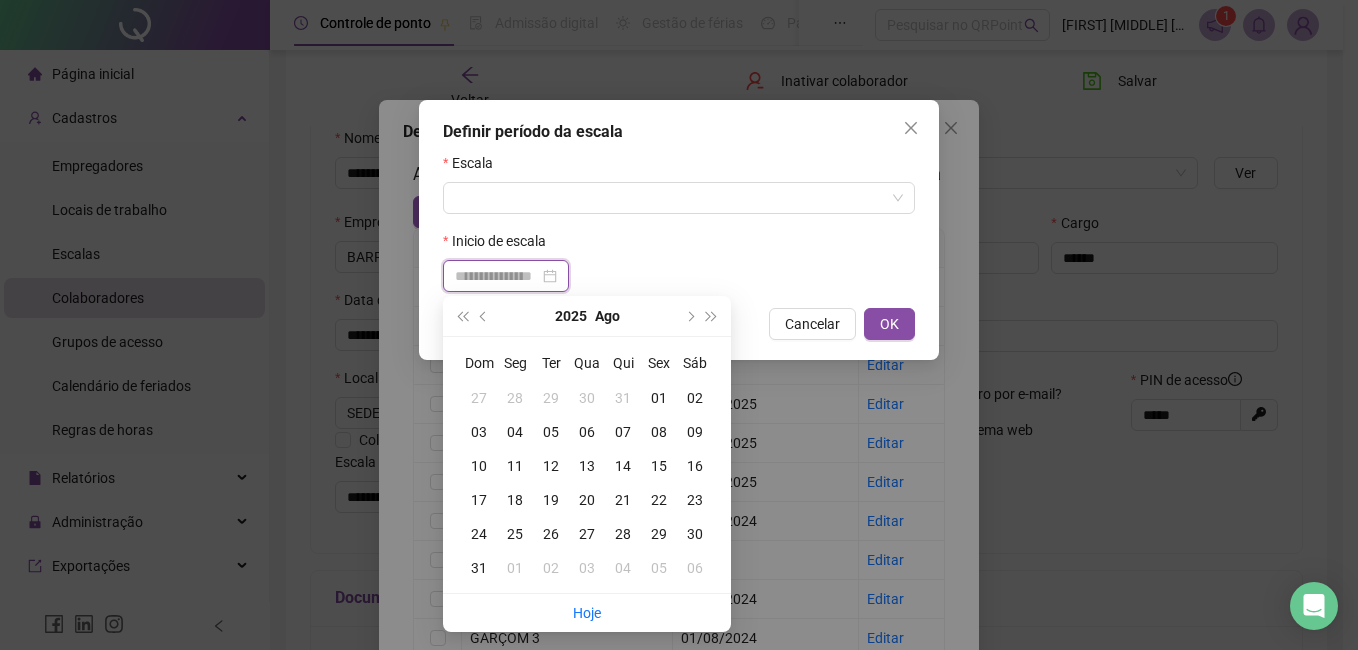 type on "**********" 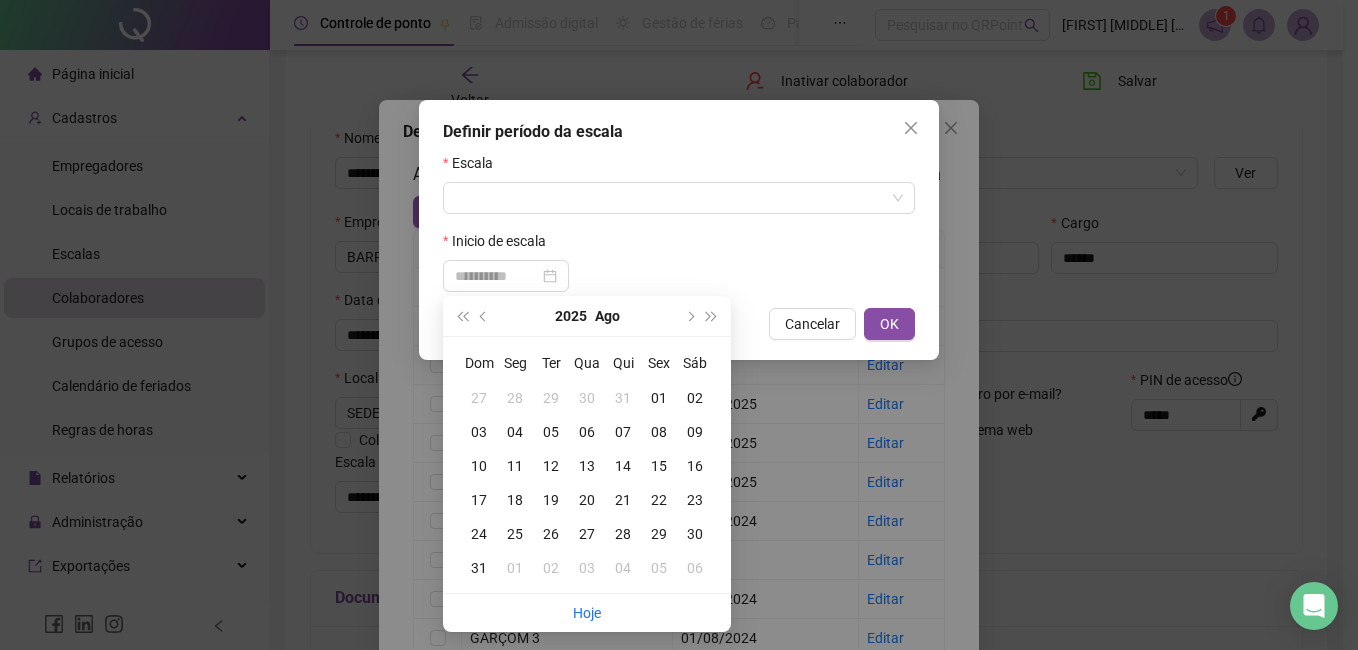 click on "01" at bounding box center (659, 398) 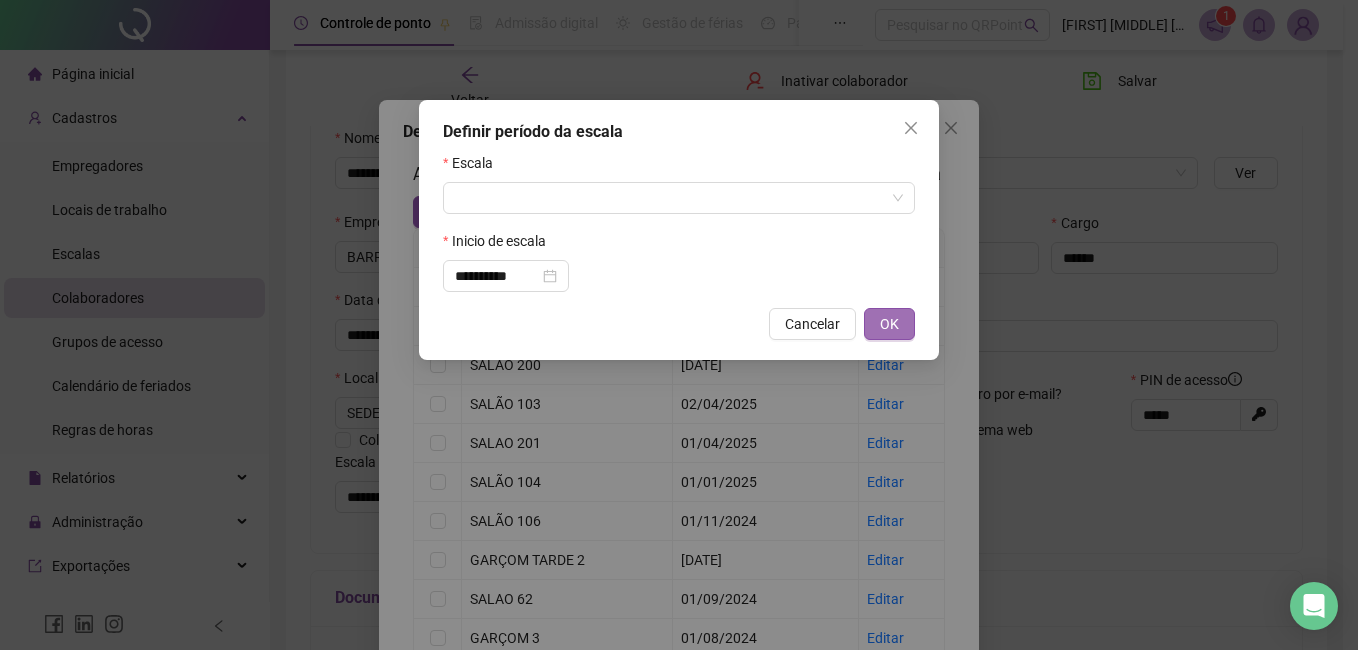 click on "OK" at bounding box center (889, 324) 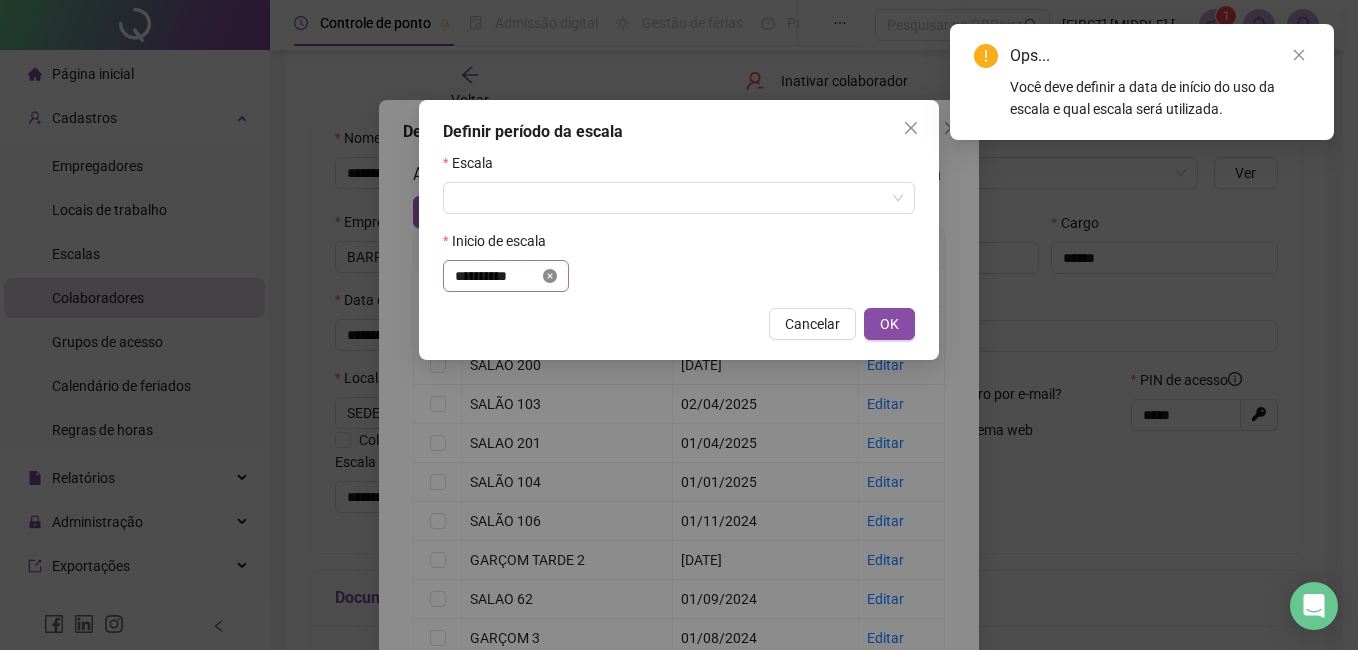 click 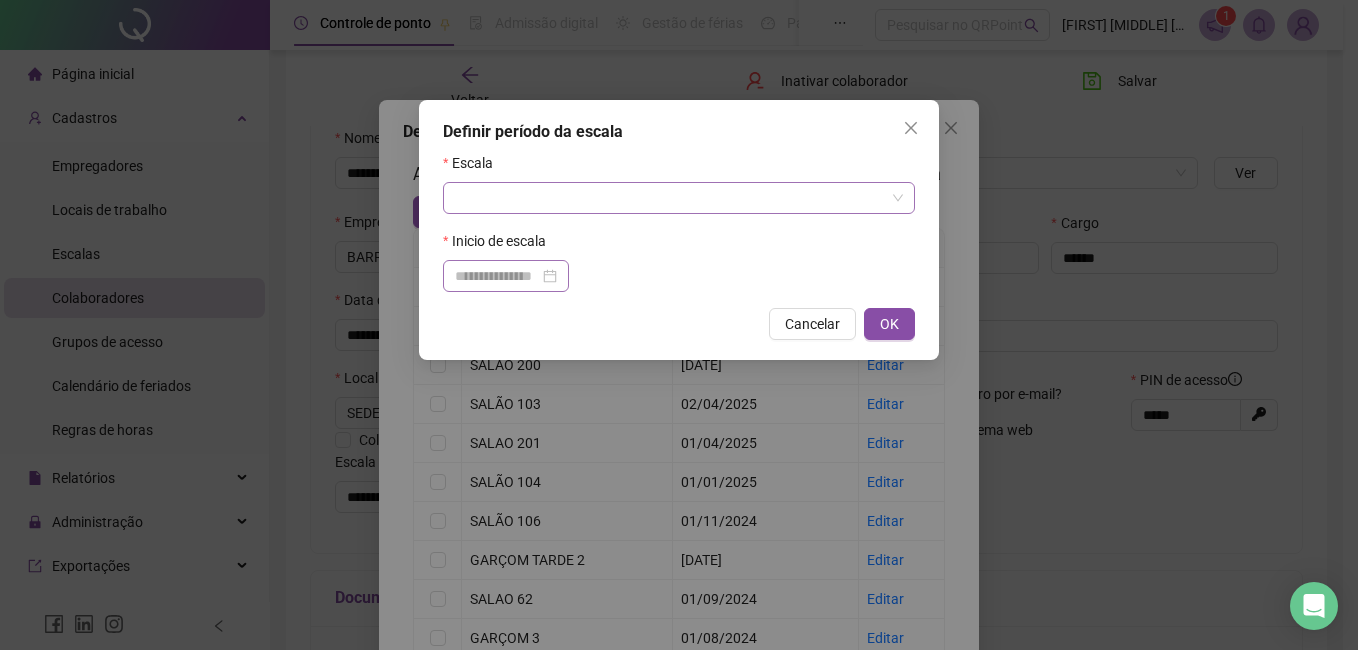 click at bounding box center (670, 198) 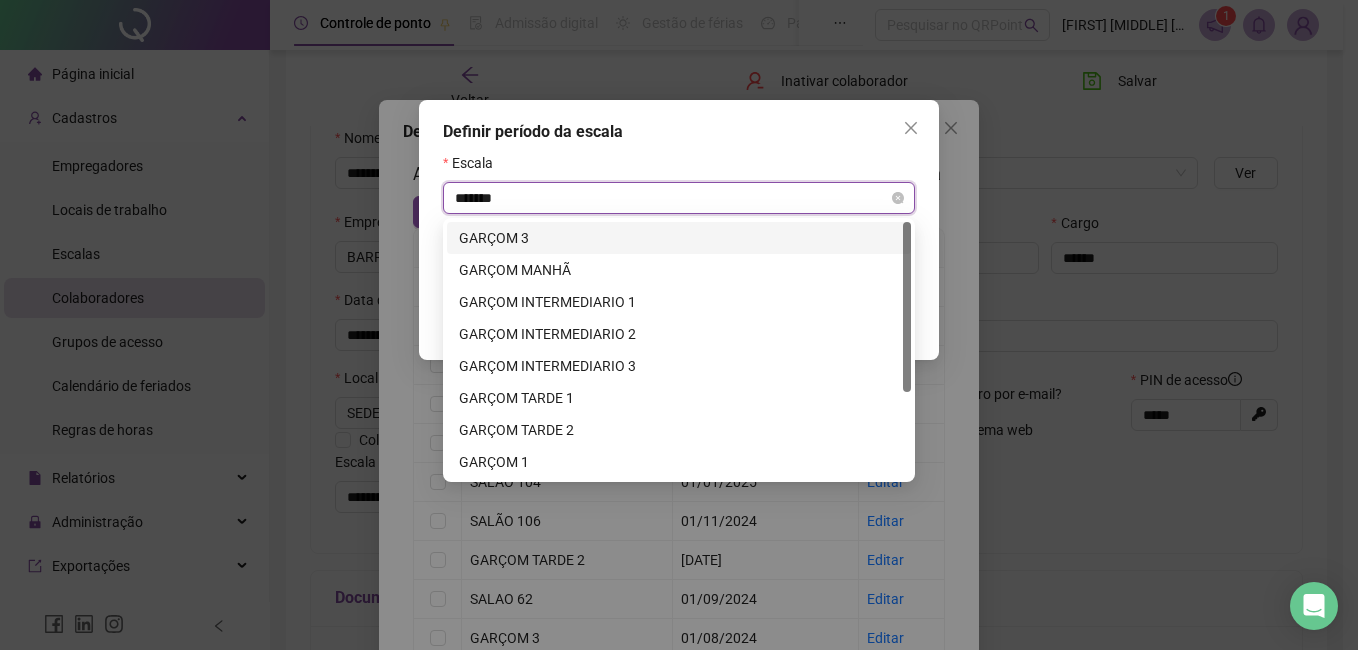 type on "********" 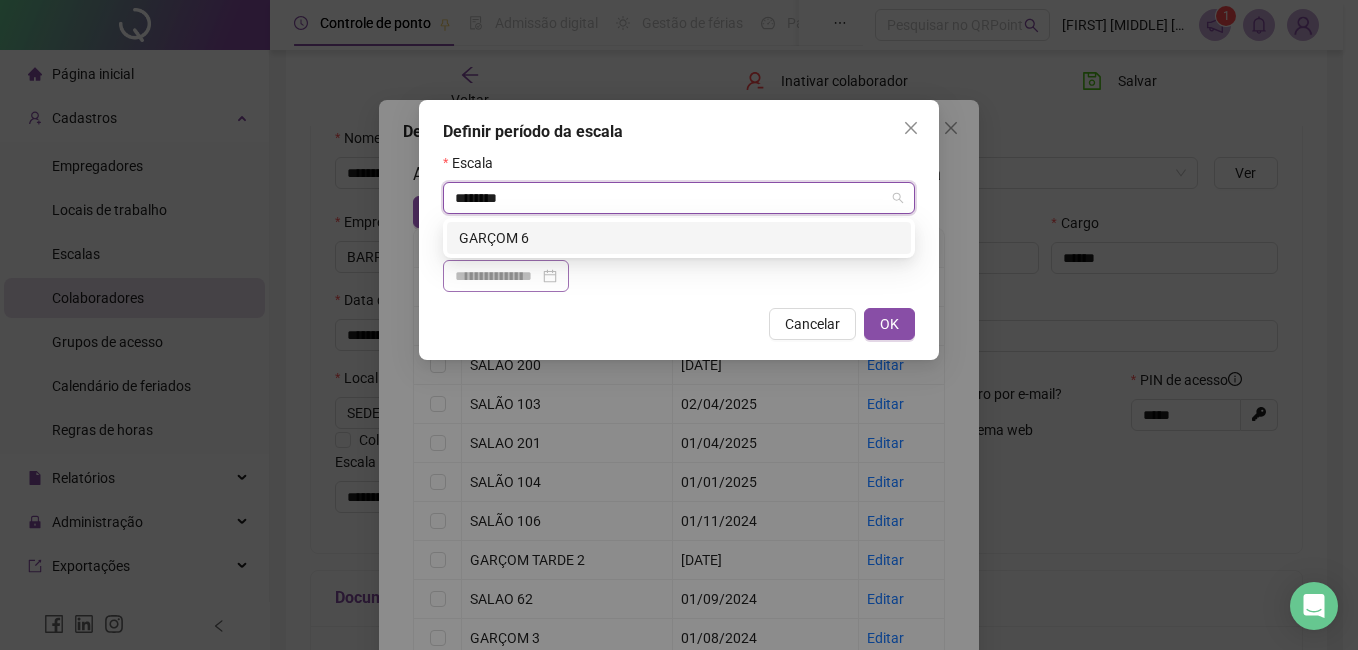 click on "GARÇOM 6" at bounding box center (679, 238) 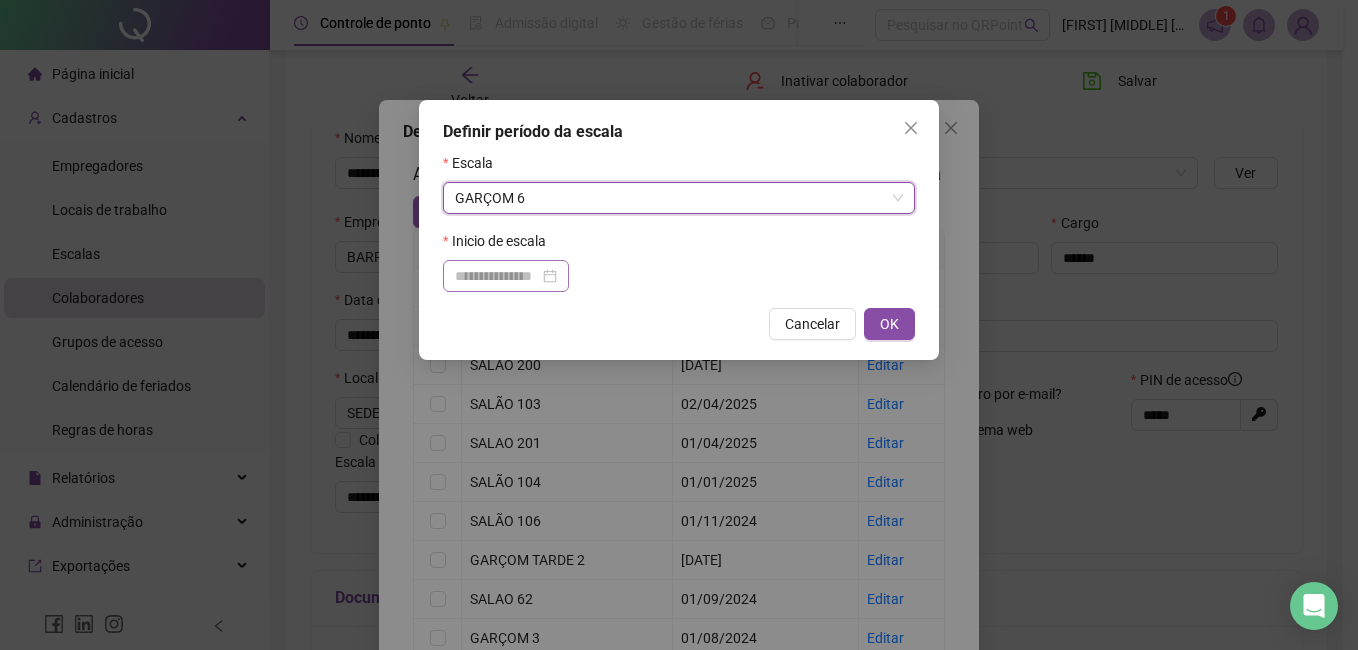 click at bounding box center [506, 276] 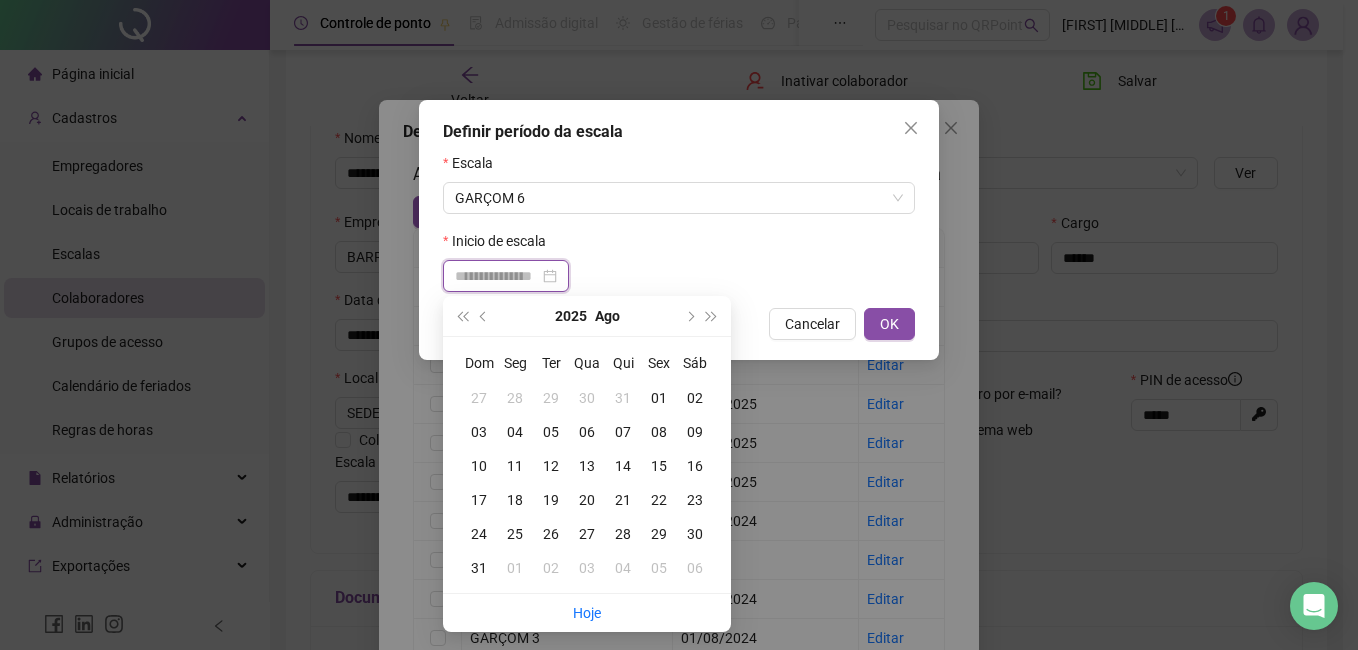 type on "**********" 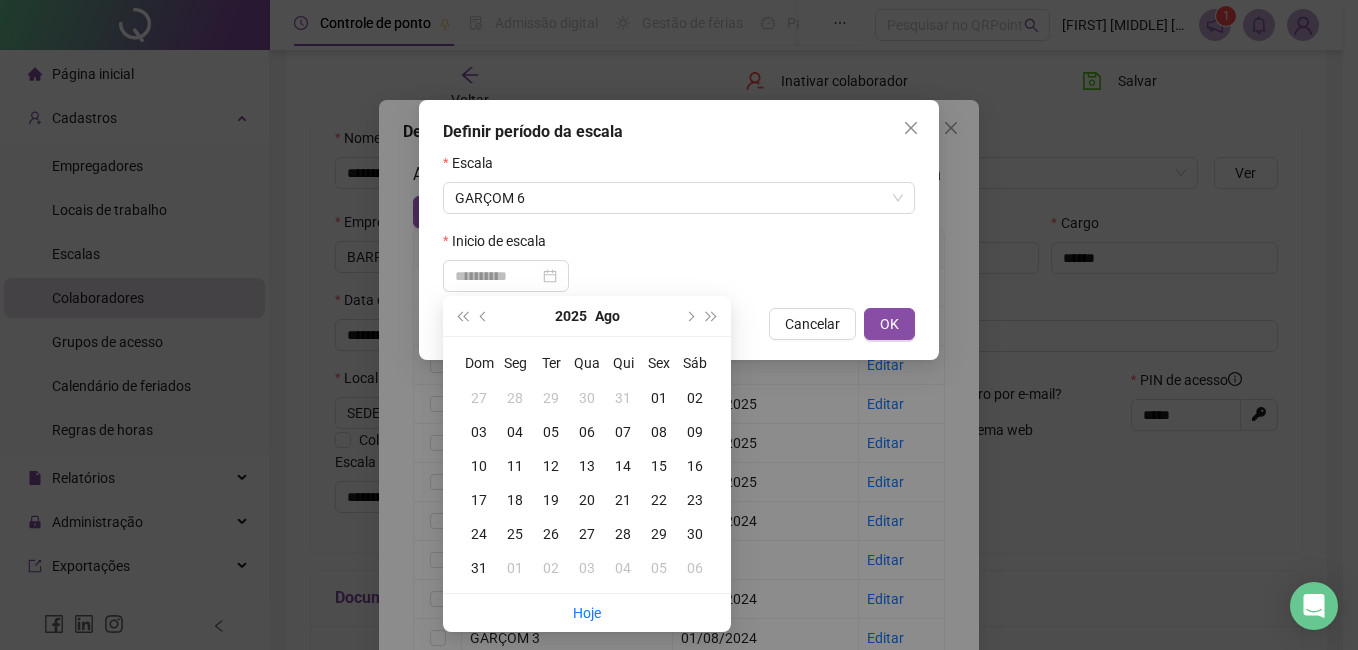 click on "01" at bounding box center (659, 398) 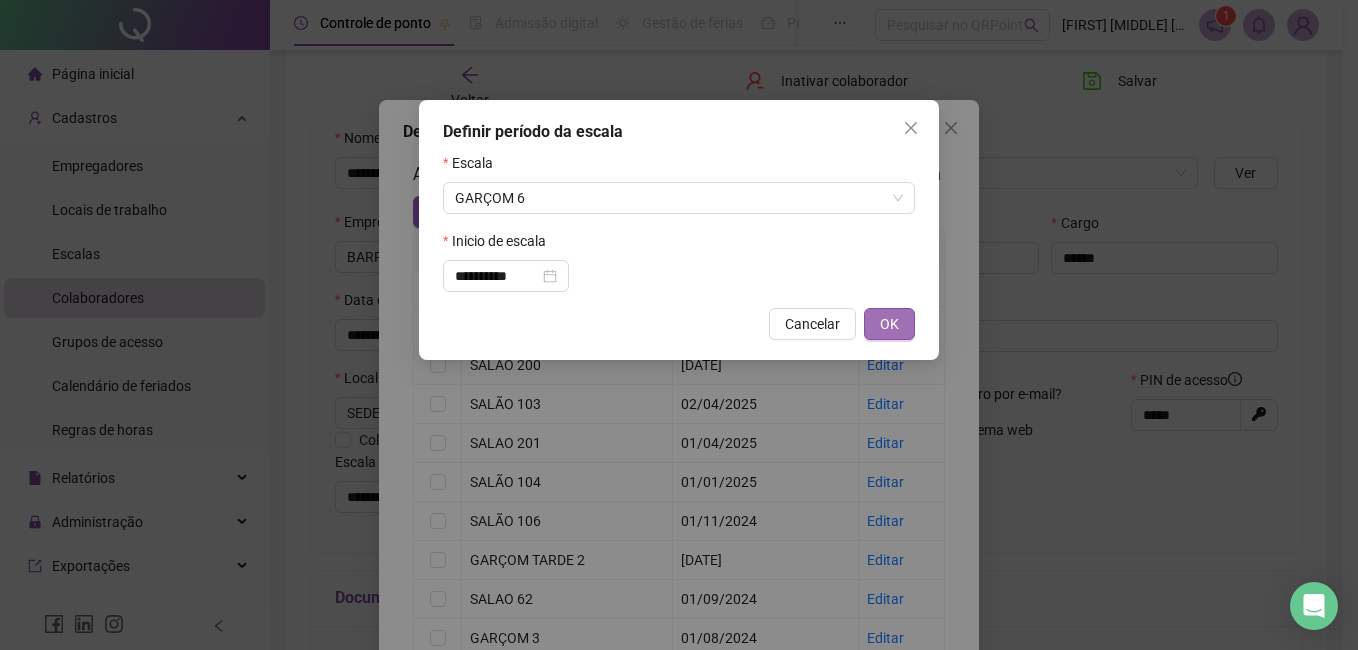 click on "OK" at bounding box center [889, 324] 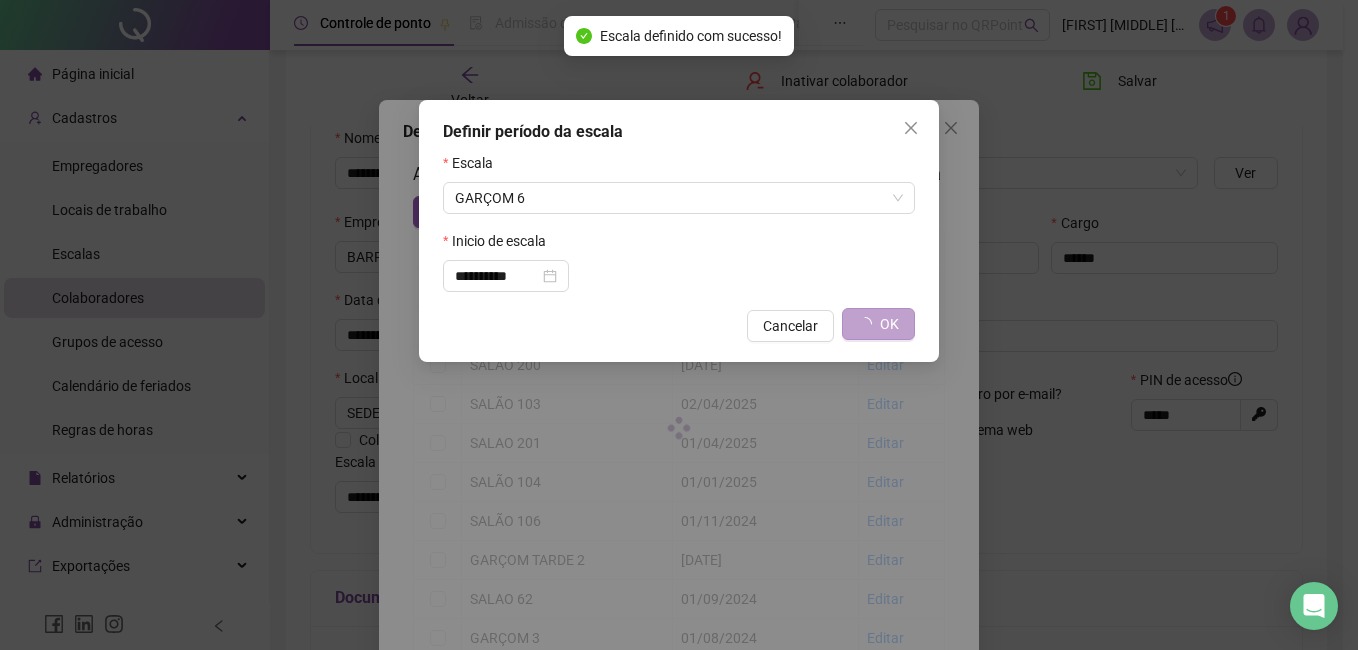 type on "********" 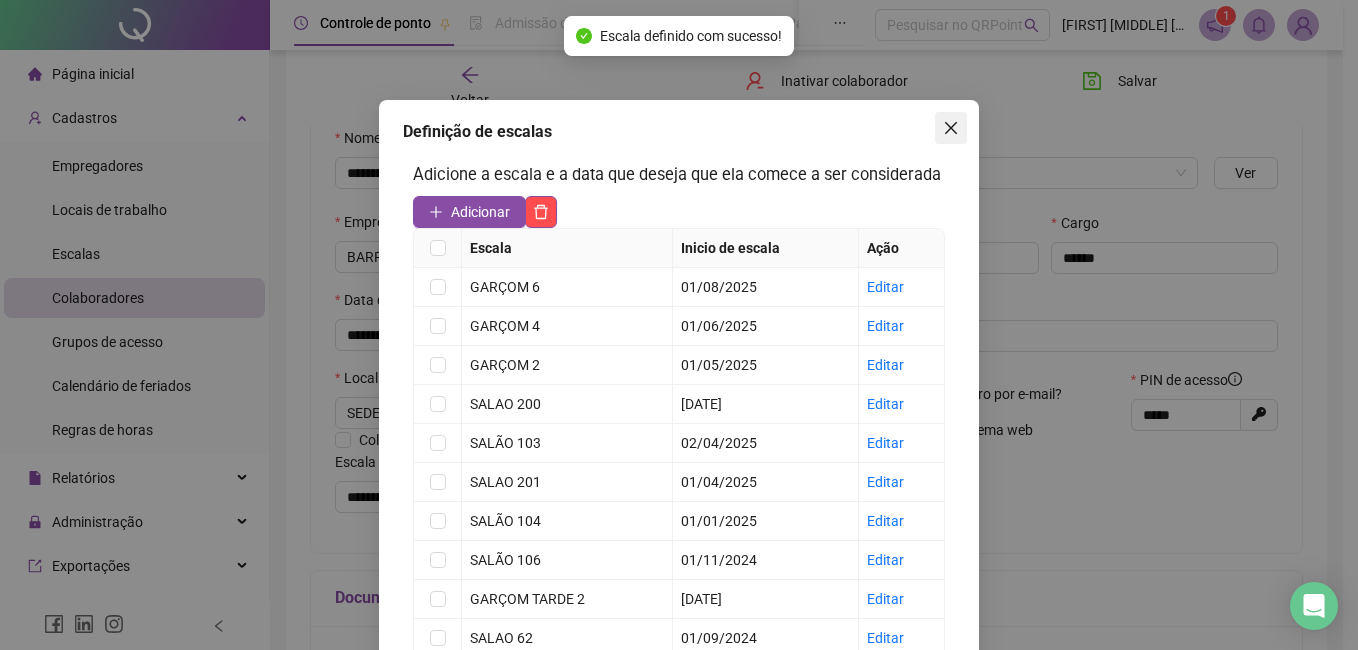 click 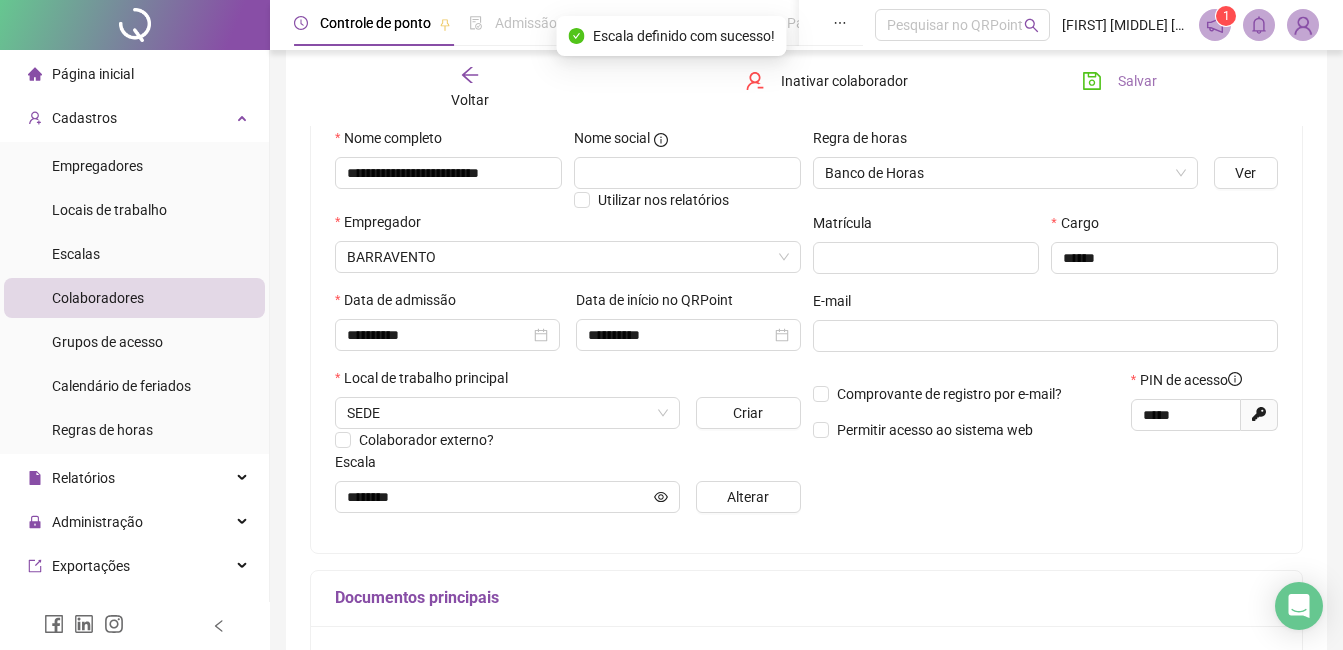 click on "Salvar" at bounding box center (1137, 81) 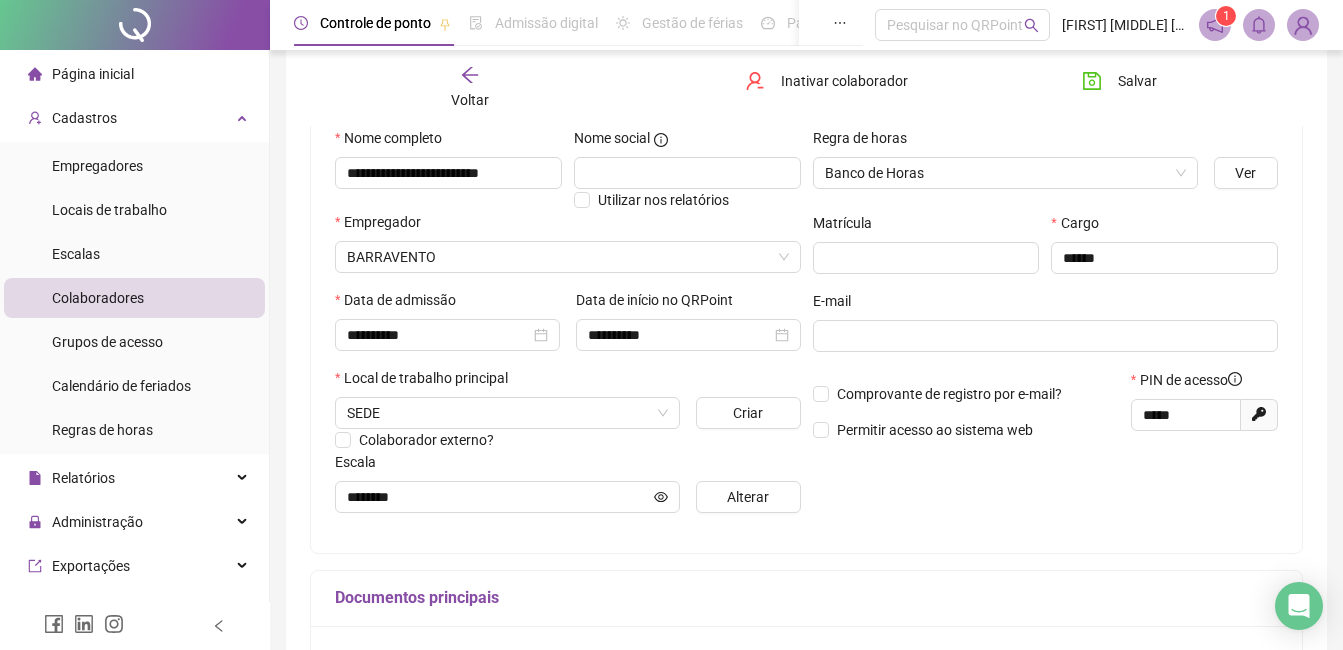drag, startPoint x: 474, startPoint y: 77, endPoint x: 297, endPoint y: 2, distance: 192.23424 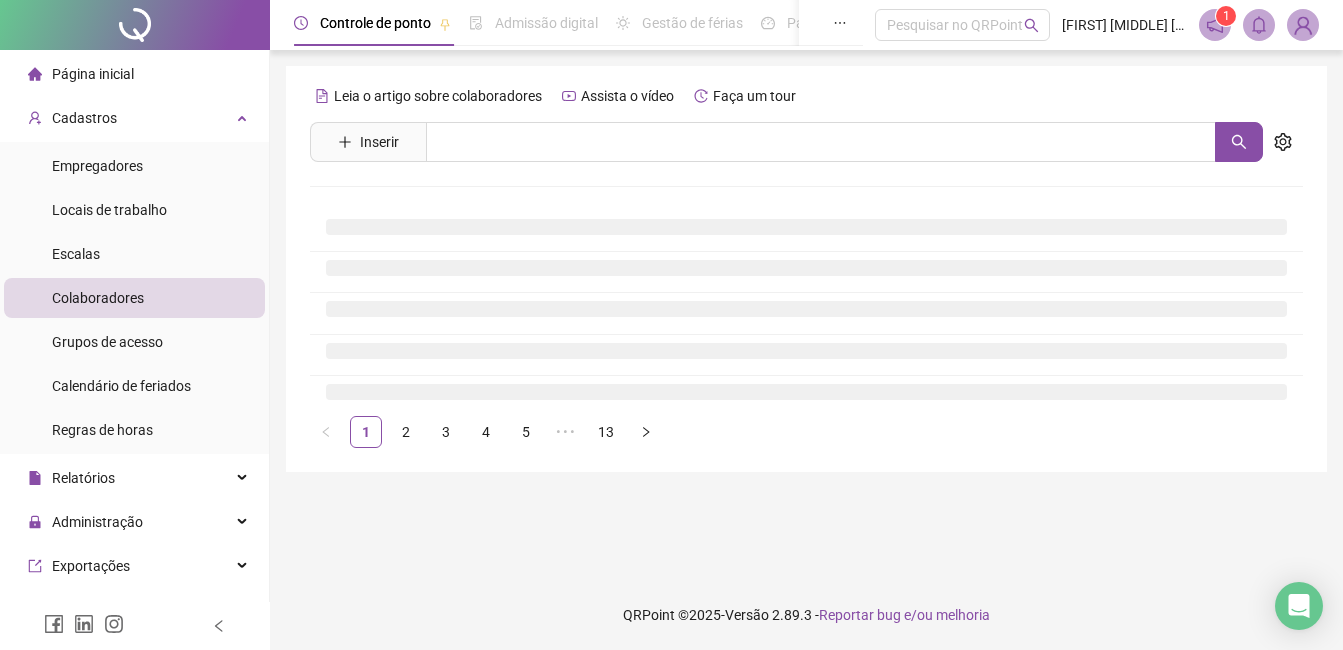 scroll, scrollTop: 0, scrollLeft: 0, axis: both 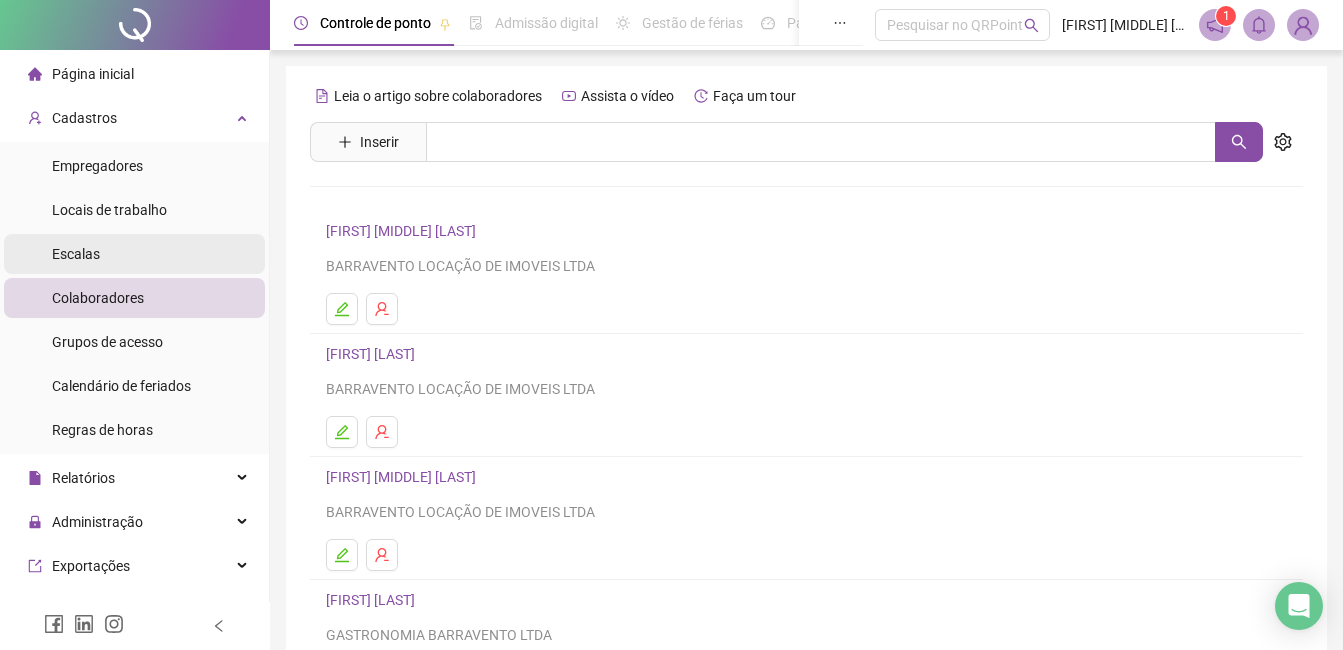 click on "Escalas" at bounding box center [134, 254] 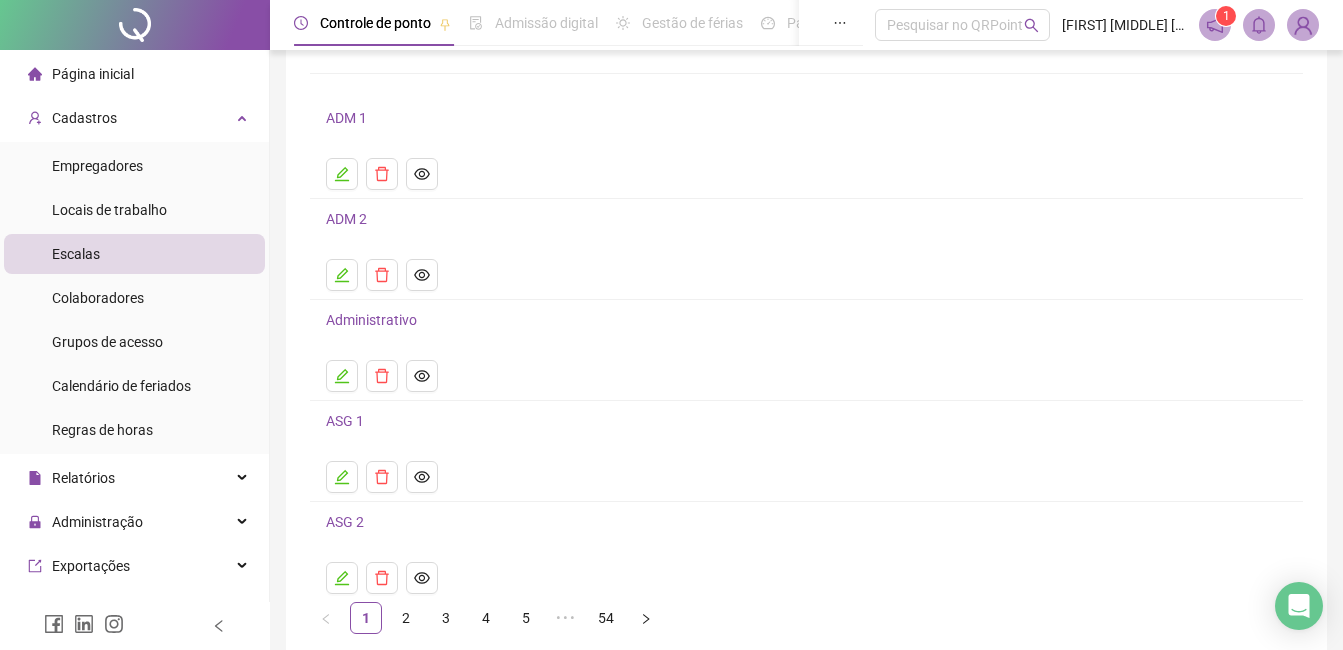 scroll, scrollTop: 207, scrollLeft: 0, axis: vertical 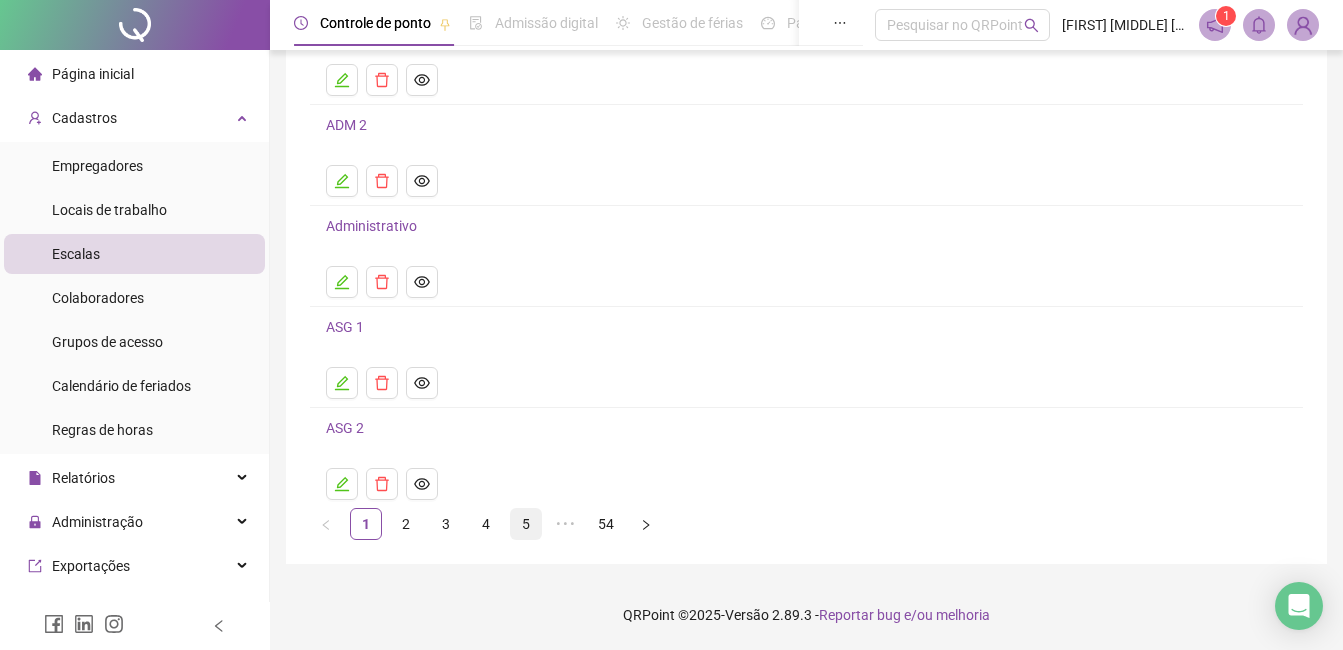 click on "5" at bounding box center (526, 524) 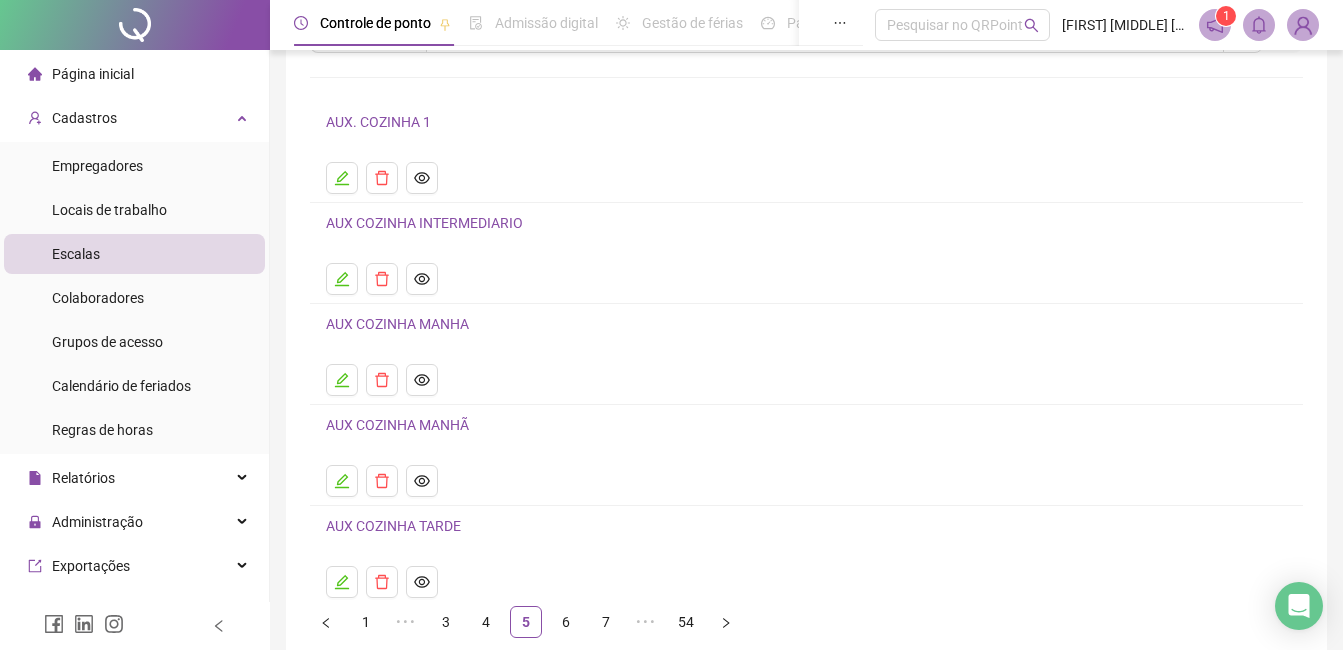 scroll, scrollTop: 207, scrollLeft: 0, axis: vertical 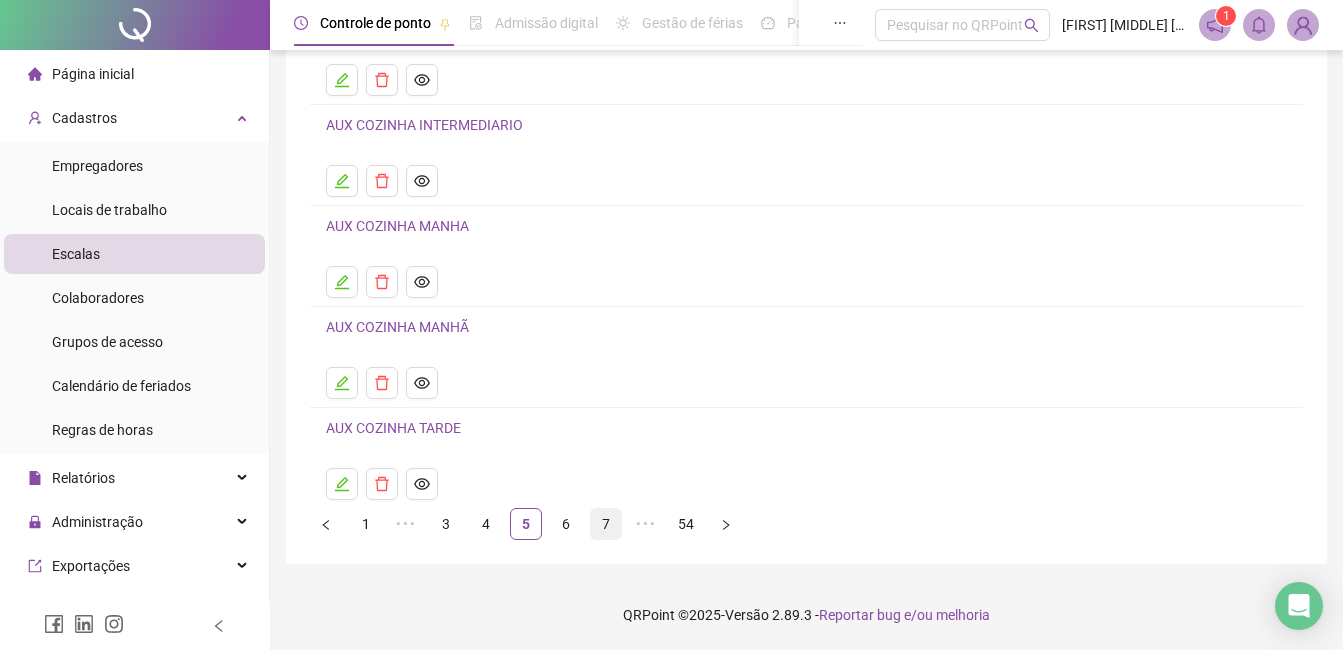 click on "7" at bounding box center [606, 524] 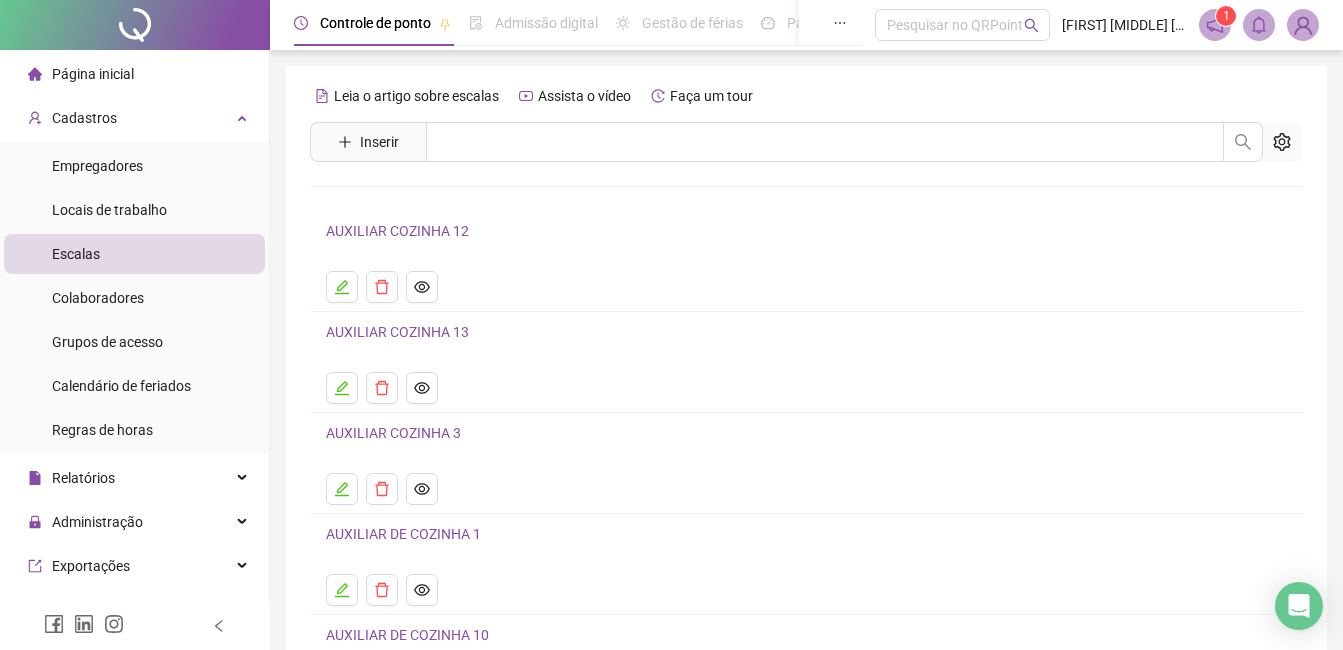 scroll, scrollTop: 207, scrollLeft: 0, axis: vertical 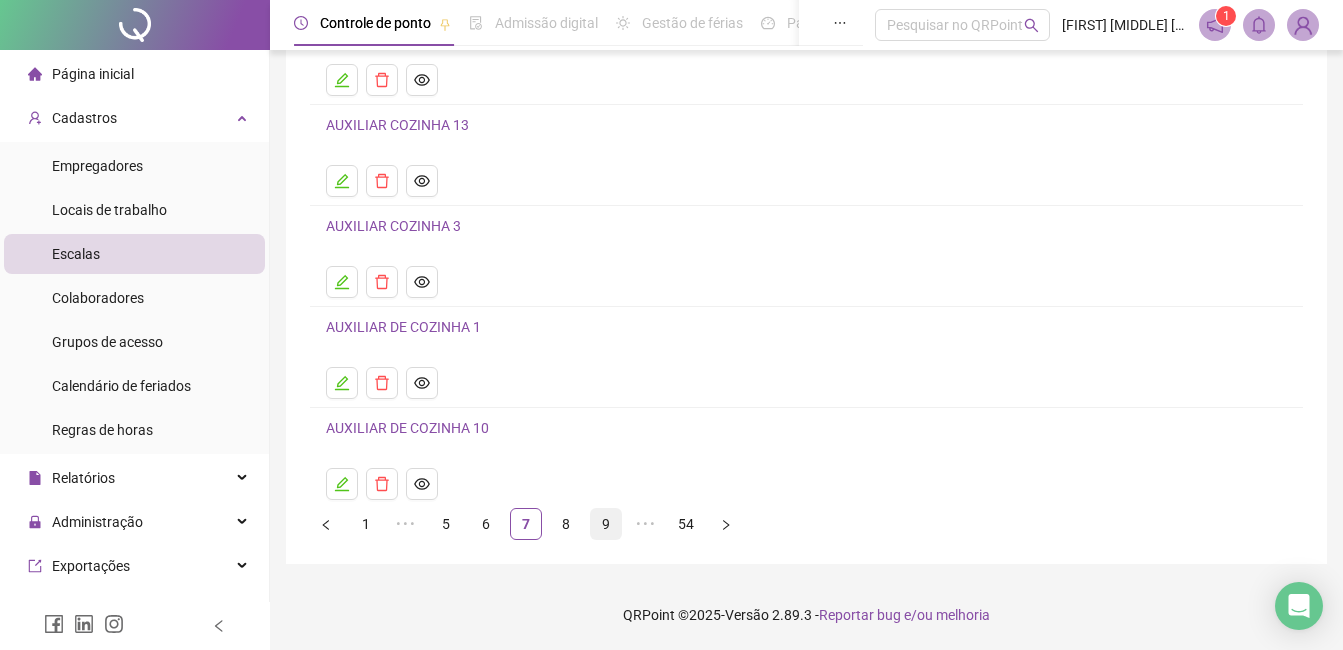 click on "9" at bounding box center [606, 524] 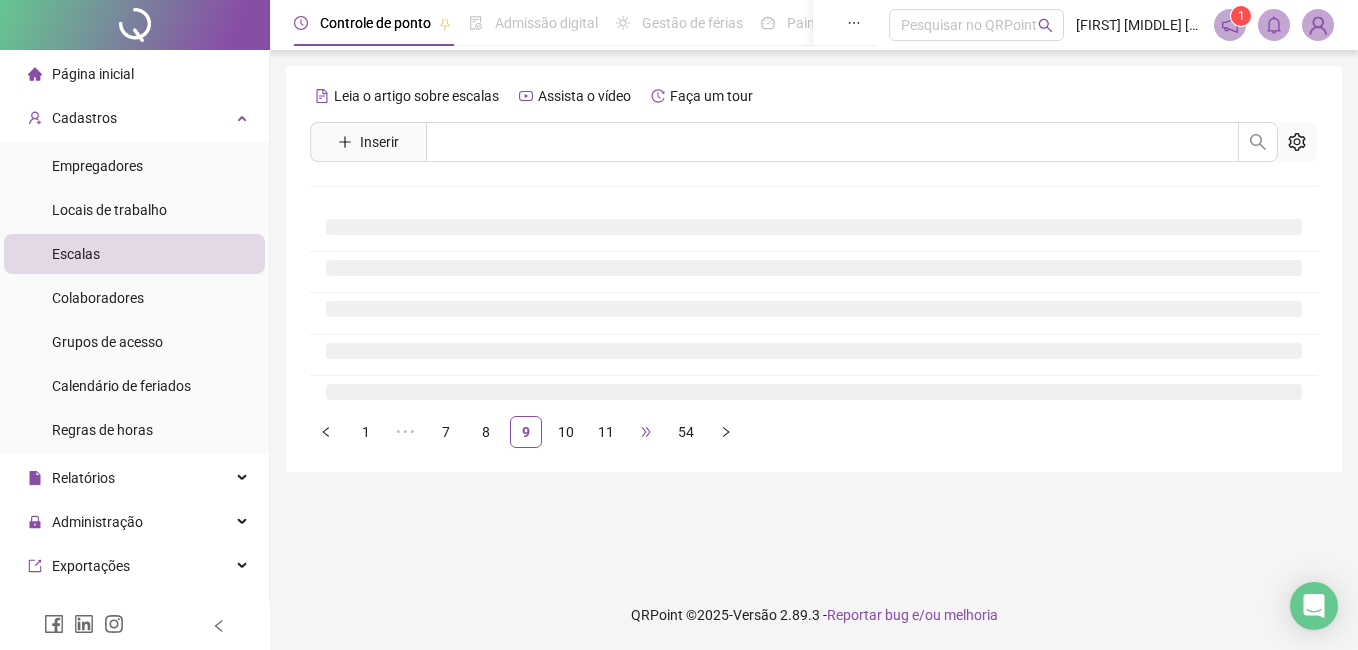 click on "•••" at bounding box center (646, 432) 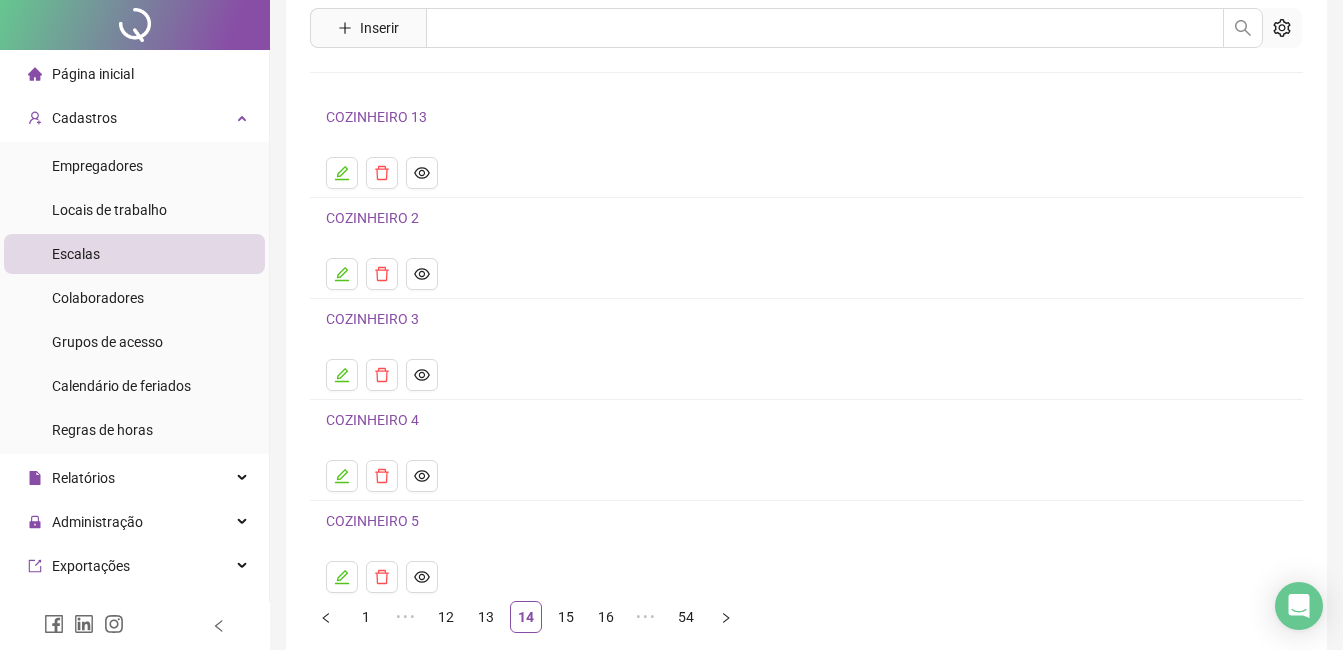 scroll, scrollTop: 207, scrollLeft: 0, axis: vertical 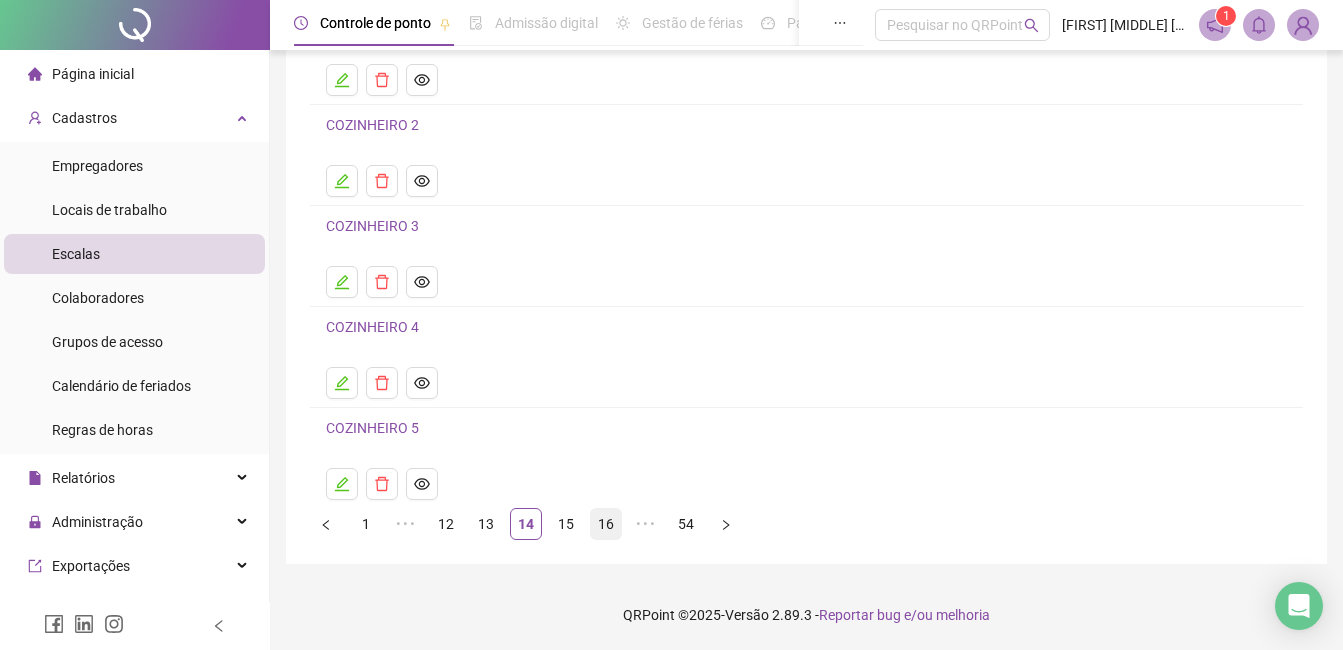 click on "16" at bounding box center [606, 524] 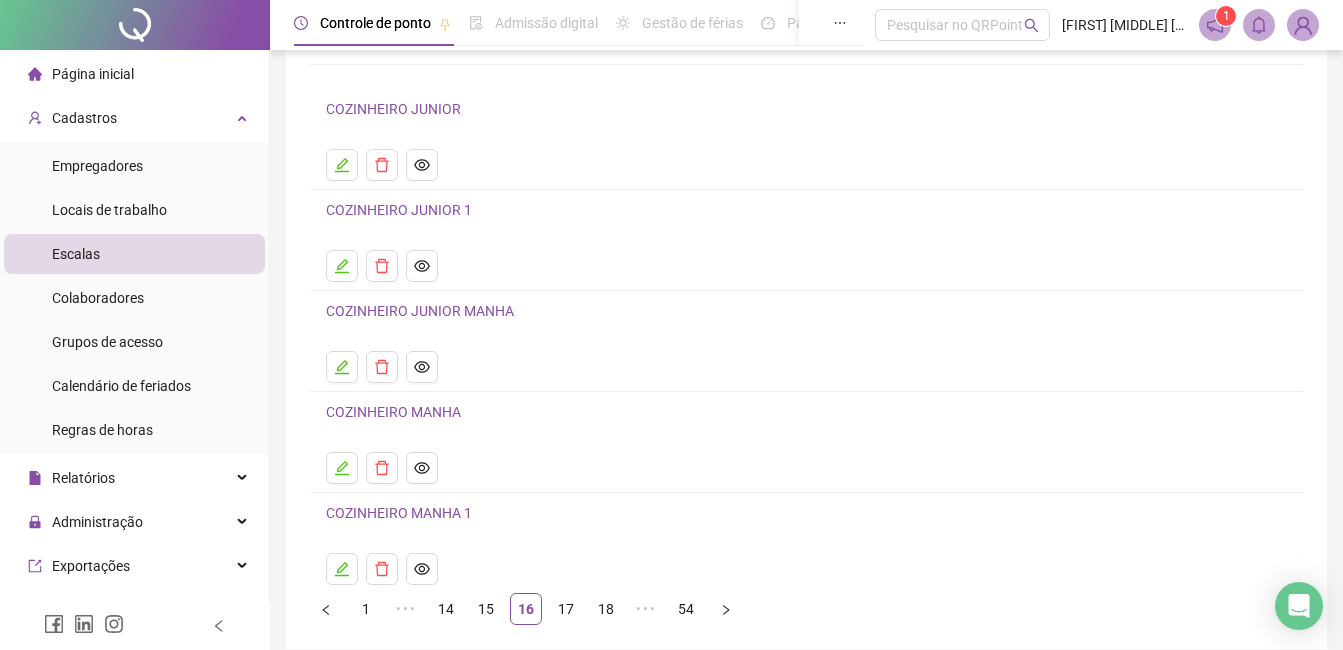 scroll, scrollTop: 207, scrollLeft: 0, axis: vertical 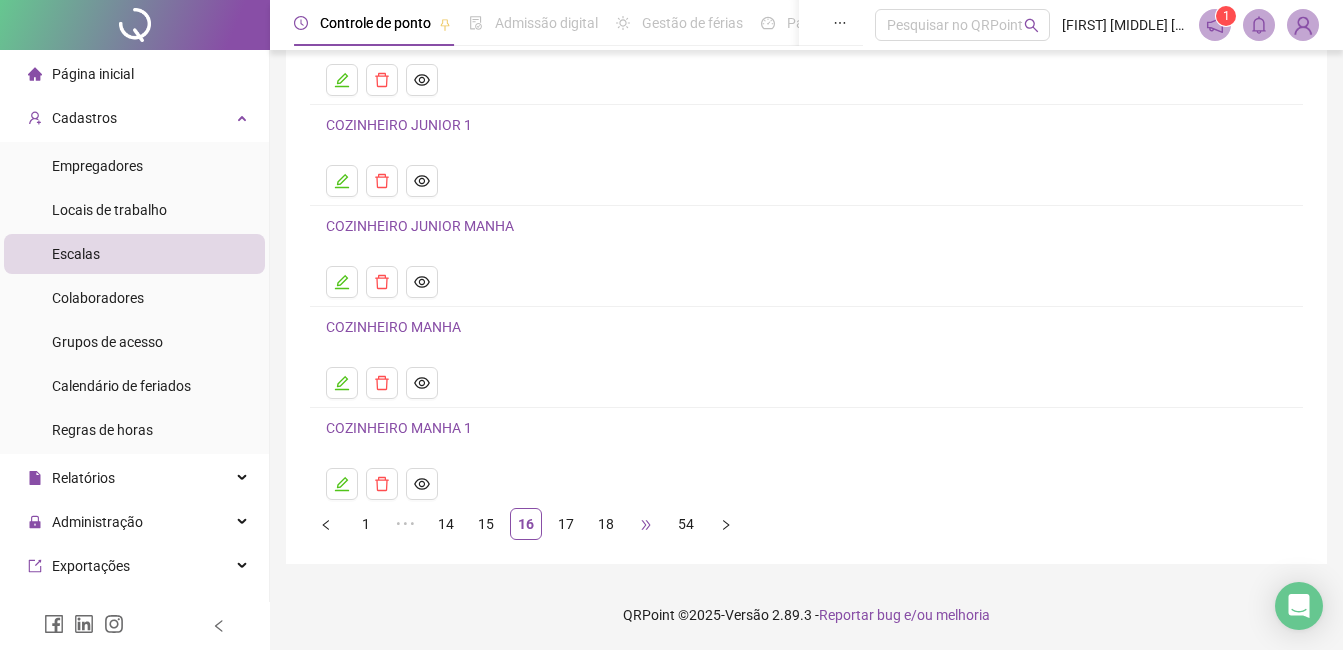 click on "•••" at bounding box center [646, 524] 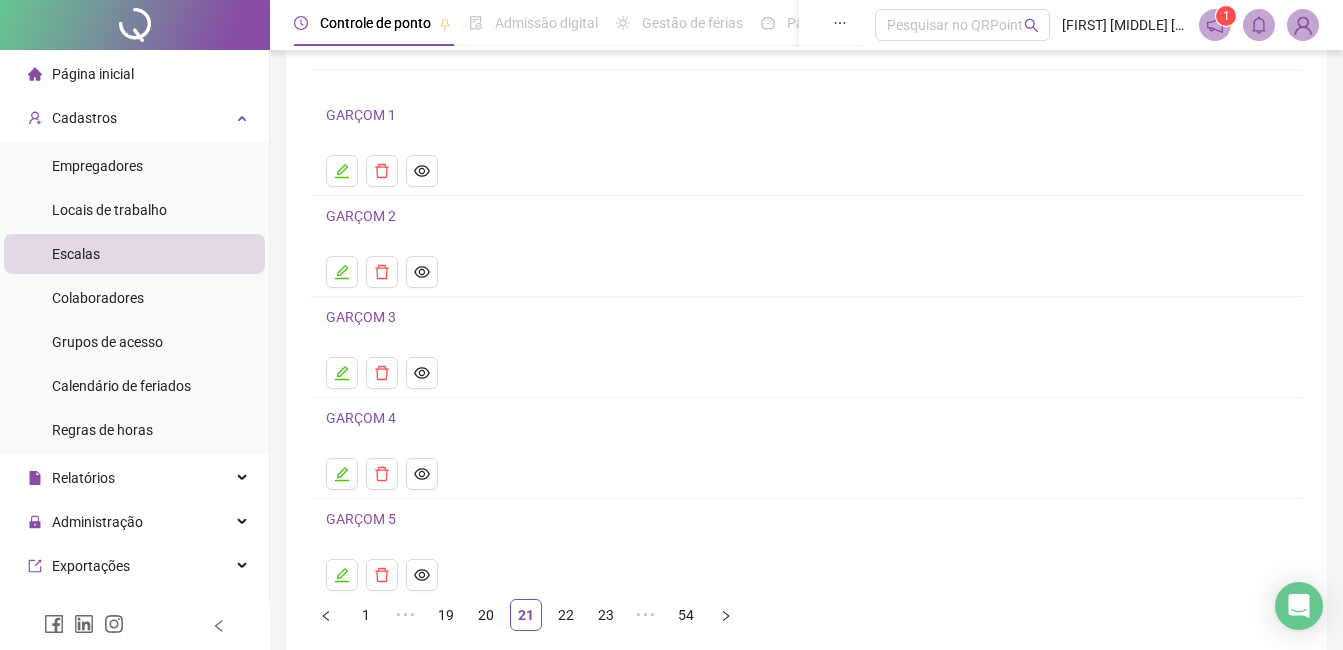 scroll, scrollTop: 207, scrollLeft: 0, axis: vertical 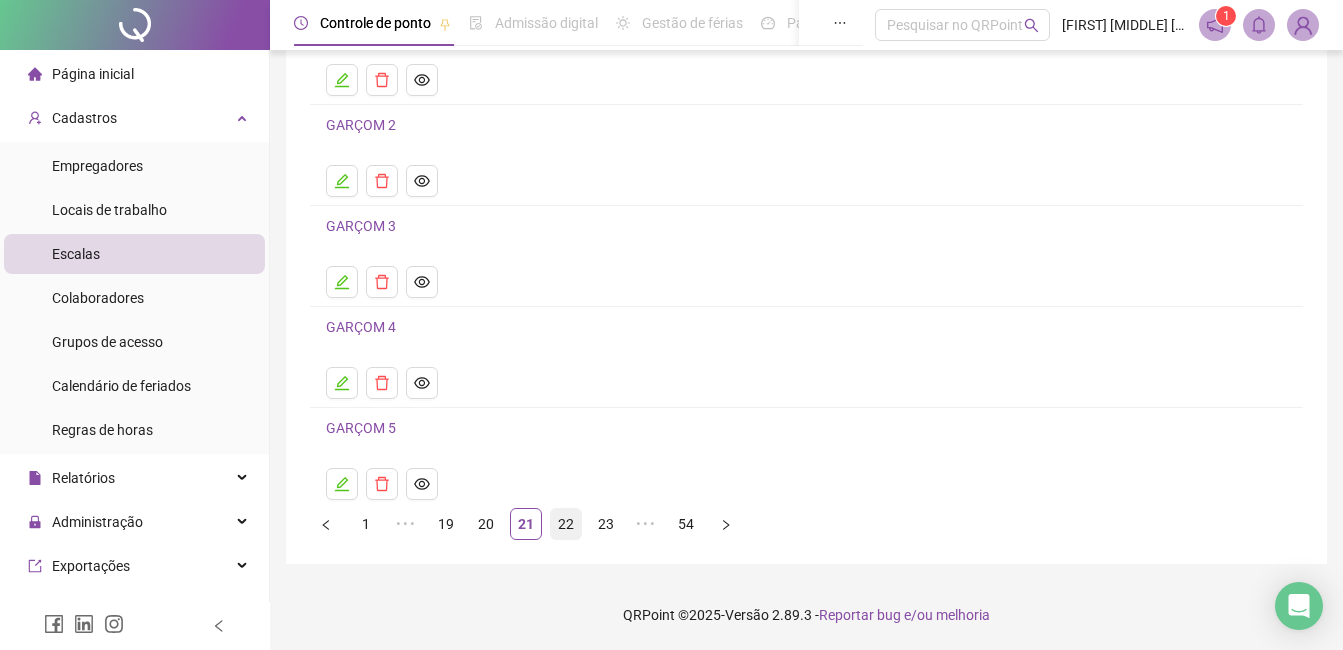 click on "22" at bounding box center [566, 524] 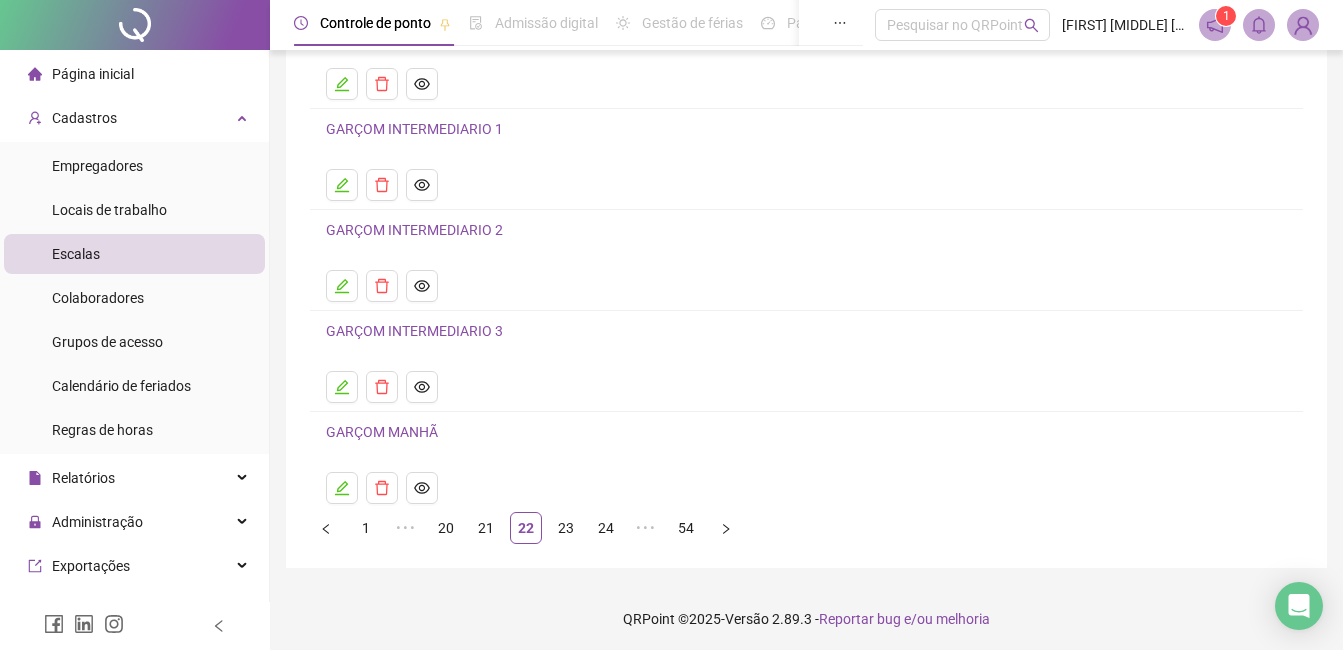 scroll, scrollTop: 207, scrollLeft: 0, axis: vertical 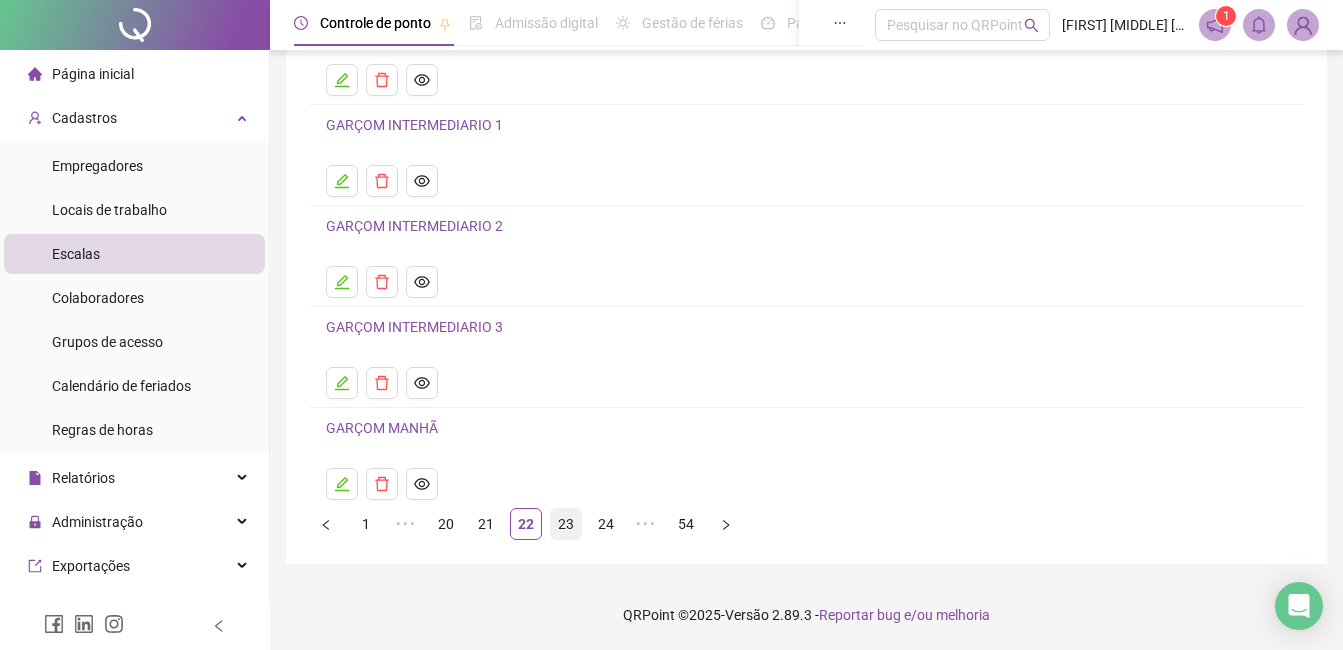 click on "23" at bounding box center (566, 524) 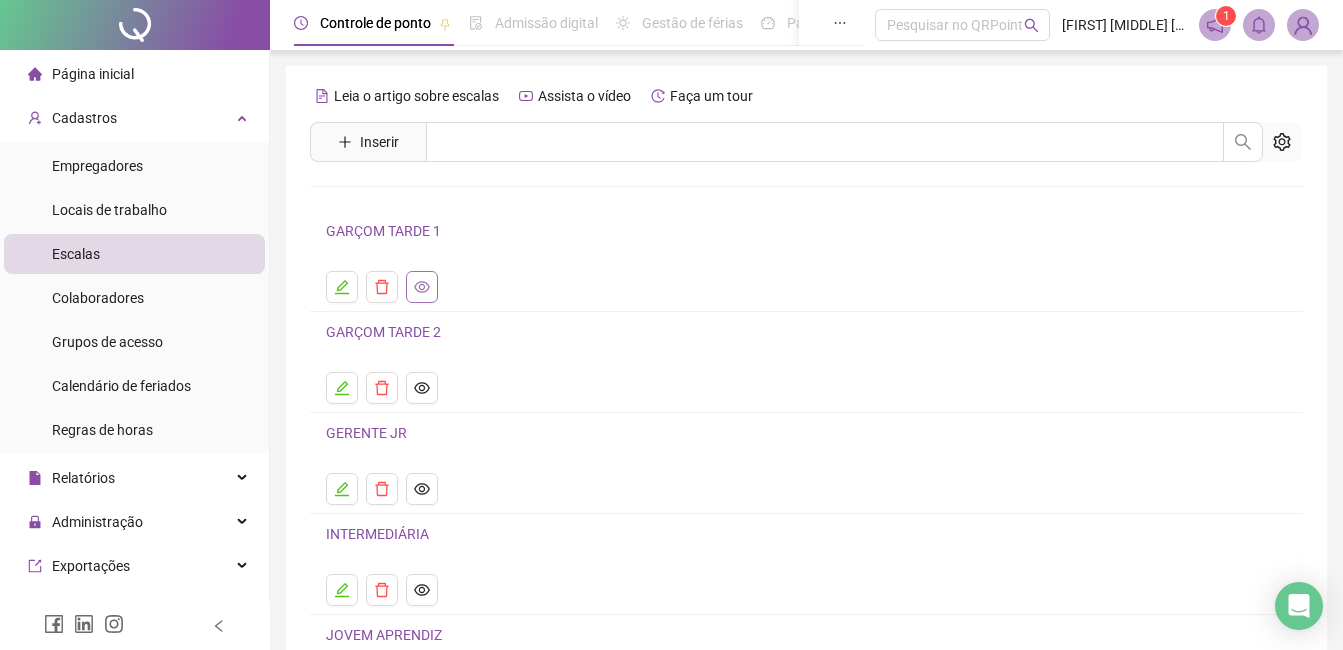 click 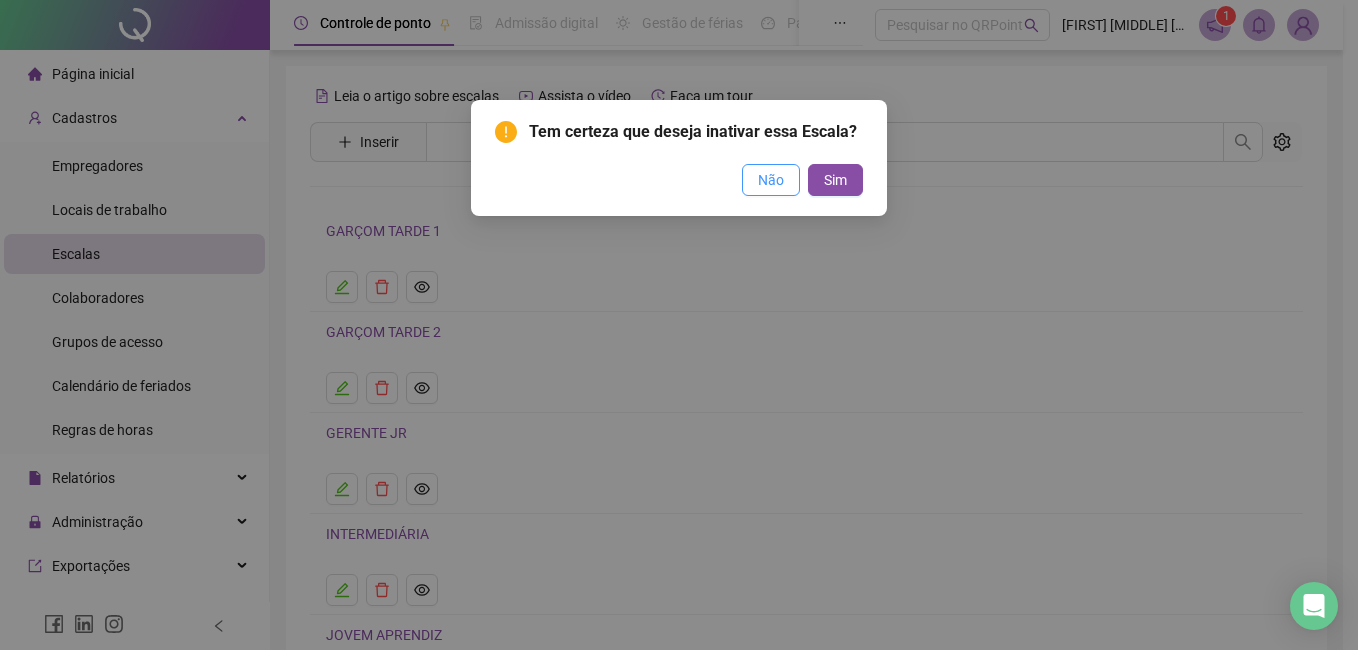 click on "Não" at bounding box center (771, 180) 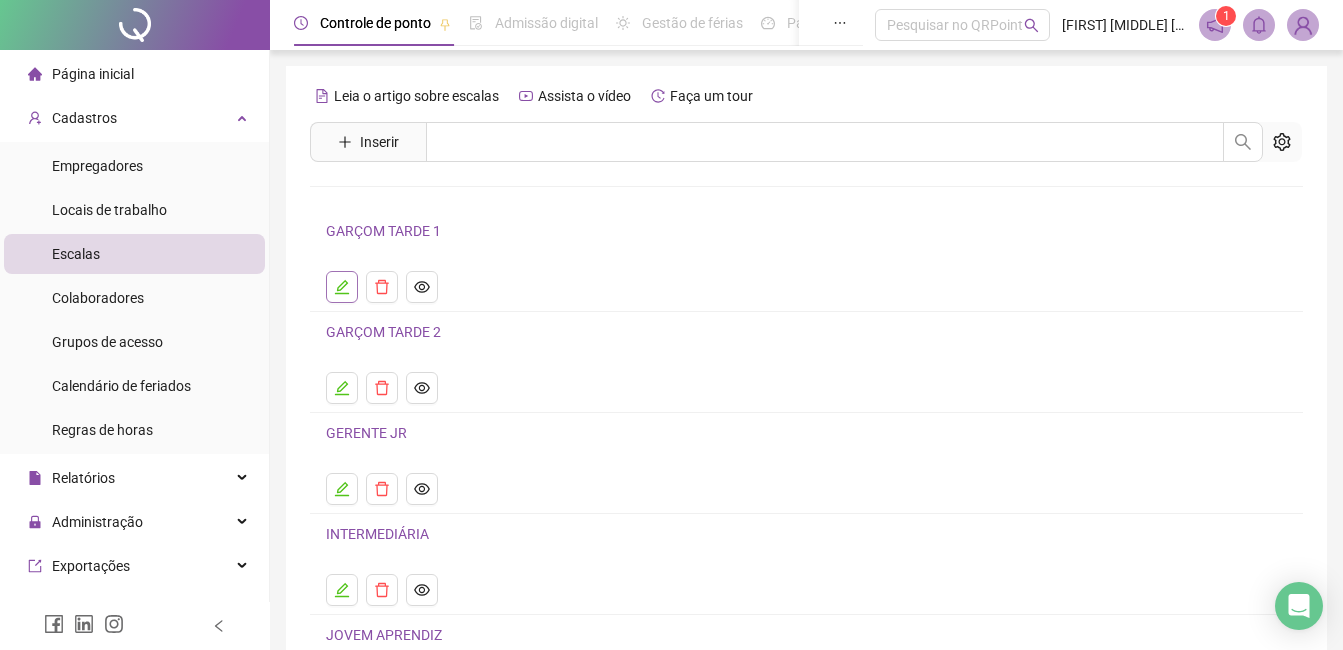 click 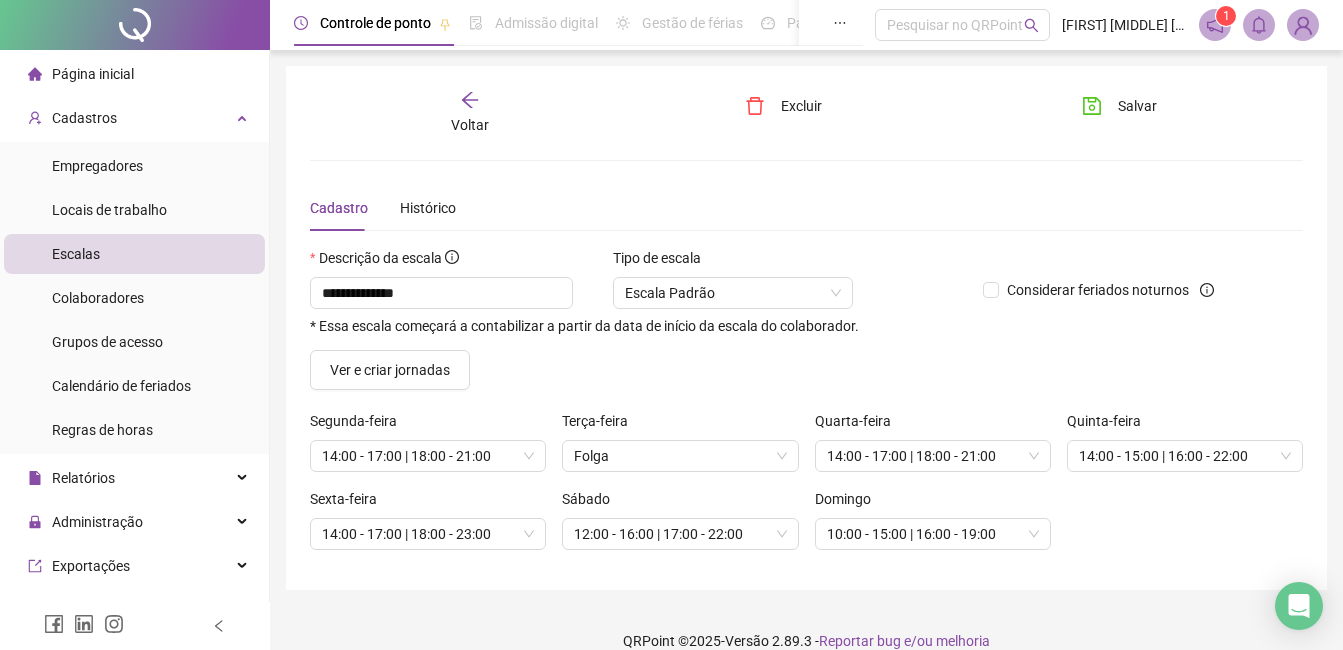 click on "Voltar" at bounding box center [470, 113] 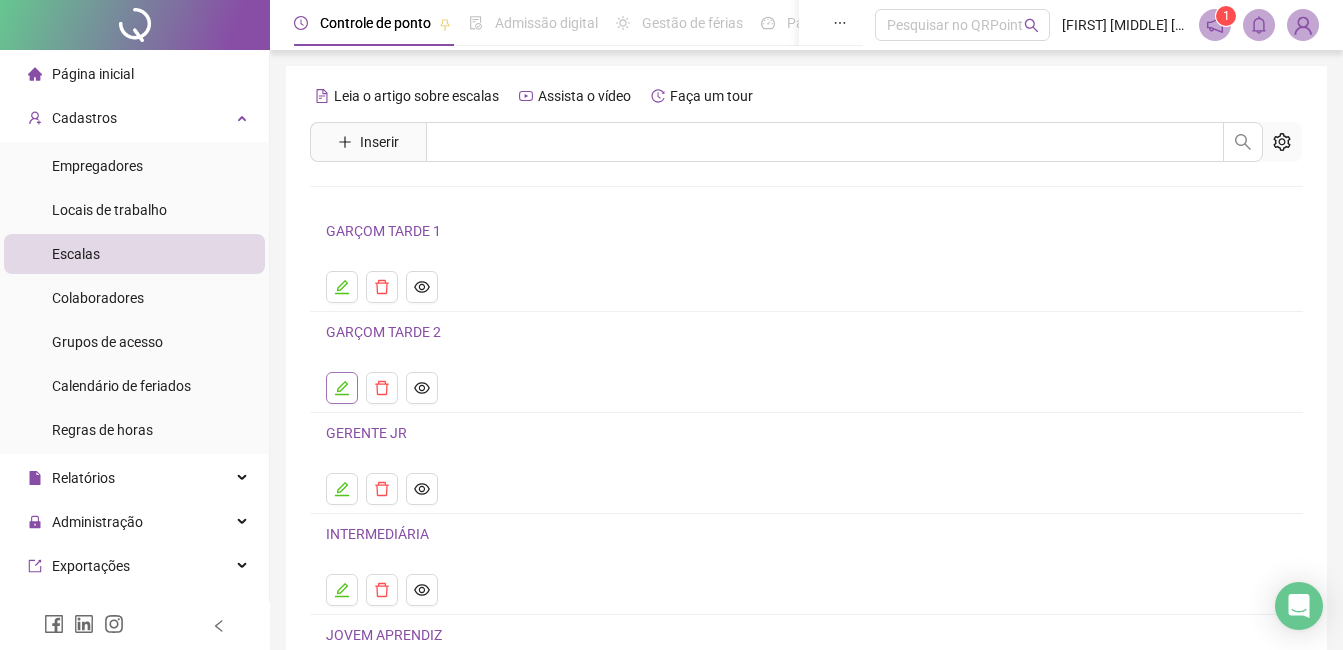 click 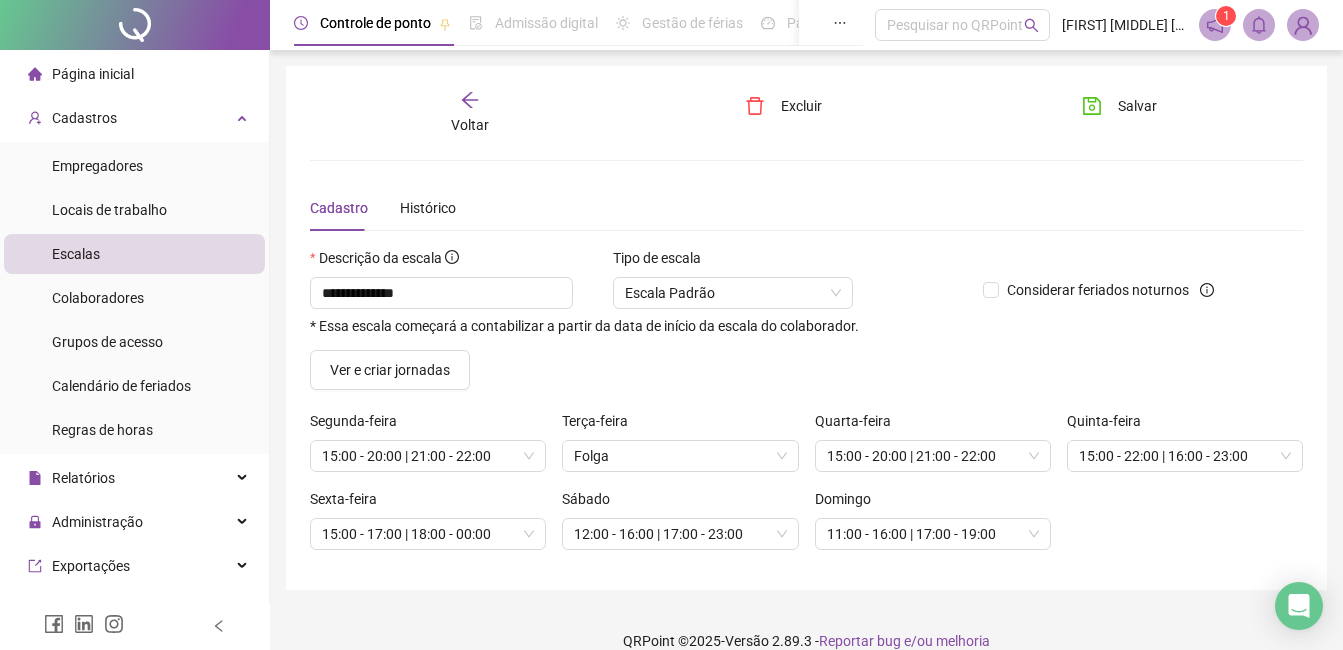 click on "Voltar" at bounding box center [470, 113] 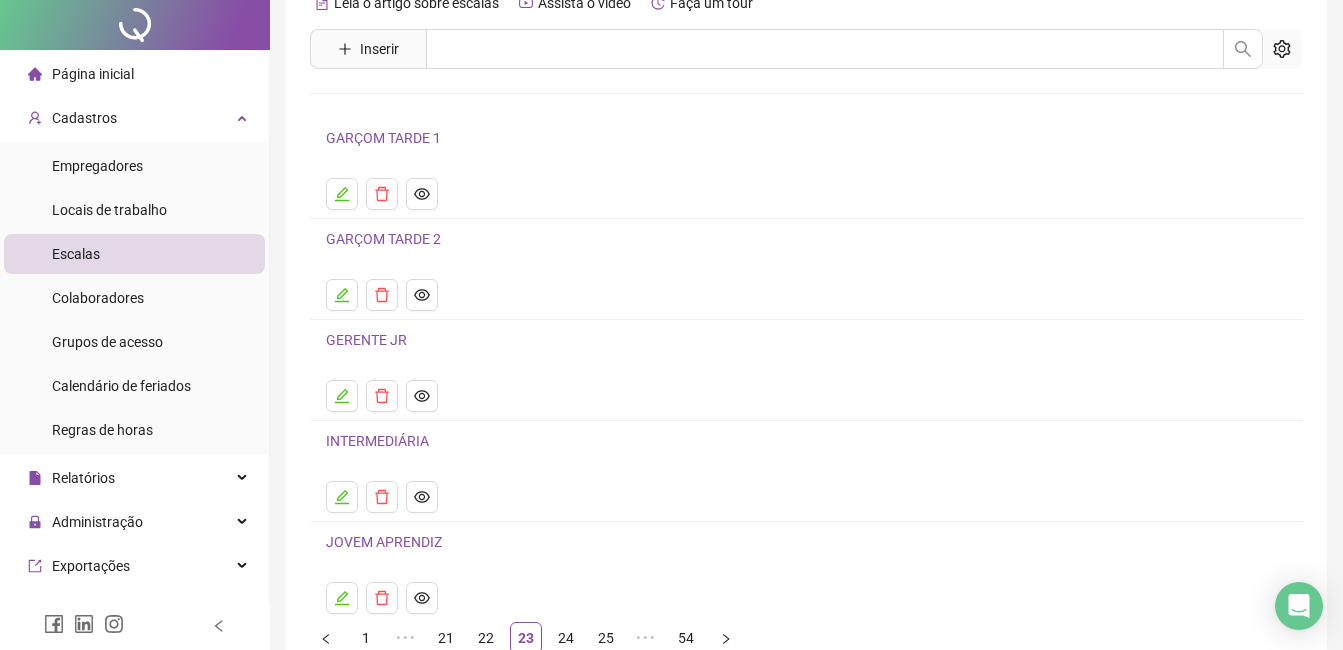scroll, scrollTop: 200, scrollLeft: 0, axis: vertical 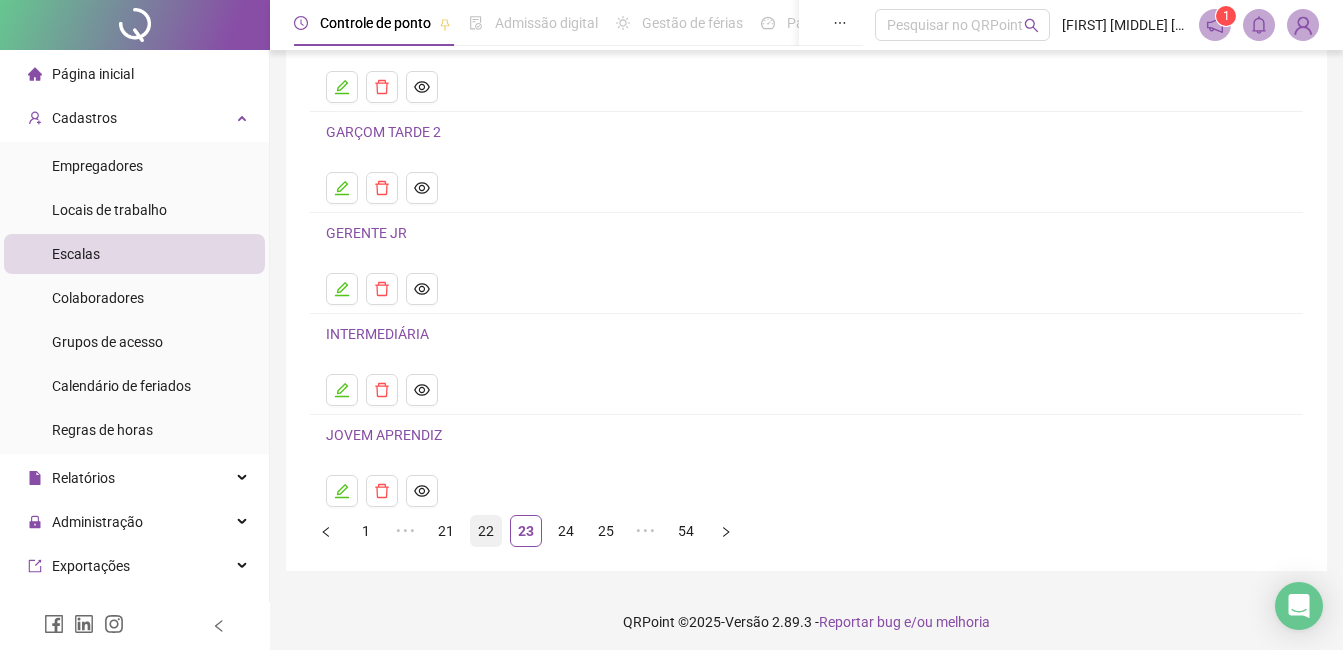 click on "22" at bounding box center [486, 531] 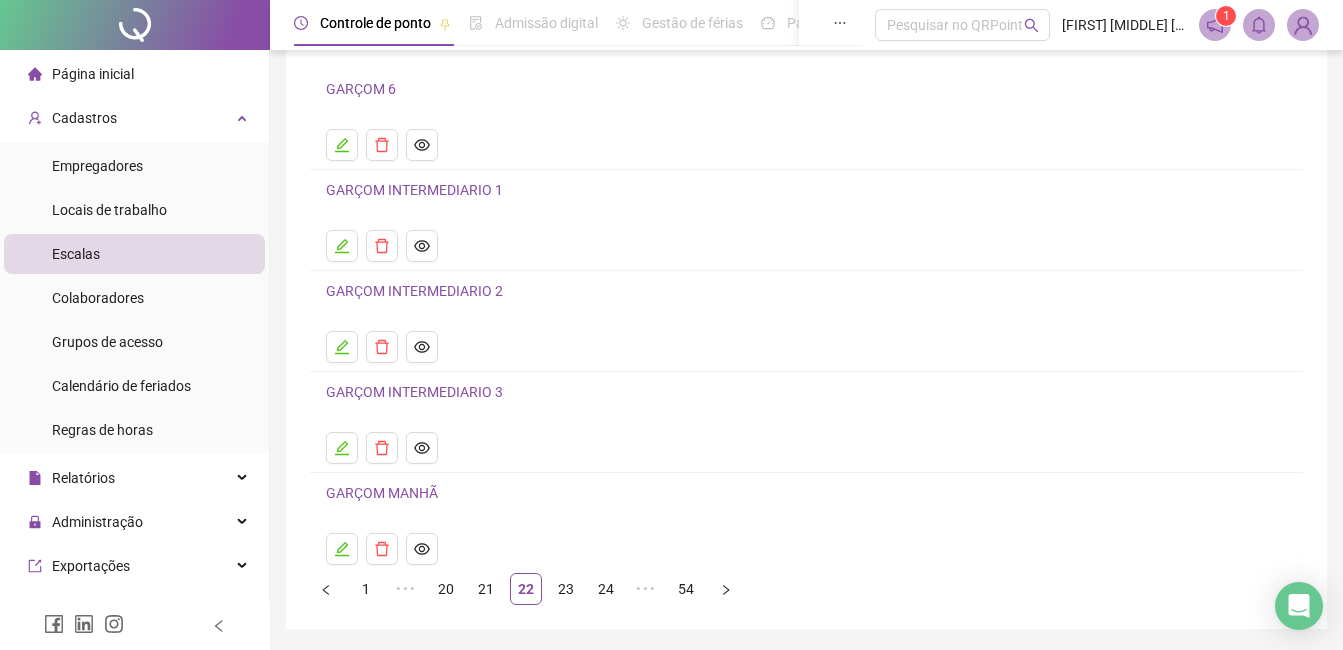 scroll, scrollTop: 107, scrollLeft: 0, axis: vertical 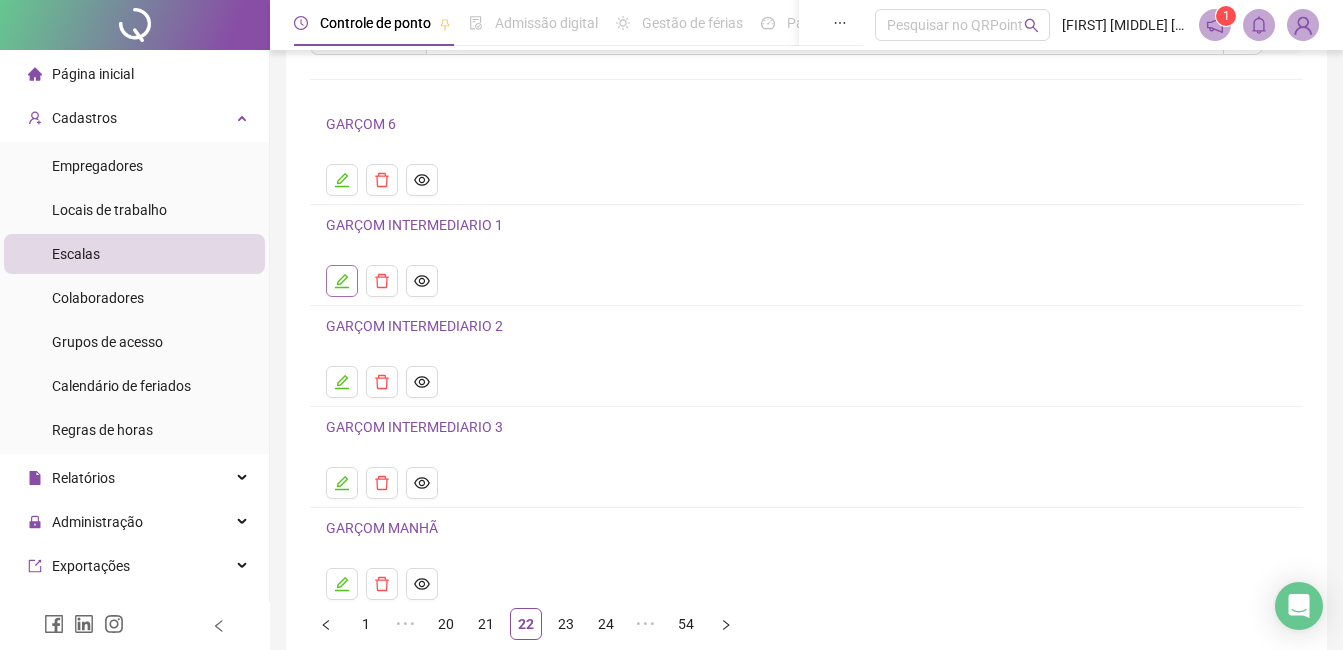 click at bounding box center [342, 281] 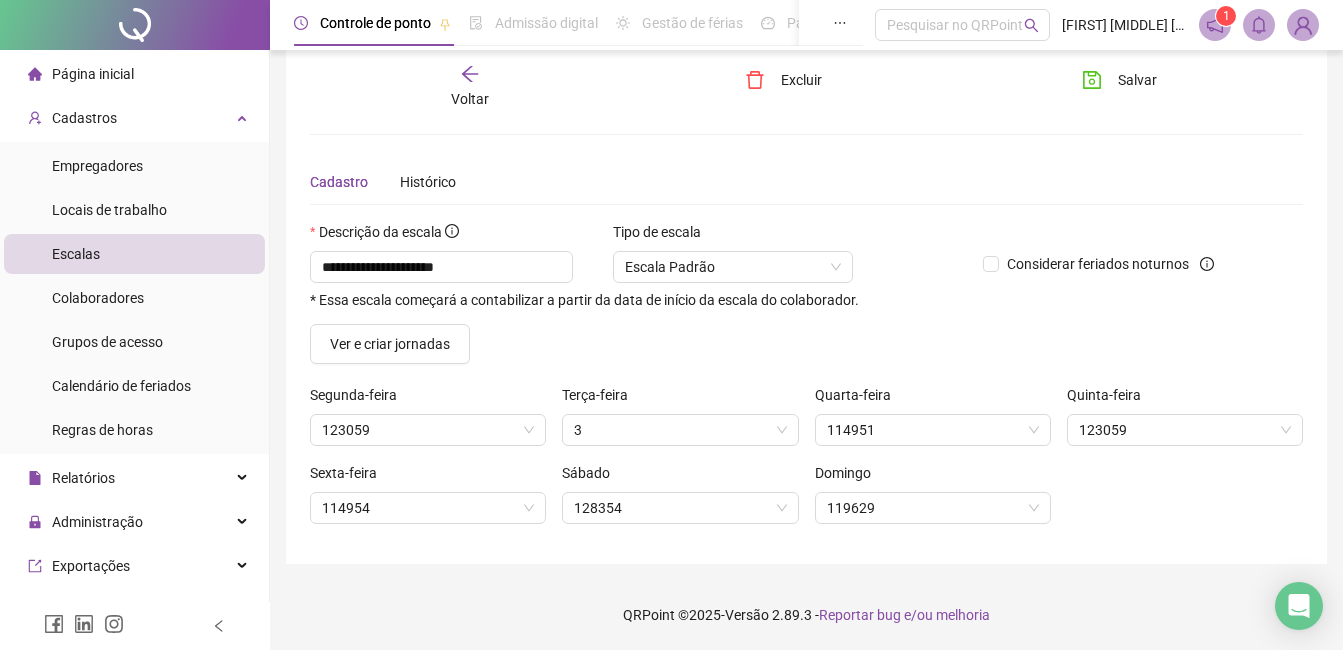 scroll, scrollTop: 26, scrollLeft: 0, axis: vertical 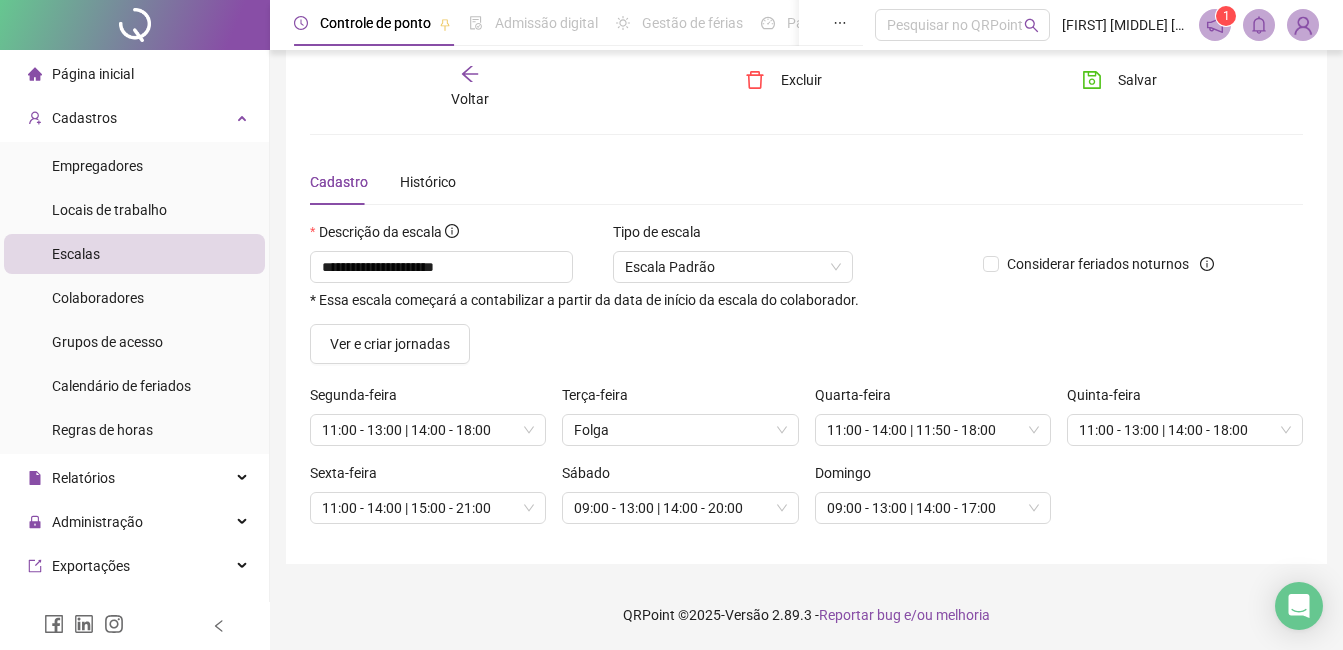 click 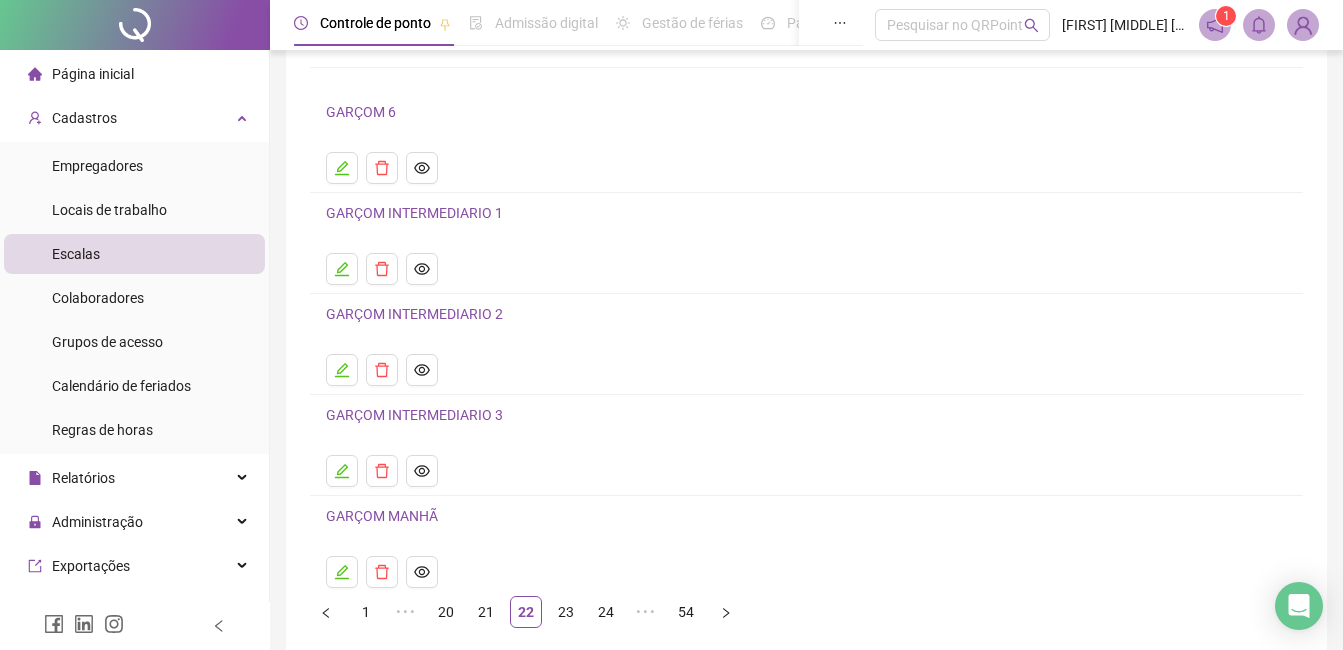 scroll, scrollTop: 200, scrollLeft: 0, axis: vertical 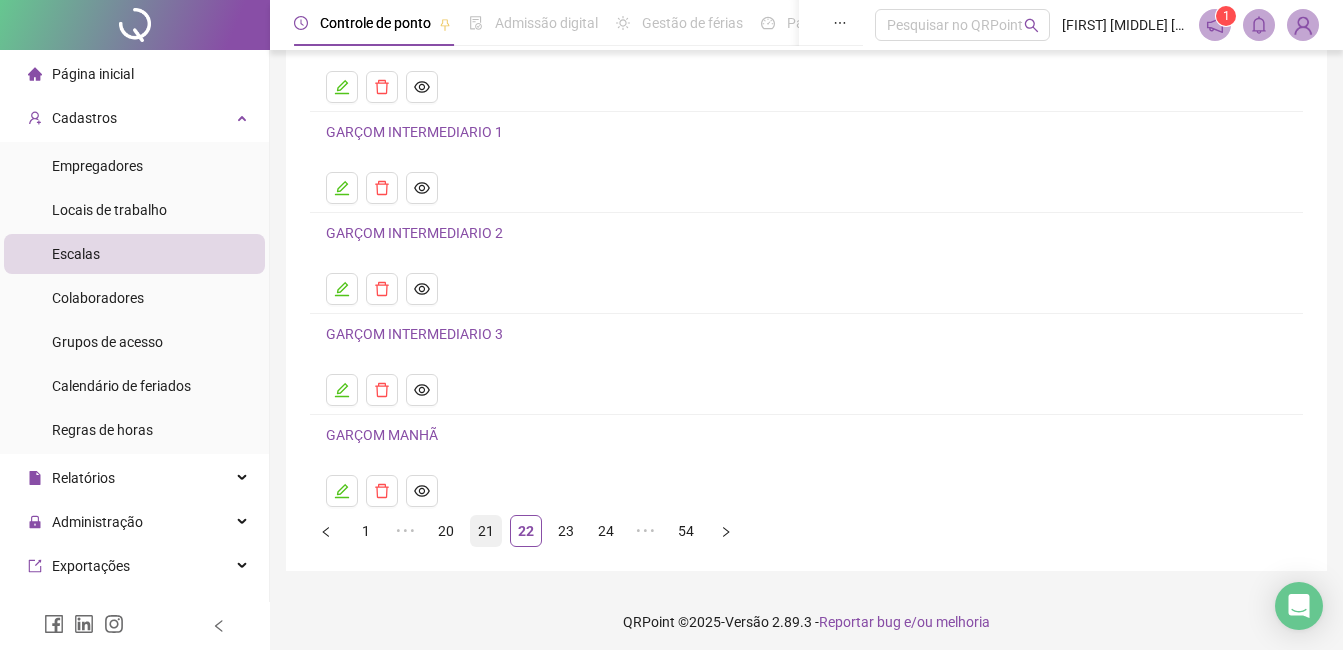click on "21" at bounding box center [486, 531] 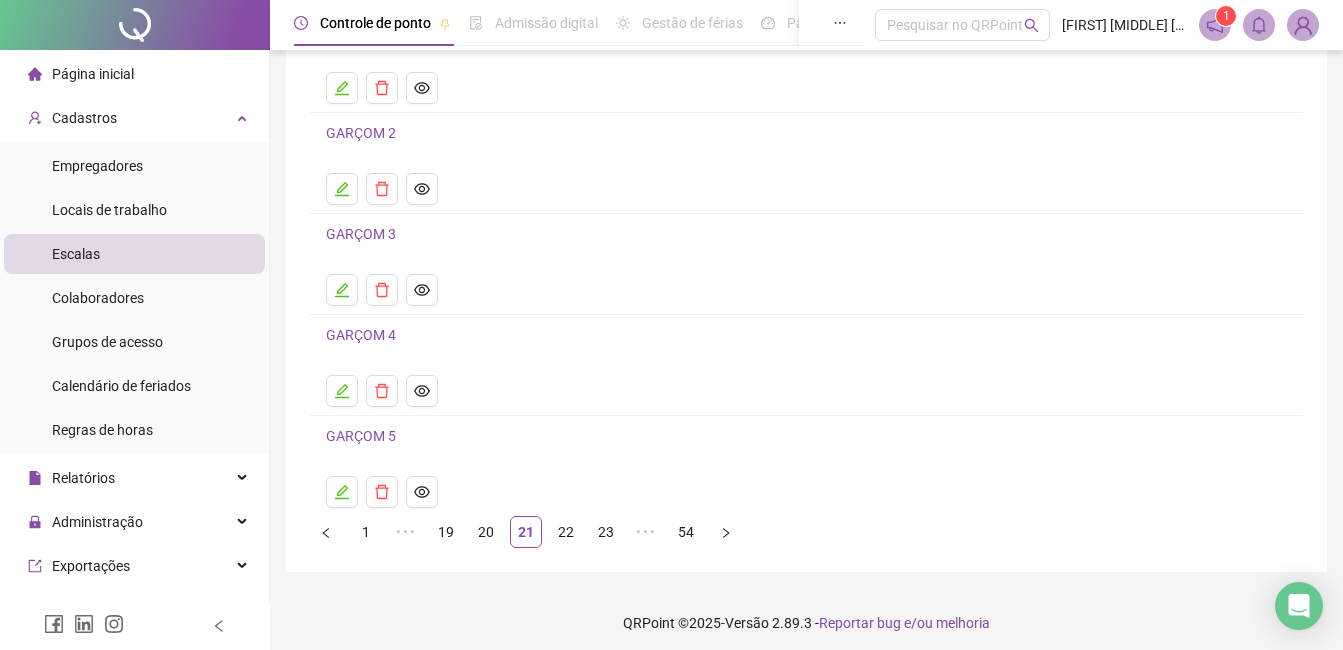 scroll, scrollTop: 207, scrollLeft: 0, axis: vertical 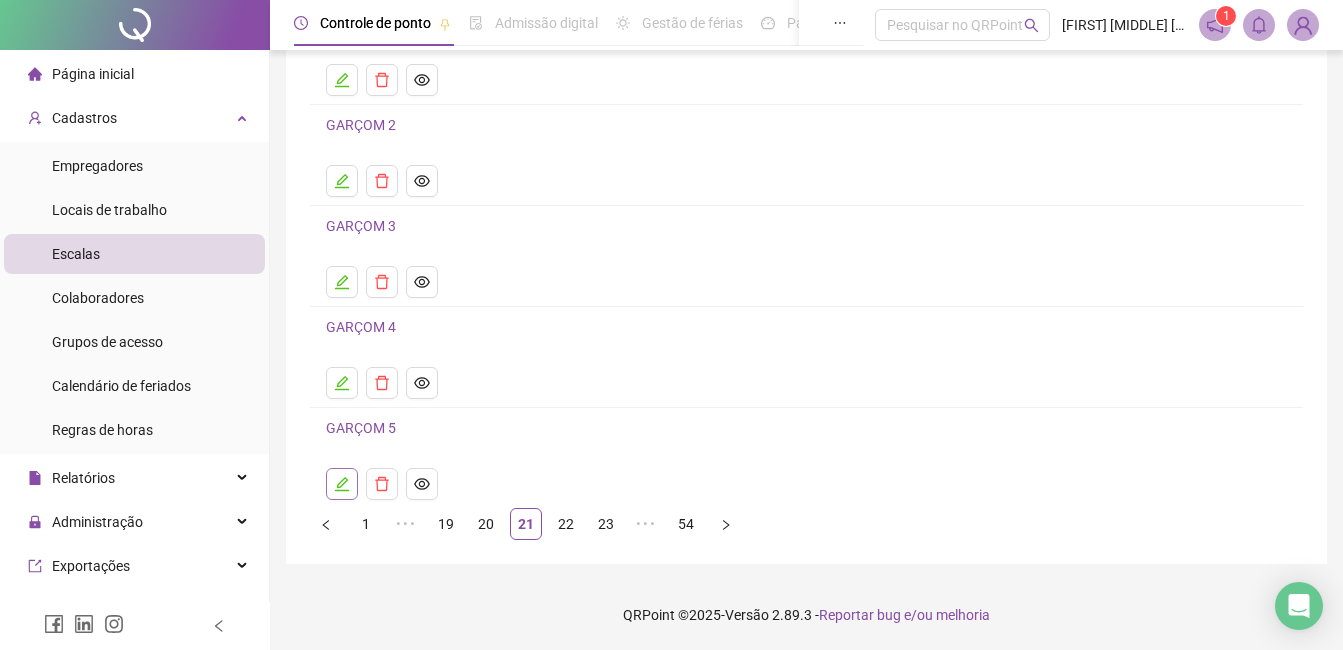 click at bounding box center [342, 484] 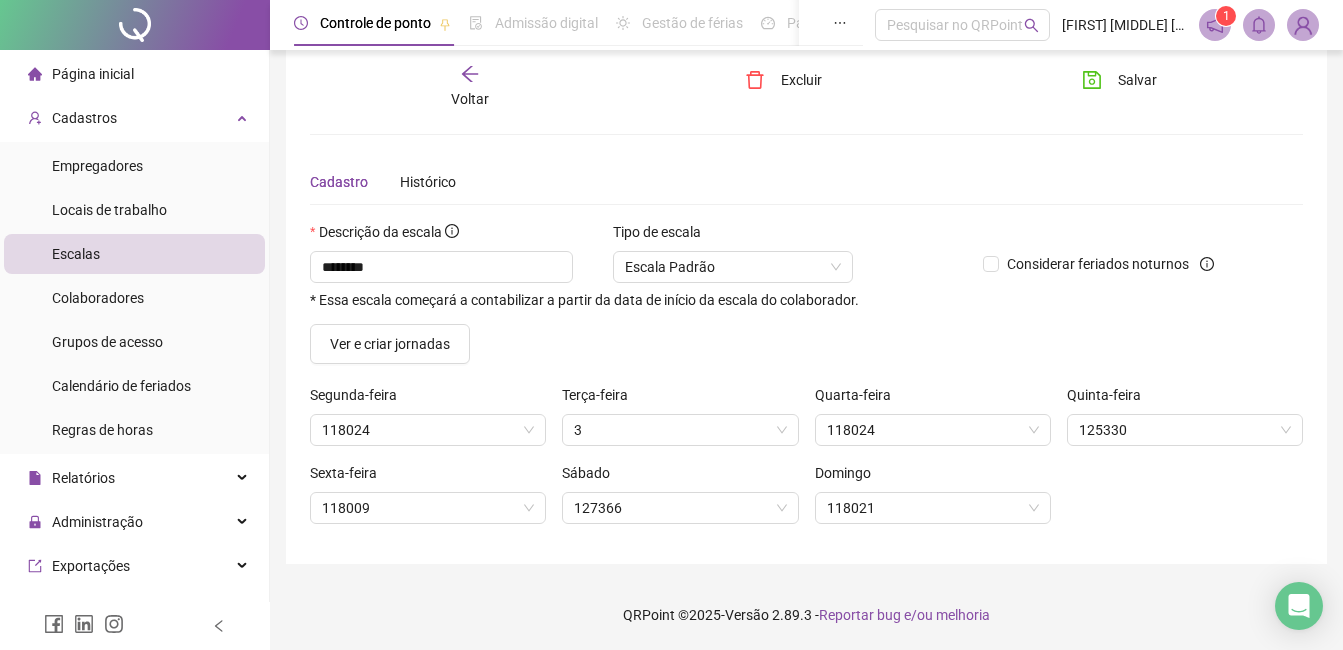 scroll, scrollTop: 26, scrollLeft: 0, axis: vertical 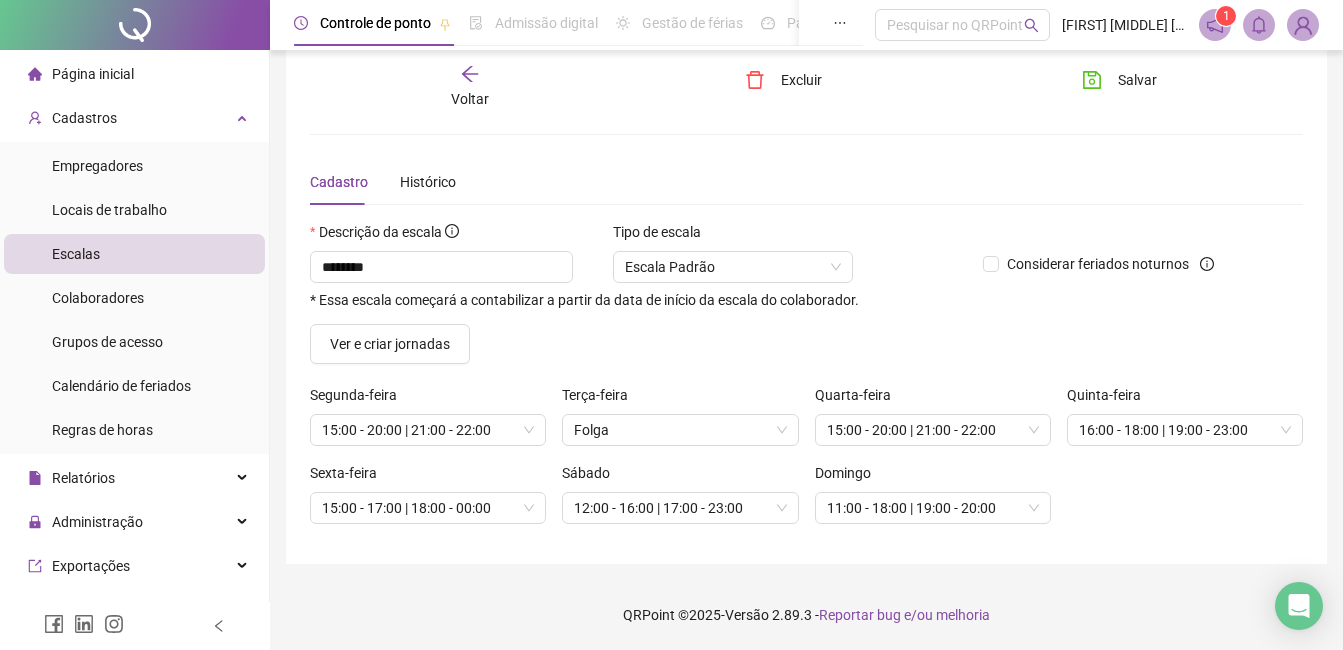 click on "Voltar" at bounding box center [470, 99] 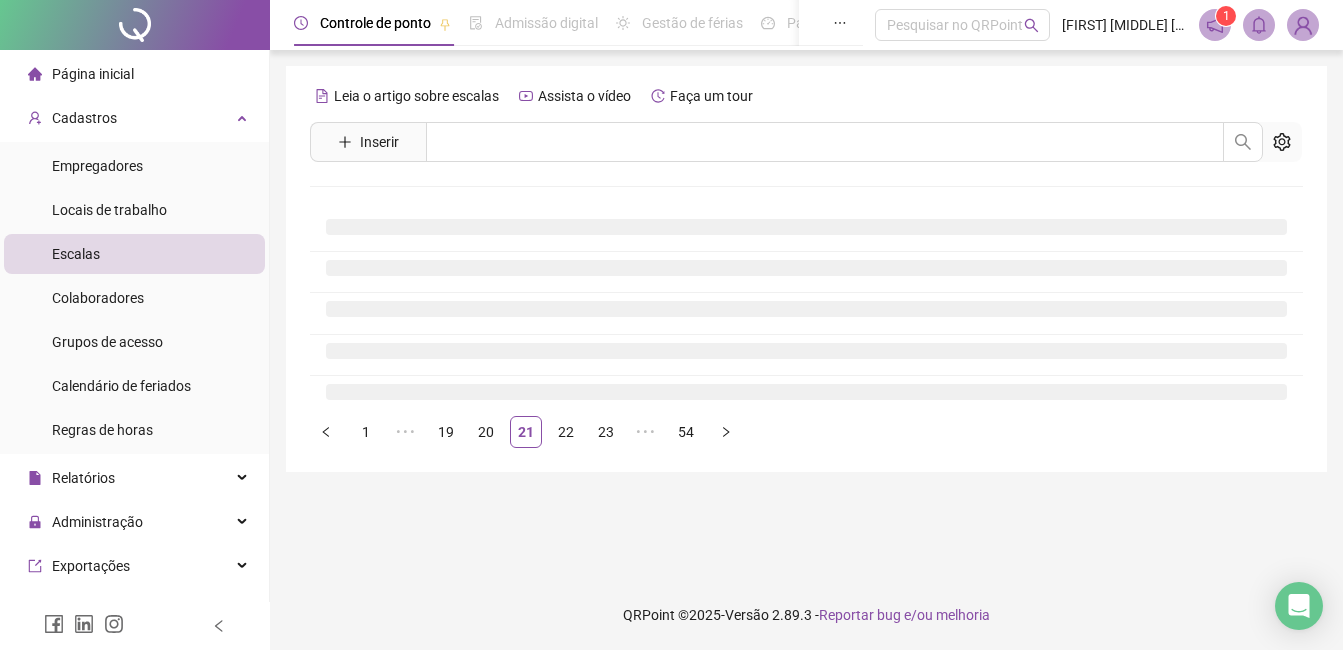 scroll, scrollTop: 0, scrollLeft: 0, axis: both 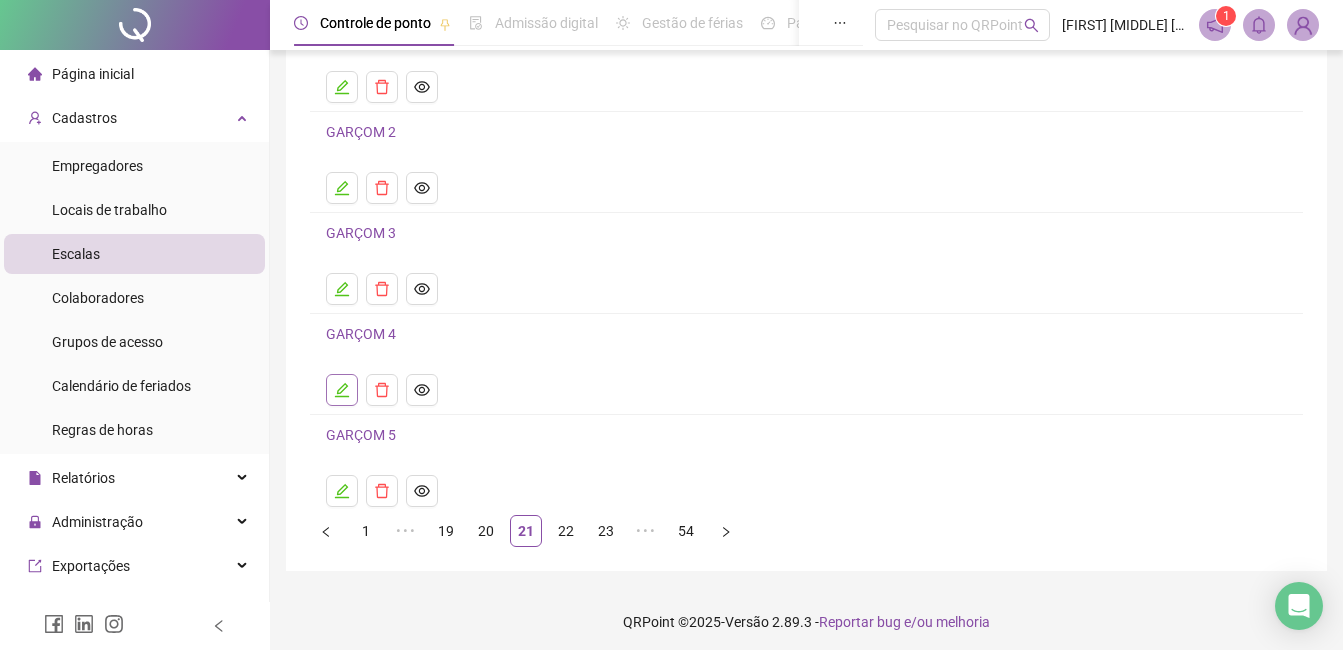 click 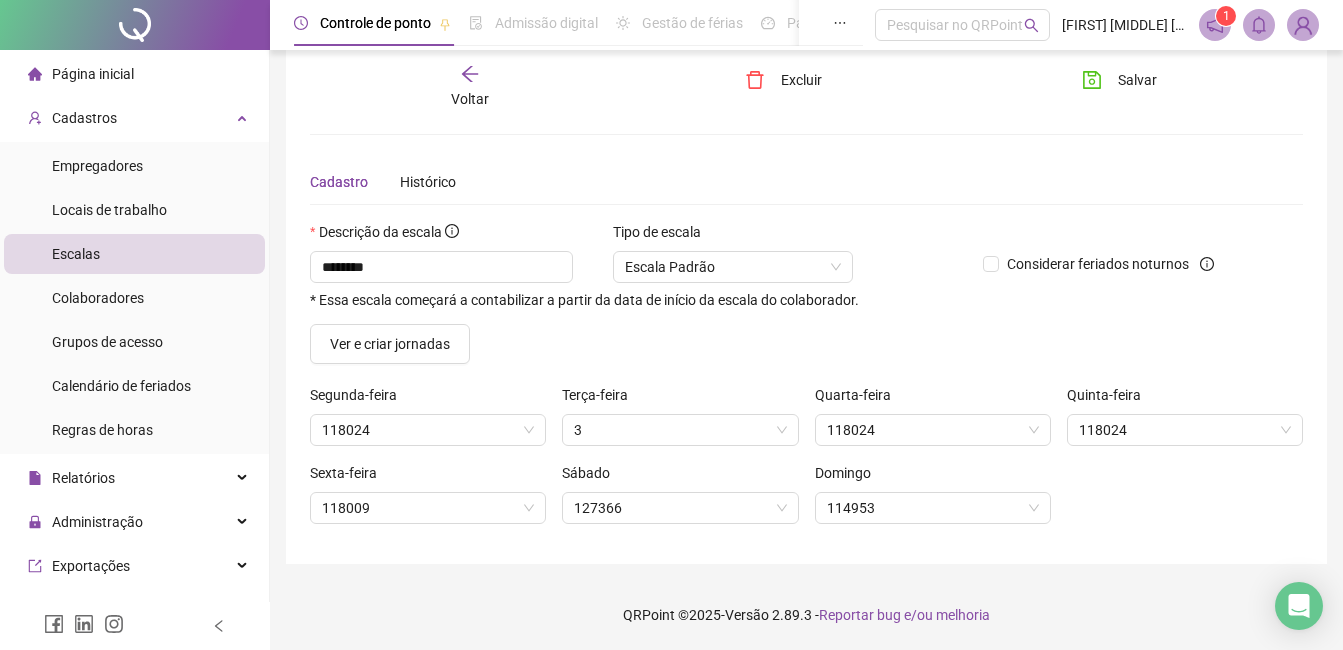 scroll, scrollTop: 26, scrollLeft: 0, axis: vertical 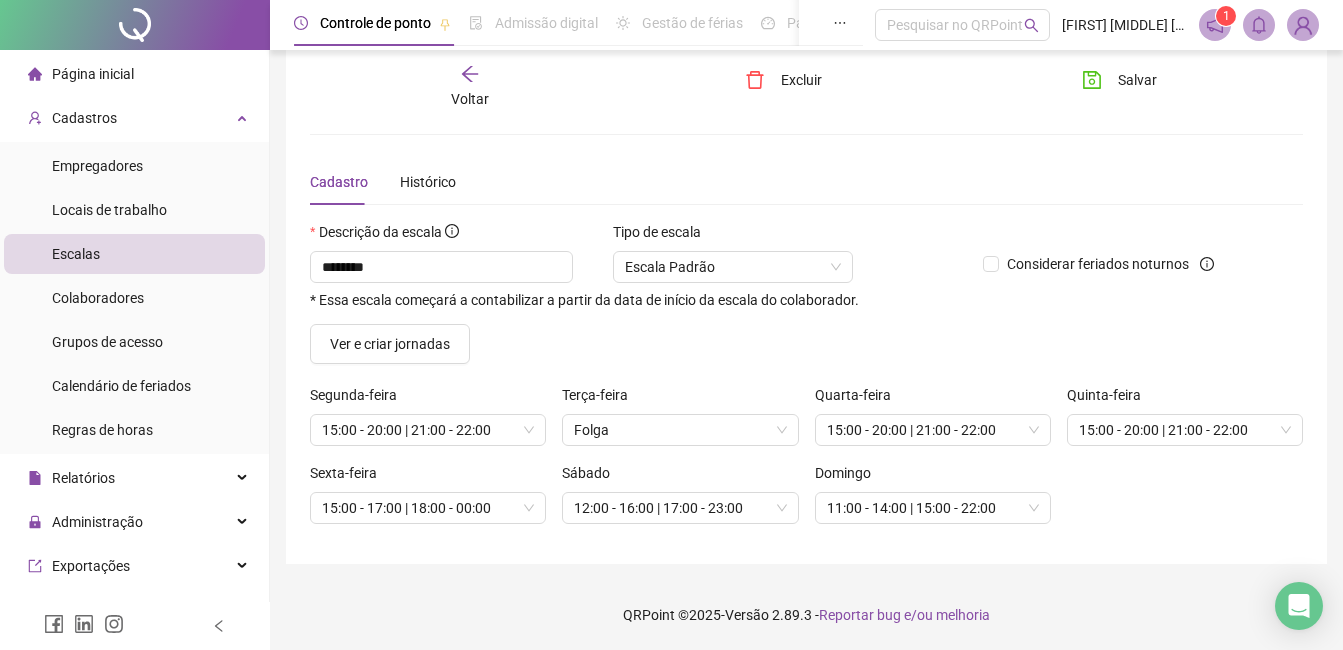 click on "Voltar" at bounding box center [470, 99] 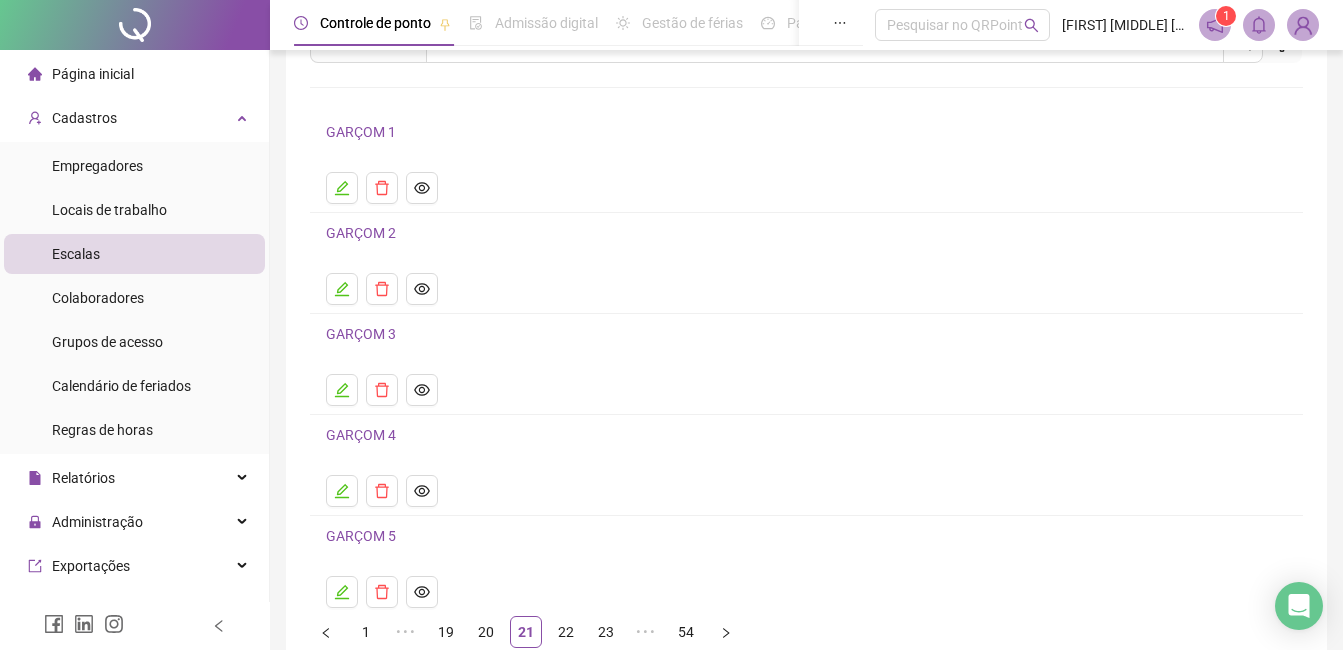scroll, scrollTop: 100, scrollLeft: 0, axis: vertical 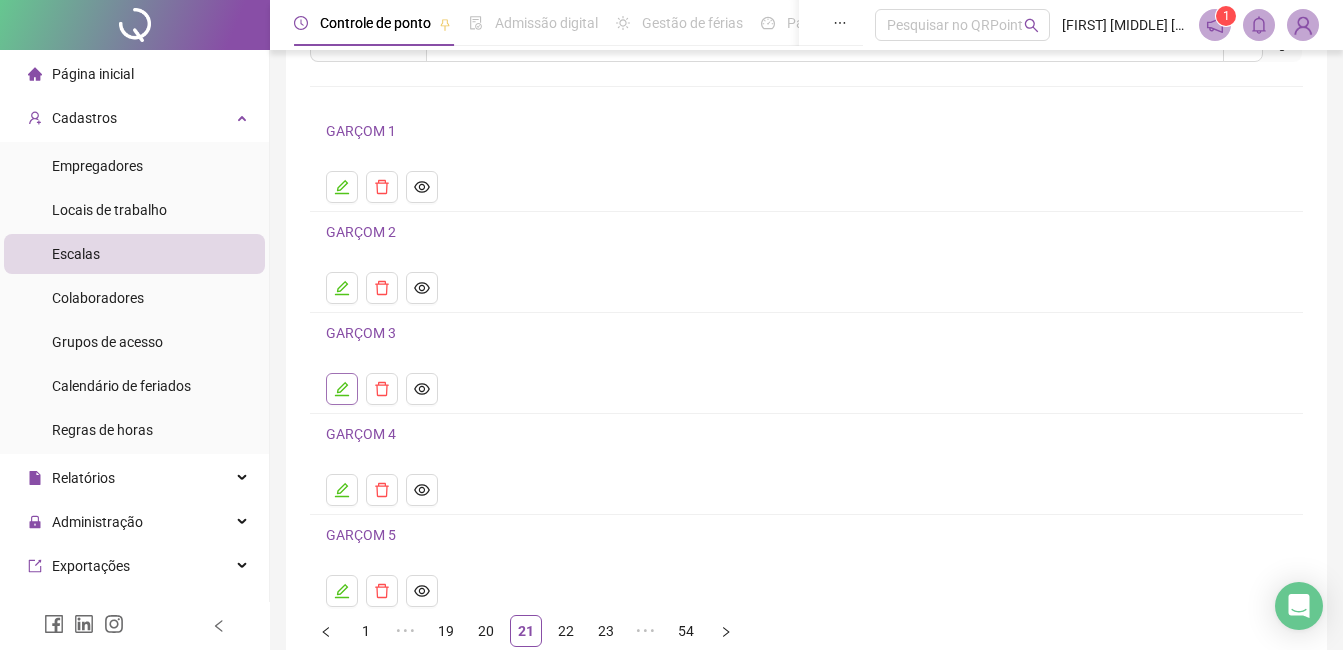 click 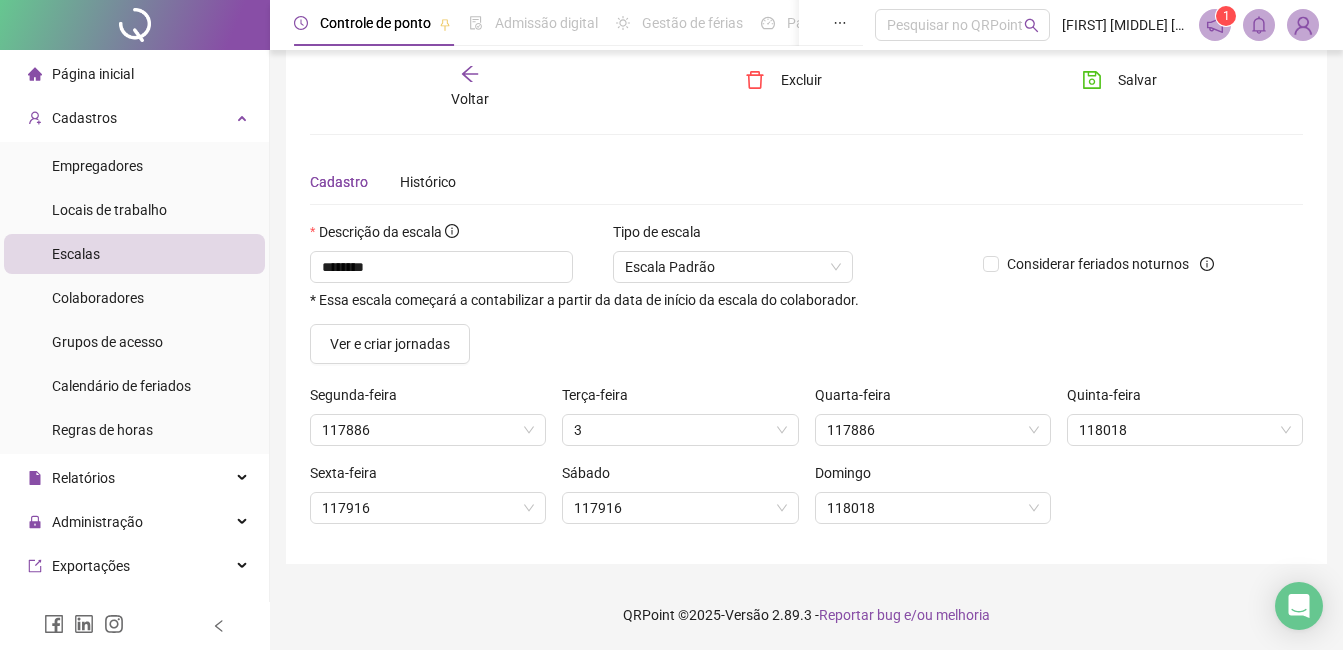 scroll, scrollTop: 26, scrollLeft: 0, axis: vertical 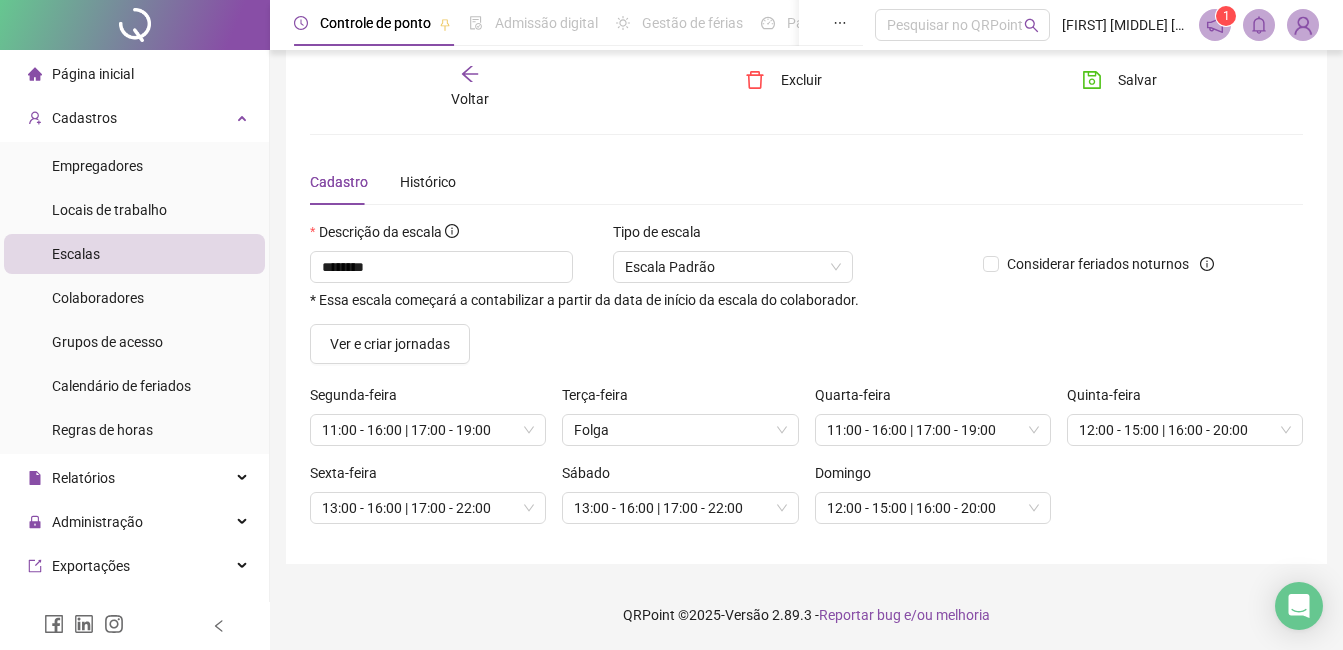 click on "Voltar" at bounding box center [470, 87] 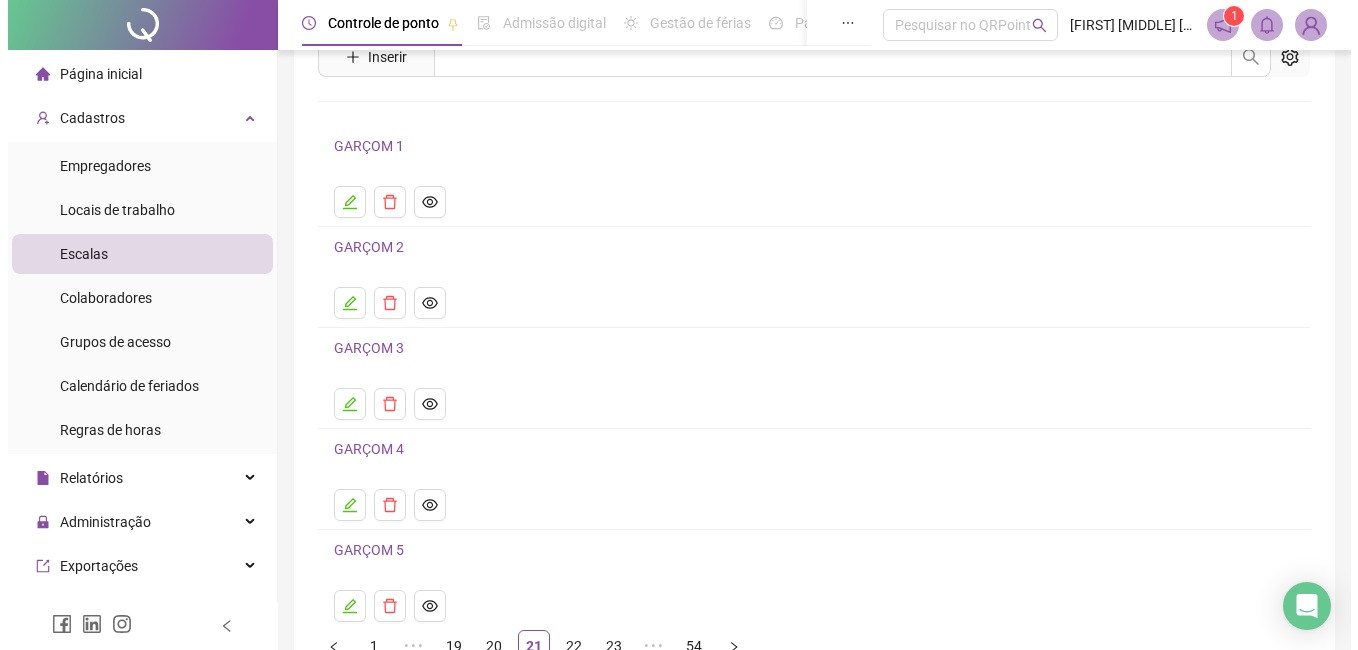 scroll, scrollTop: 200, scrollLeft: 0, axis: vertical 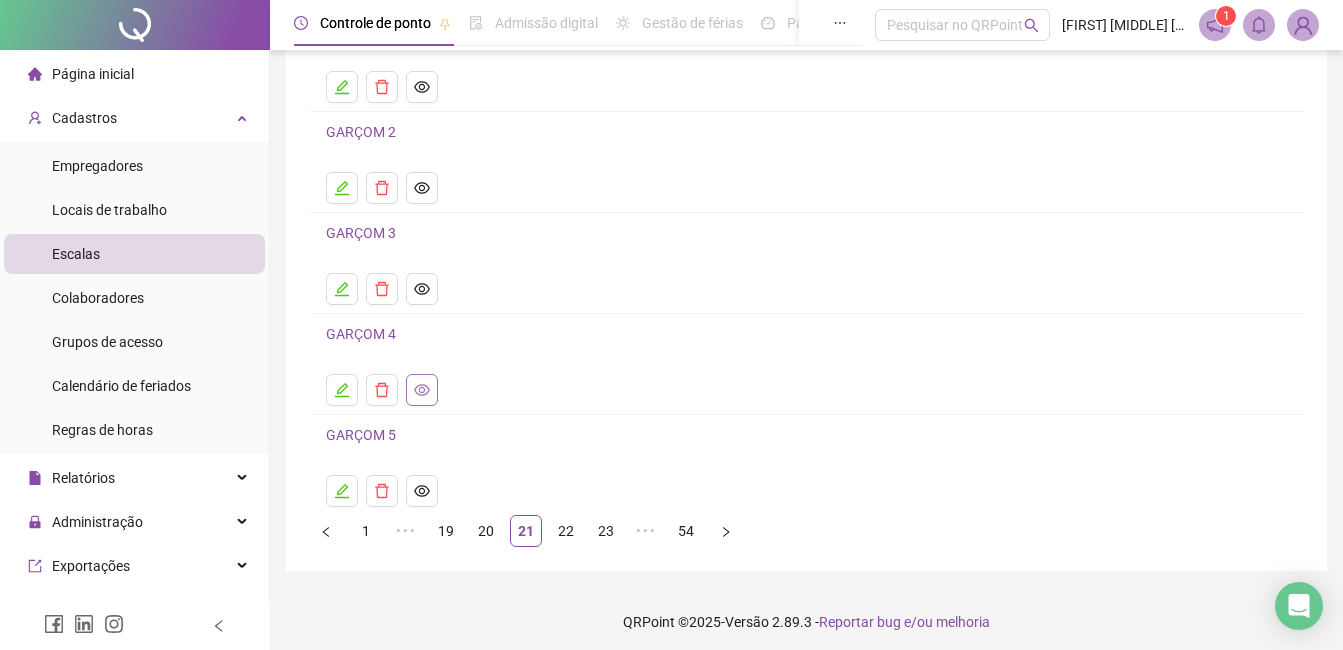 click 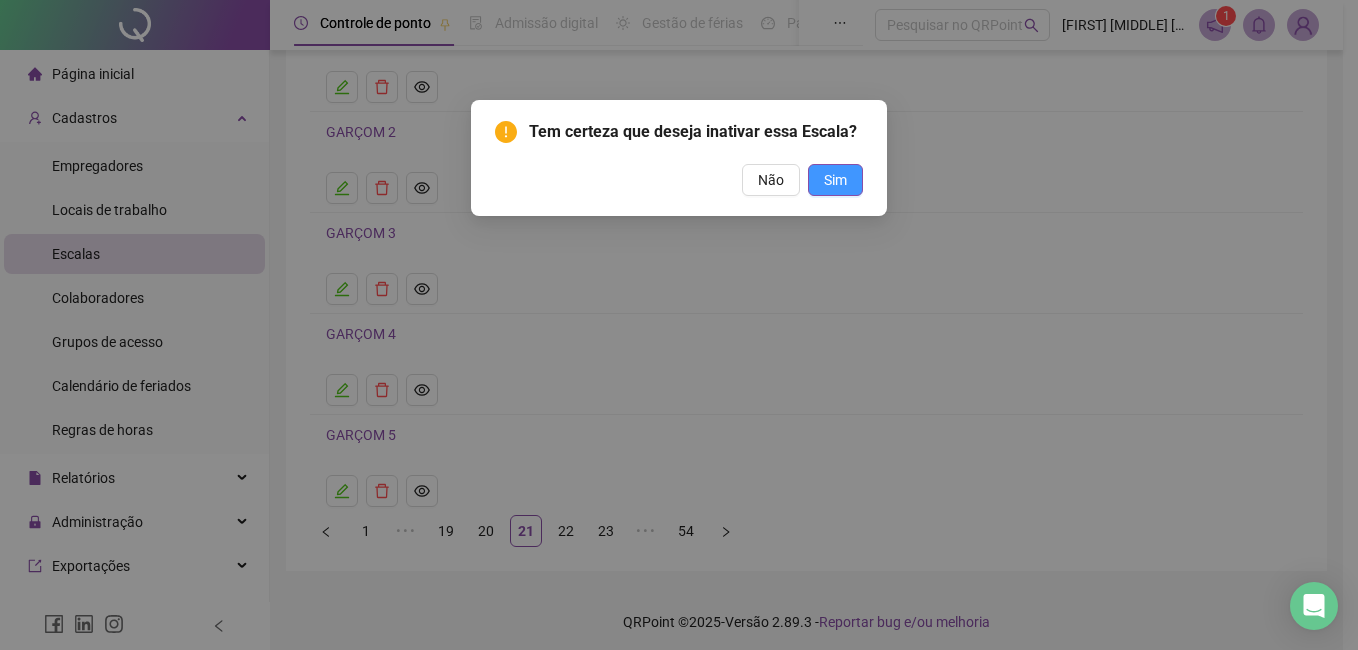 click on "Sim" at bounding box center [835, 180] 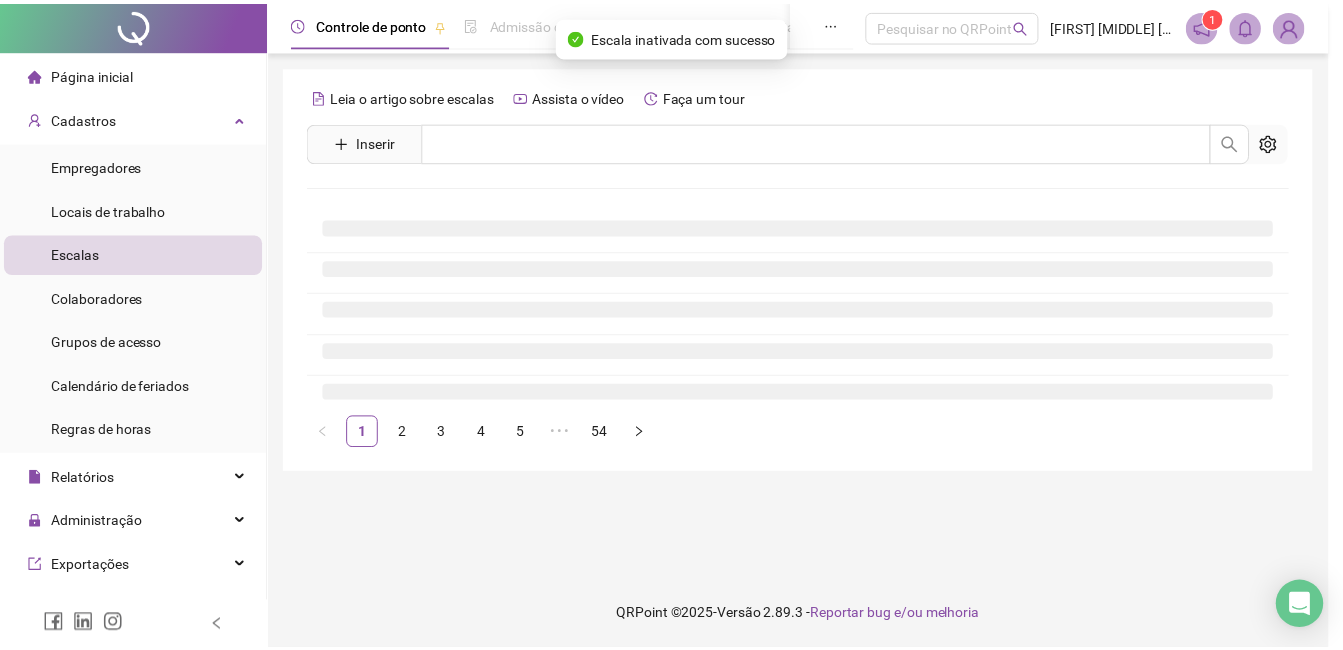 scroll, scrollTop: 0, scrollLeft: 0, axis: both 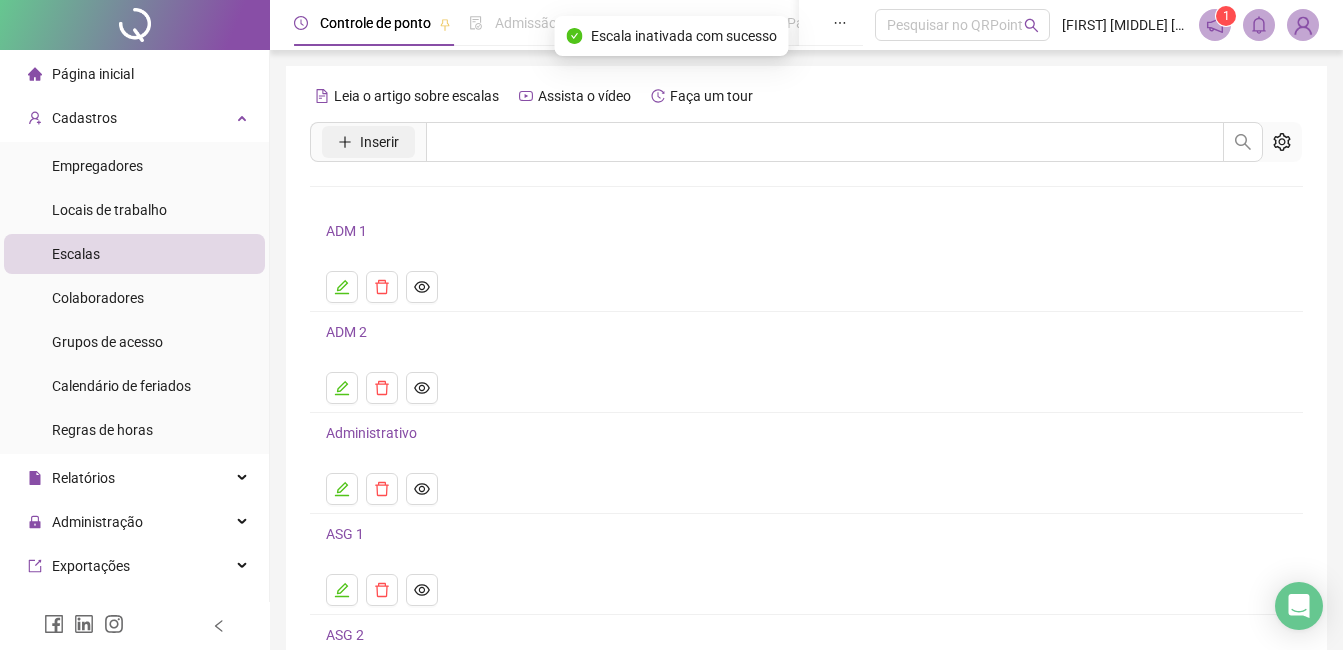 click on "Inserir" at bounding box center [379, 142] 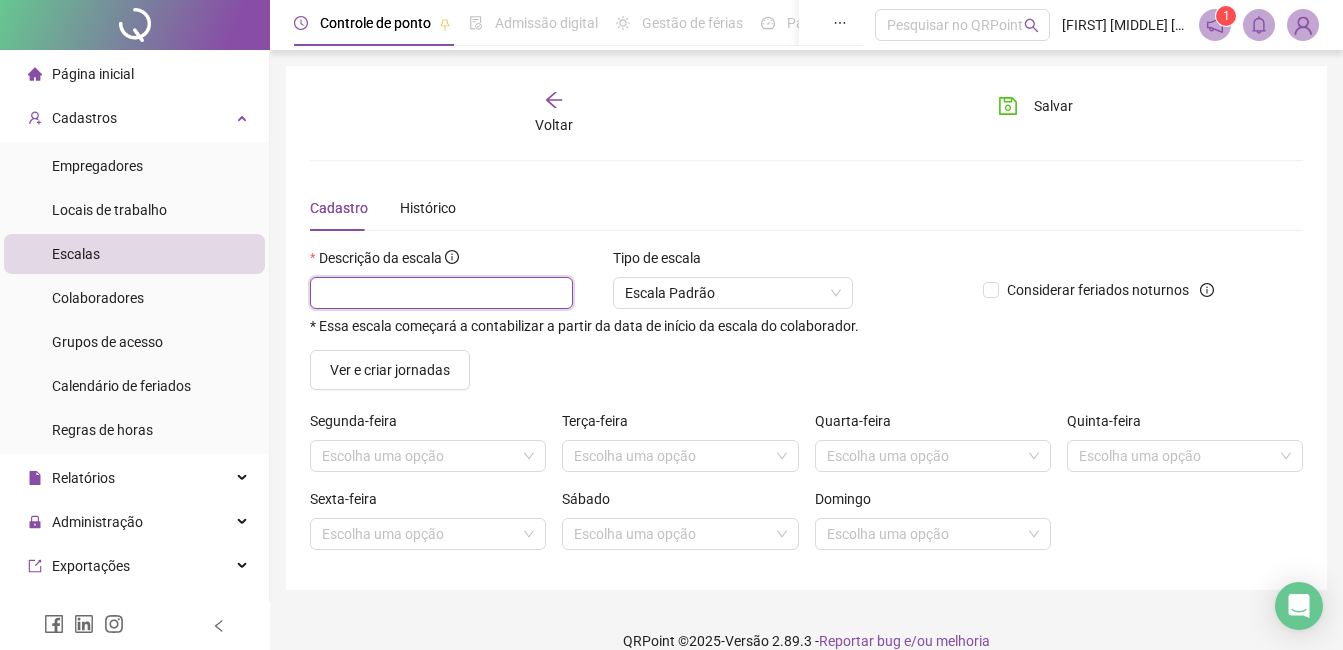 click at bounding box center (441, 293) 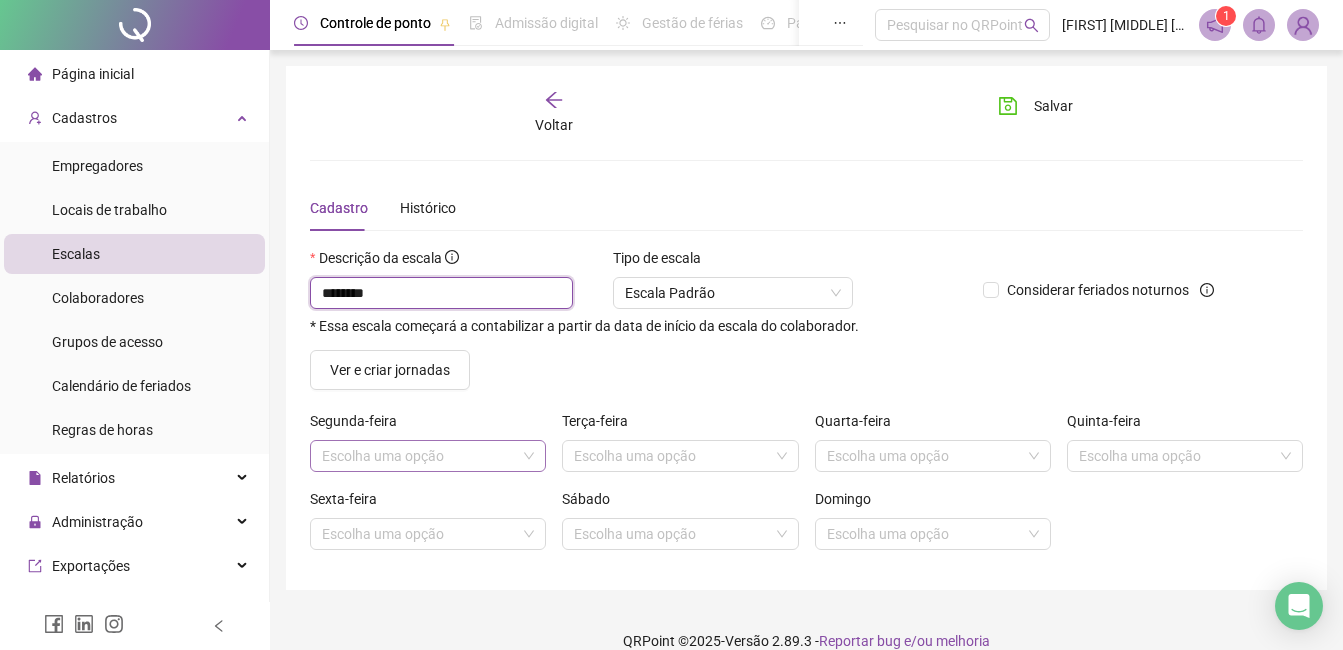 type on "********" 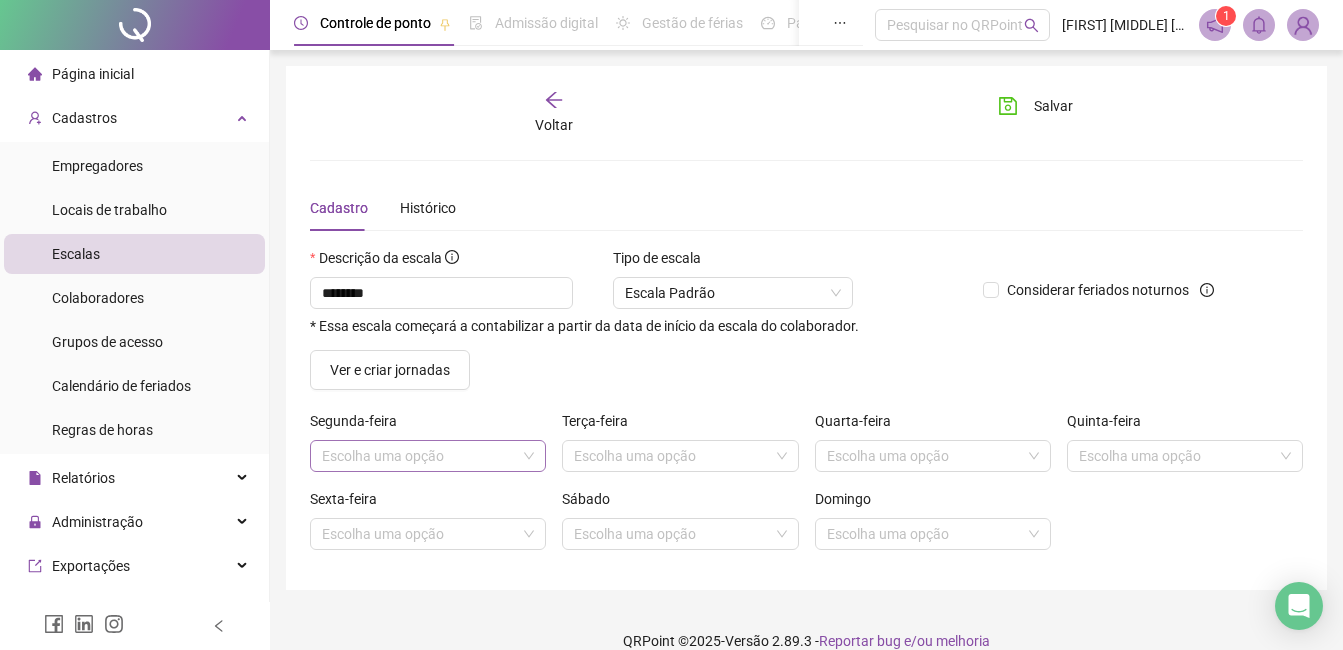 click at bounding box center (419, 456) 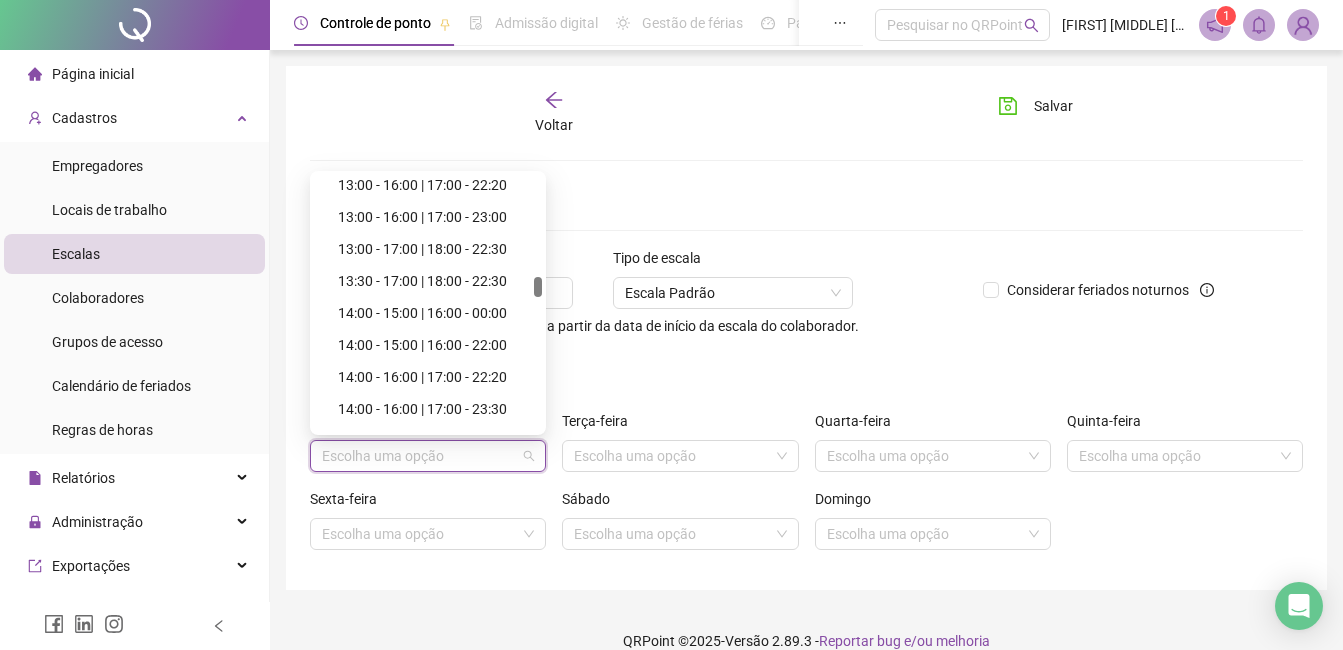 scroll, scrollTop: 2200, scrollLeft: 0, axis: vertical 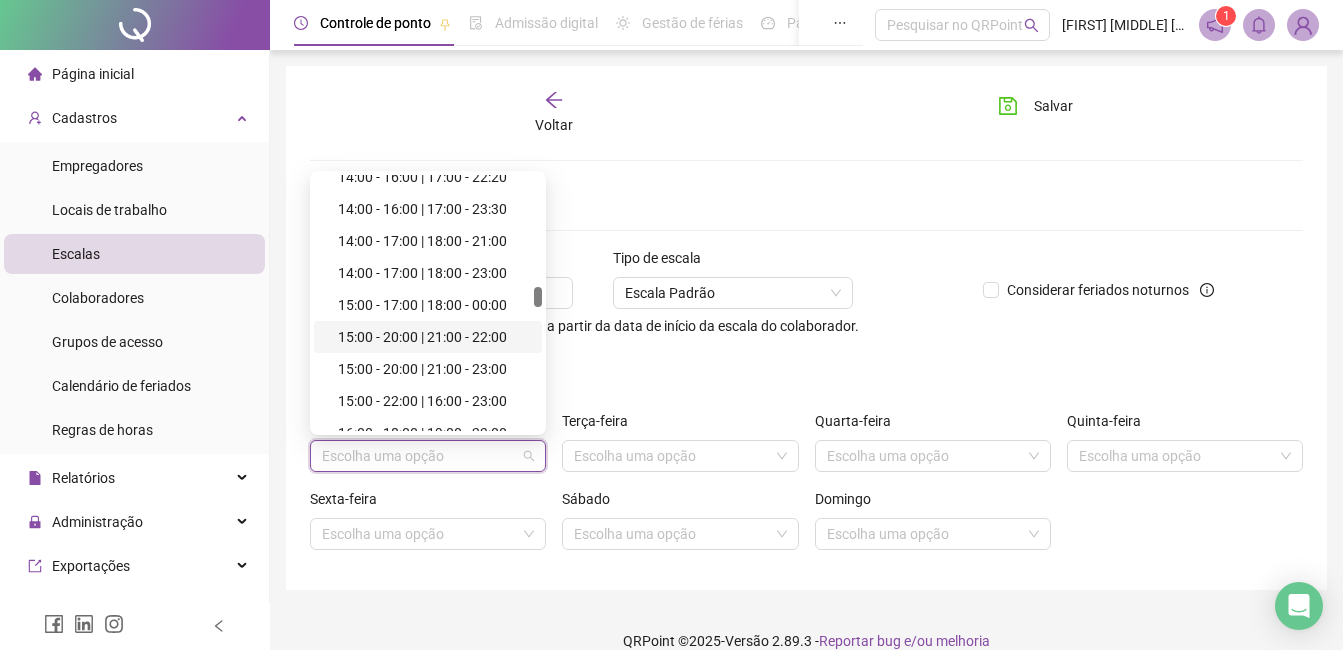 click on "15:00 - 20:00 | 21:00 - 22:00" at bounding box center (434, 337) 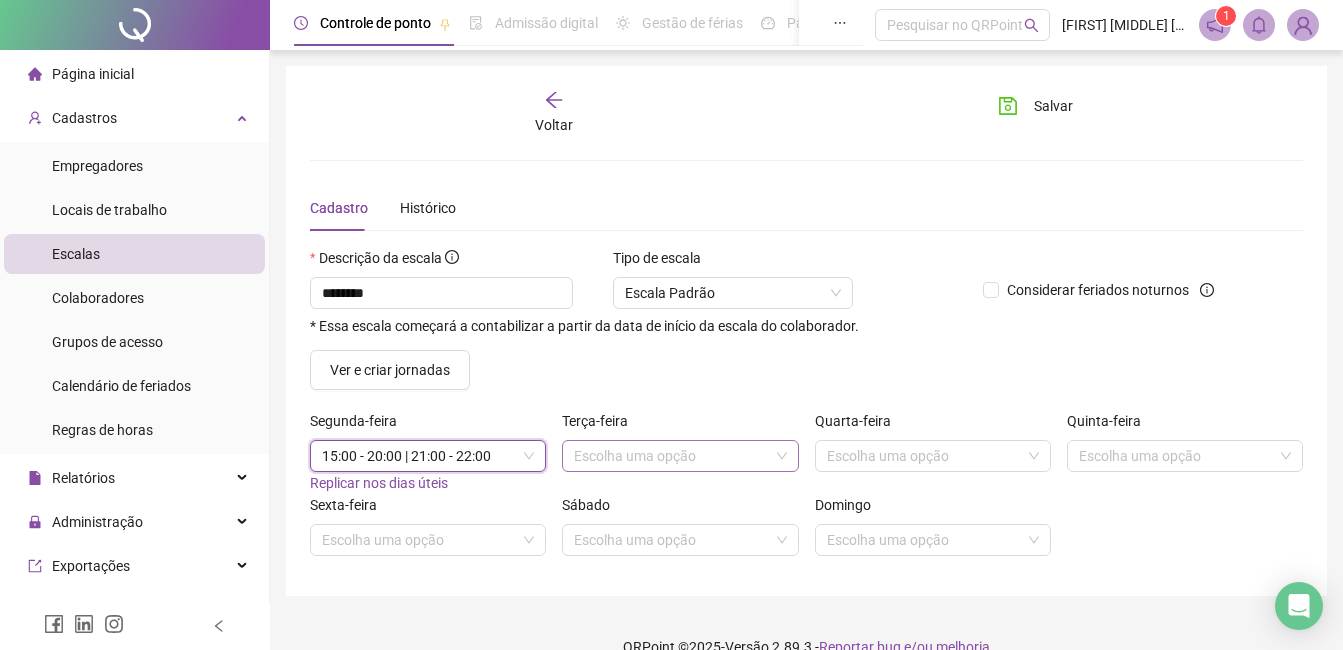 click at bounding box center (671, 456) 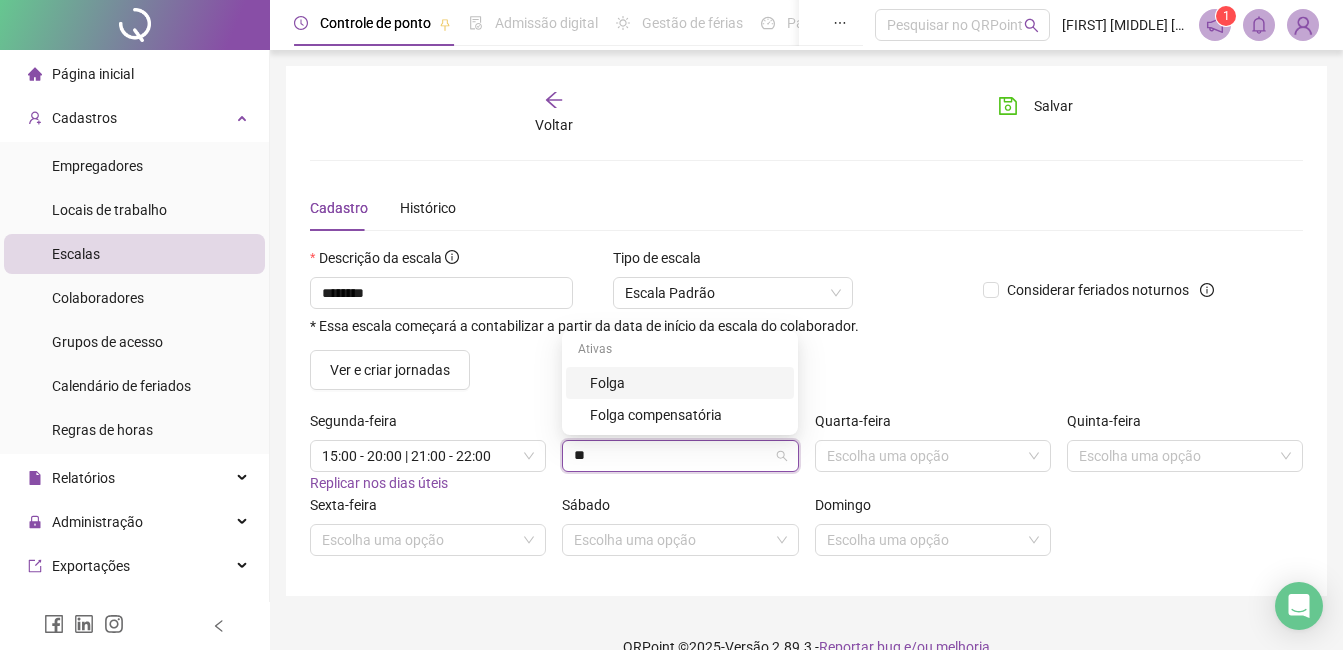 type on "***" 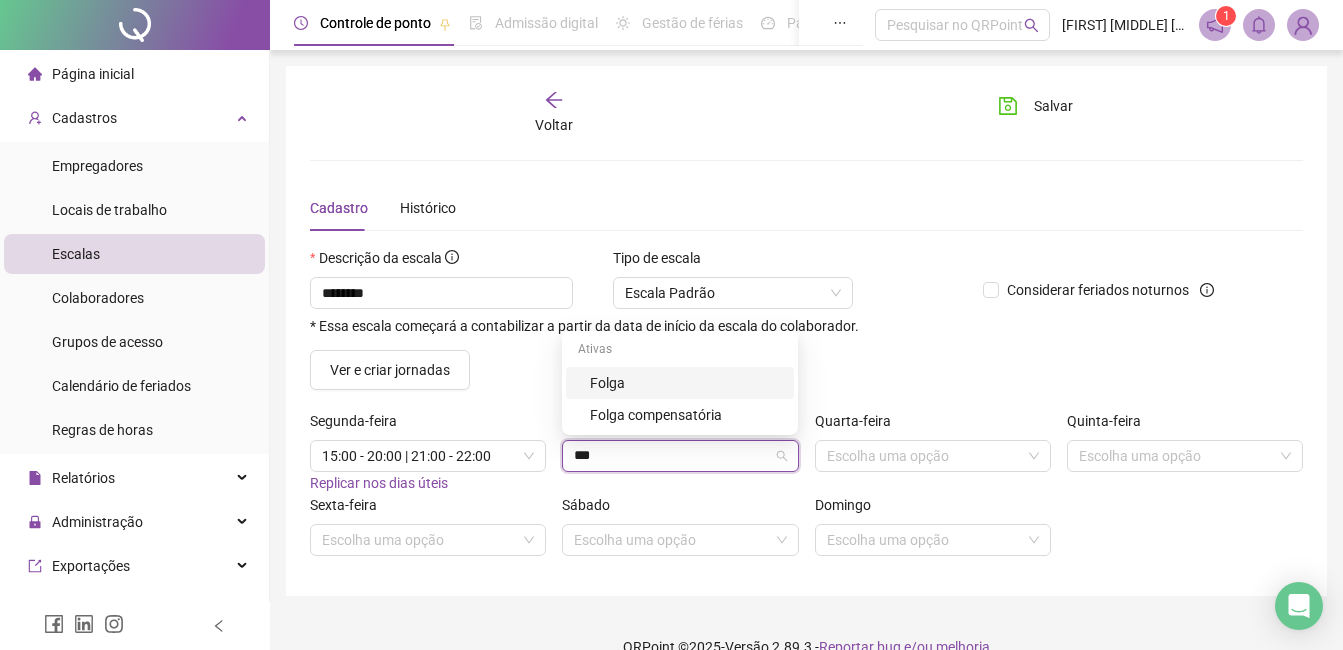 click on "Folga" at bounding box center (680, 383) 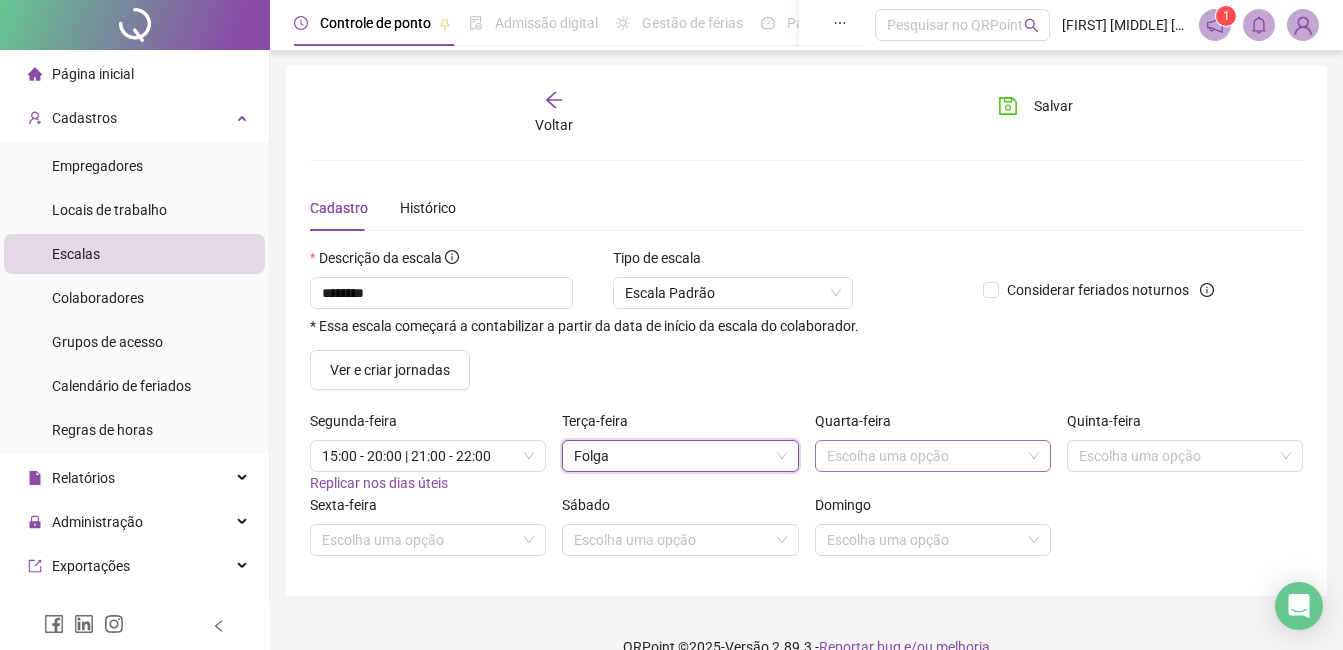 click at bounding box center [924, 456] 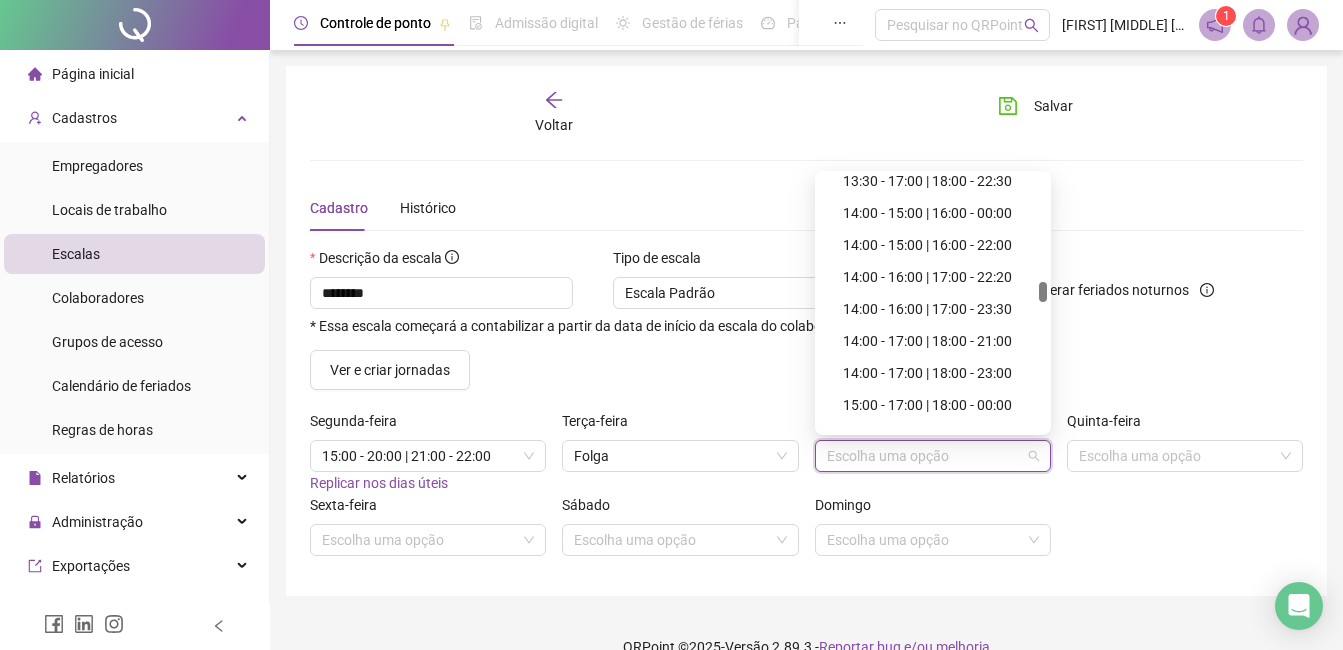scroll, scrollTop: 2200, scrollLeft: 0, axis: vertical 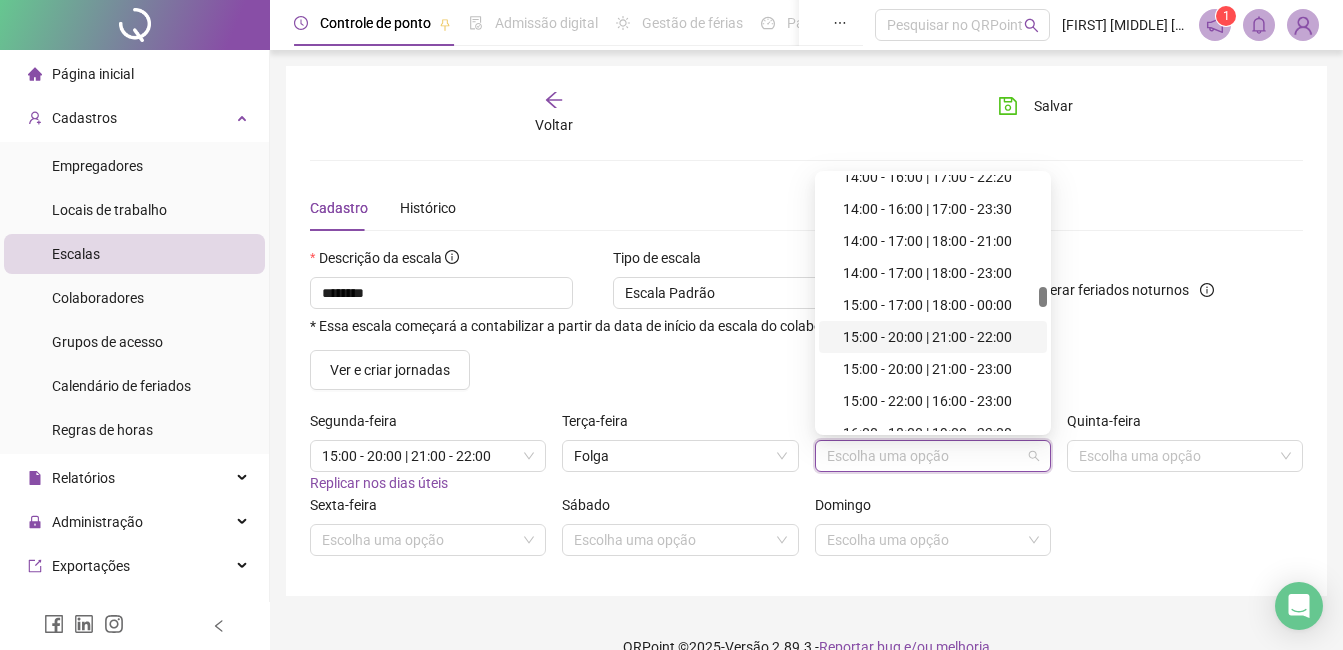 click on "15:00 - 20:00 | 21:00 - 22:00" at bounding box center (939, 337) 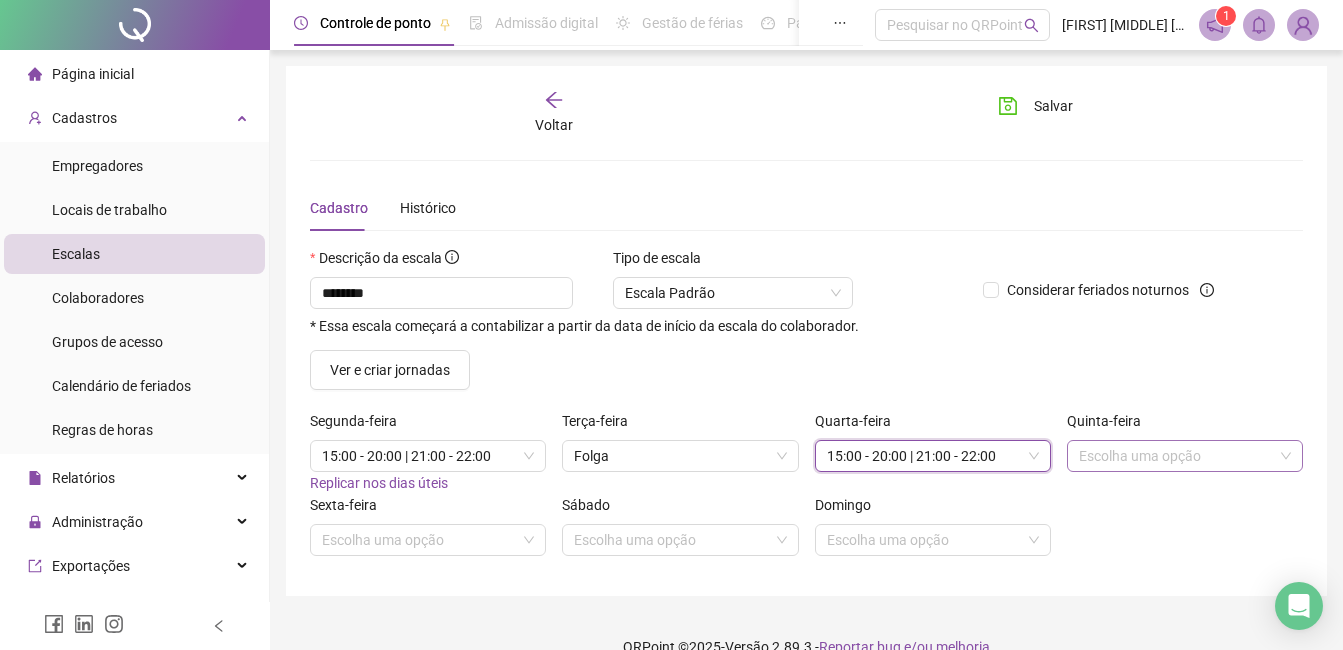 click at bounding box center [1176, 456] 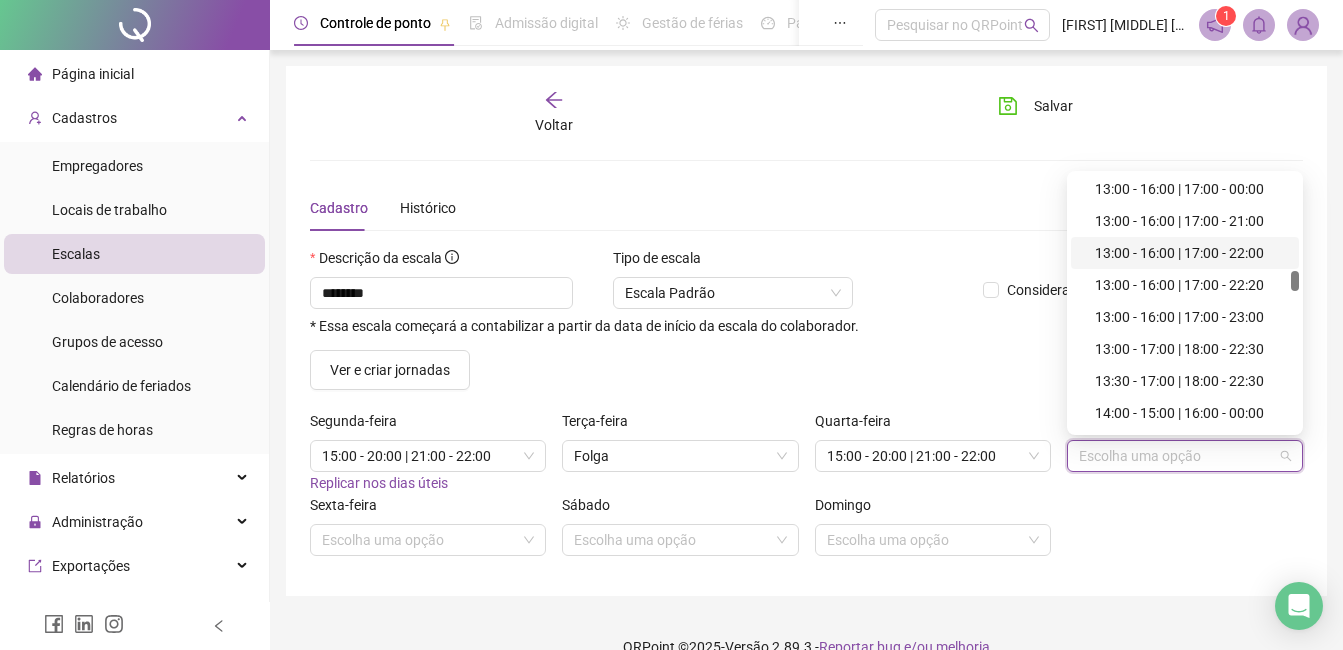 scroll, scrollTop: 2200, scrollLeft: 0, axis: vertical 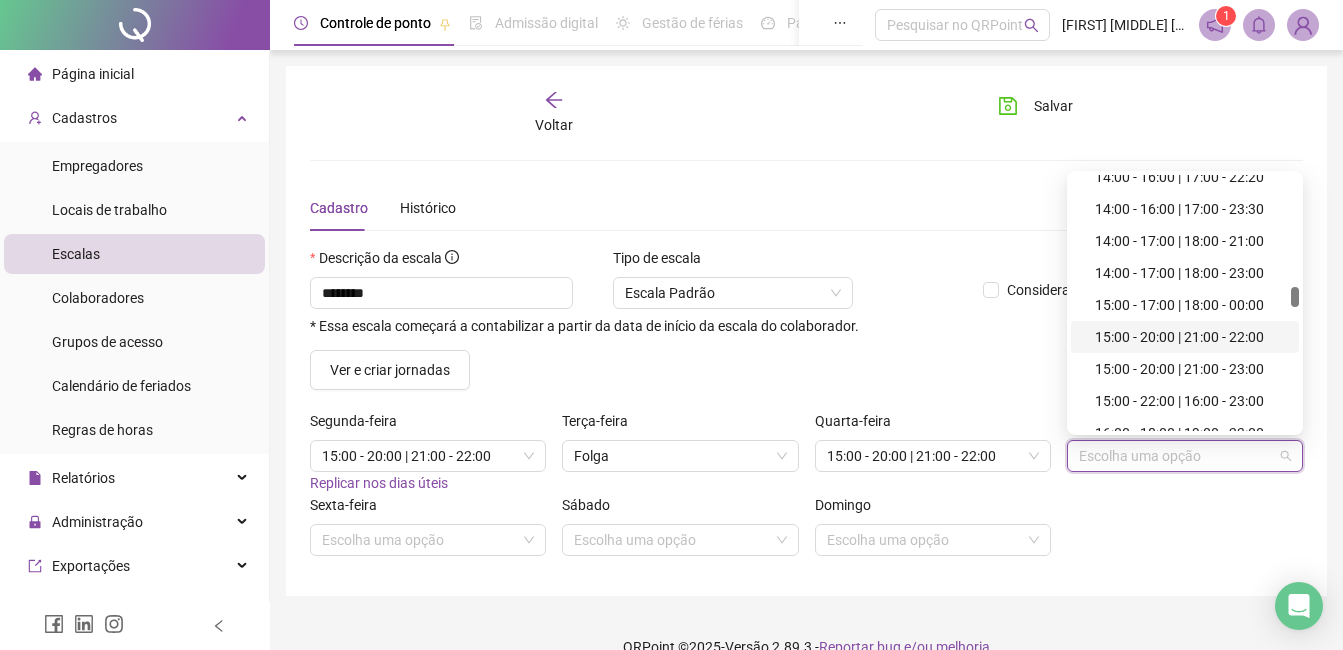 click on "15:00 - 20:00 | 21:00 - 22:00" at bounding box center (1191, 337) 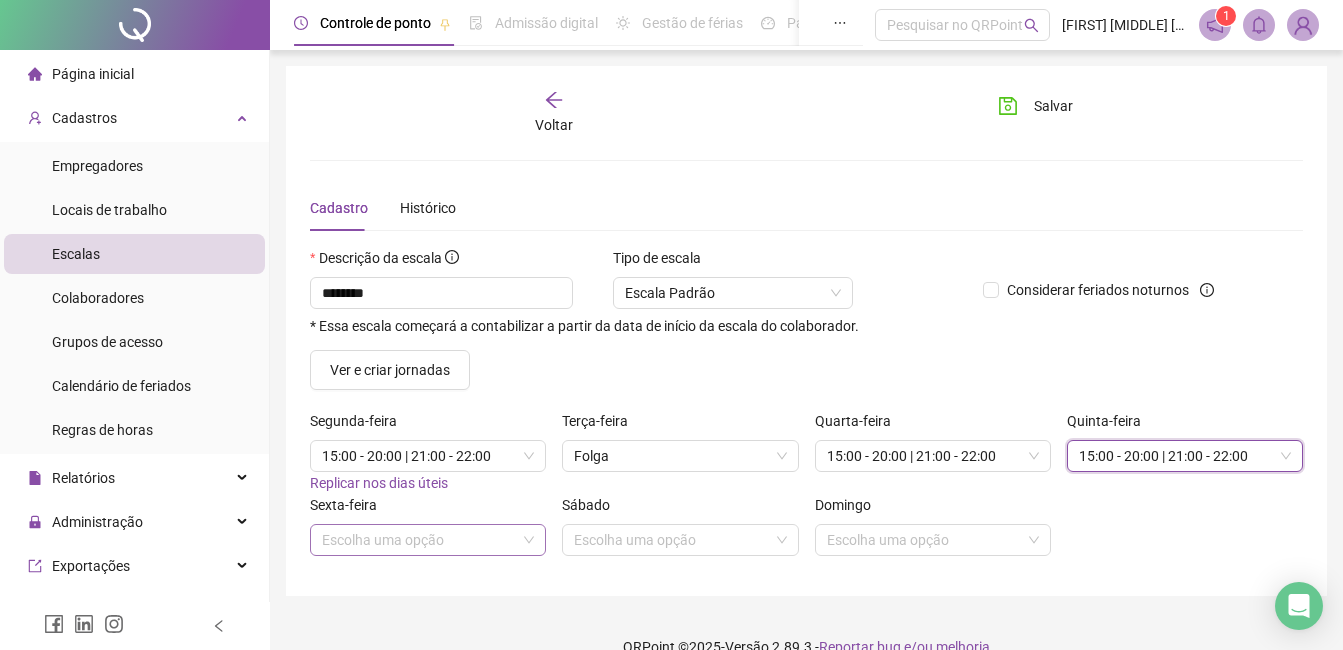 click at bounding box center [419, 540] 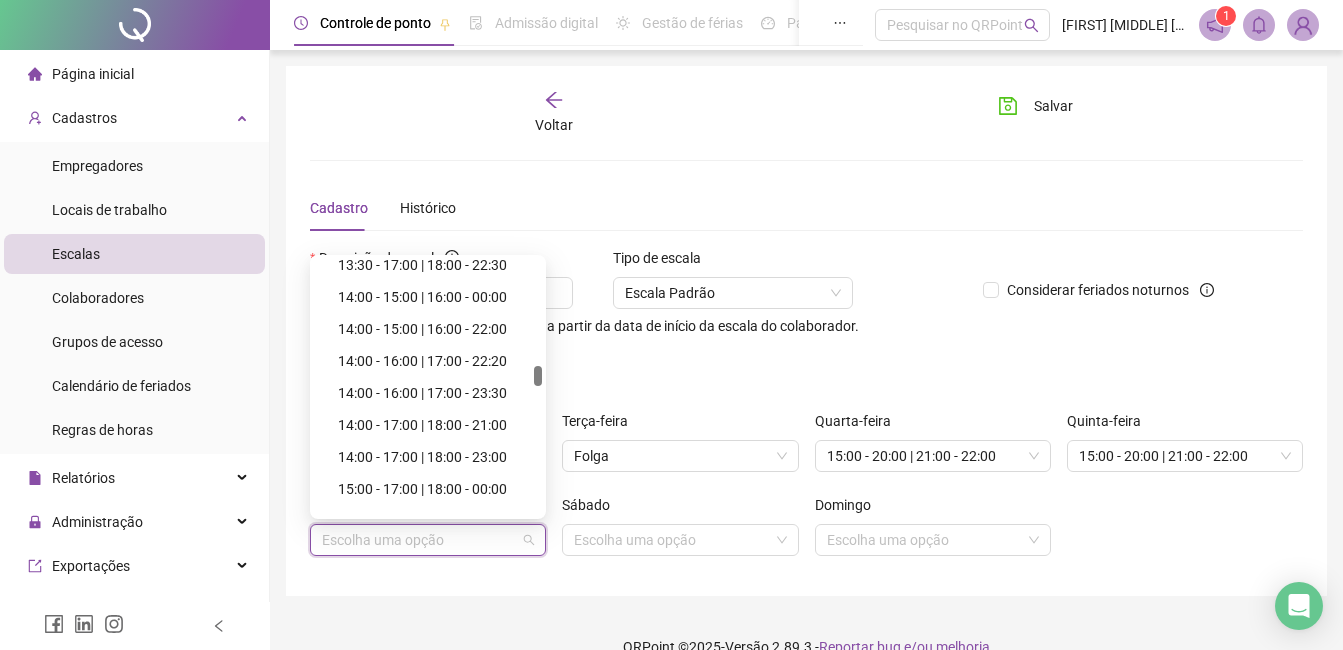 scroll, scrollTop: 2300, scrollLeft: 0, axis: vertical 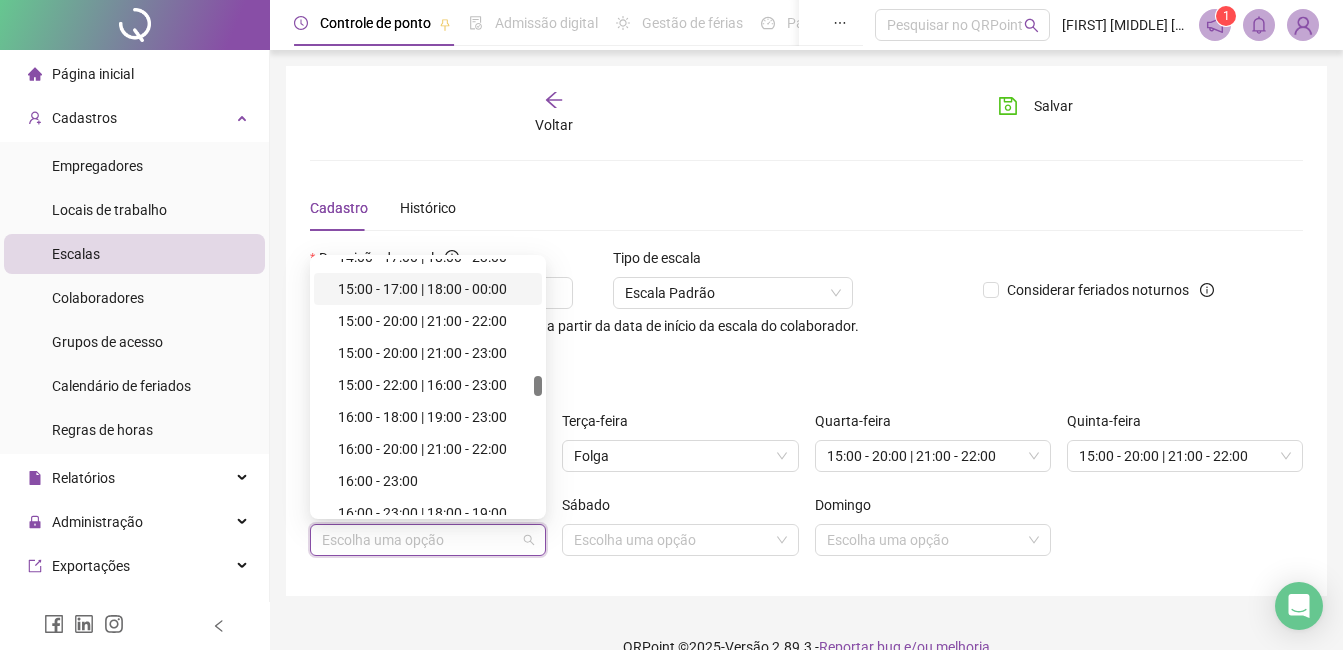click on "15:00 - 17:00 | 18:00 - 00:00" at bounding box center [434, 289] 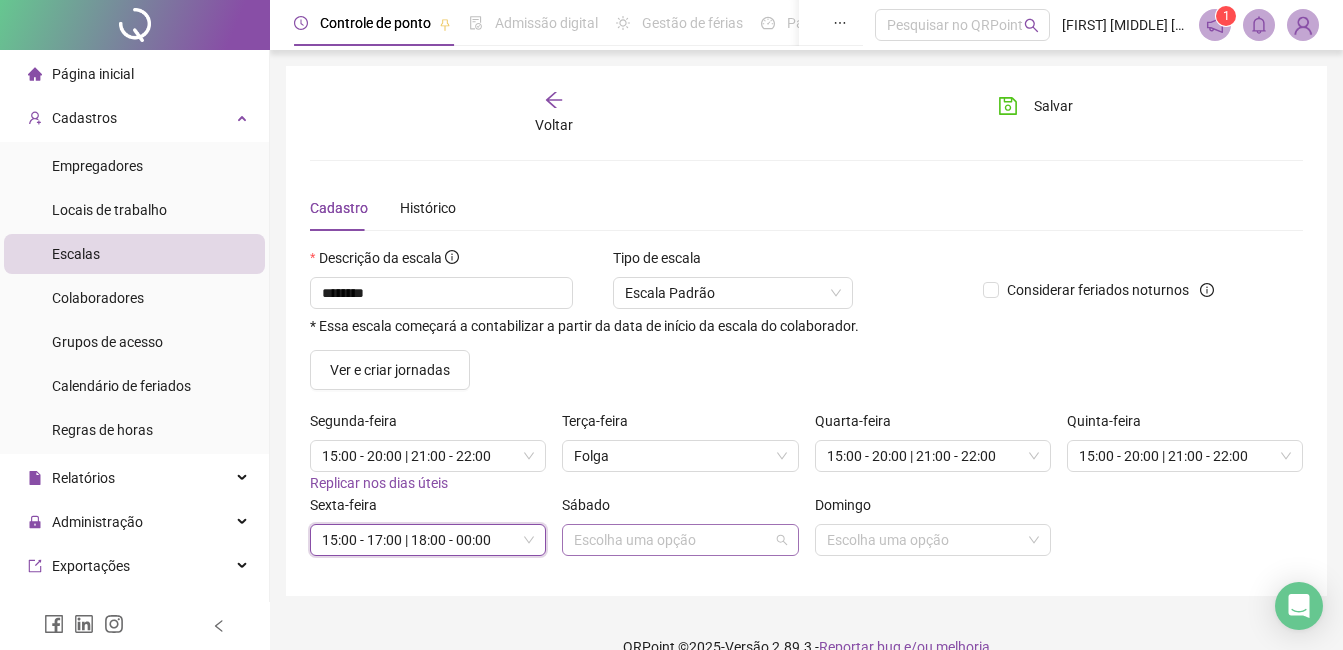 click at bounding box center (671, 540) 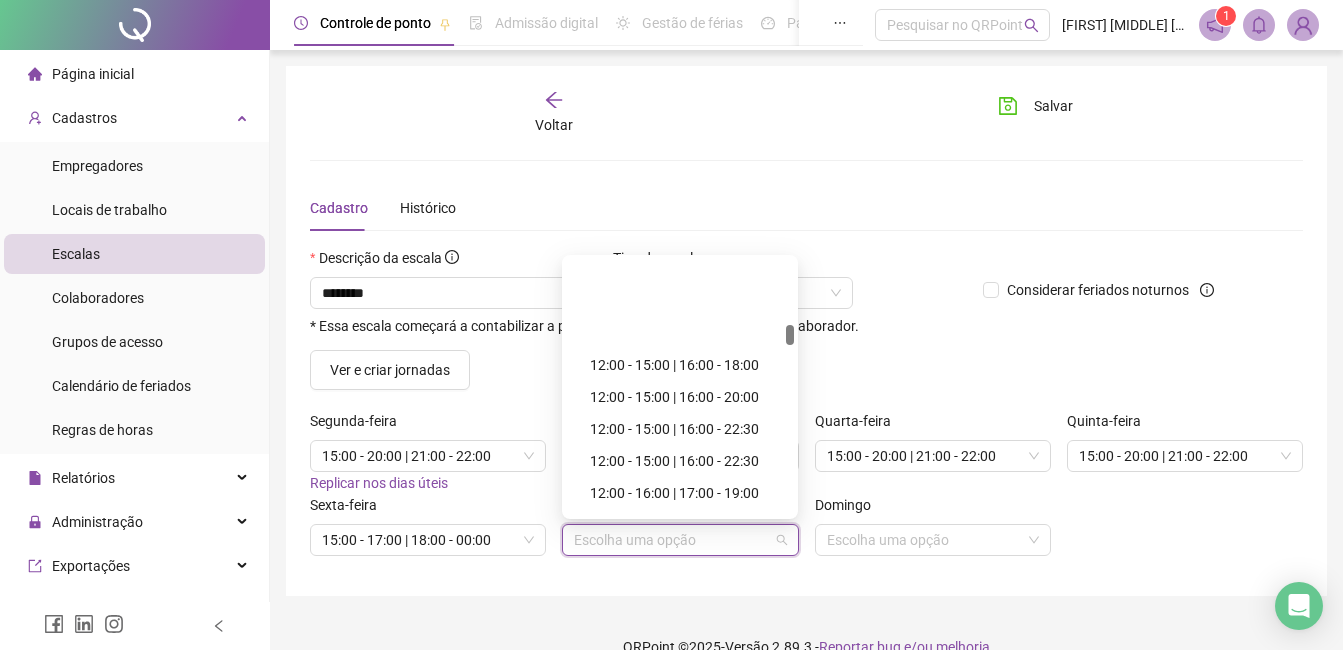 scroll, scrollTop: 1300, scrollLeft: 0, axis: vertical 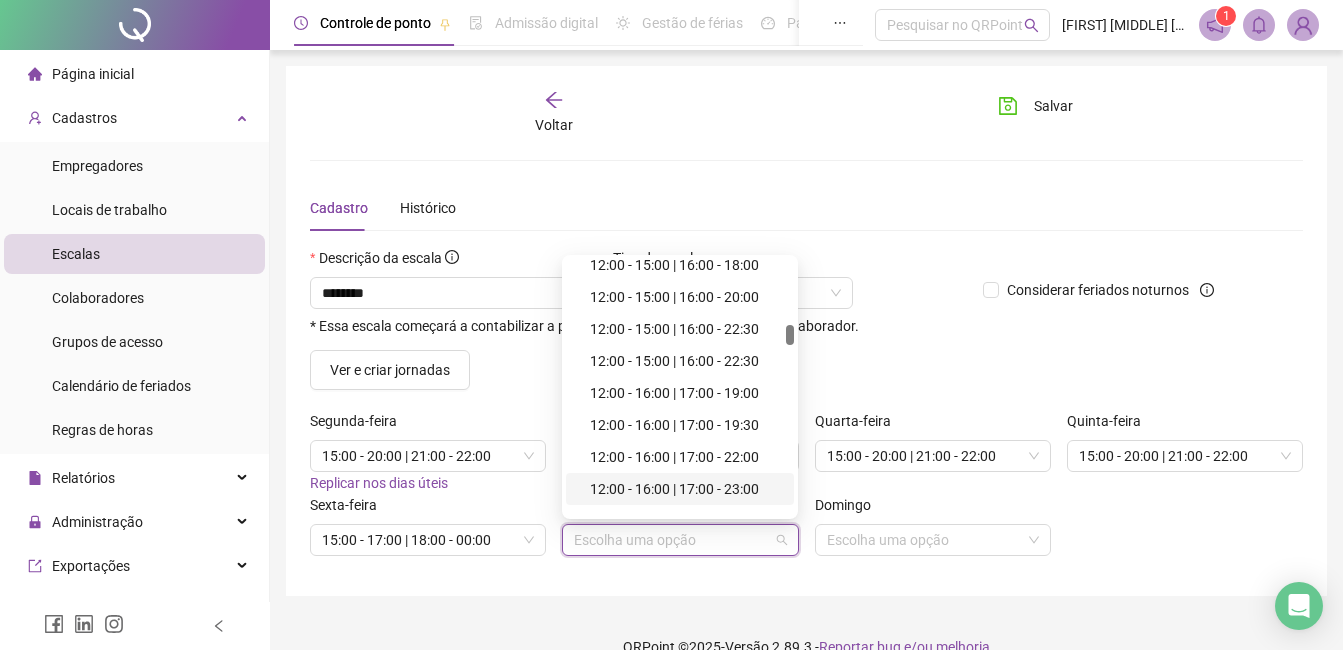 click on "12:00 - 16:00 | 17:00 - 23:00" at bounding box center (686, 489) 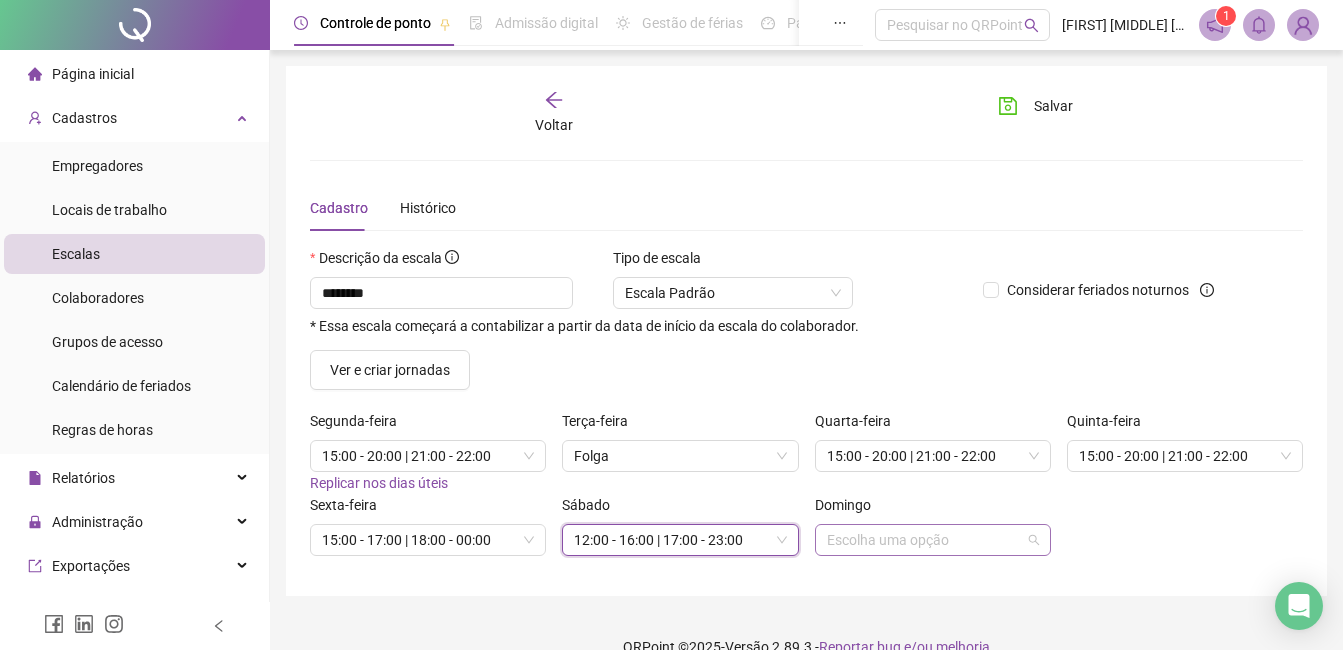 click at bounding box center [924, 540] 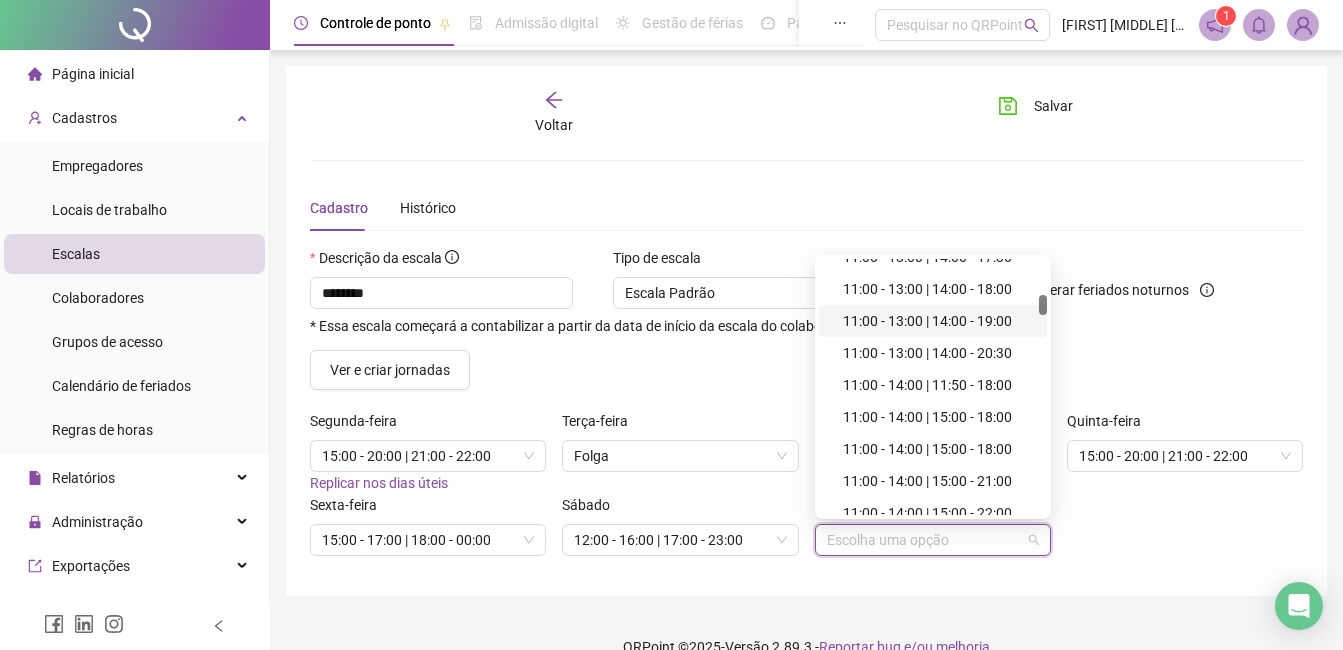 scroll, scrollTop: 800, scrollLeft: 0, axis: vertical 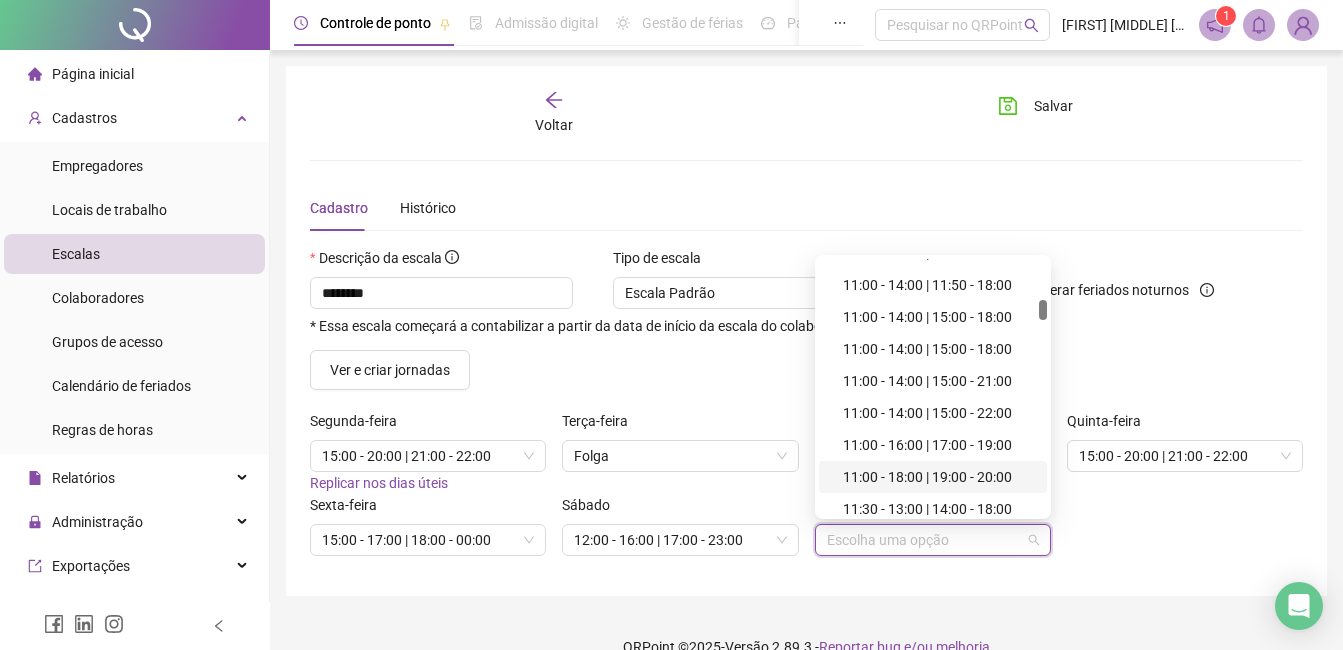 click on "11:00 - 18:00 | 19:00 - 20:00" at bounding box center [939, 477] 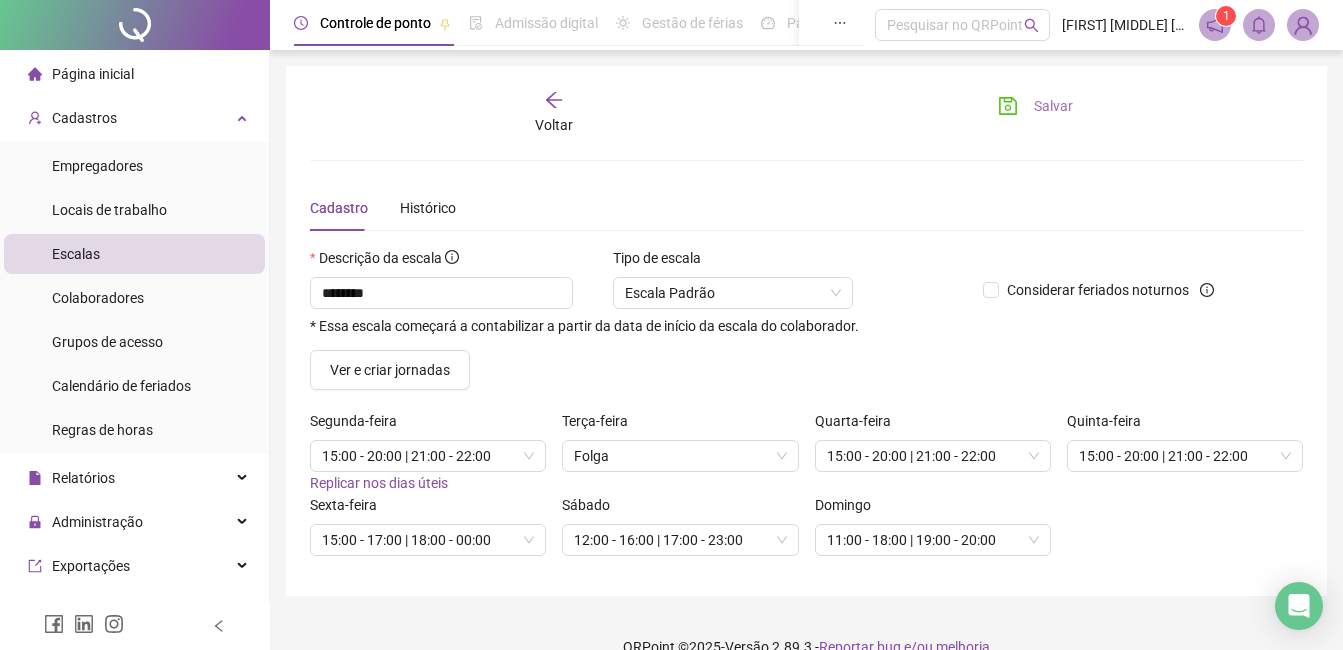 click on "Salvar" at bounding box center [1035, 106] 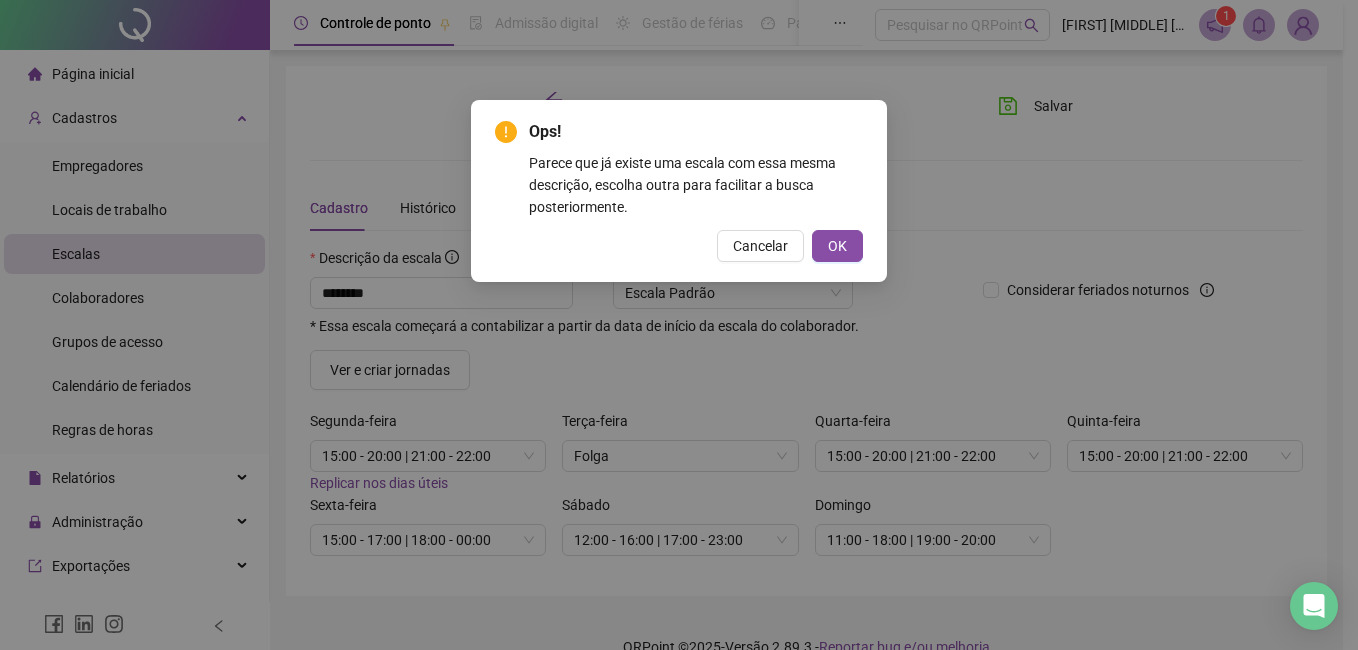 click on "Ops! Parece que já existe uma escala com essa mesma descrição, escolha outra para facilitar a busca posteriormente. Cancelar OK" at bounding box center [679, 191] 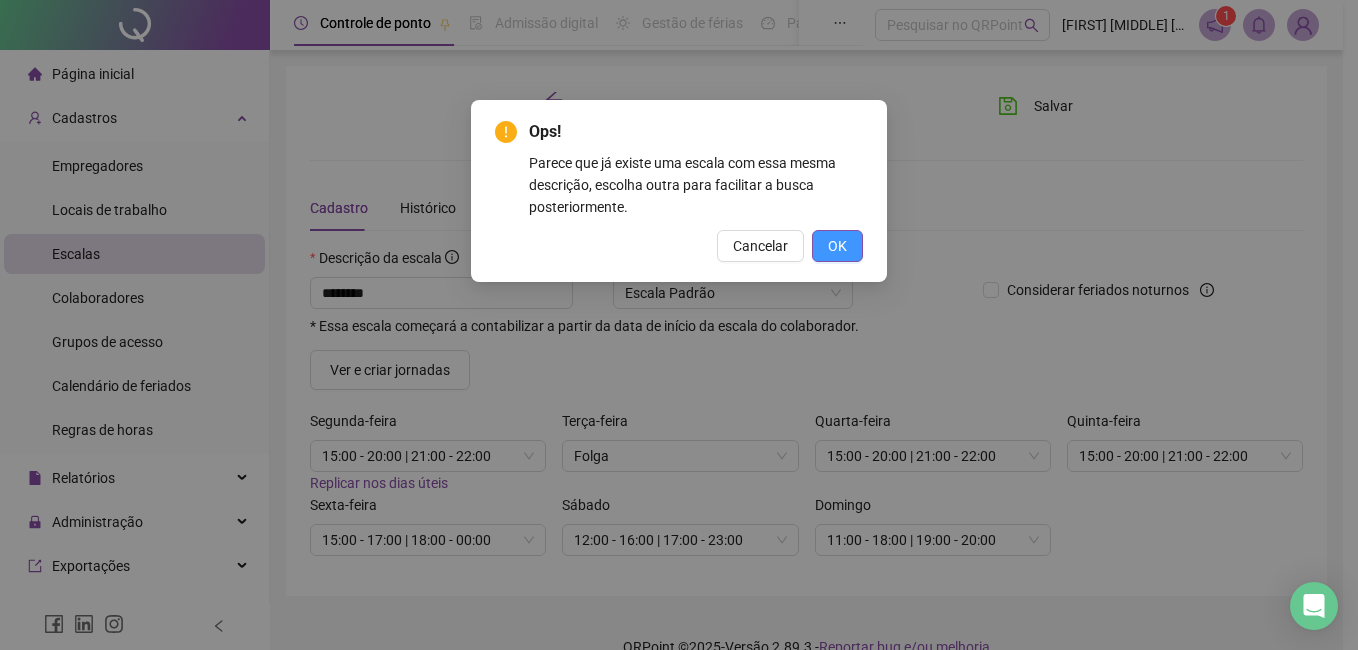 click on "OK" at bounding box center (837, 246) 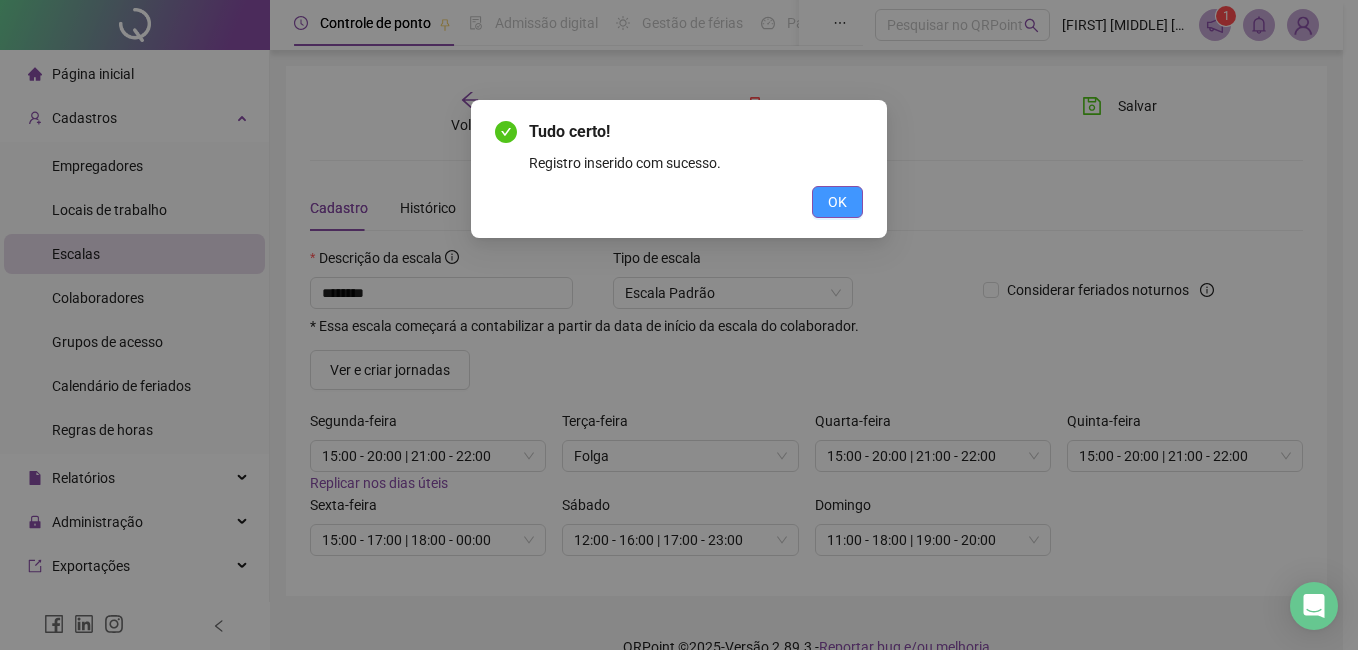 click on "OK" at bounding box center (837, 202) 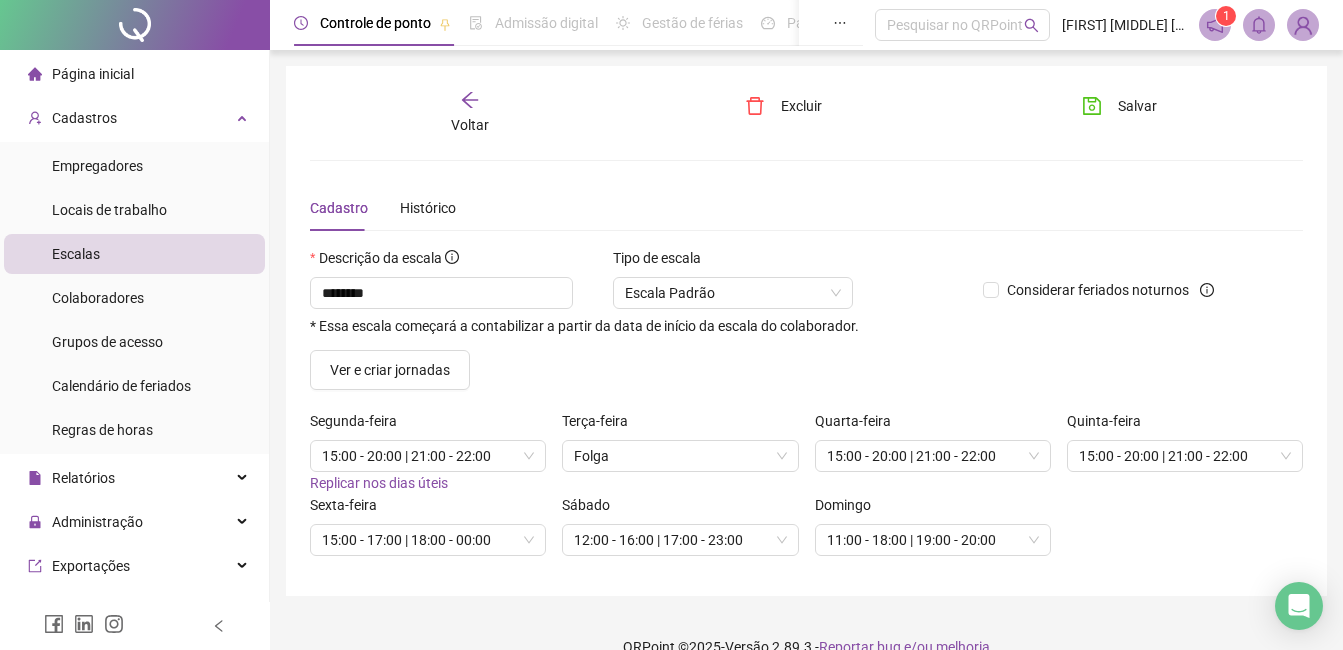 click on "Voltar" at bounding box center [470, 113] 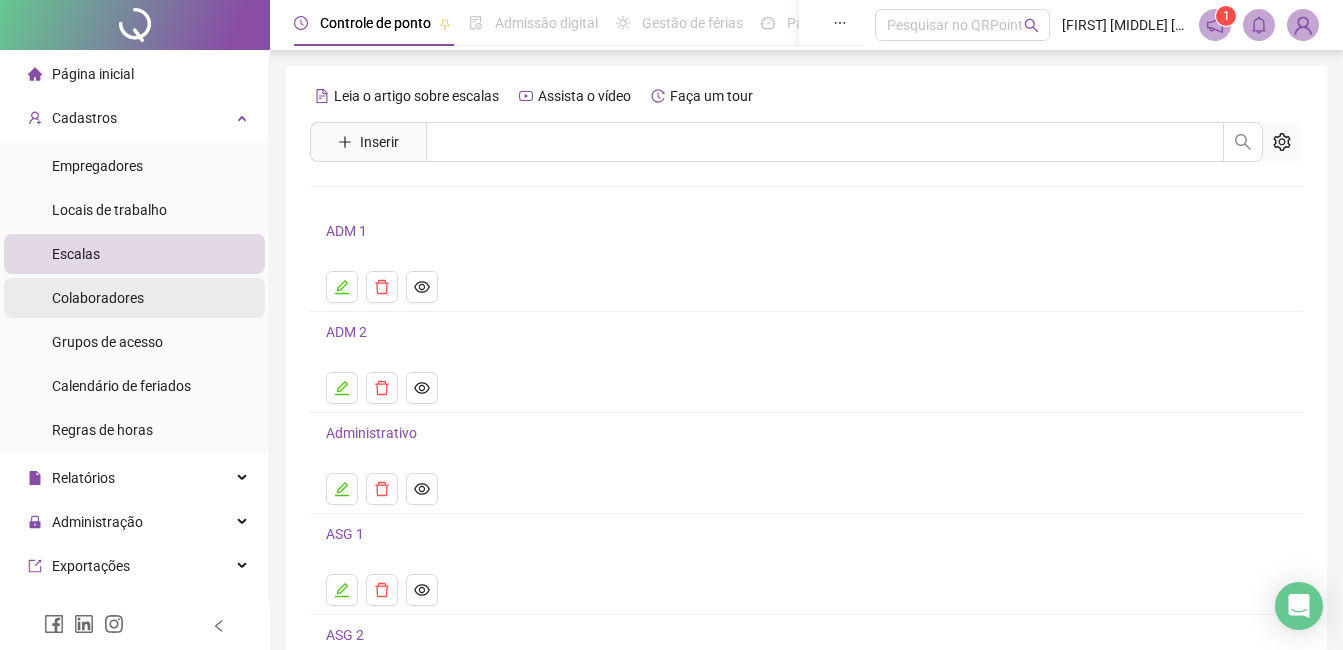 click on "Colaboradores" at bounding box center [98, 298] 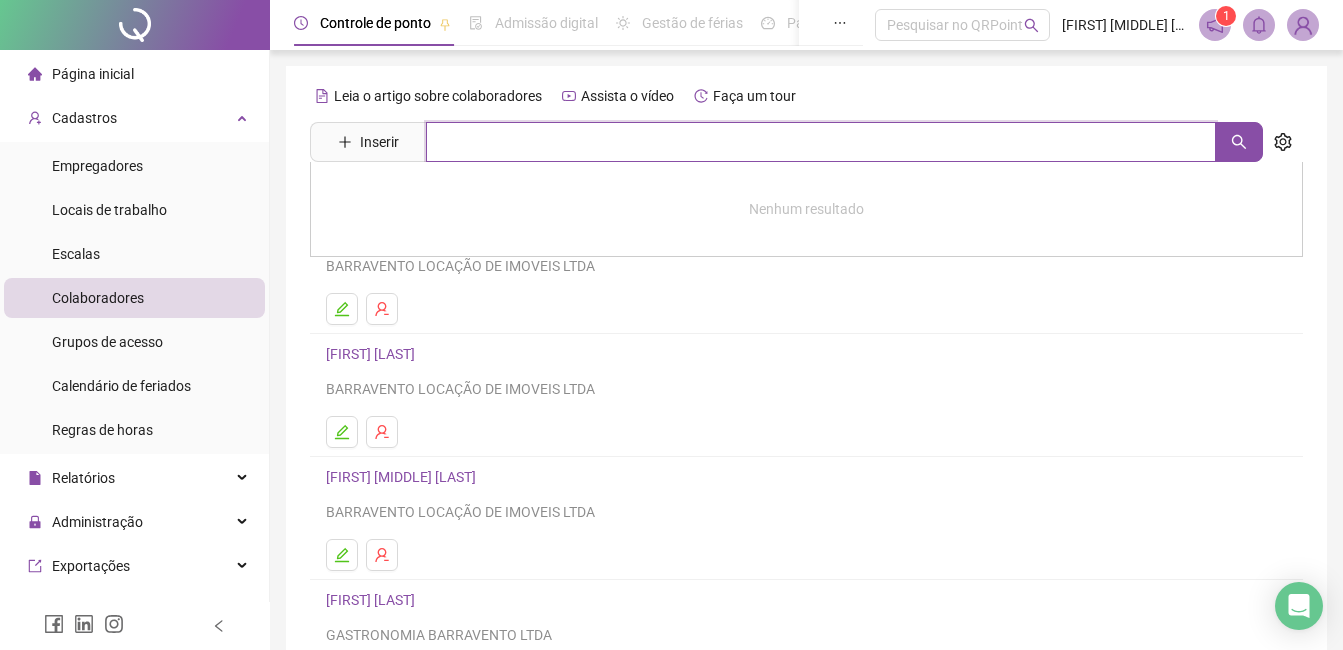 click at bounding box center [821, 142] 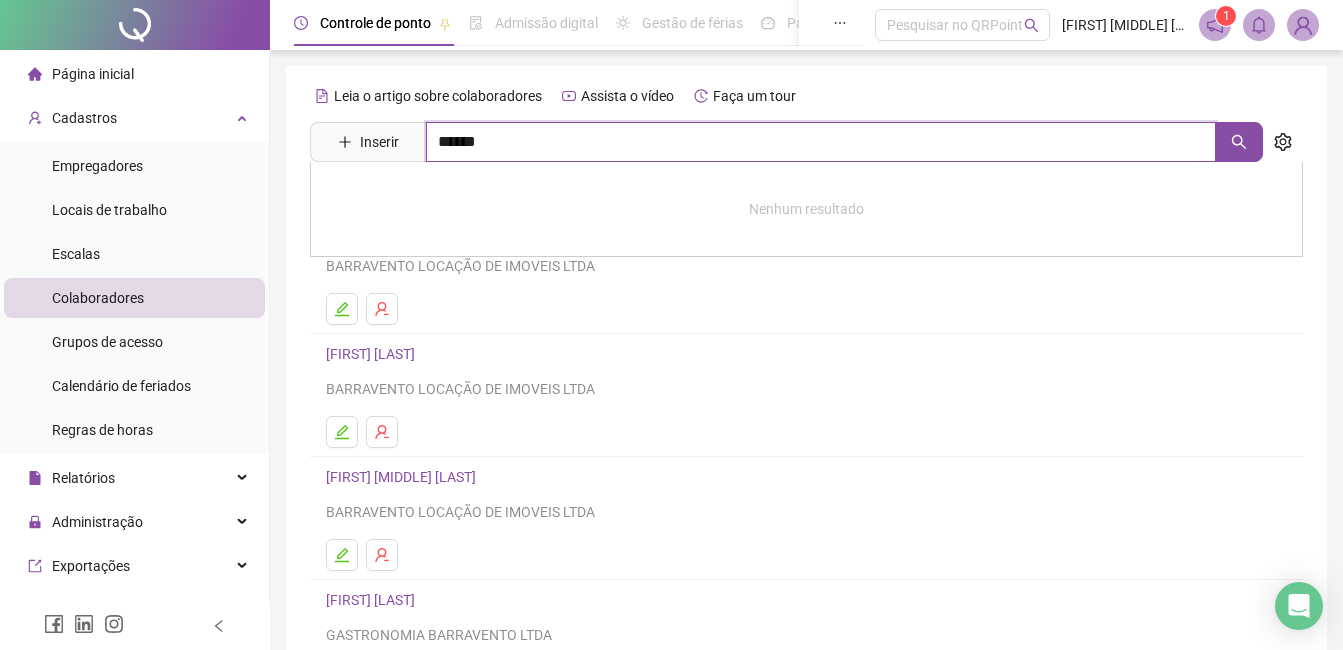 type on "******" 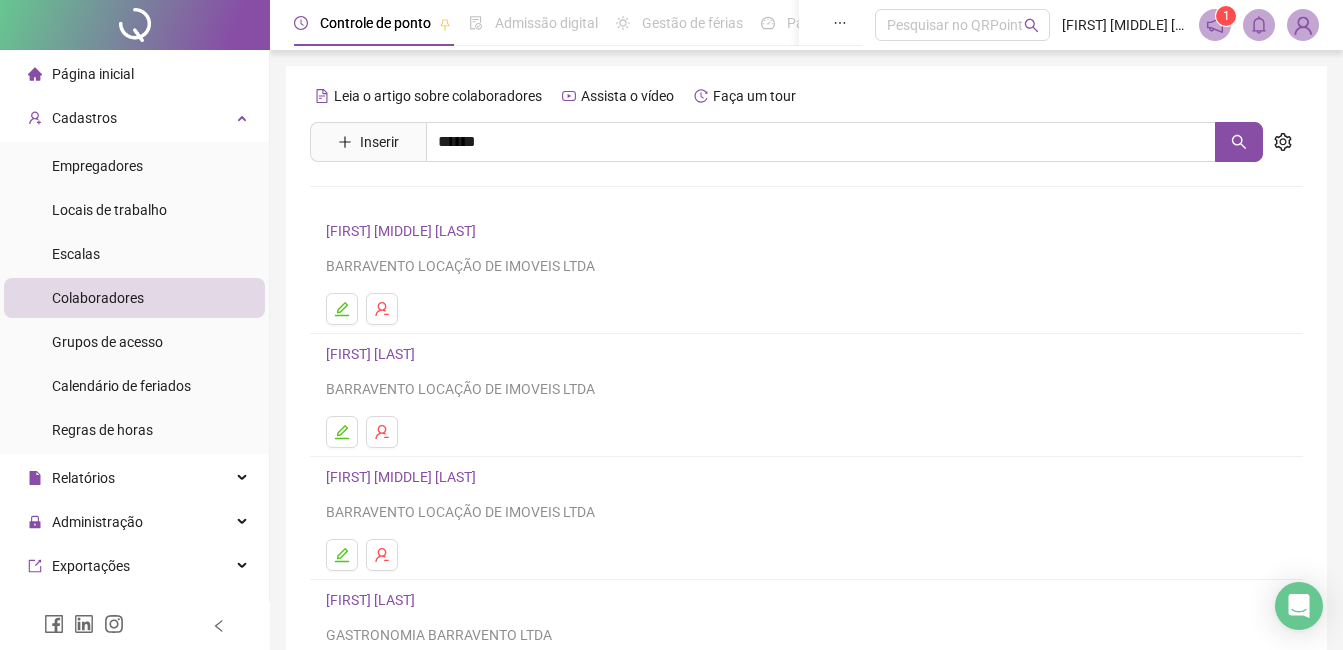 click on "[FIRST] [MIDDLE] [LAST]" at bounding box center [422, 201] 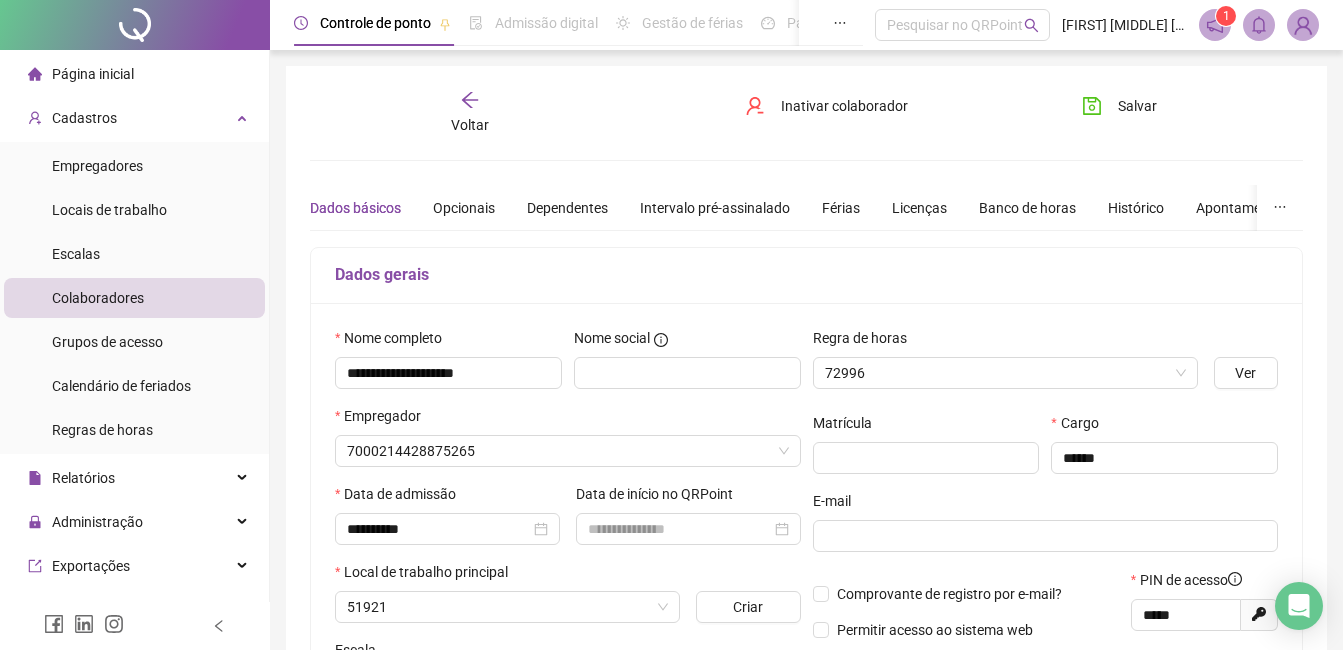 type on "********" 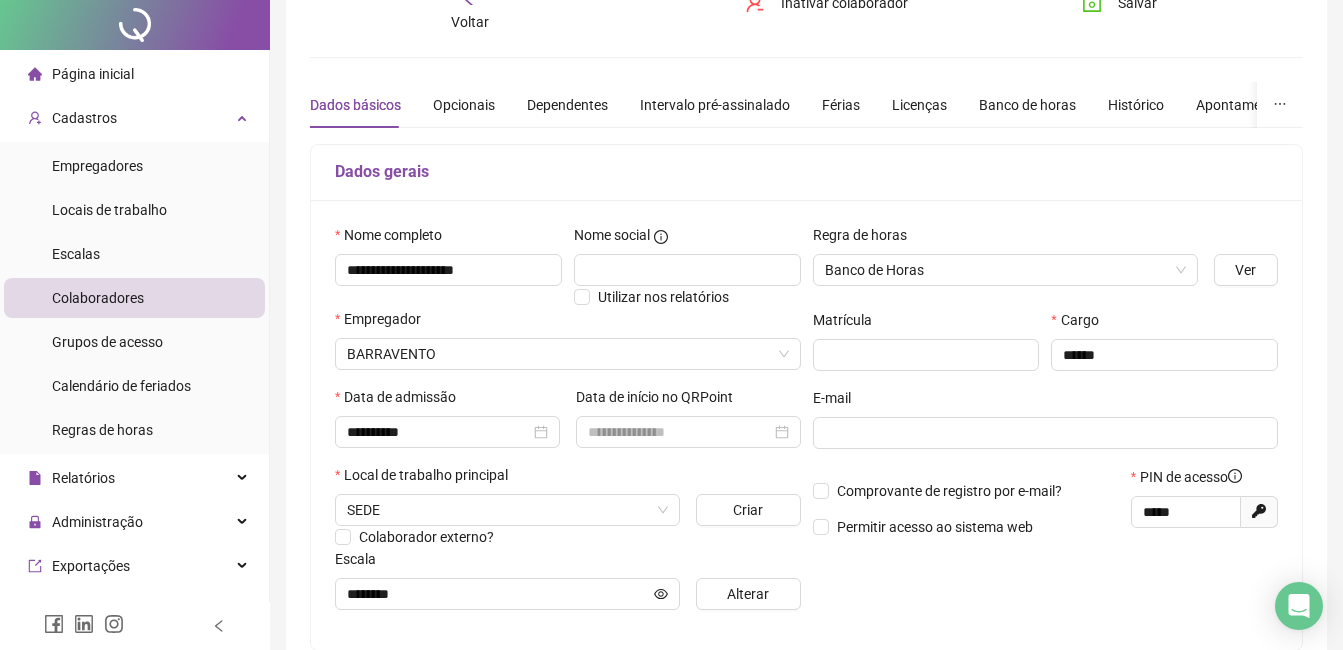 scroll, scrollTop: 200, scrollLeft: 0, axis: vertical 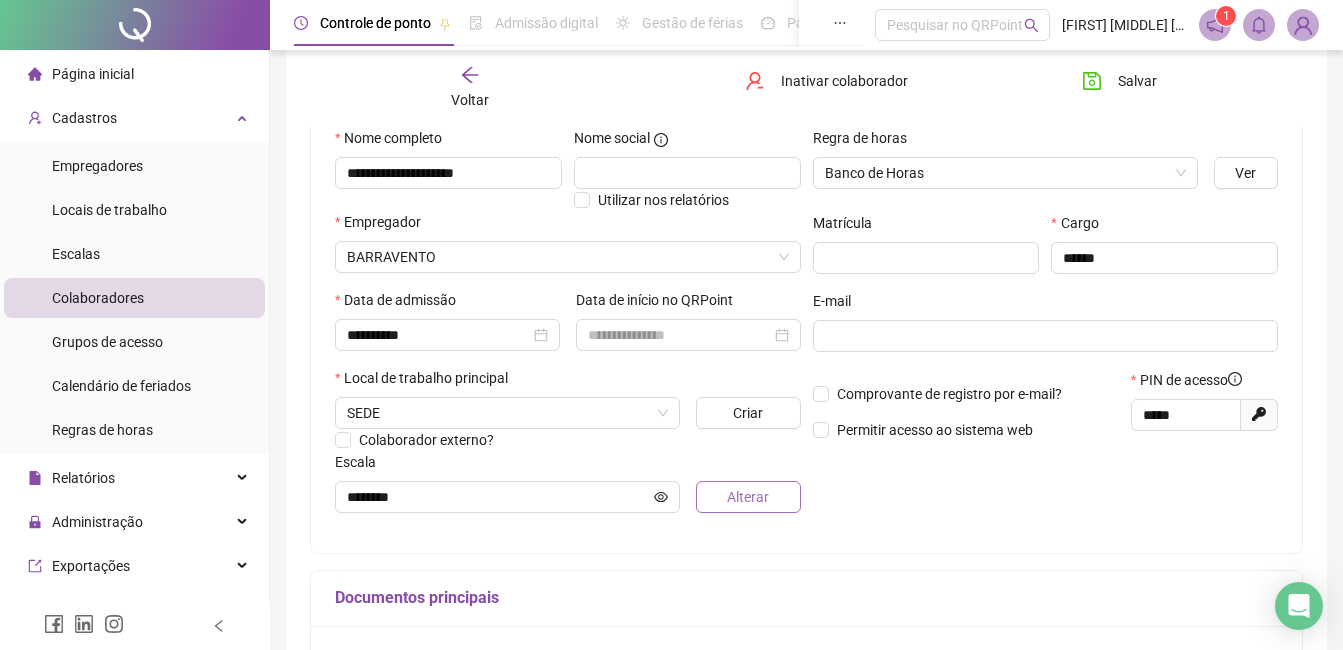click on "Alterar" at bounding box center [748, 497] 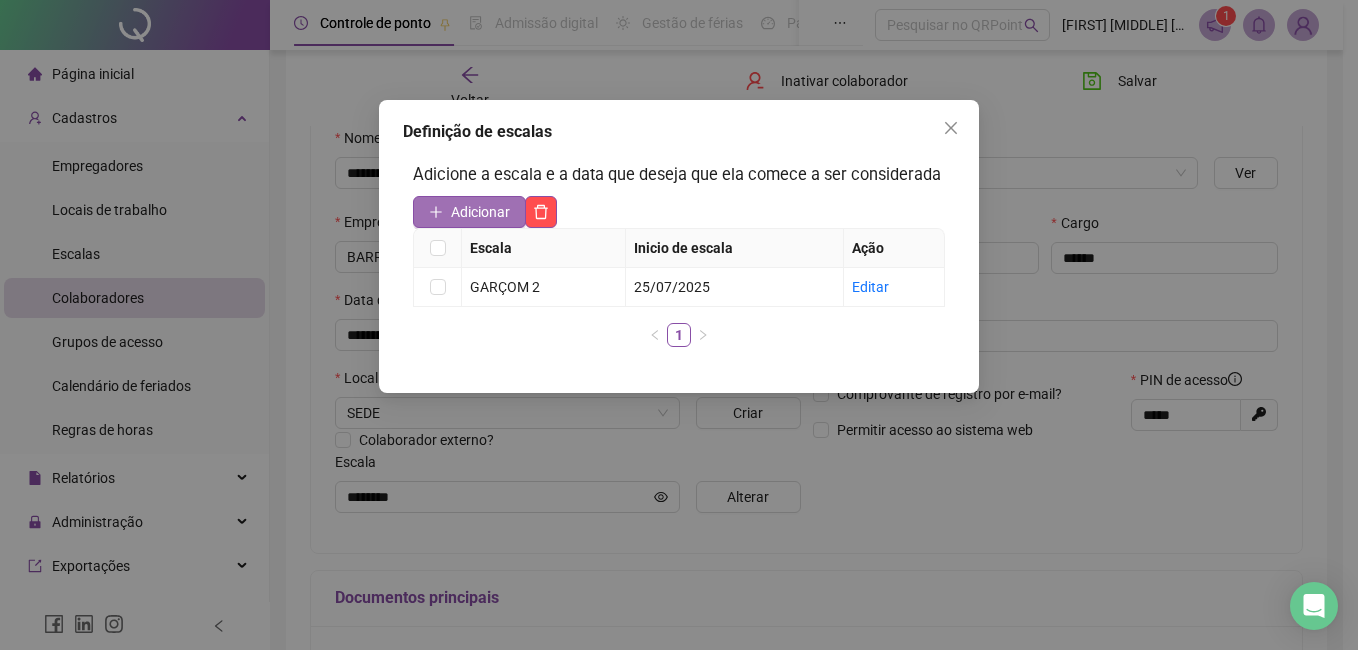 click on "Adicionar" at bounding box center (480, 212) 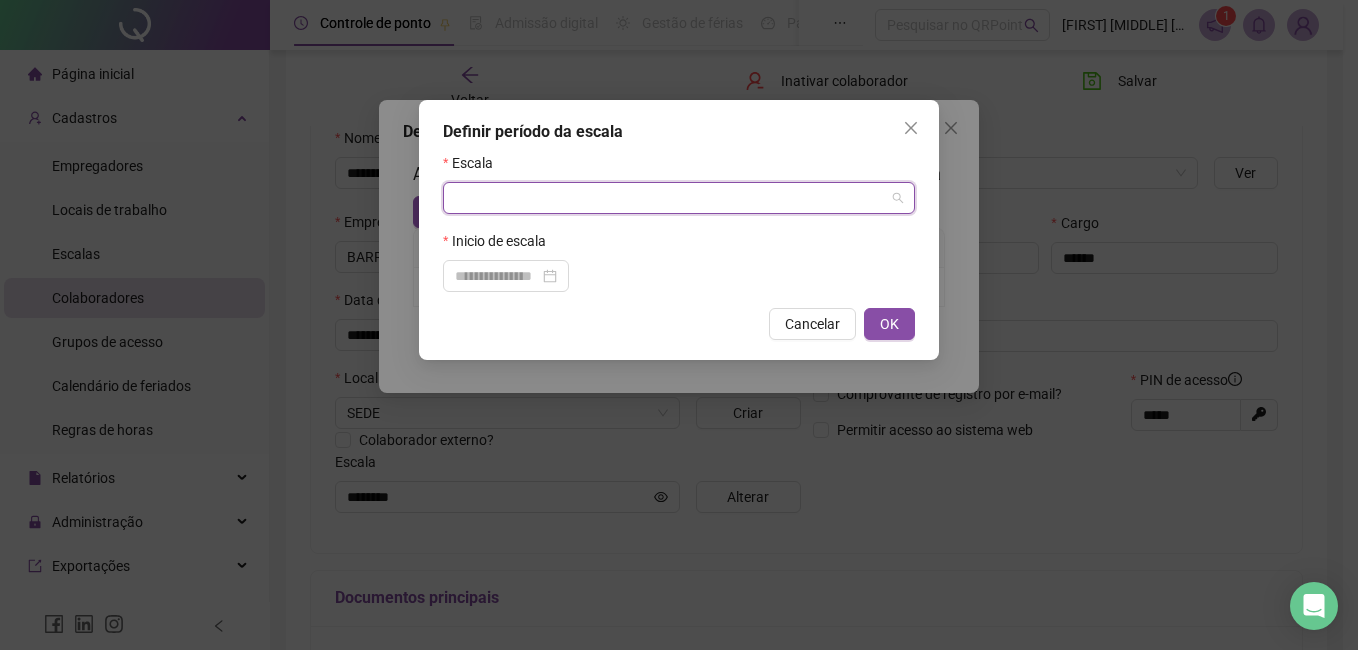 click at bounding box center (670, 198) 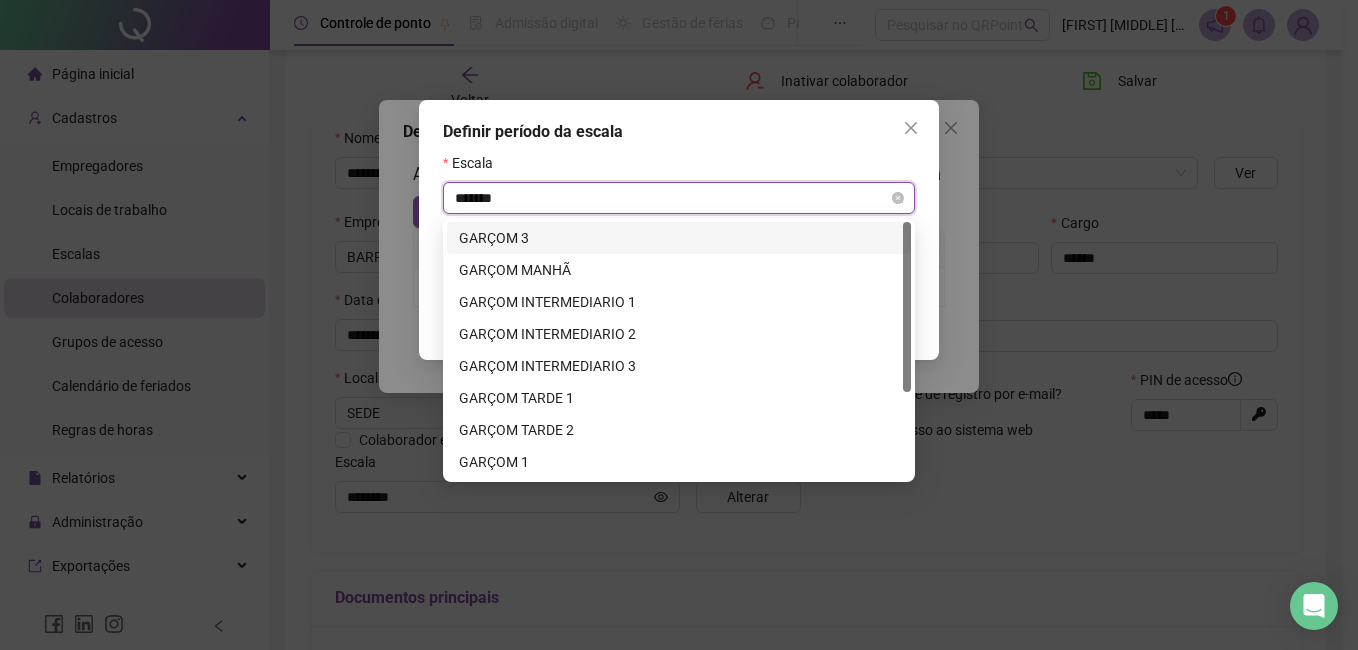 type on "********" 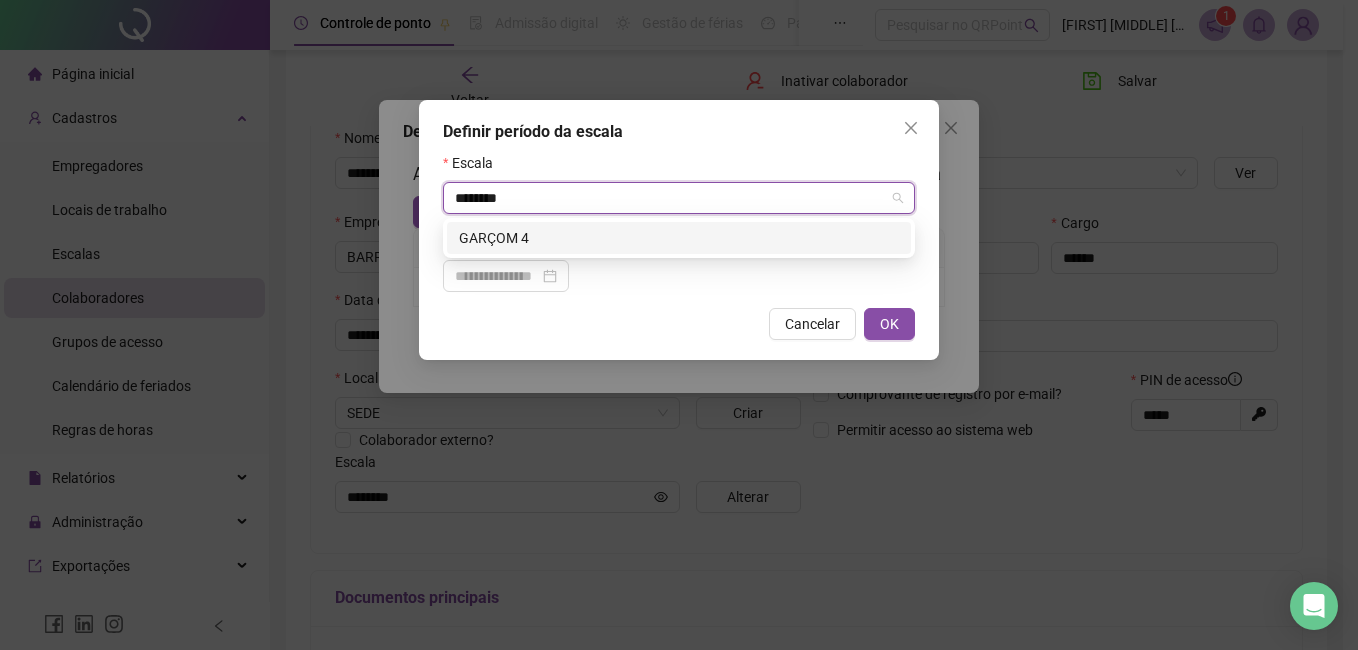 click on "GARÇOM 4" at bounding box center [679, 238] 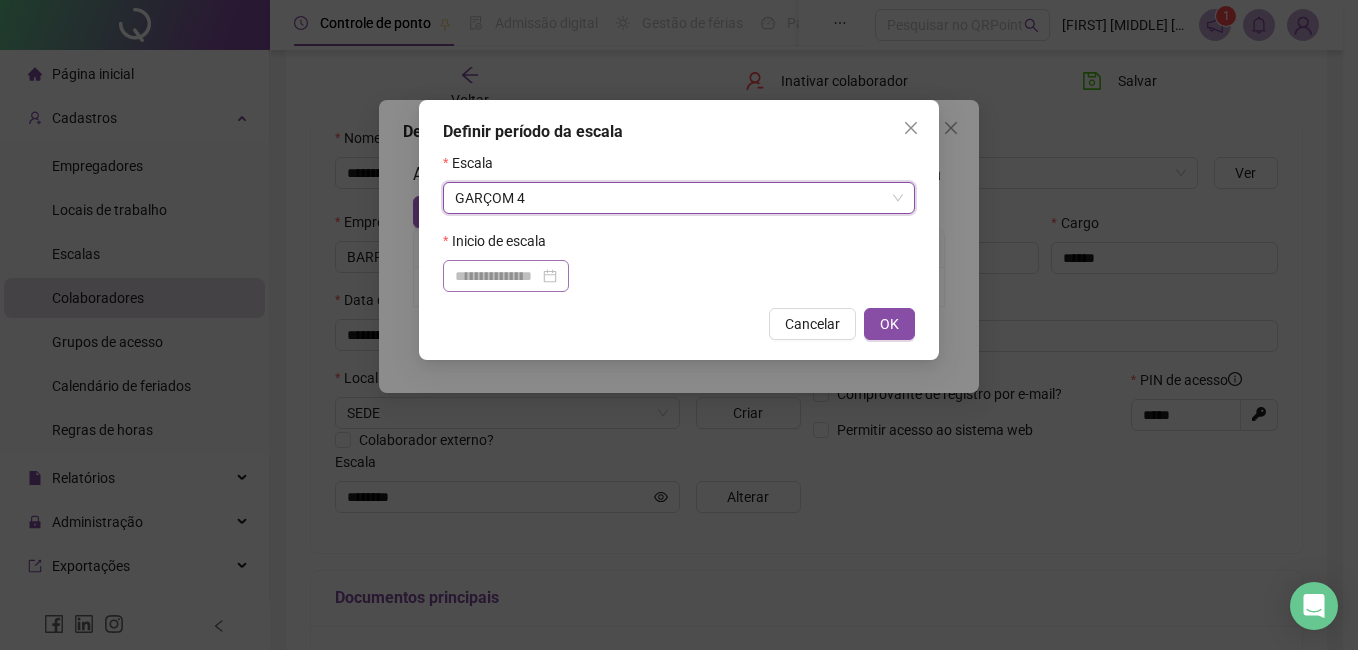 click at bounding box center [506, 276] 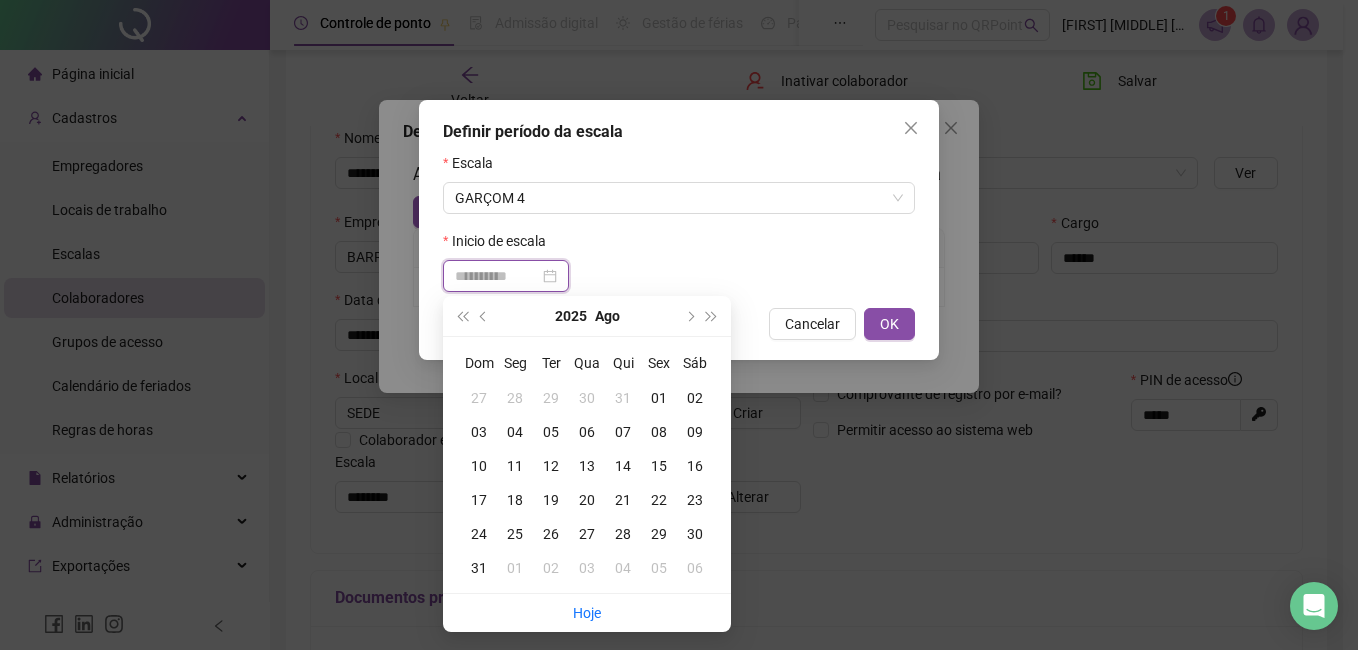type on "**********" 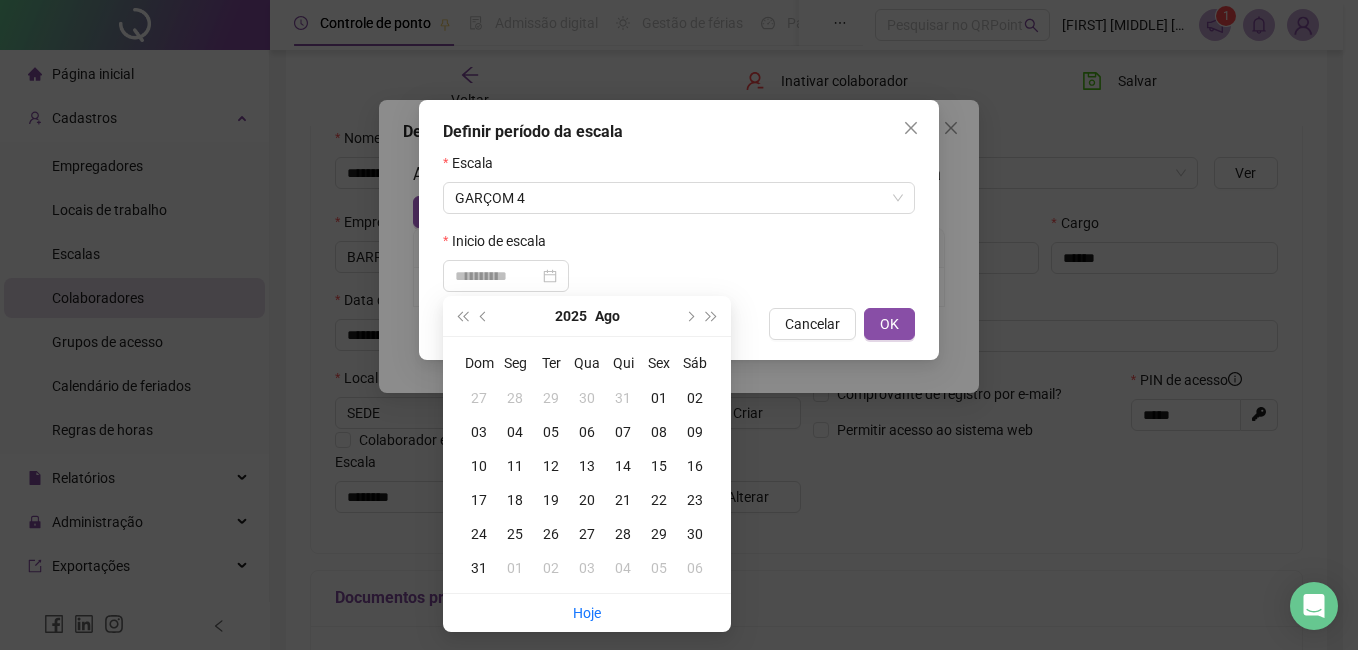 click on "01" at bounding box center [659, 398] 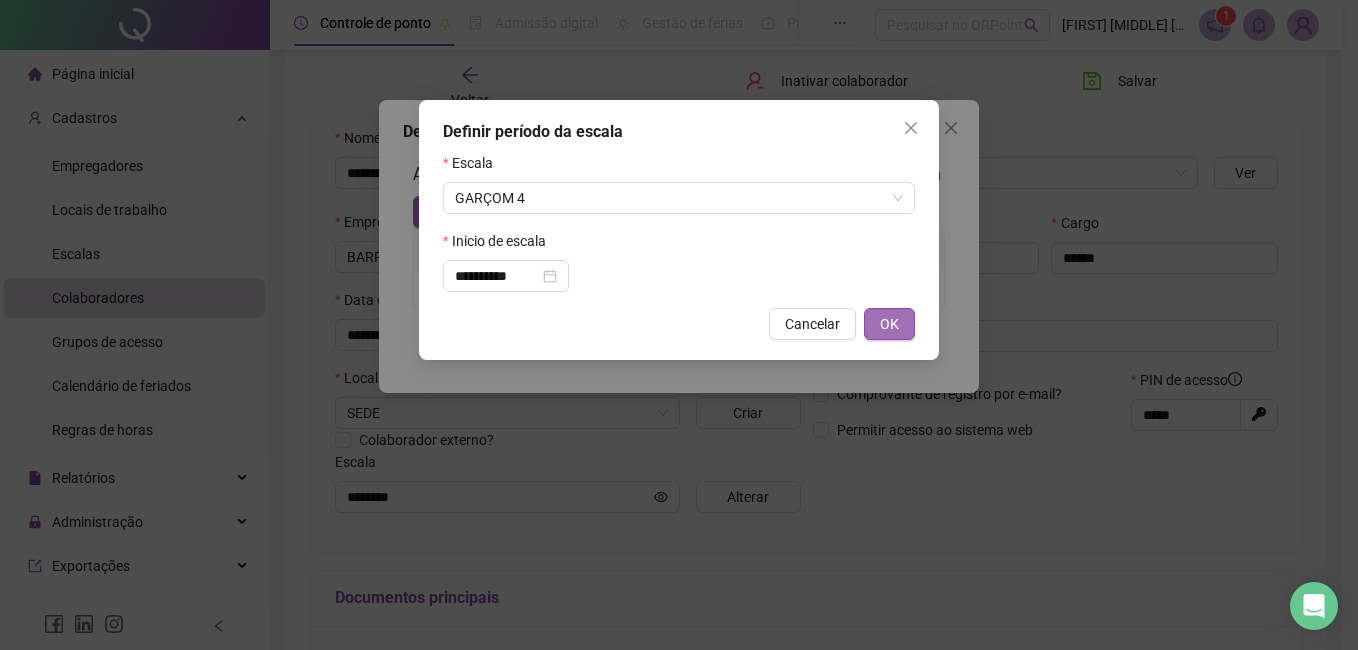 click on "OK" at bounding box center [889, 324] 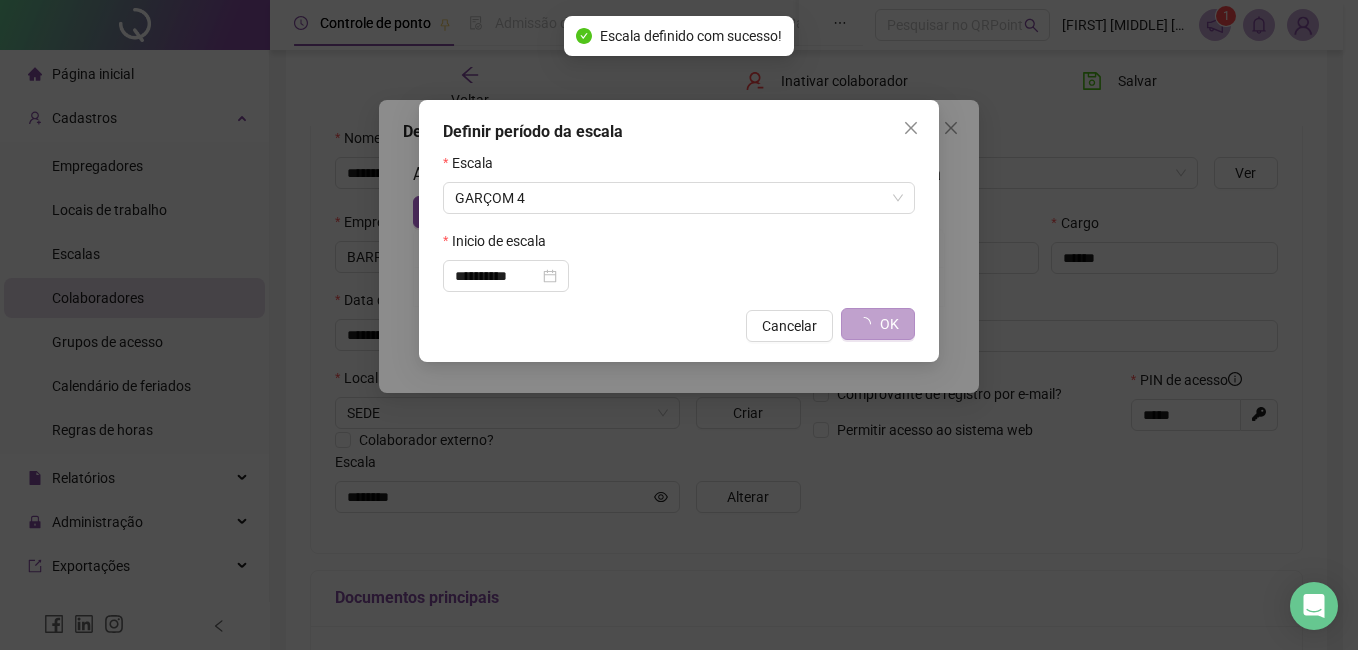 type on "********" 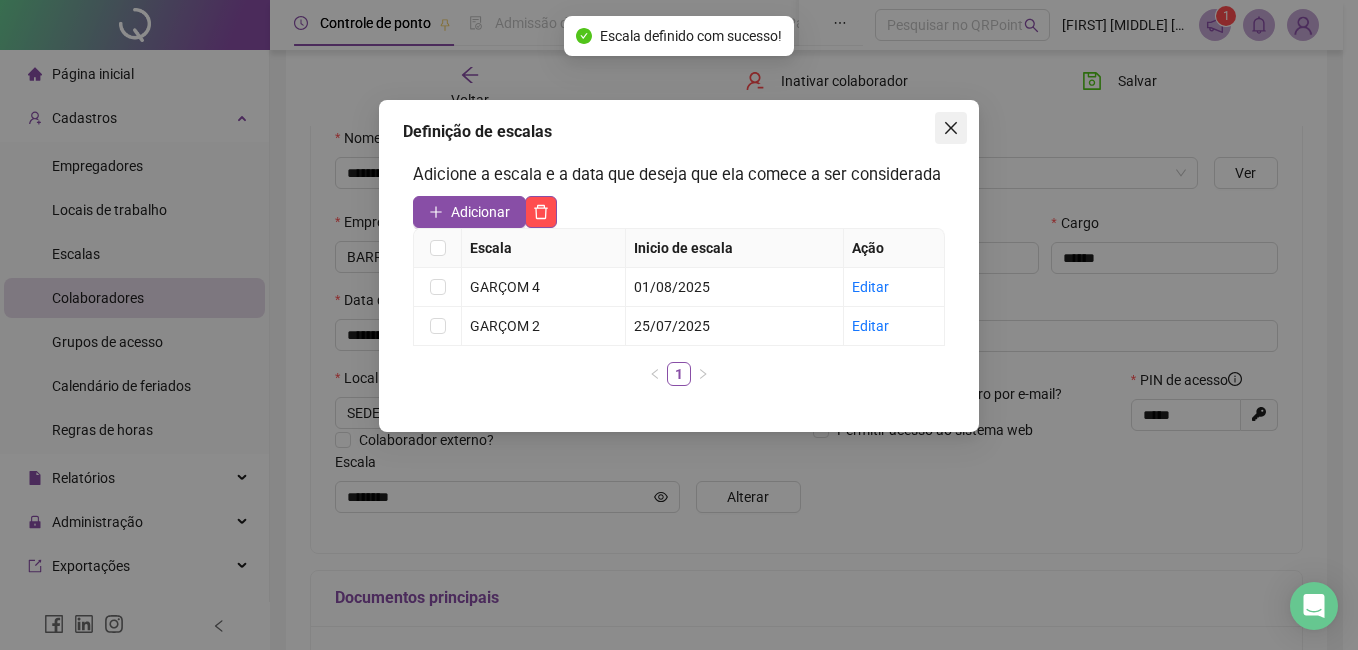 click at bounding box center (951, 128) 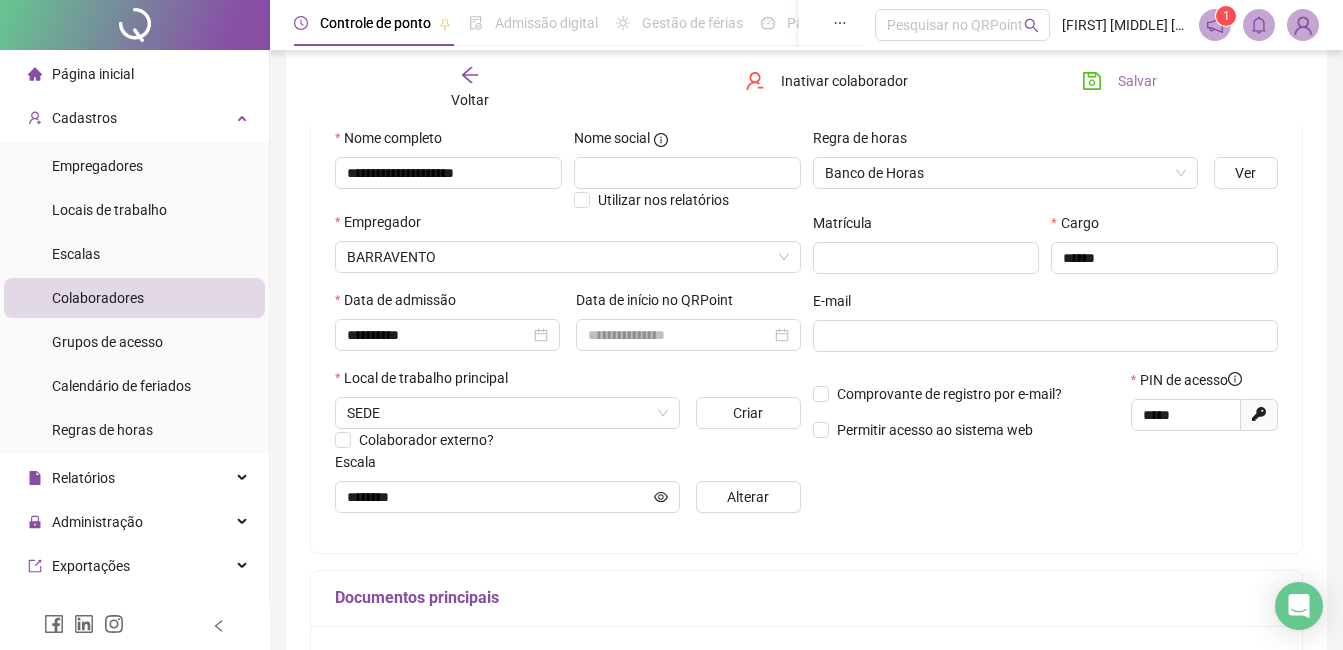 click on "Salvar" at bounding box center [1119, 81] 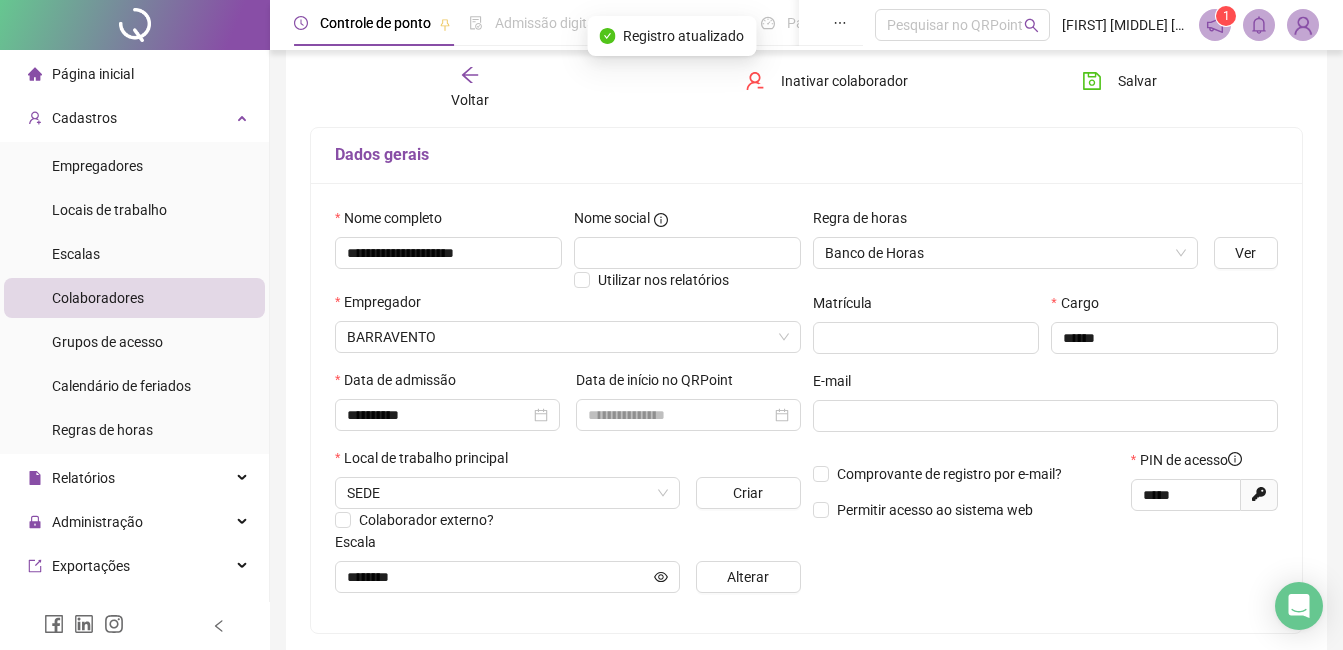 scroll, scrollTop: 0, scrollLeft: 0, axis: both 